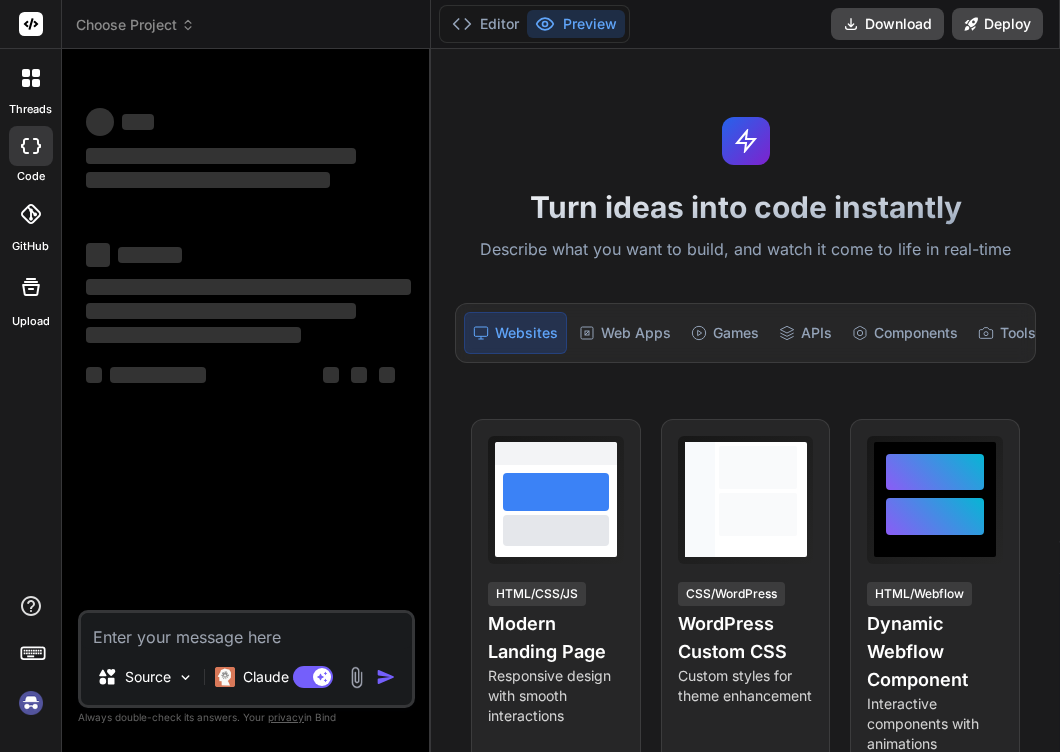 scroll, scrollTop: 0, scrollLeft: 0, axis: both 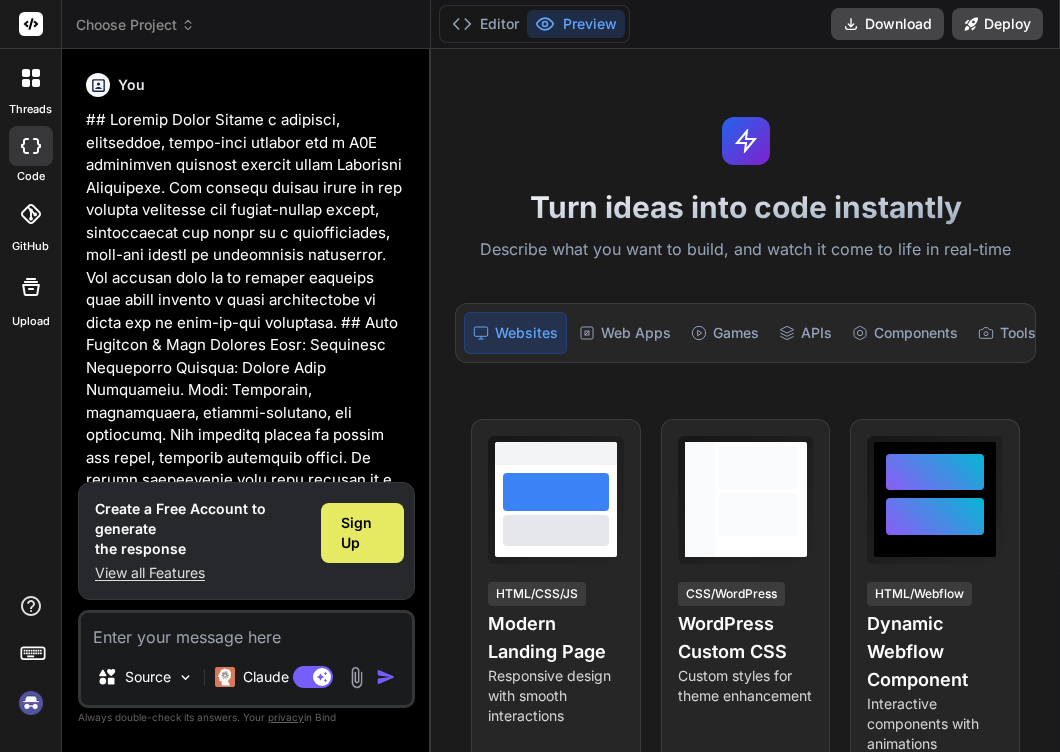 click on "Sign Up" at bounding box center (363, 533) 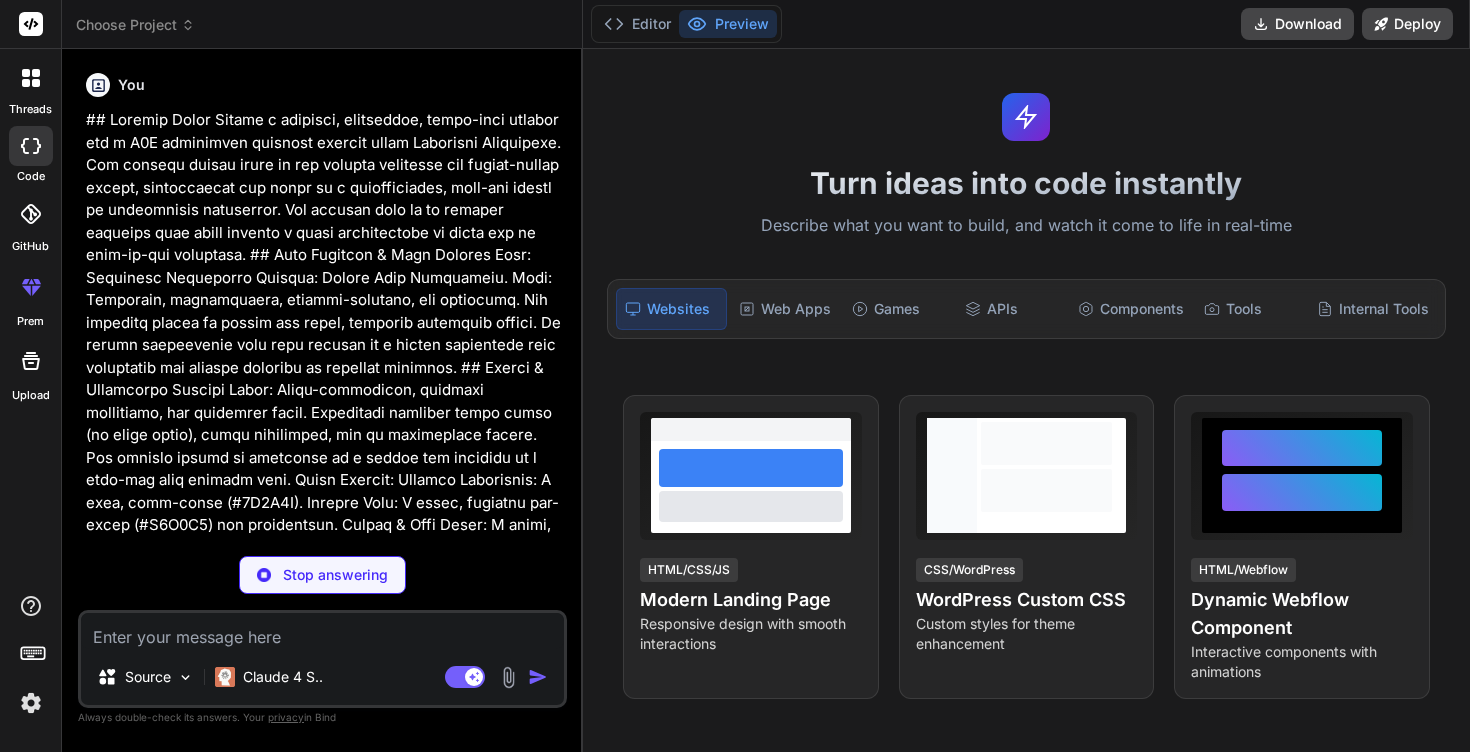 scroll, scrollTop: 38, scrollLeft: 0, axis: vertical 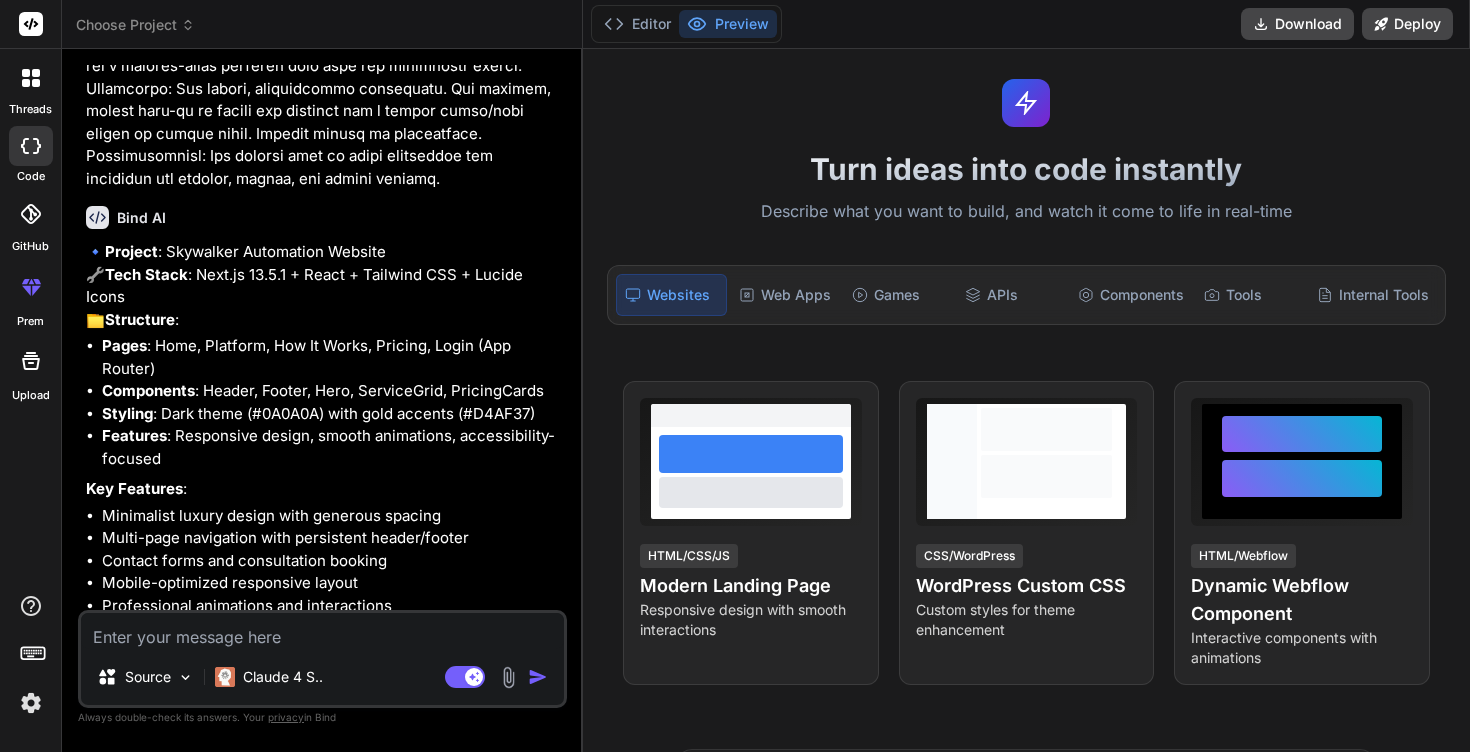 type on "x" 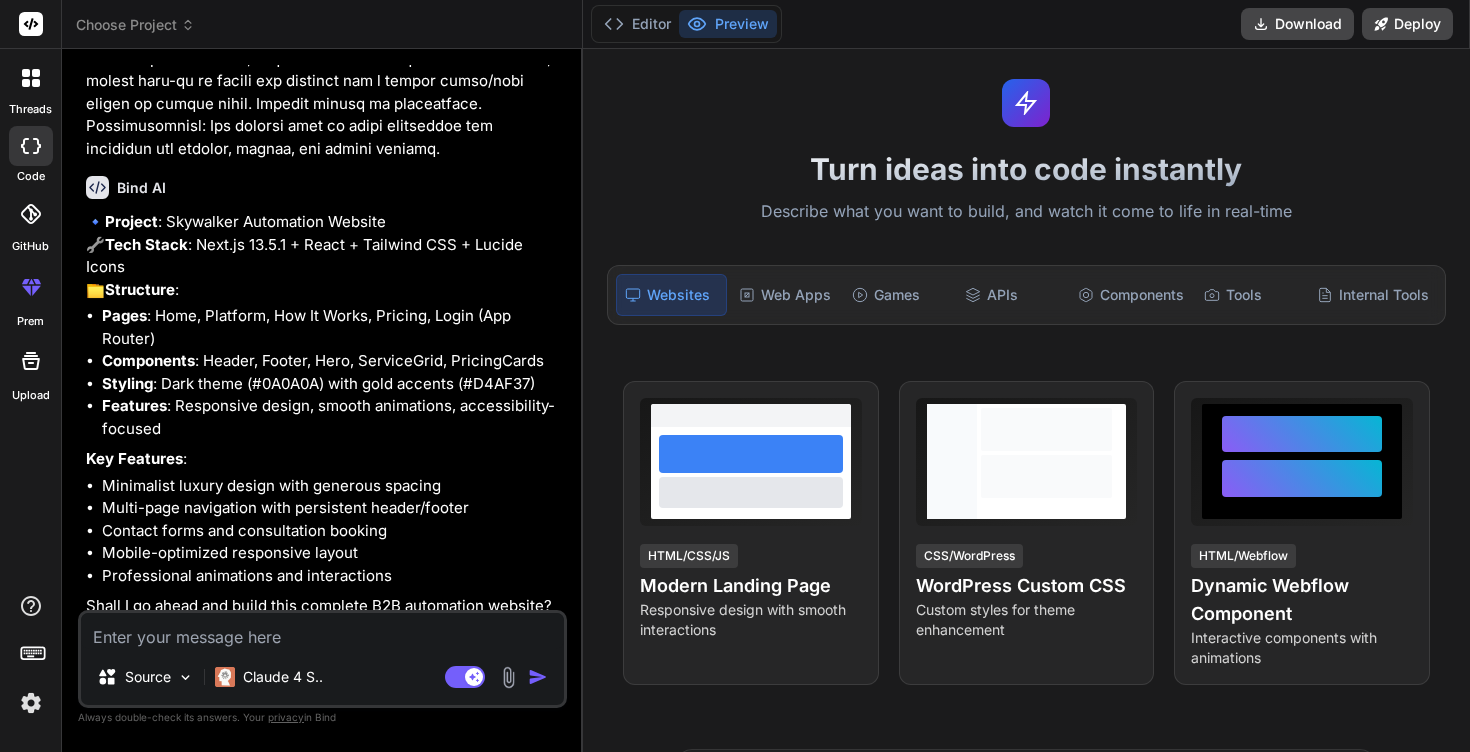 scroll, scrollTop: 1715, scrollLeft: 0, axis: vertical 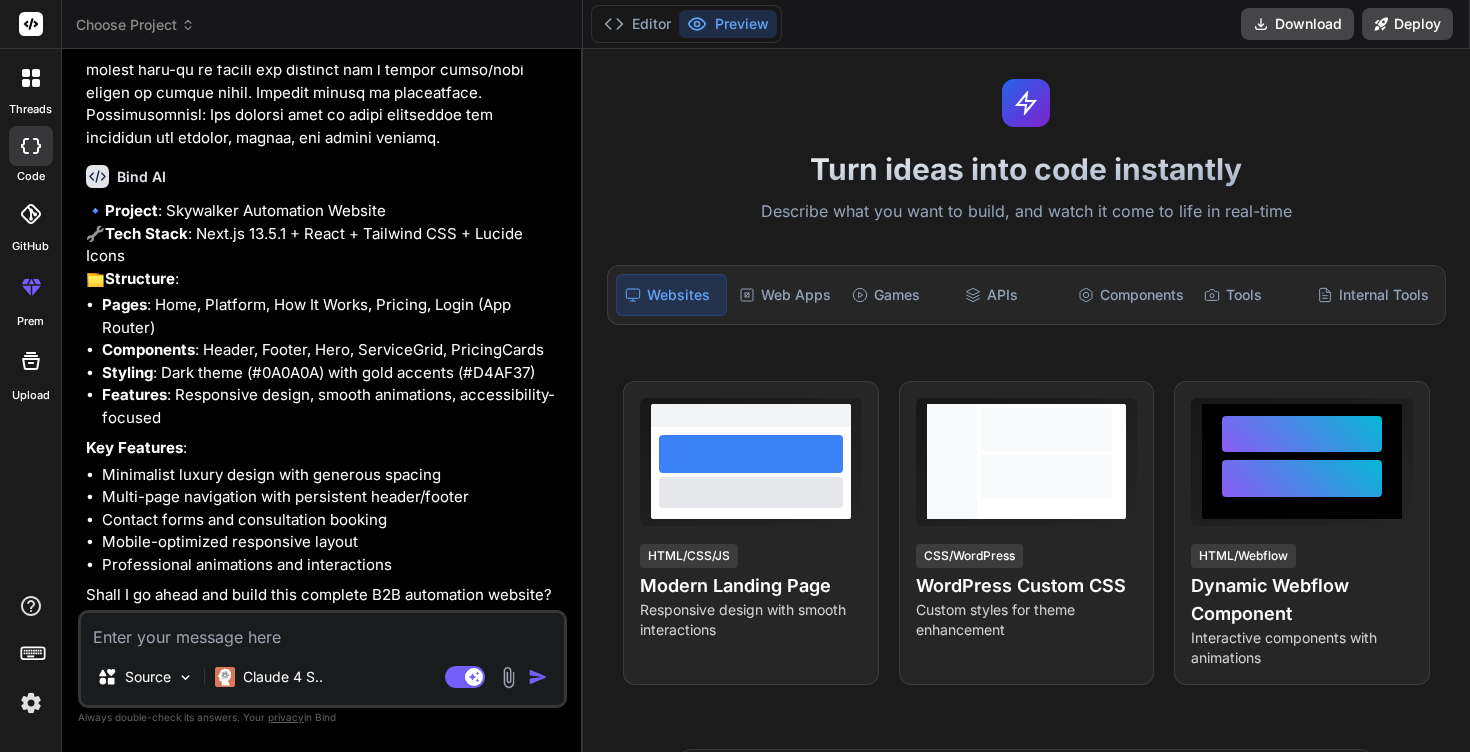 click at bounding box center (322, 631) 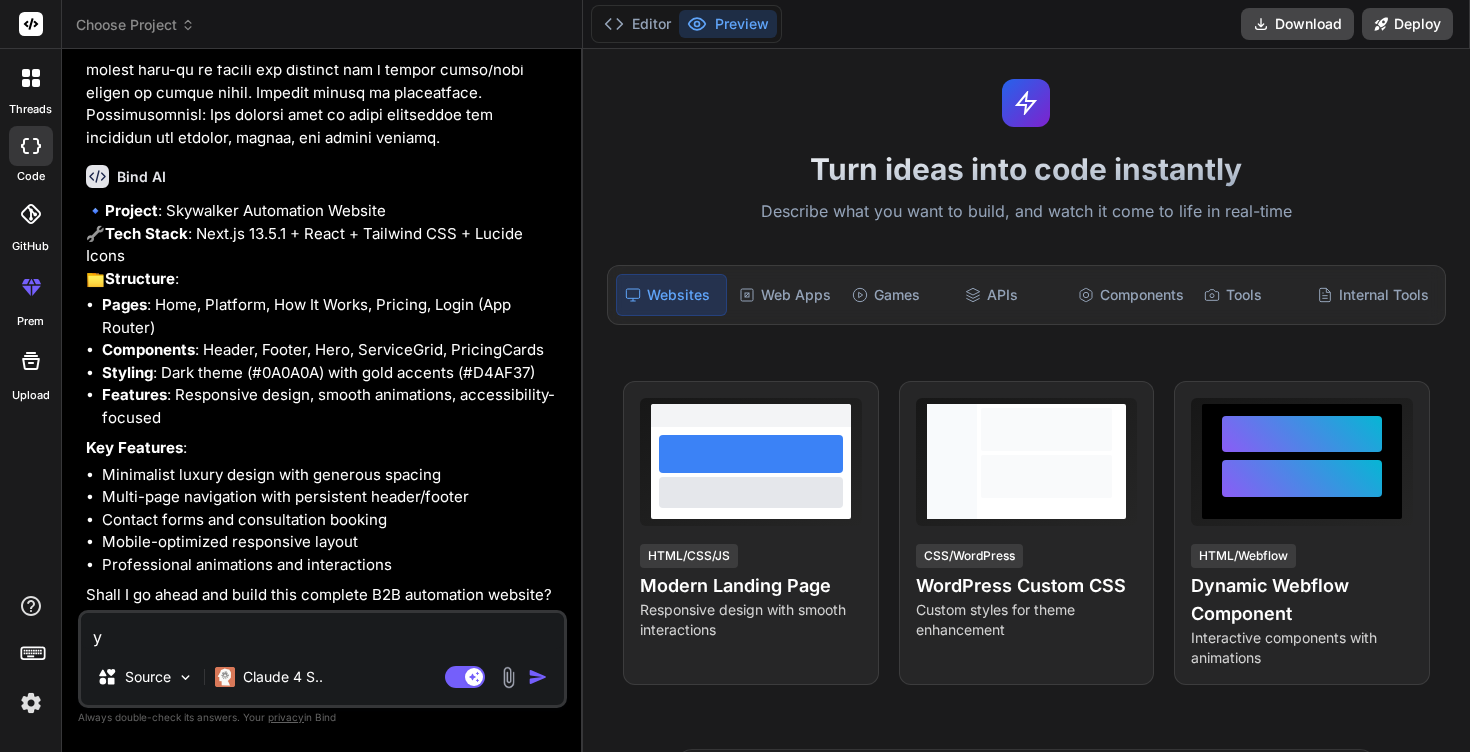 type on "ye" 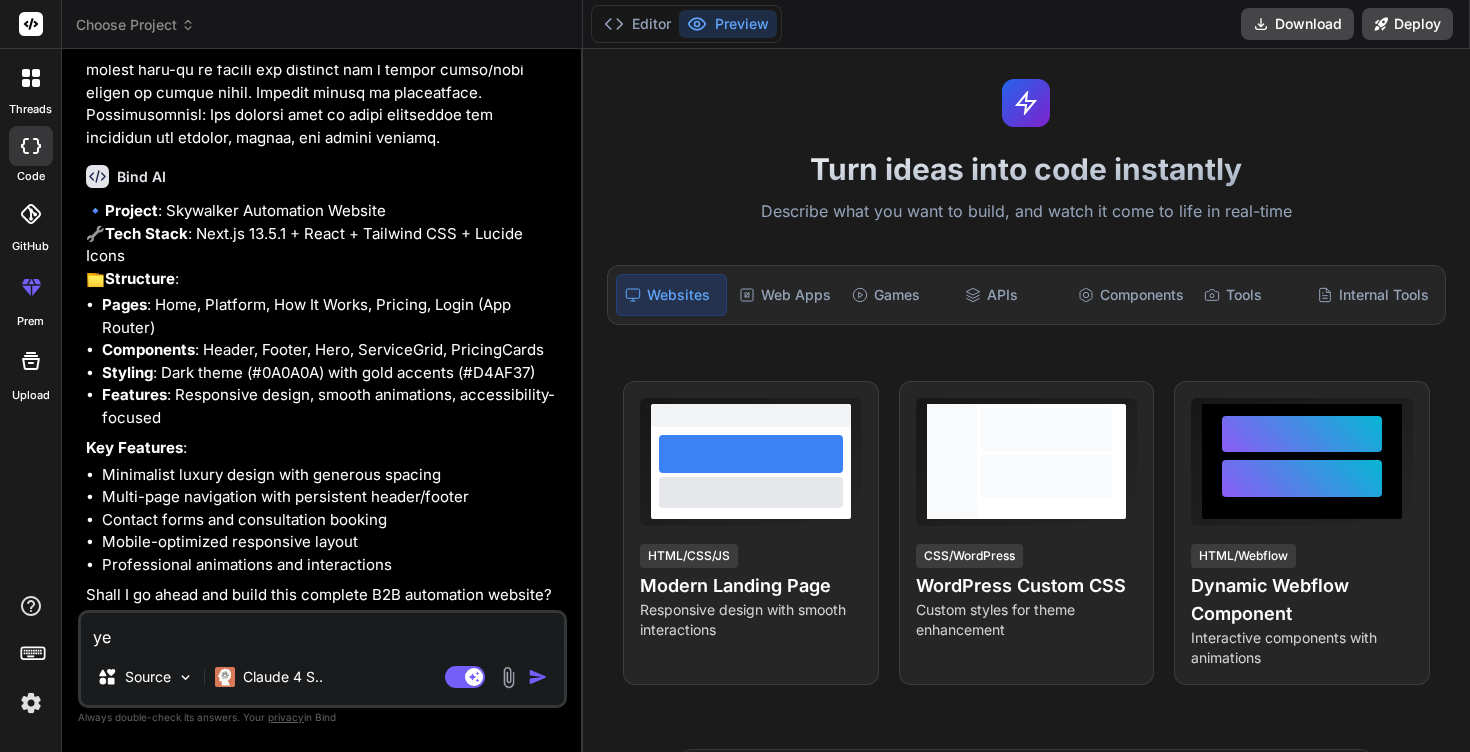 type on "yes" 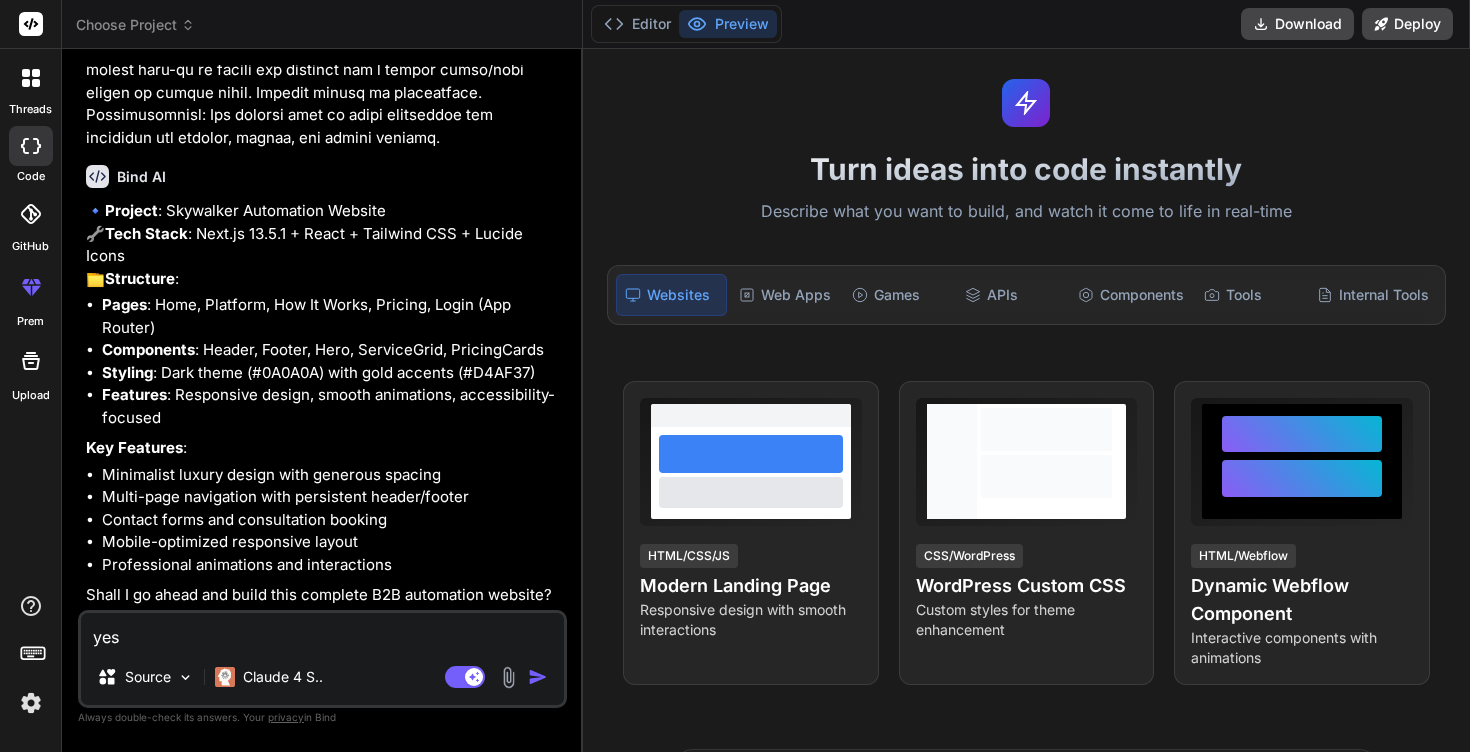 type on "x" 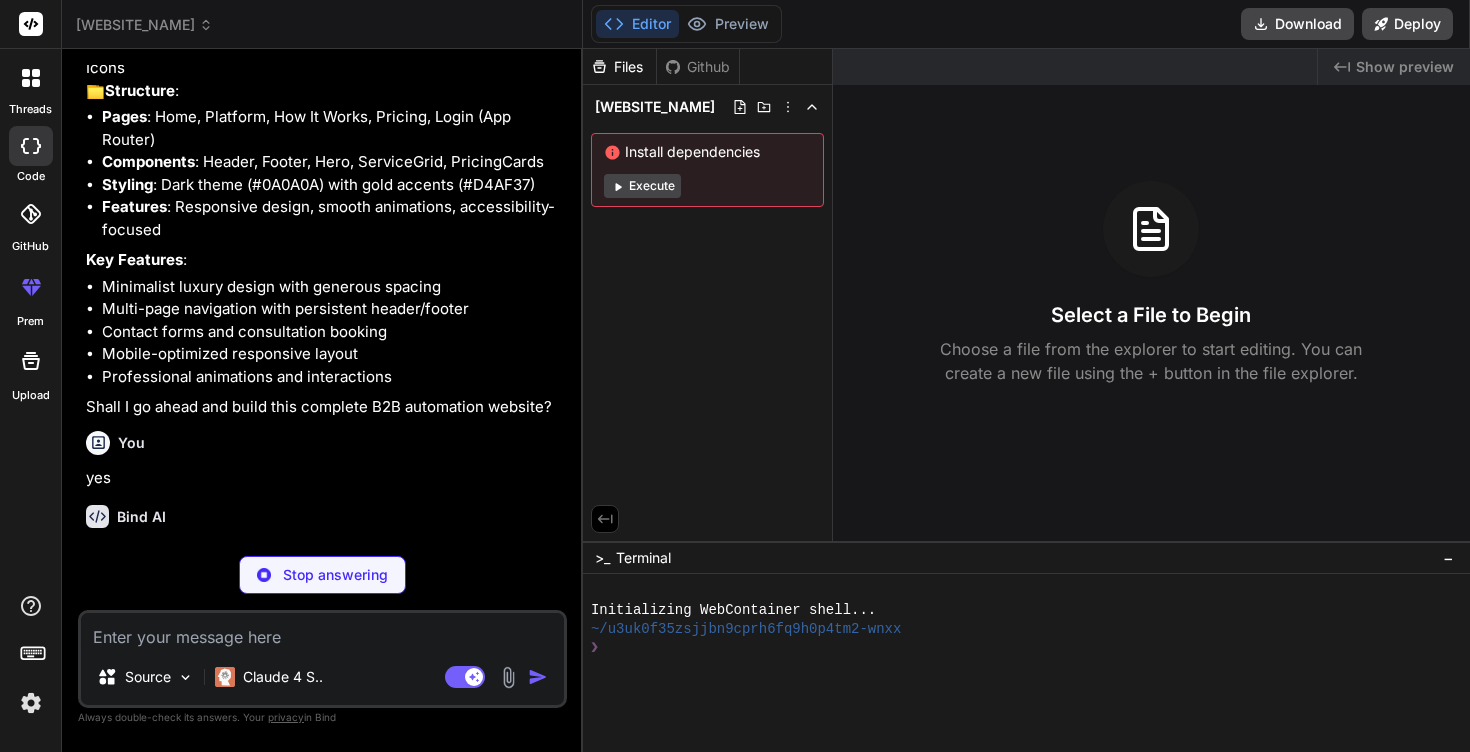 scroll, scrollTop: 1923, scrollLeft: 0, axis: vertical 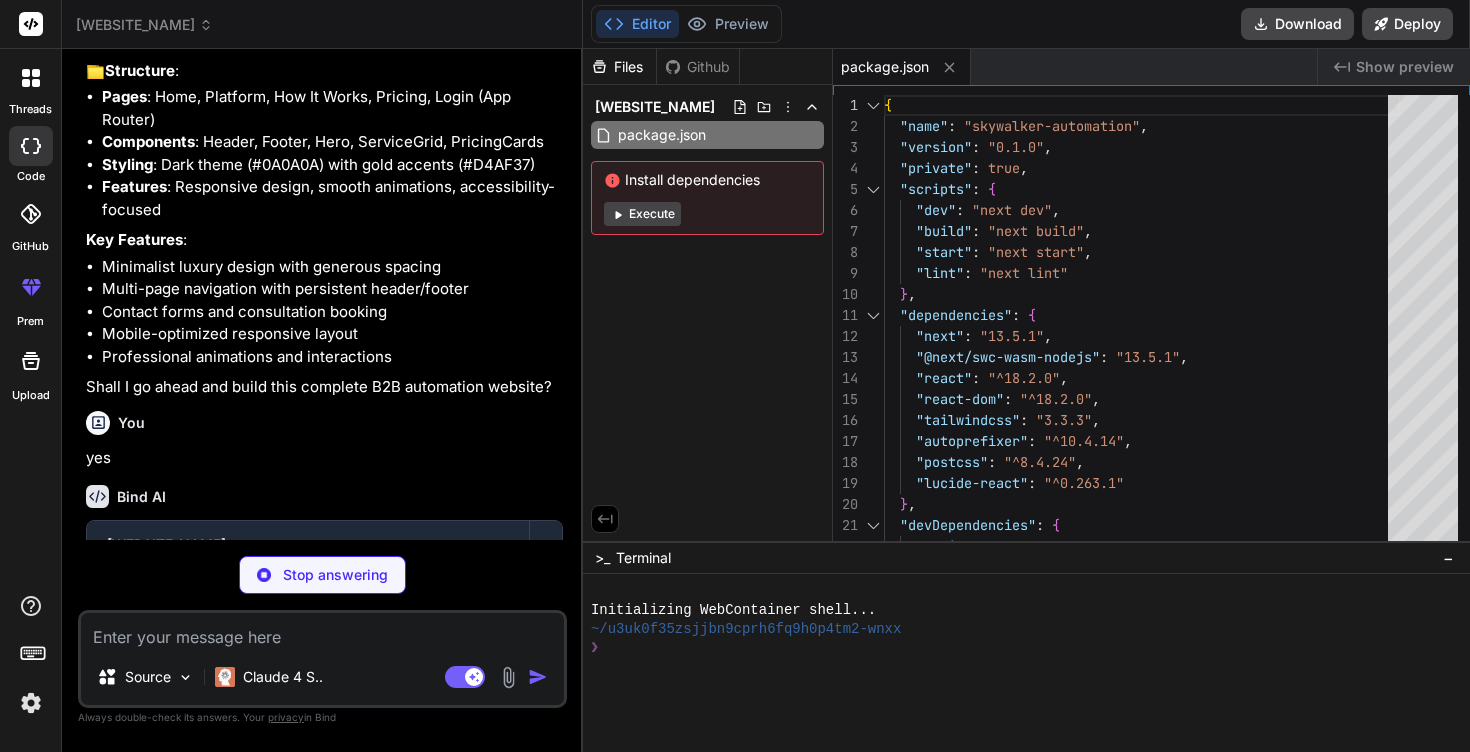 type on "x" 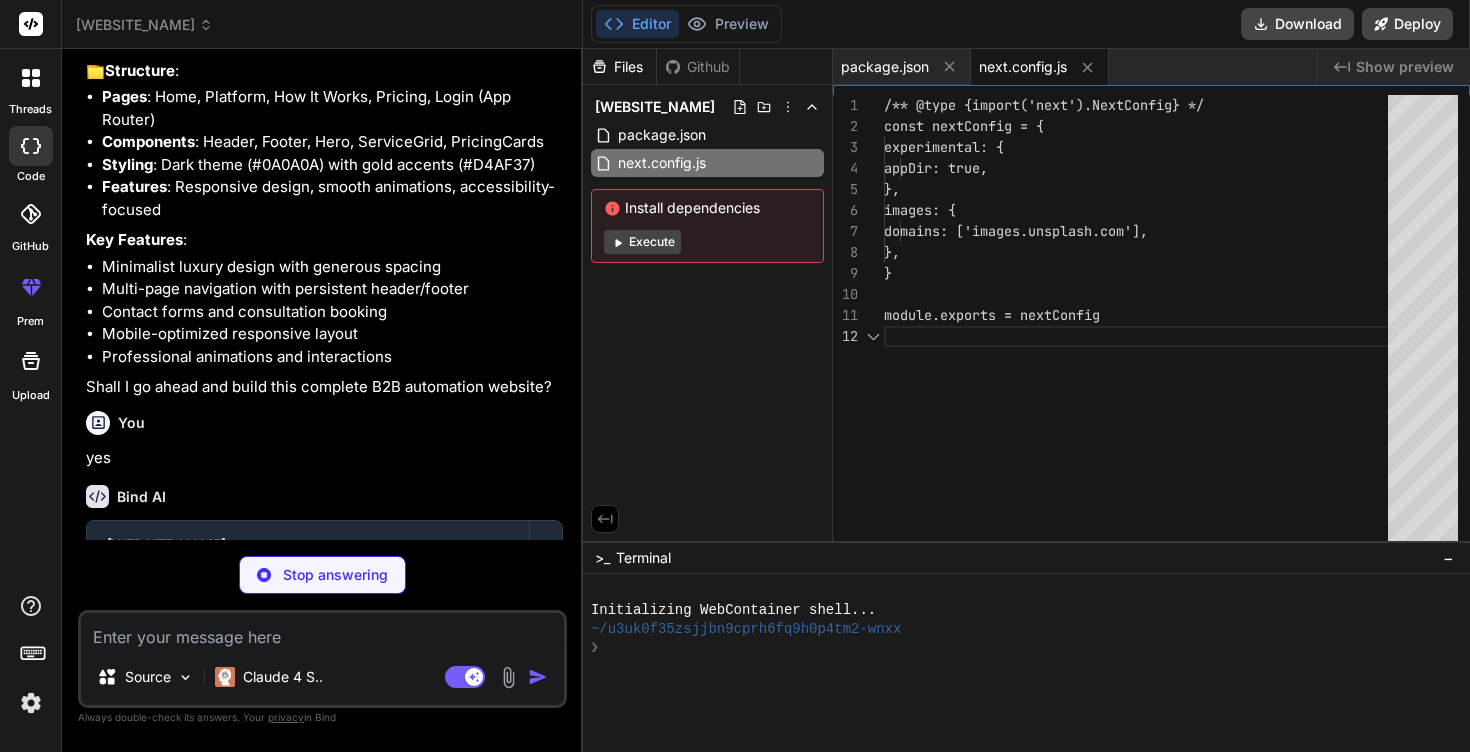 scroll, scrollTop: 21, scrollLeft: 0, axis: vertical 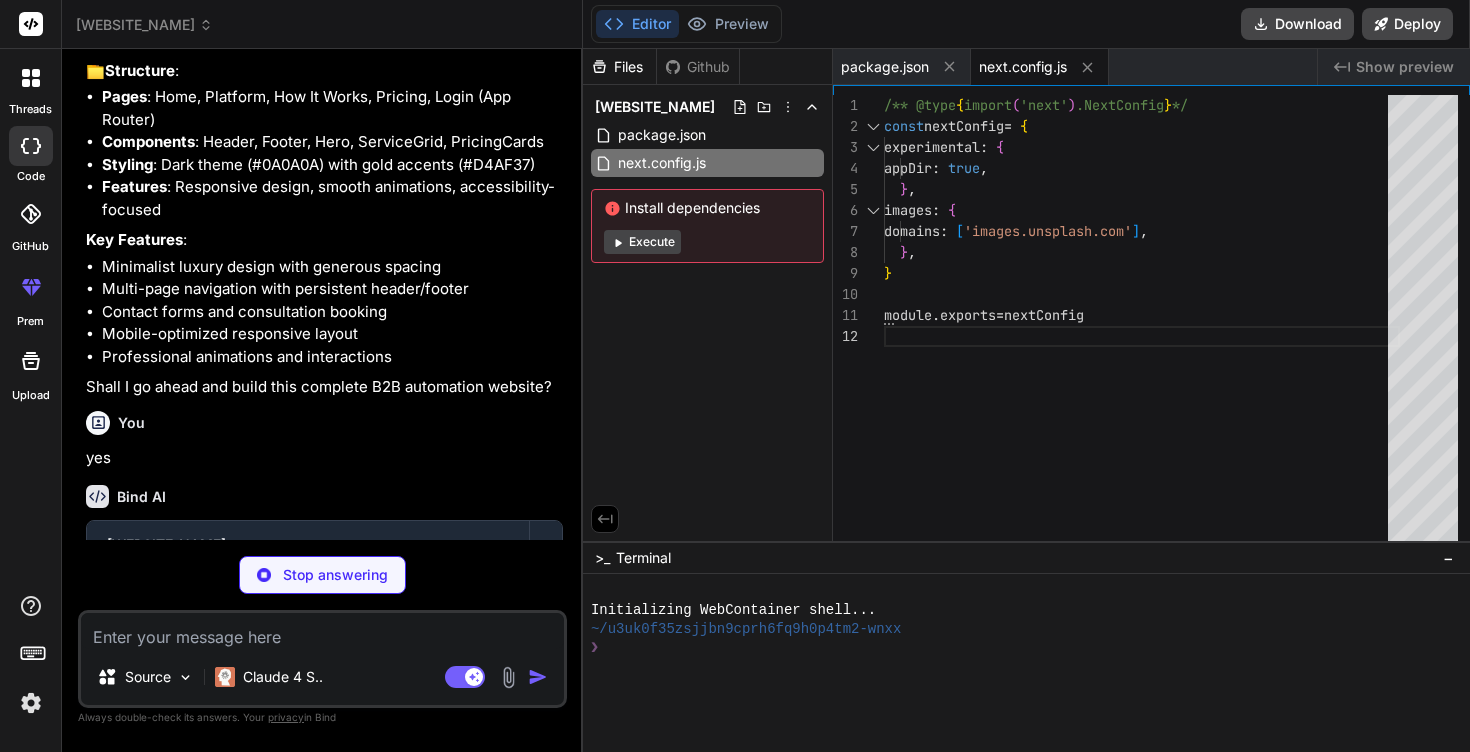 type on "x" 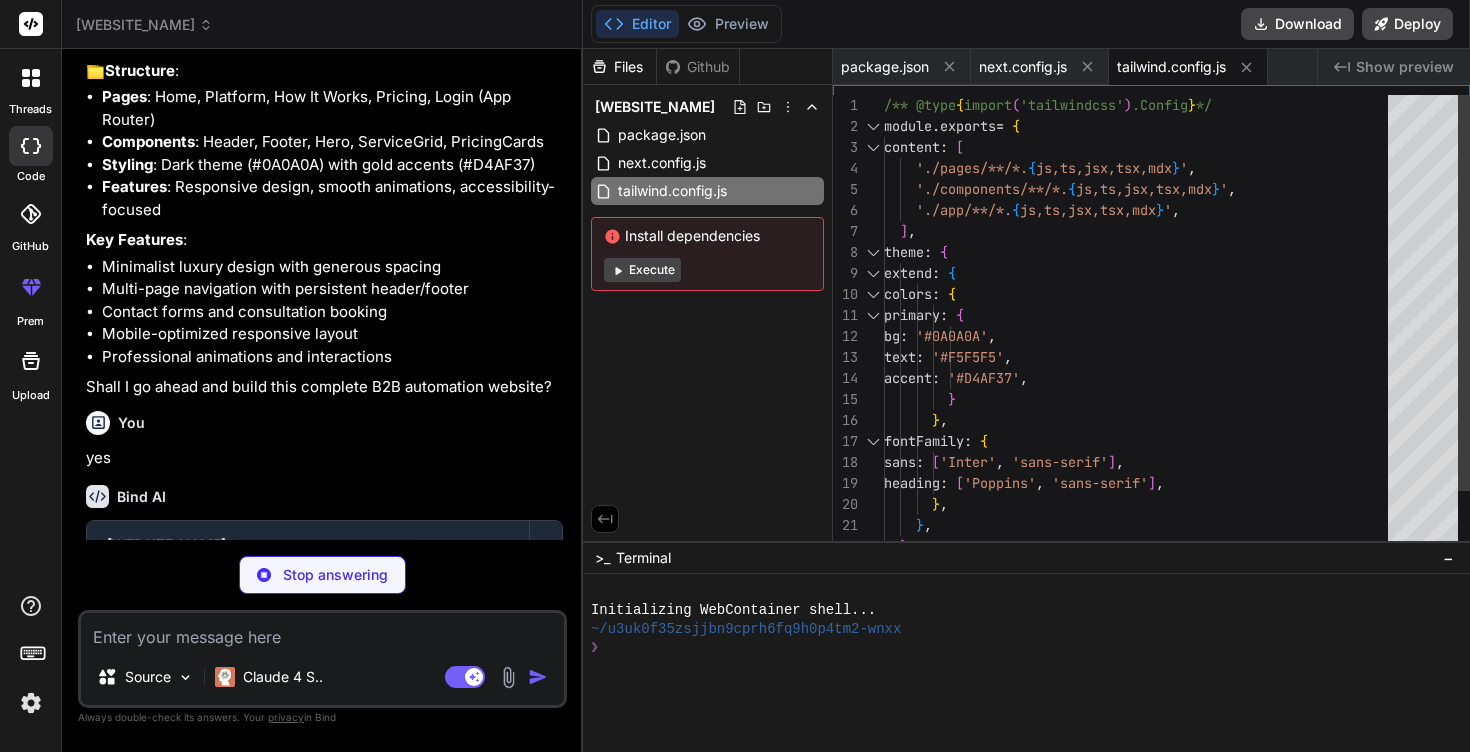 type on "x" 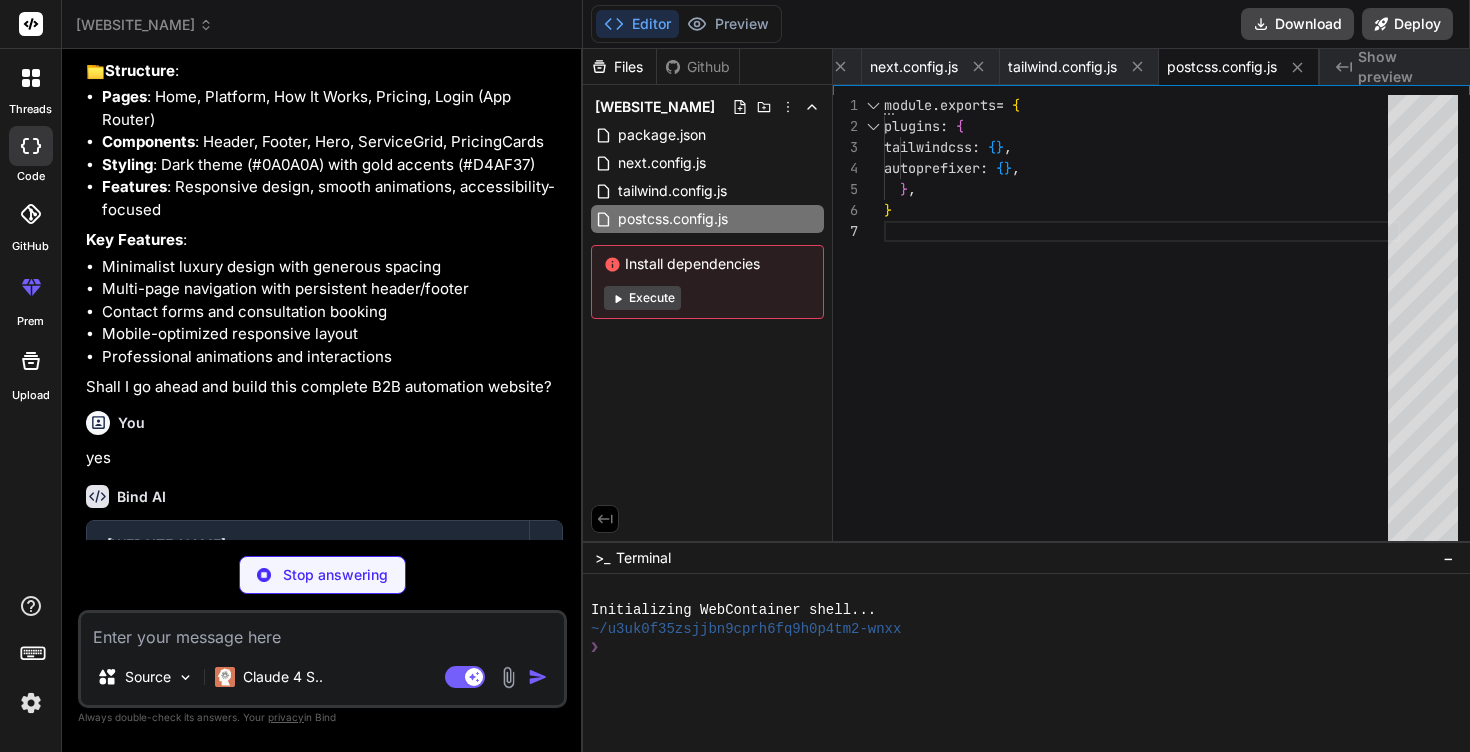 type on "x" 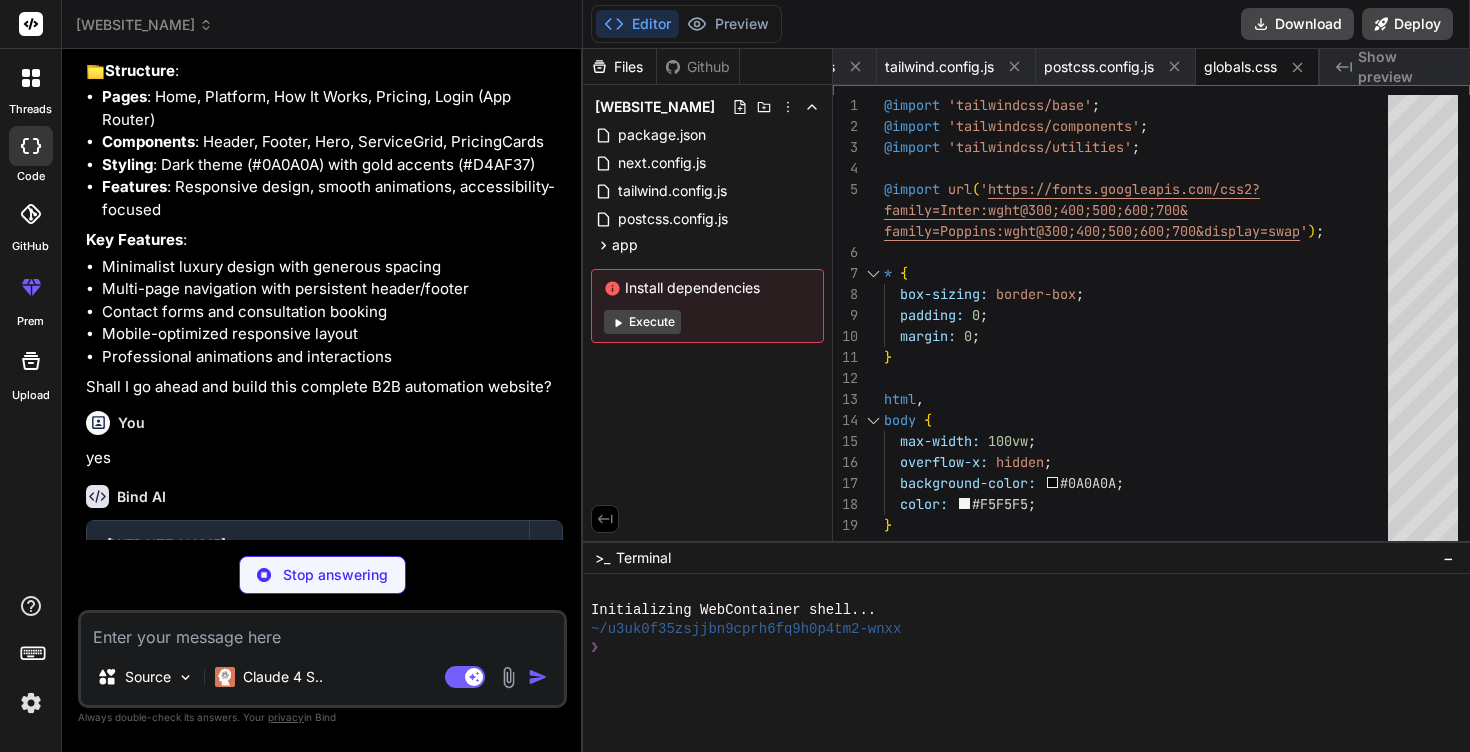 type on "x" 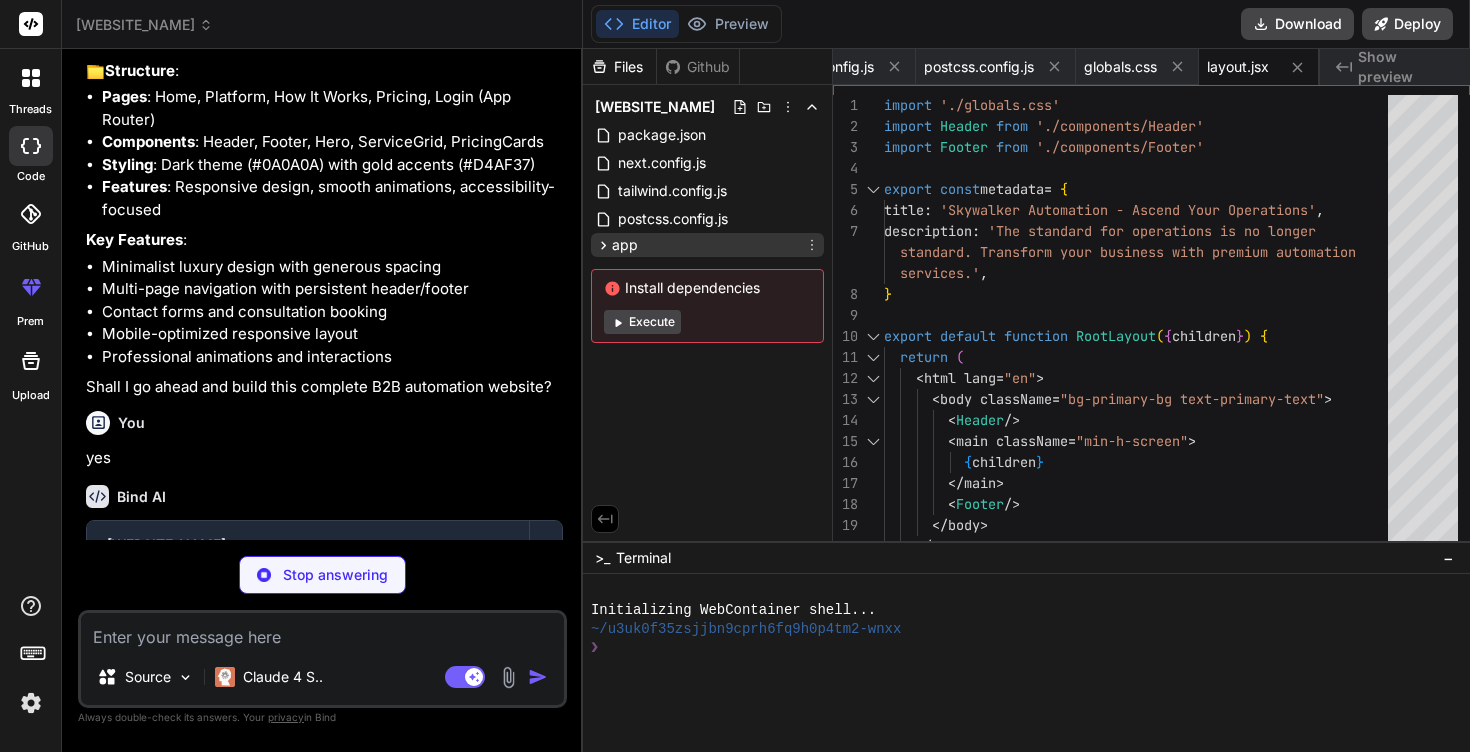 click on "app" at bounding box center [707, 245] 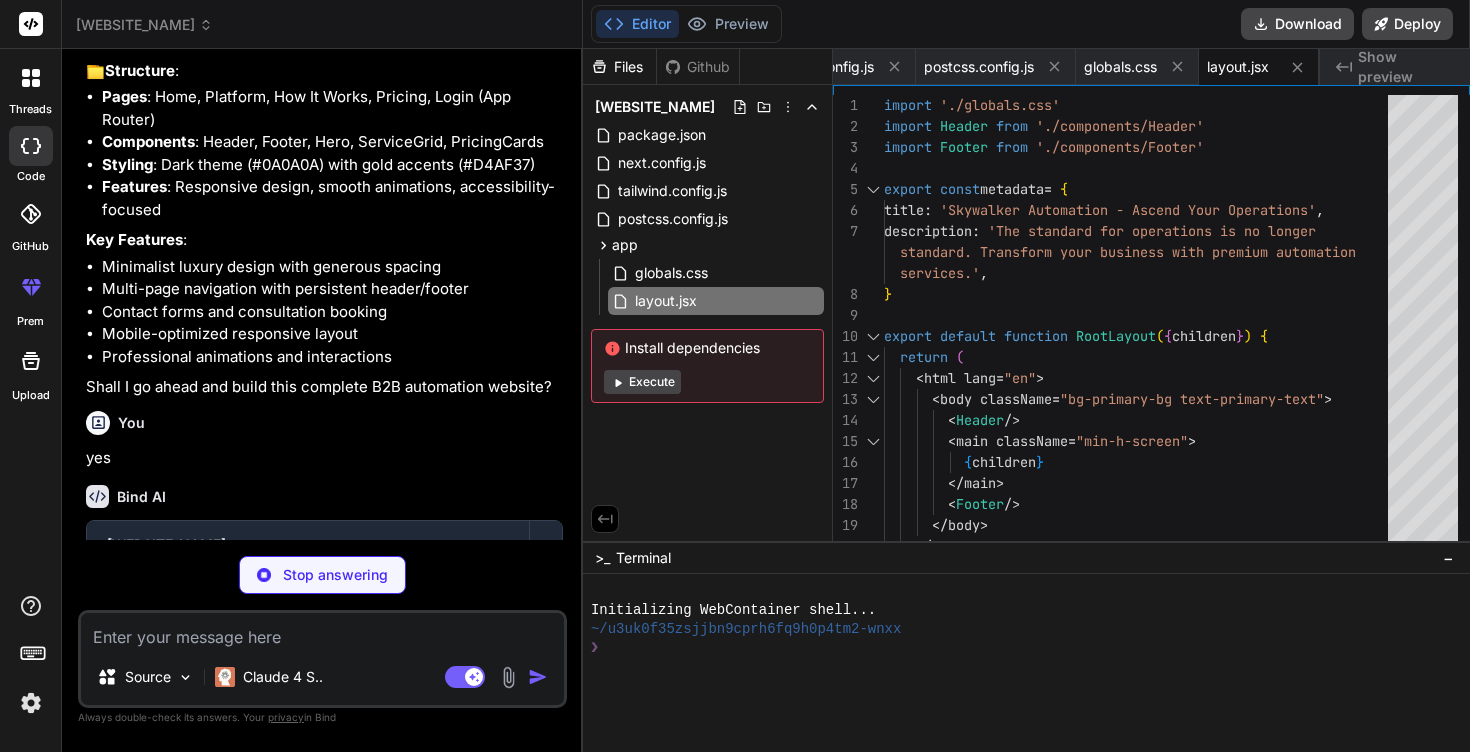 click on "Execute" at bounding box center (642, 382) 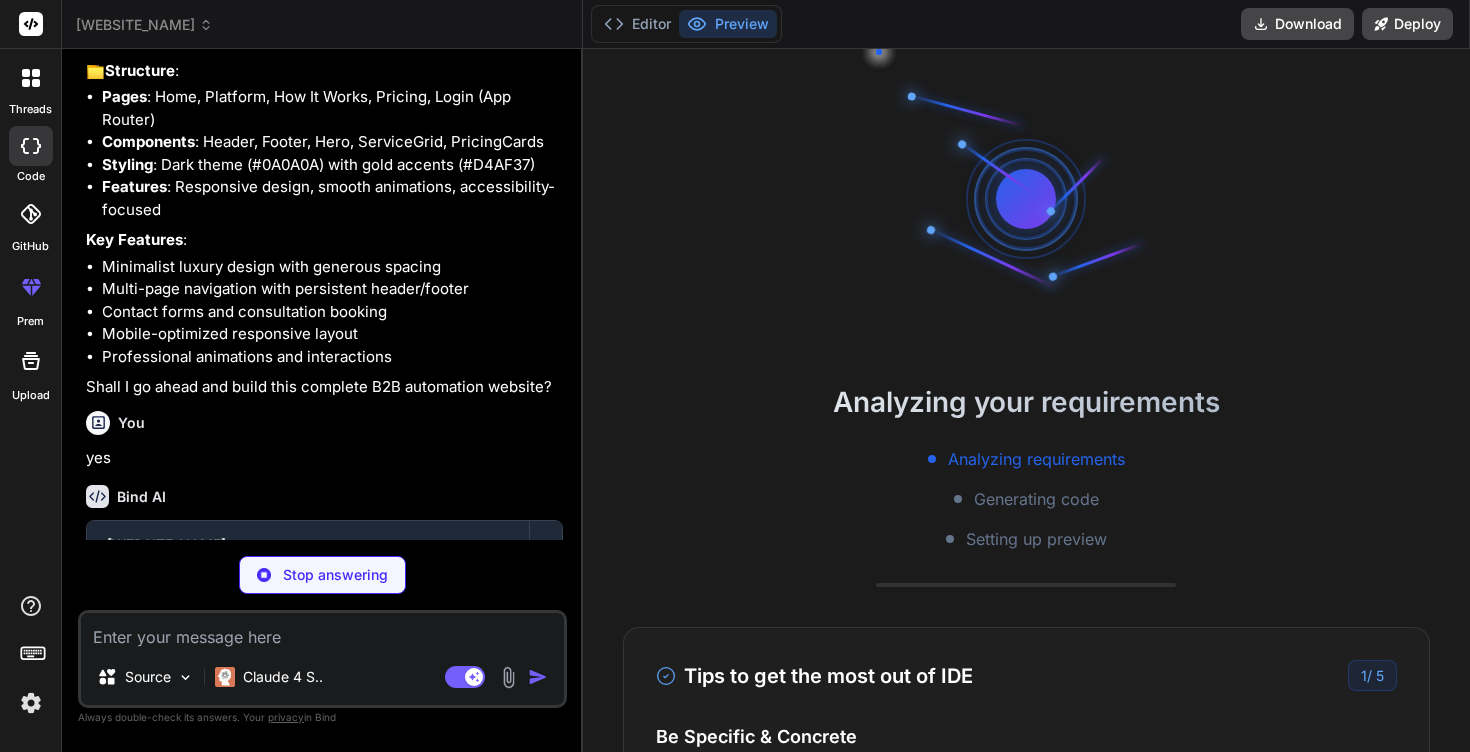 scroll, scrollTop: 19, scrollLeft: 0, axis: vertical 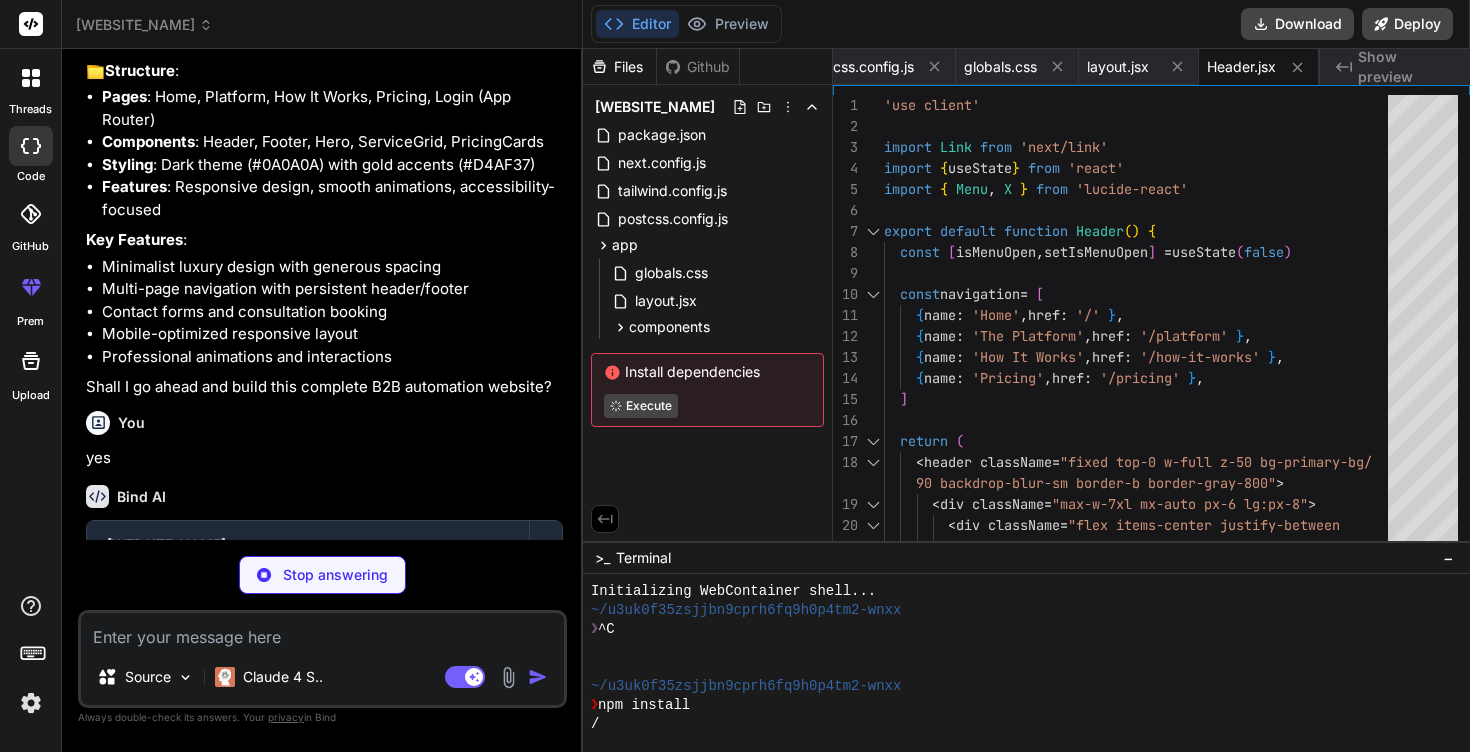 type on "x" 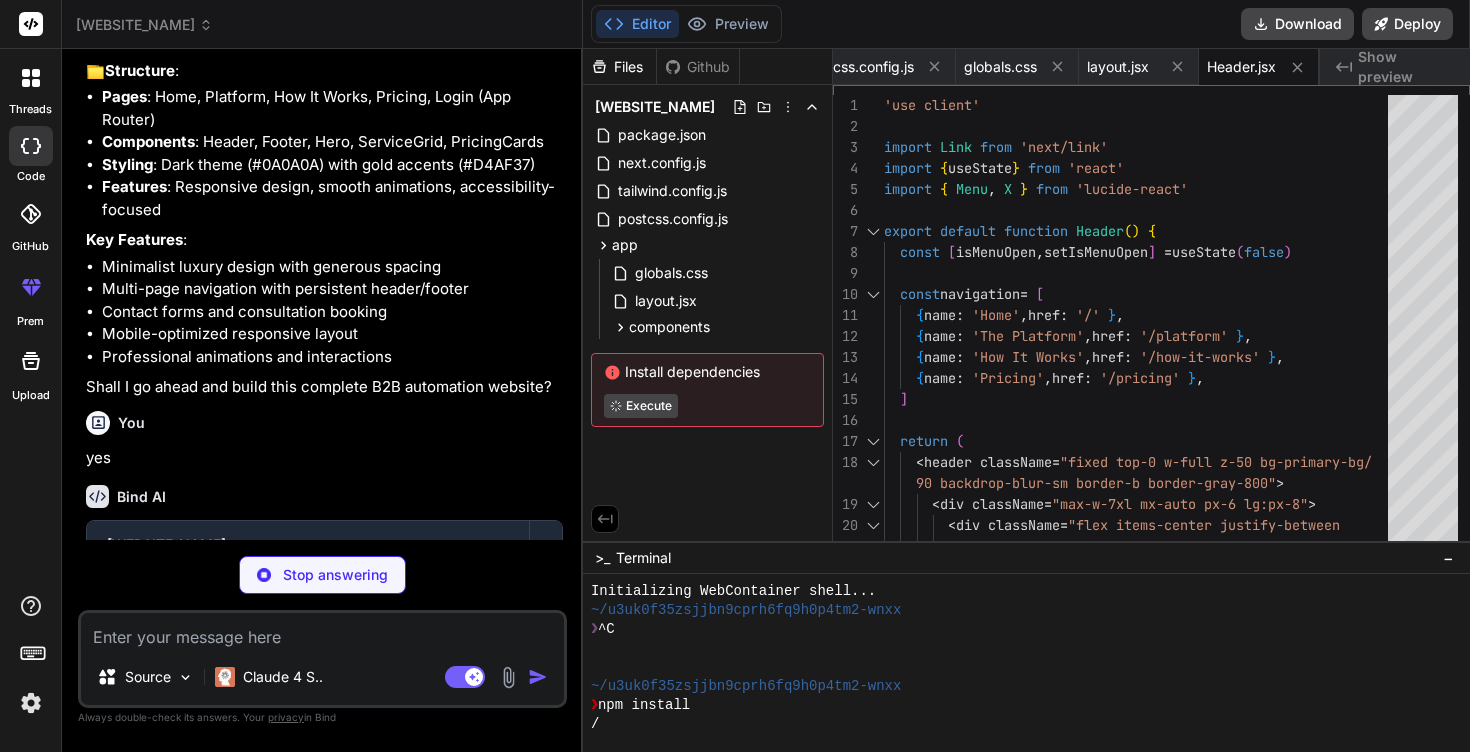type on ")
}" 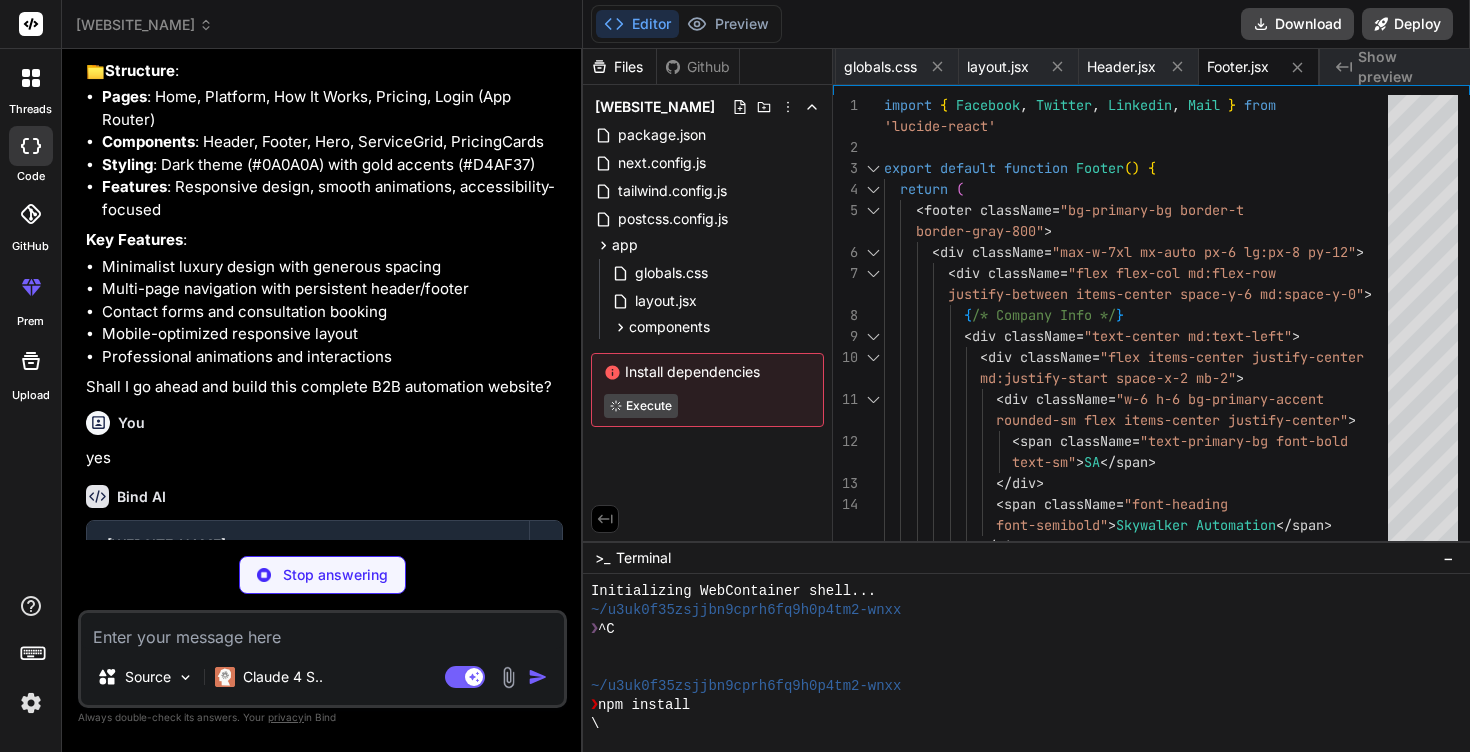 type on "x" 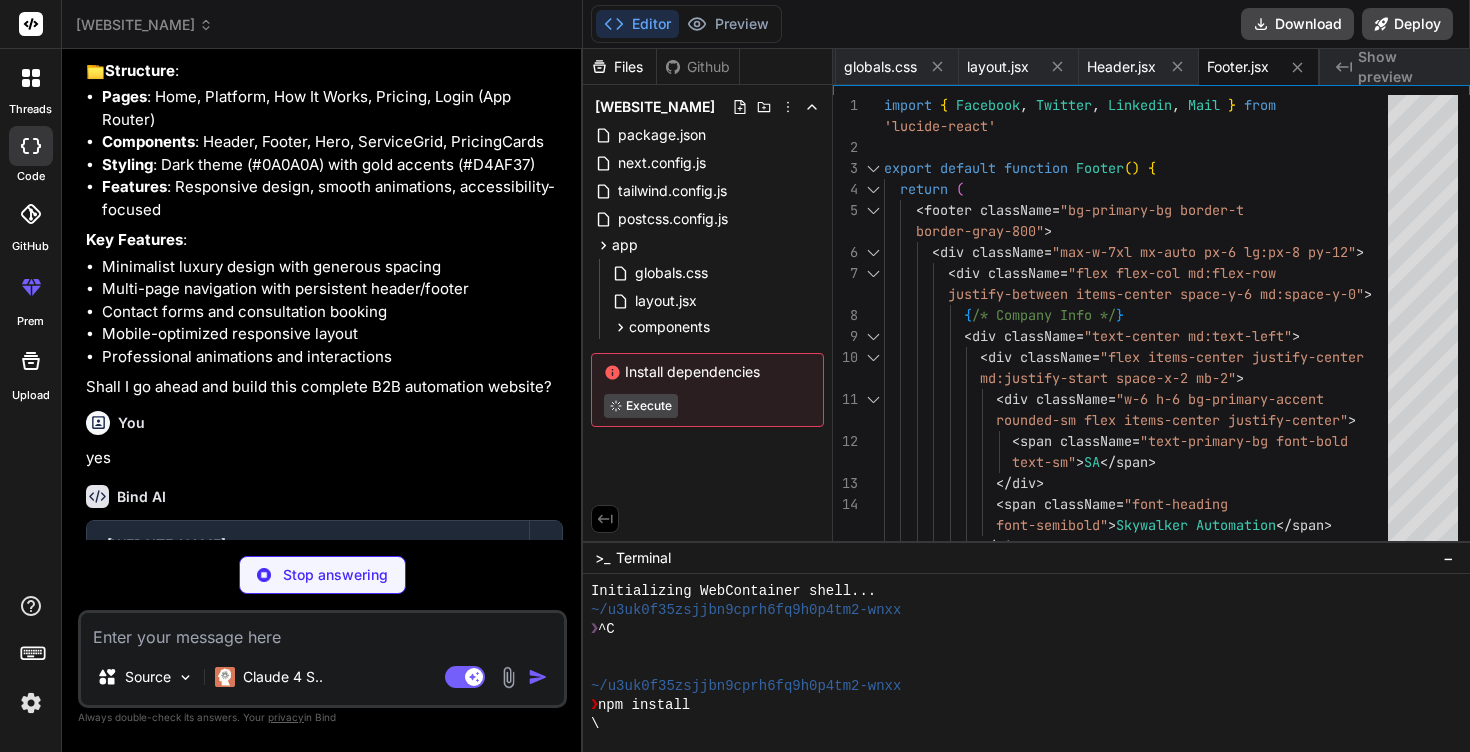 type on "</div>
)
}" 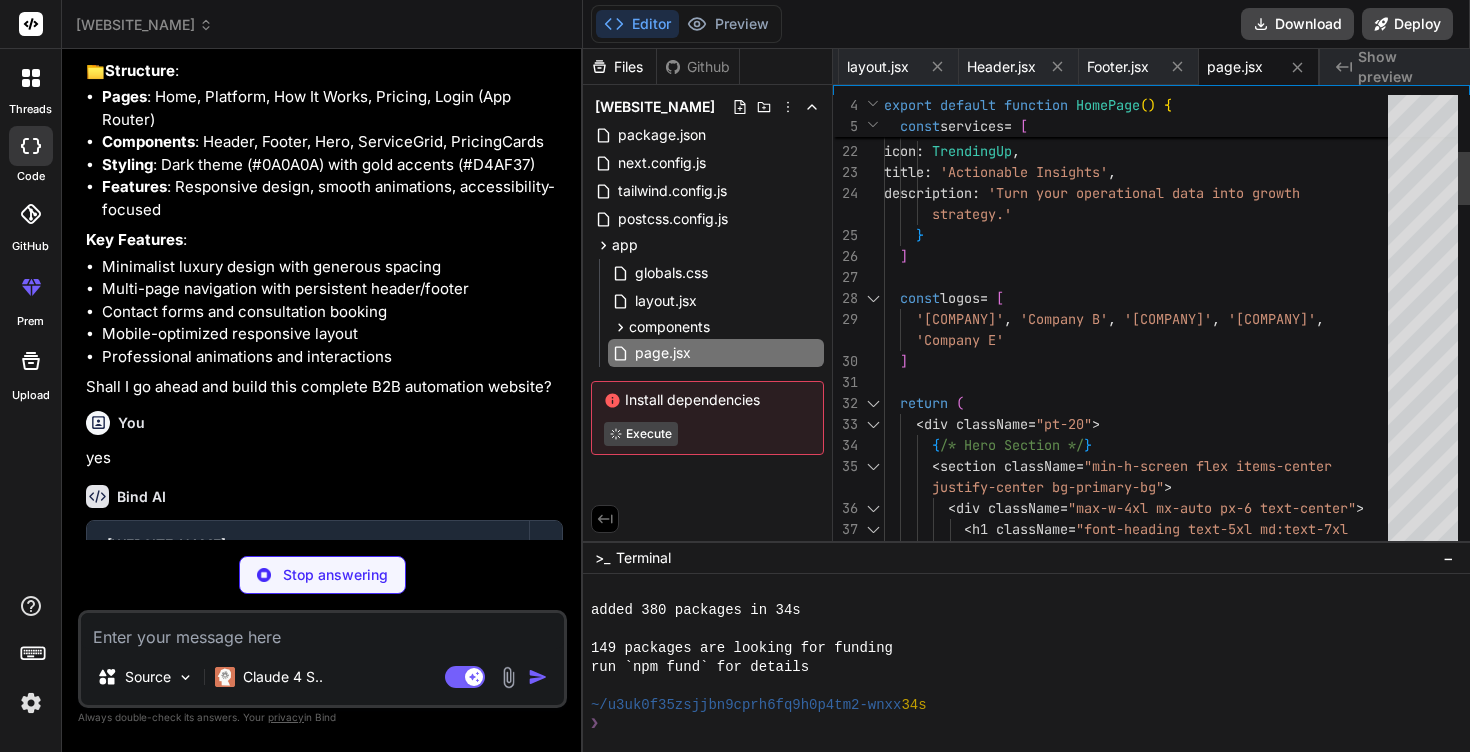 scroll, scrollTop: 380, scrollLeft: 0, axis: vertical 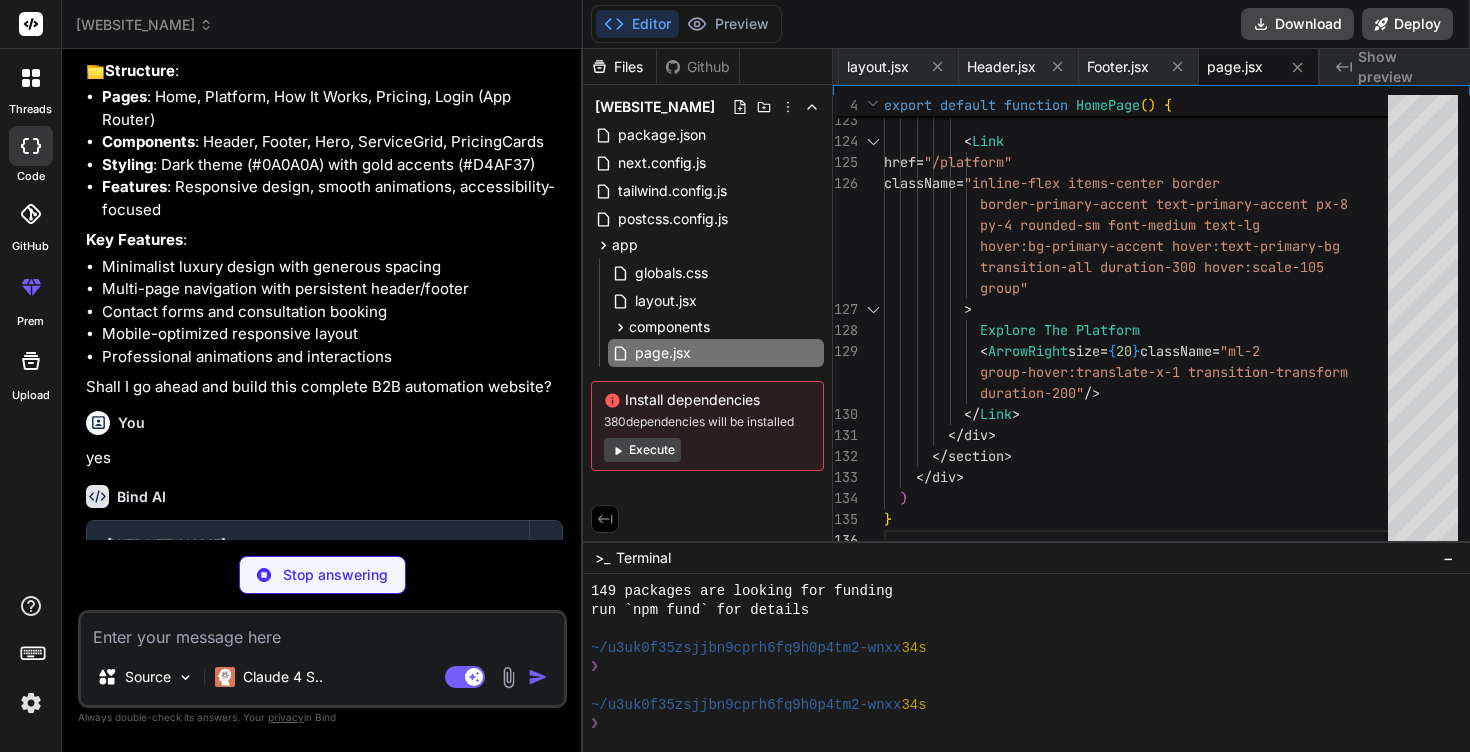 click on "Execute" at bounding box center [642, 450] 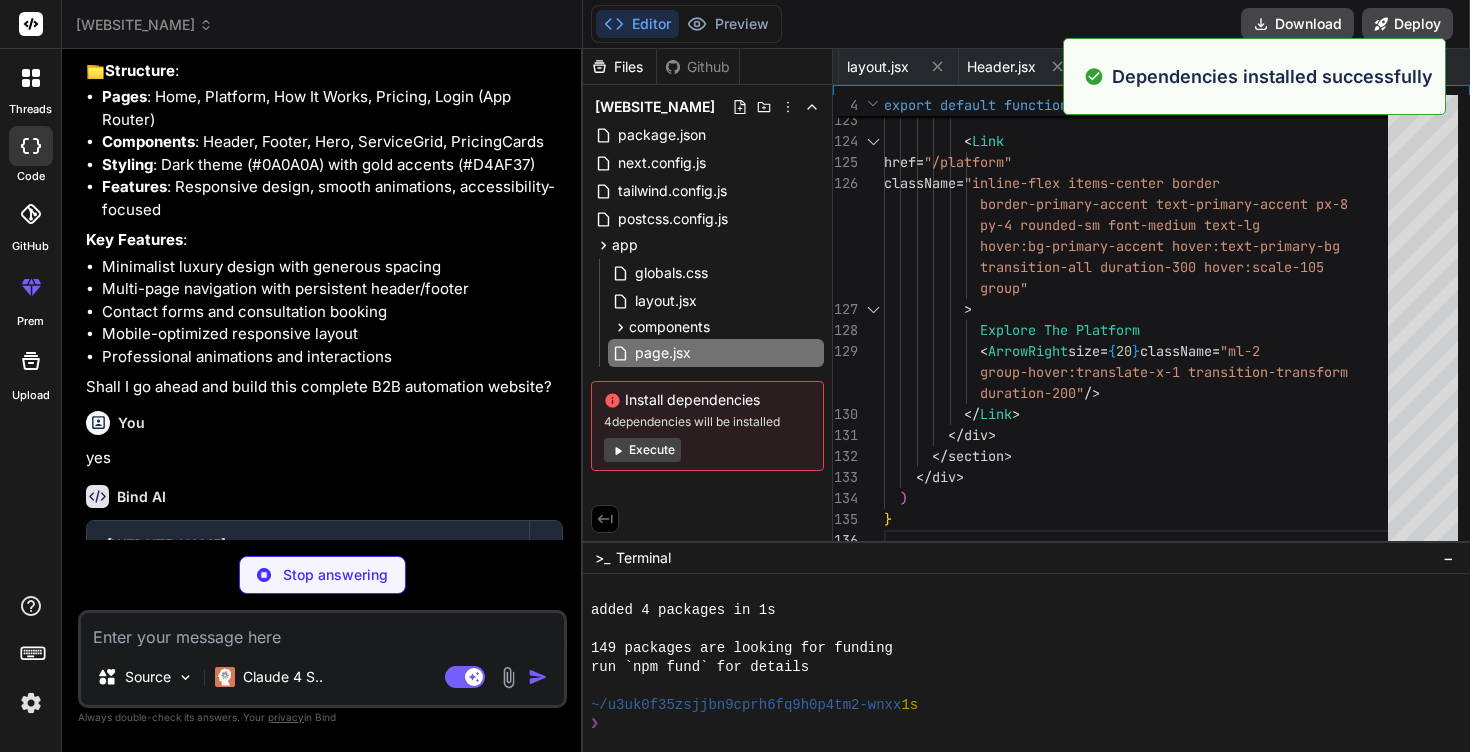 scroll, scrollTop: 665, scrollLeft: 0, axis: vertical 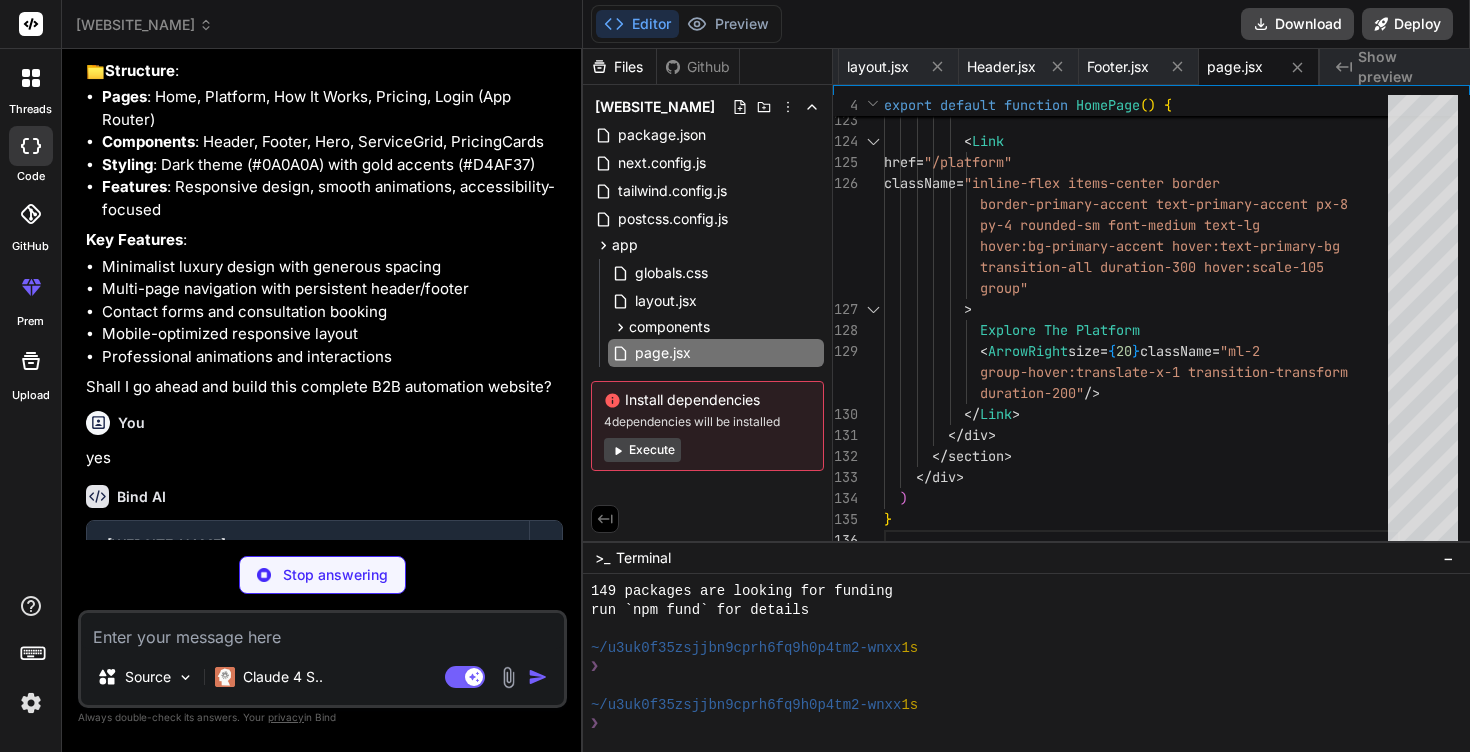 click on "Execute" at bounding box center [642, 450] 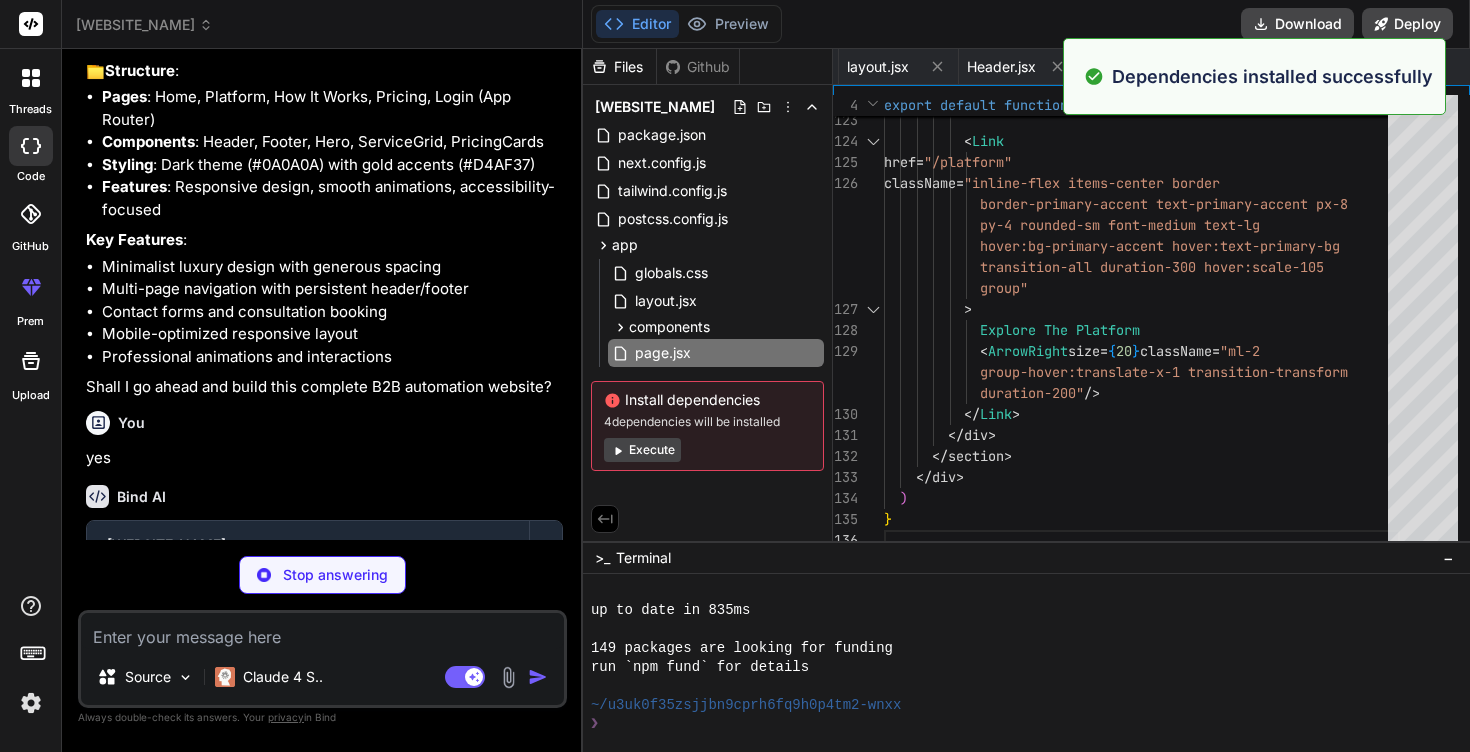 scroll, scrollTop: 950, scrollLeft: 0, axis: vertical 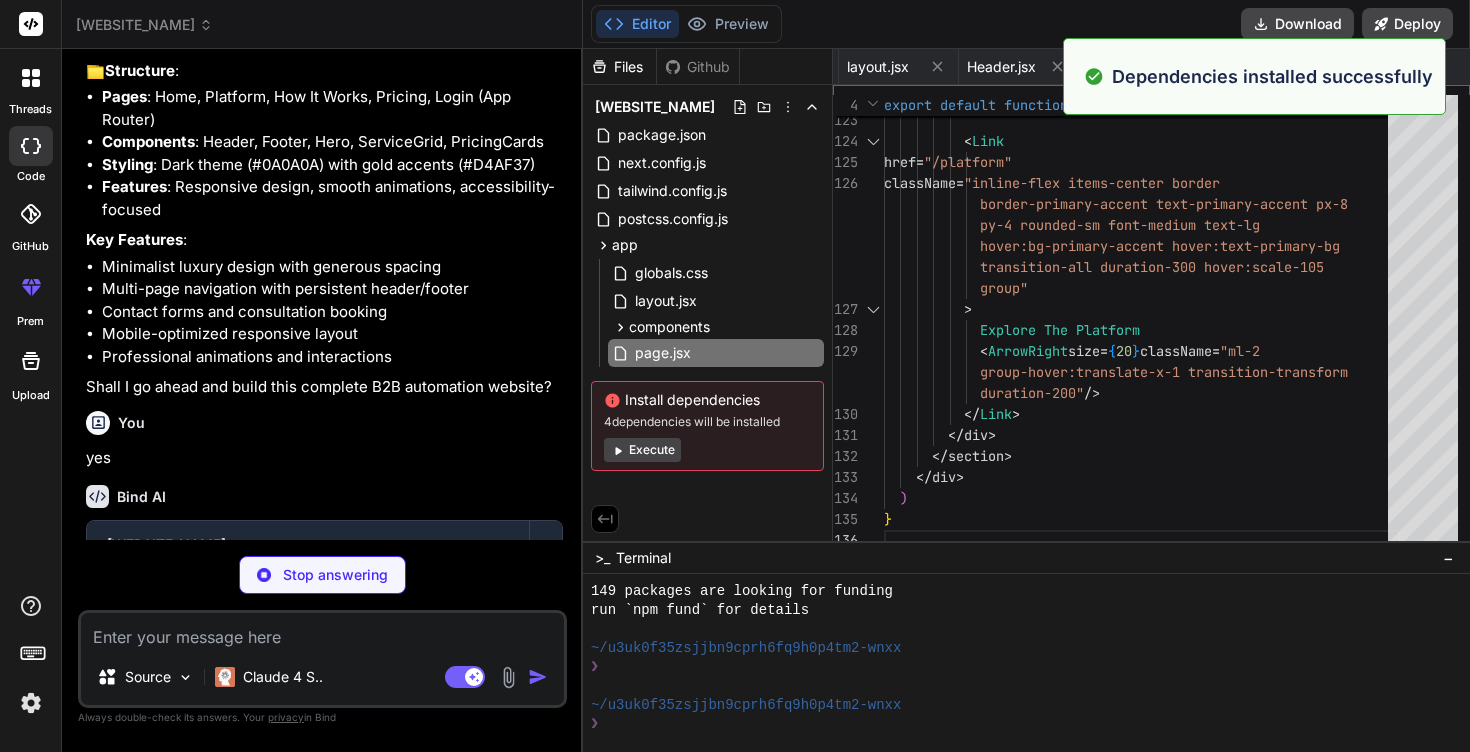 type on "x" 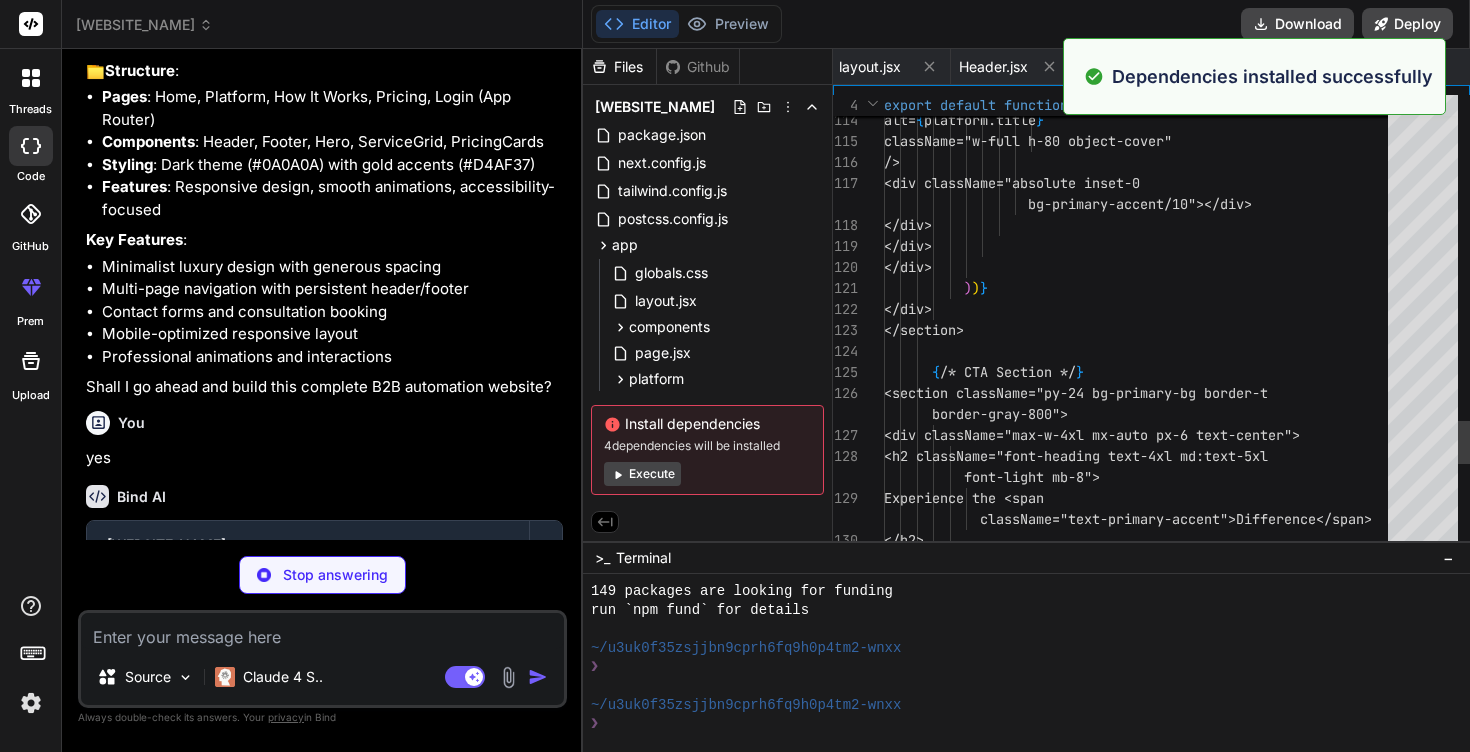 scroll, scrollTop: 0, scrollLeft: 840, axis: horizontal 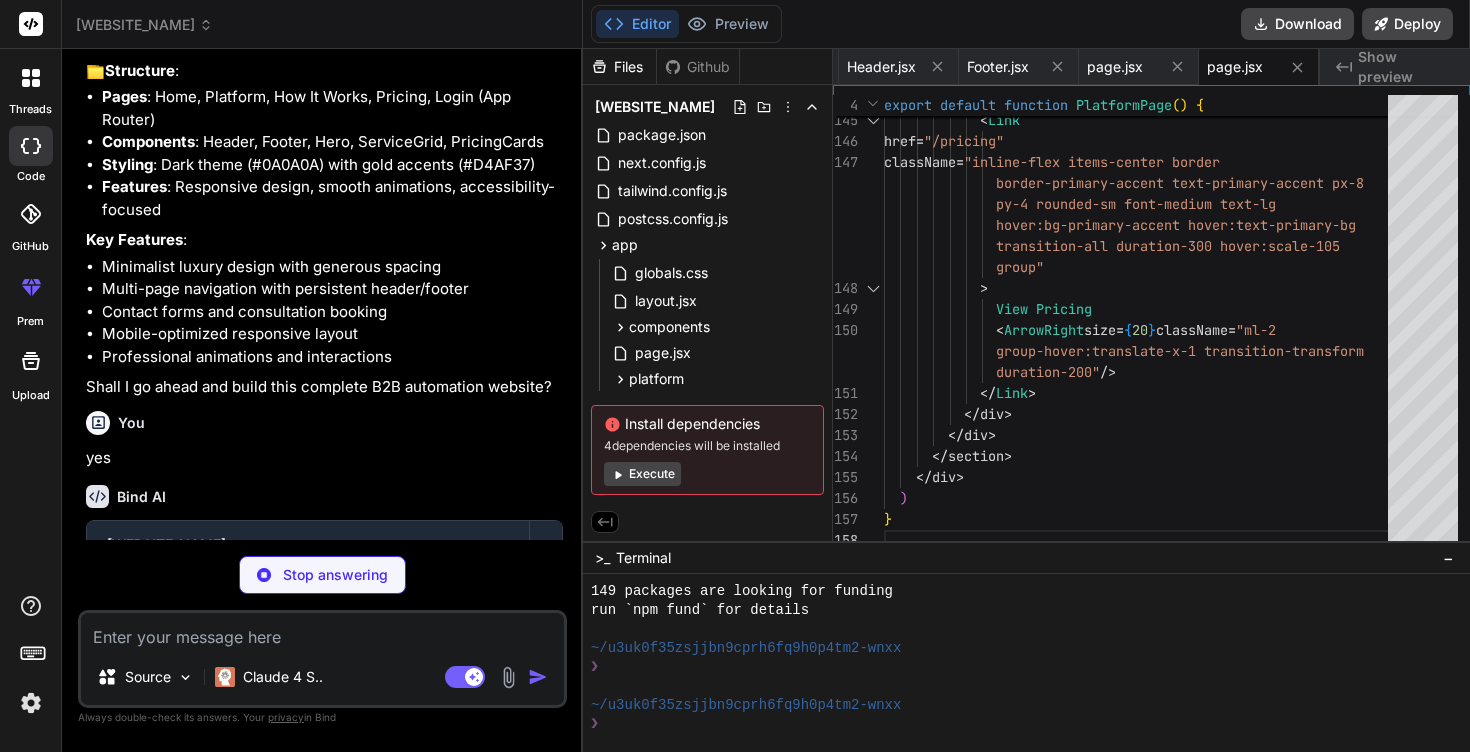 click on "Execute" at bounding box center [642, 474] 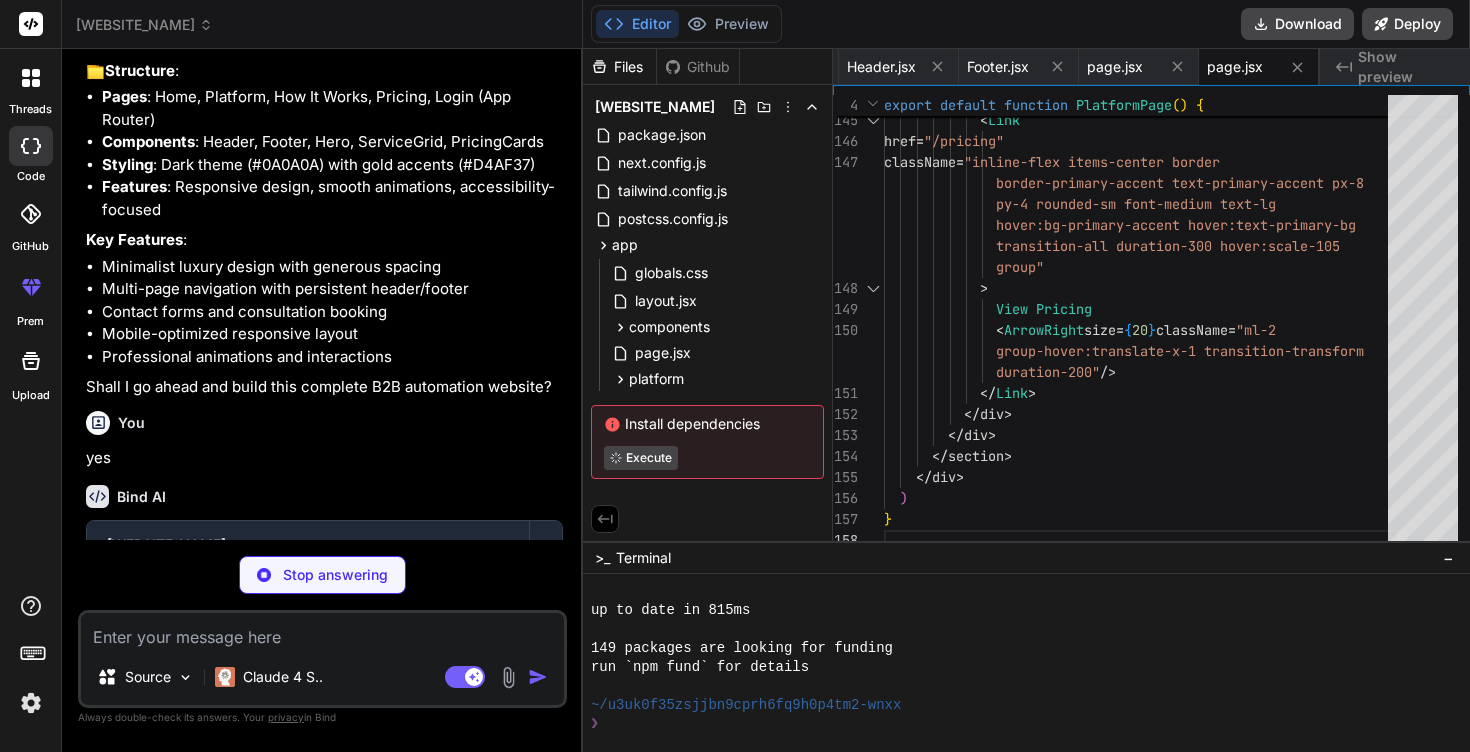 scroll, scrollTop: 1235, scrollLeft: 0, axis: vertical 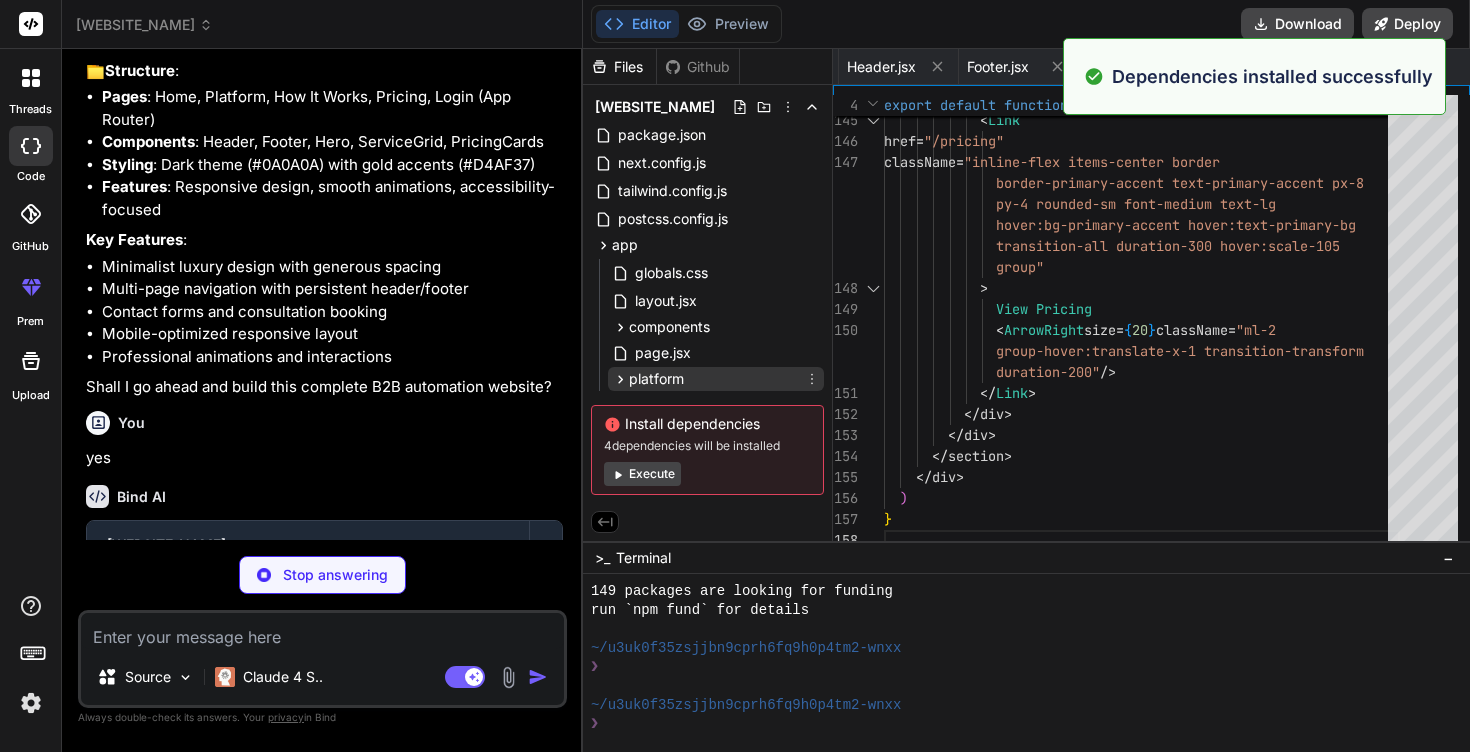 click on "platform" at bounding box center [716, 379] 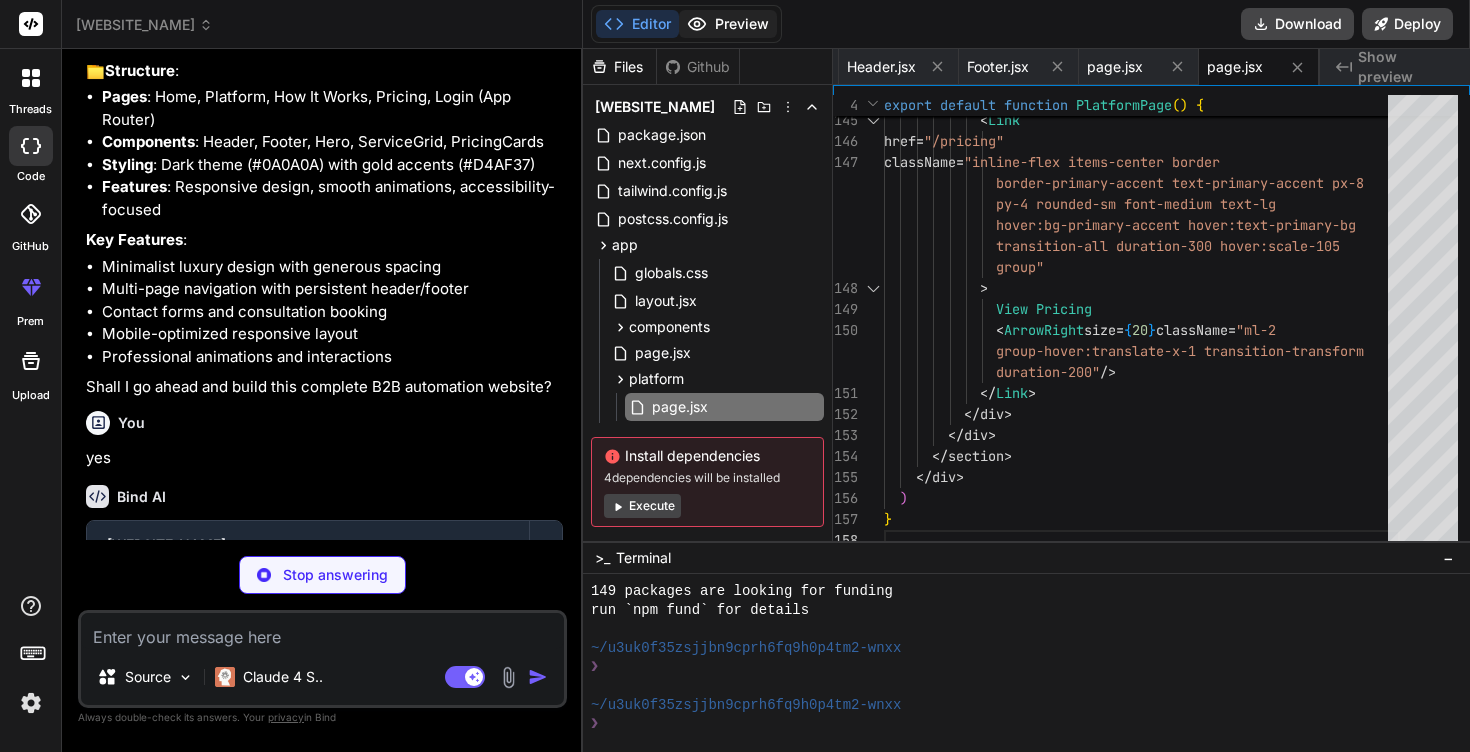 click on "Preview" at bounding box center [728, 24] 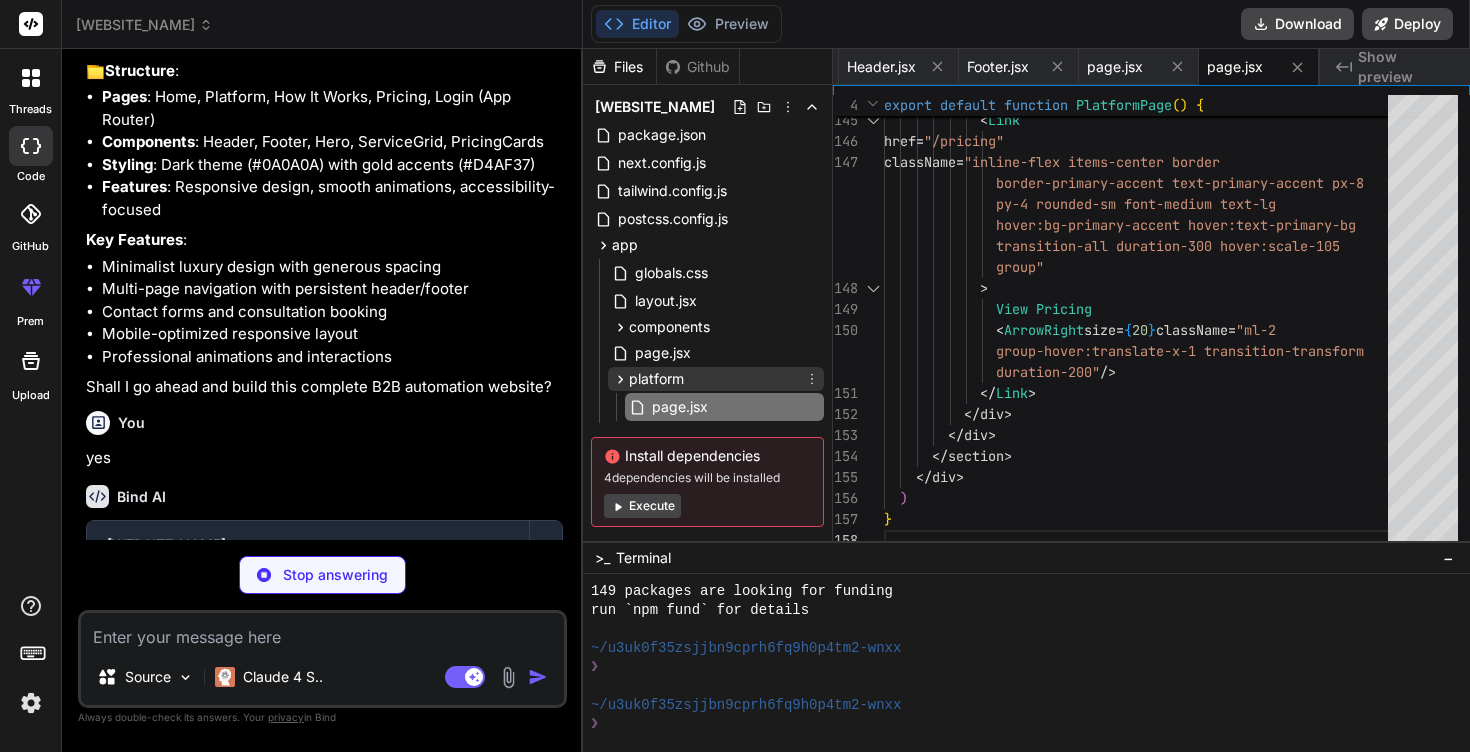 scroll, scrollTop: 34, scrollLeft: 0, axis: vertical 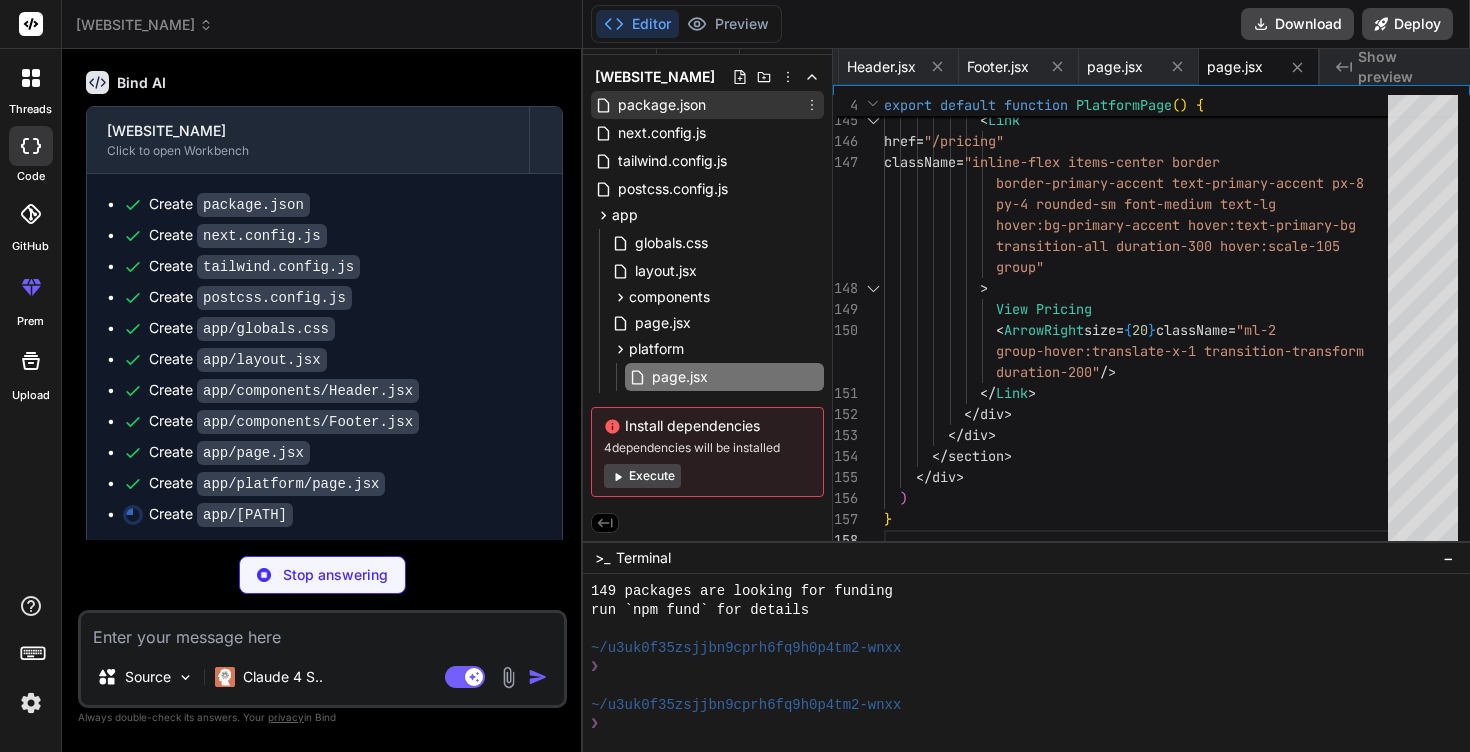 type on "x" 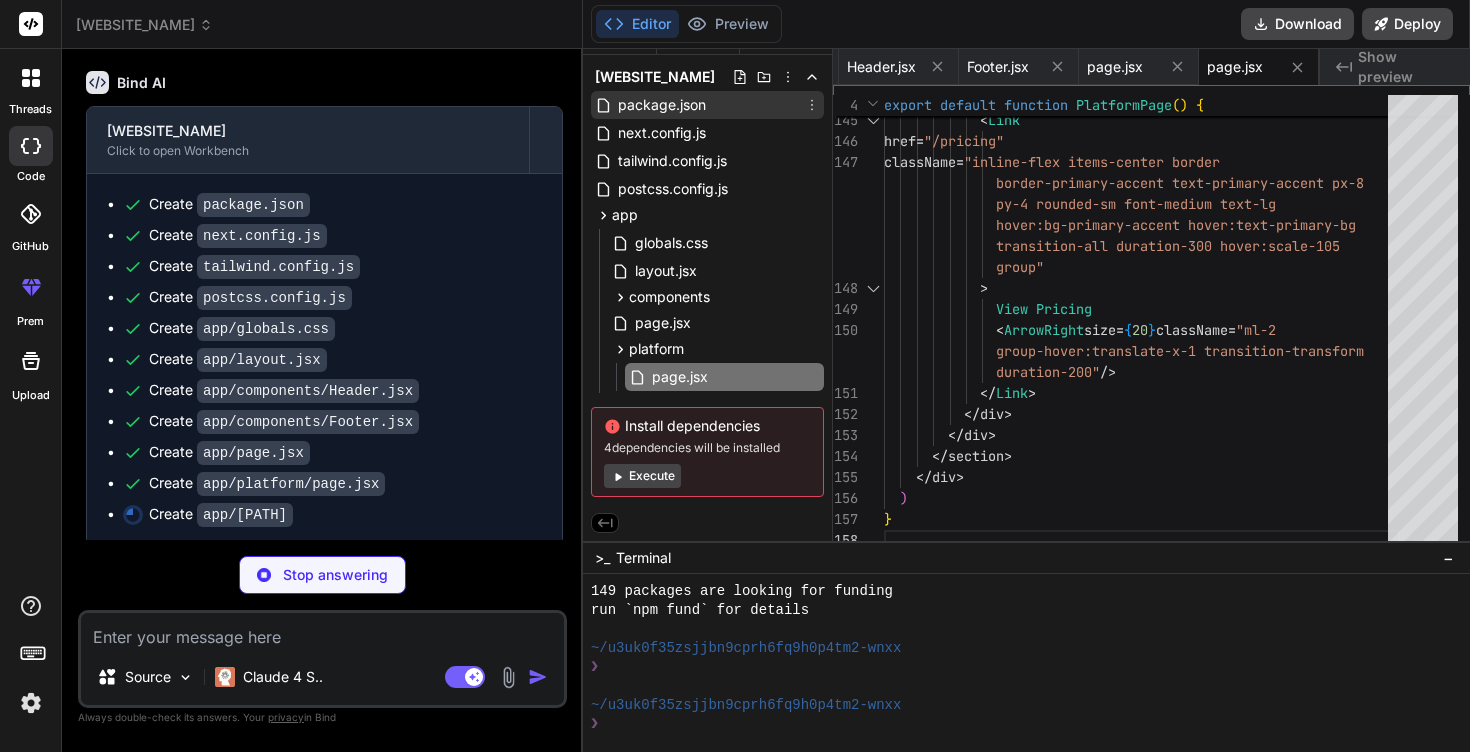 type on "</div>
)
}" 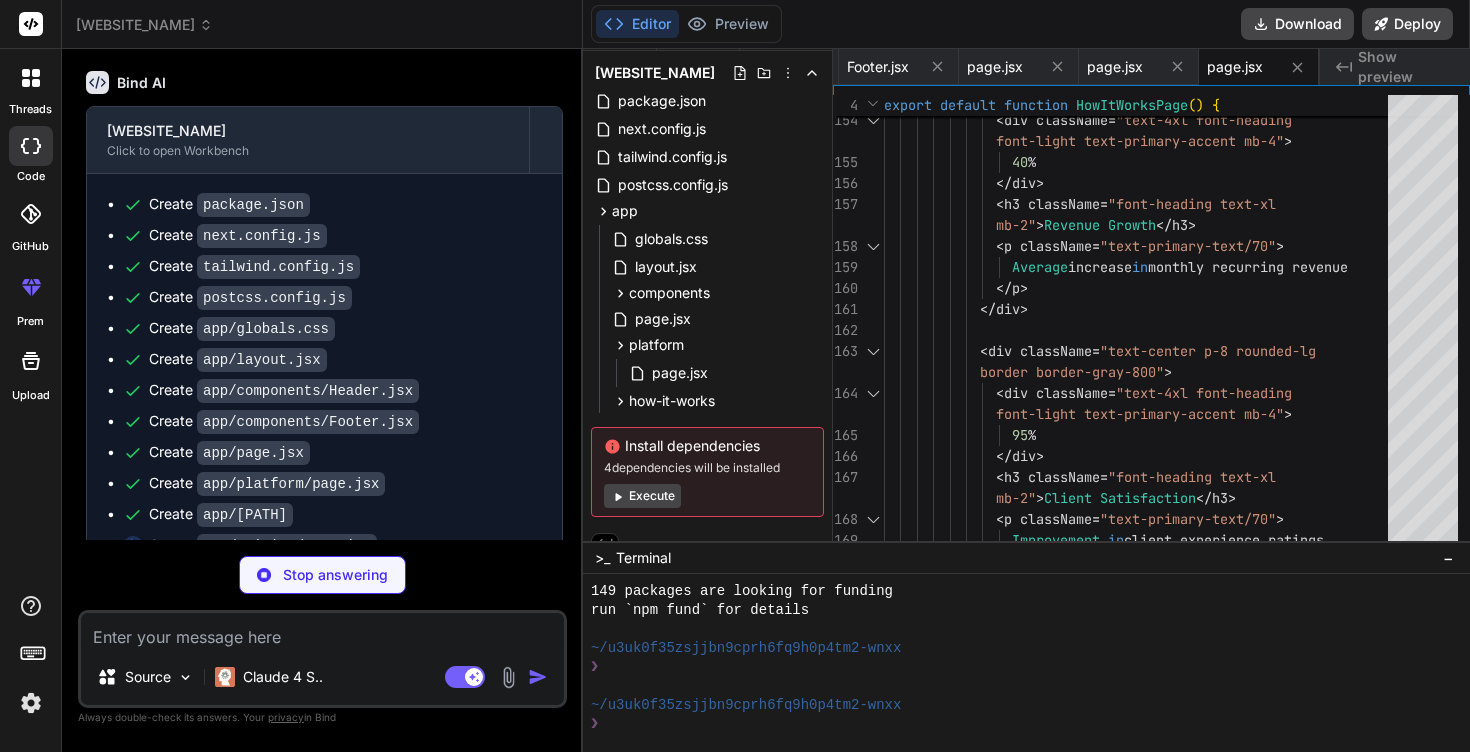 scroll, scrollTop: 2368, scrollLeft: 0, axis: vertical 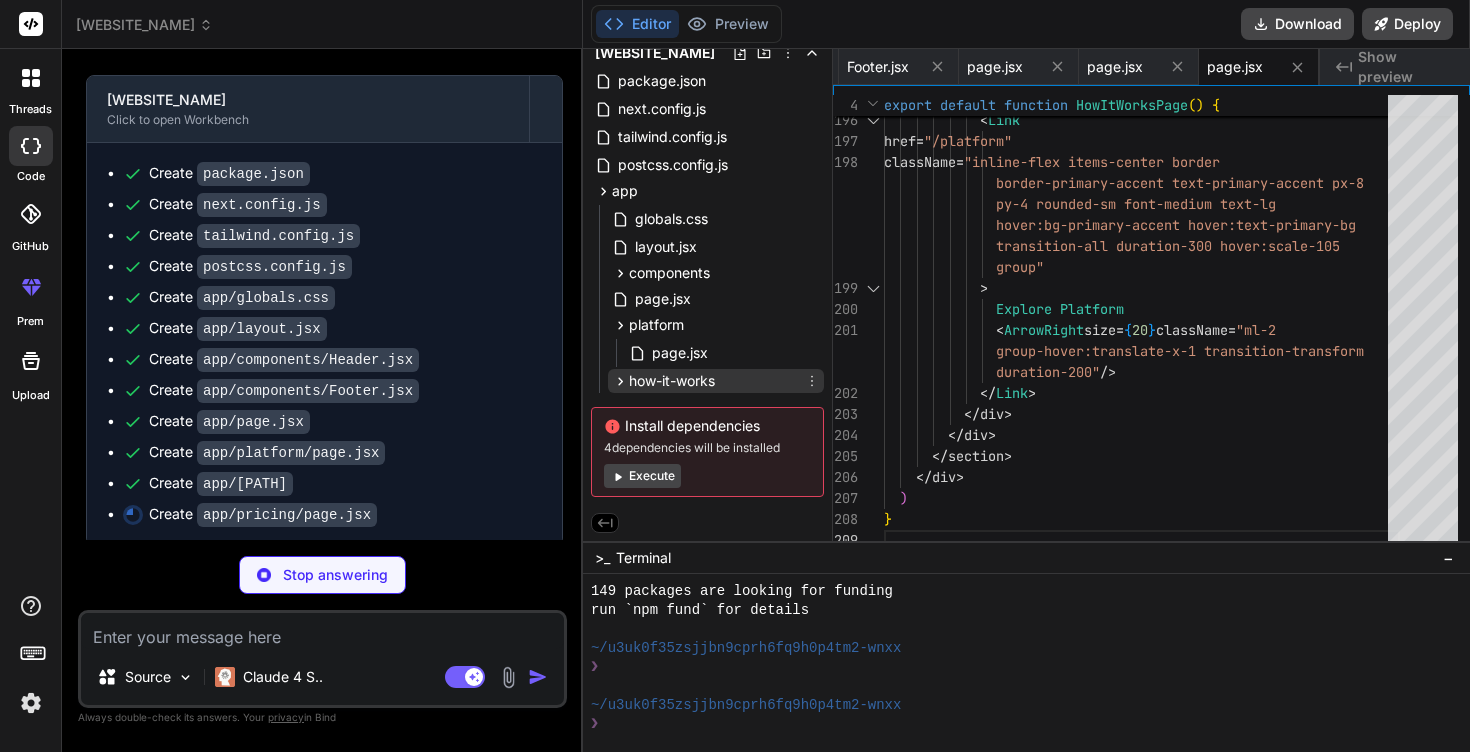 click on "how-it-works" at bounding box center [672, 381] 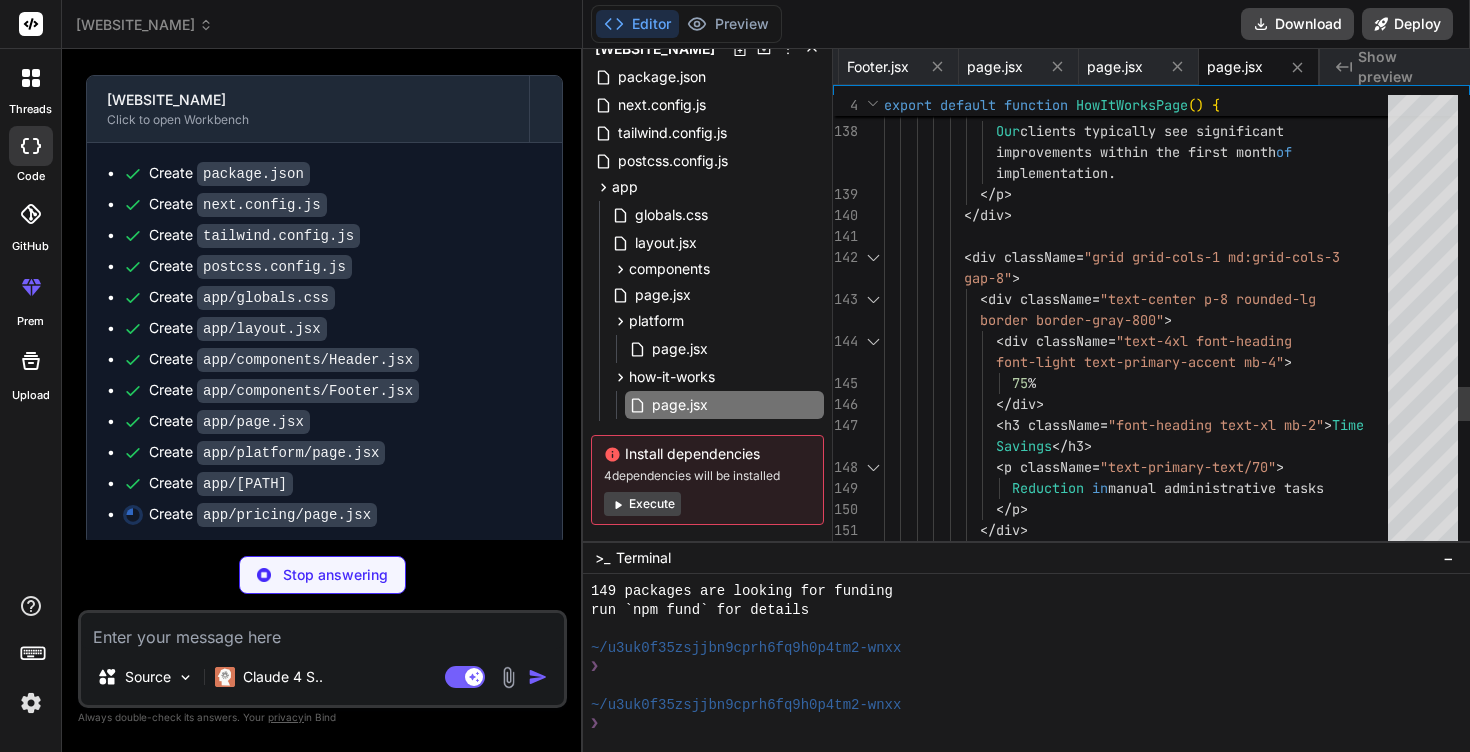 type on "x" 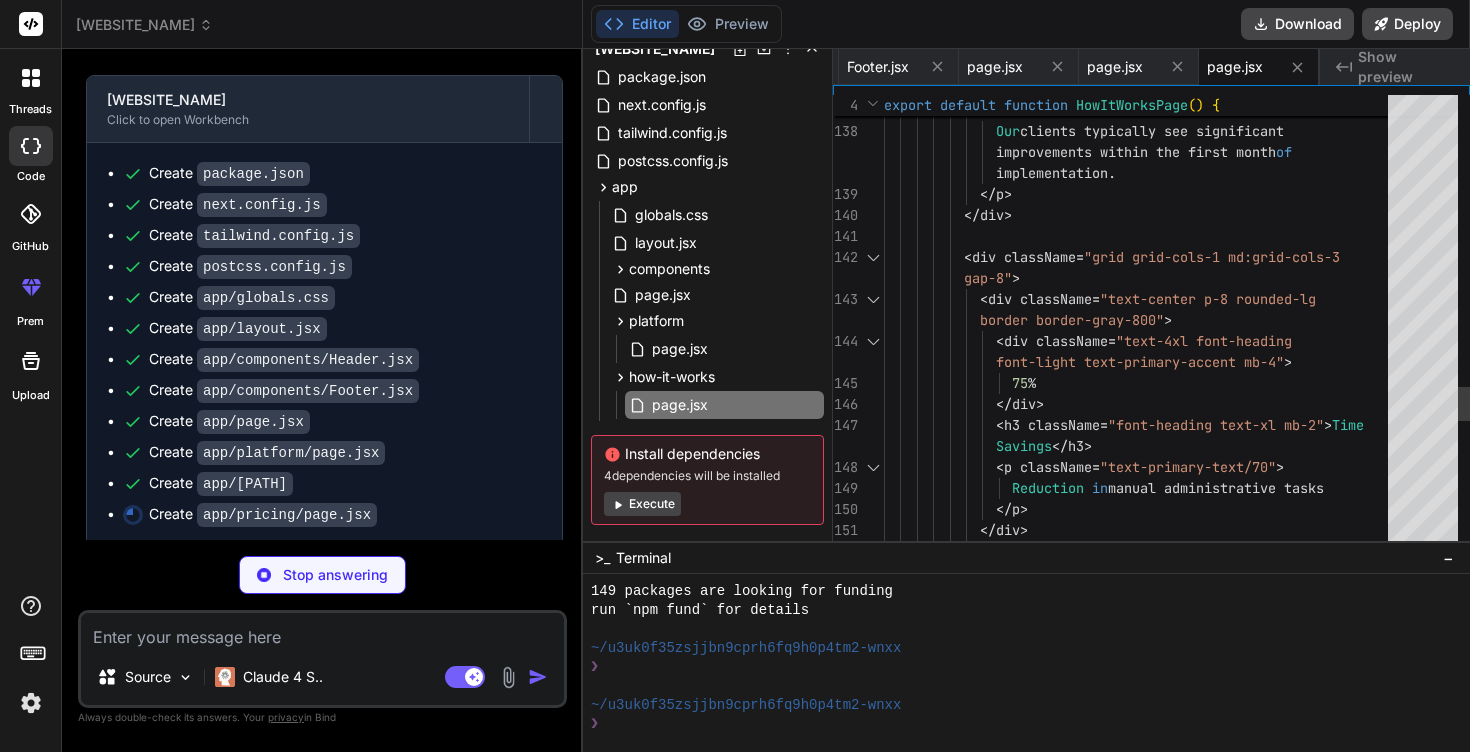 type on ")
}" 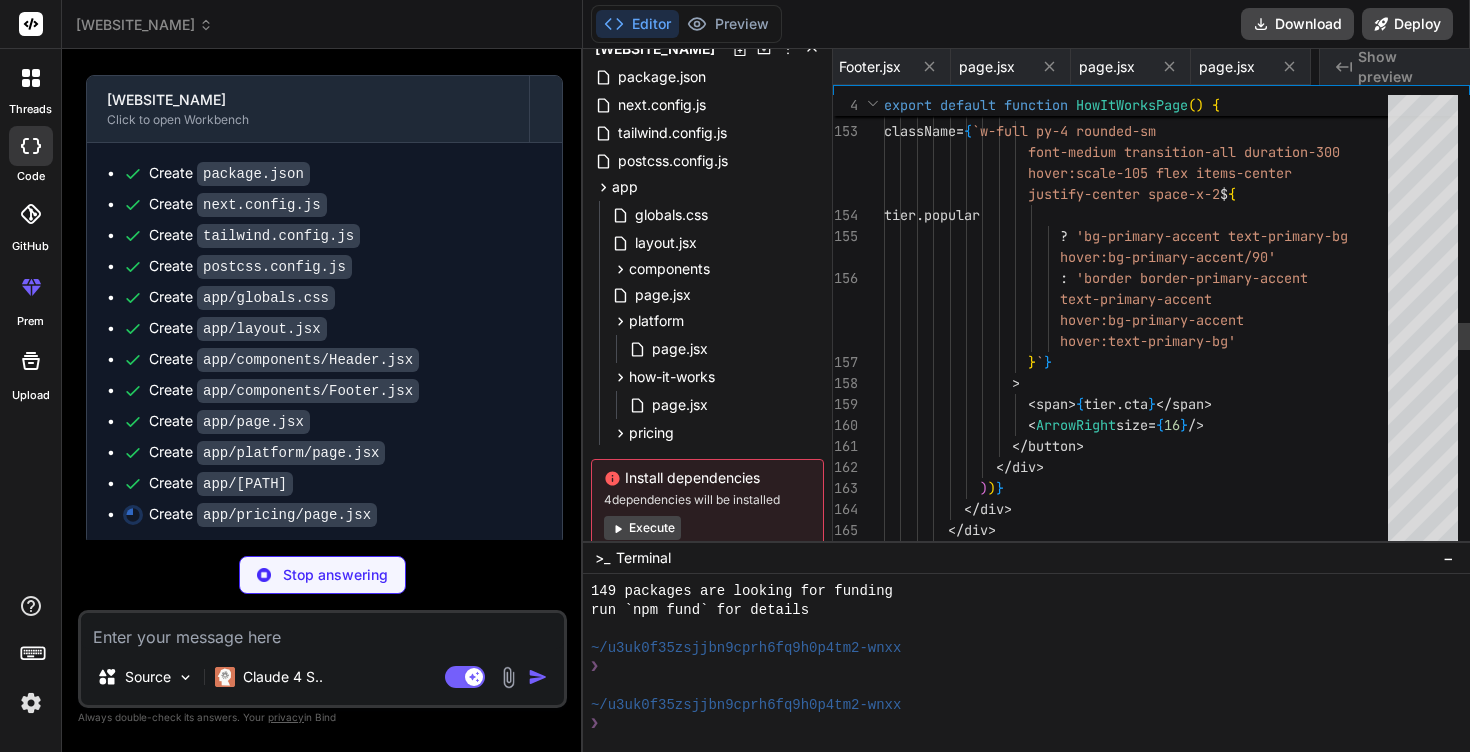 scroll, scrollTop: 0, scrollLeft: 1080, axis: horizontal 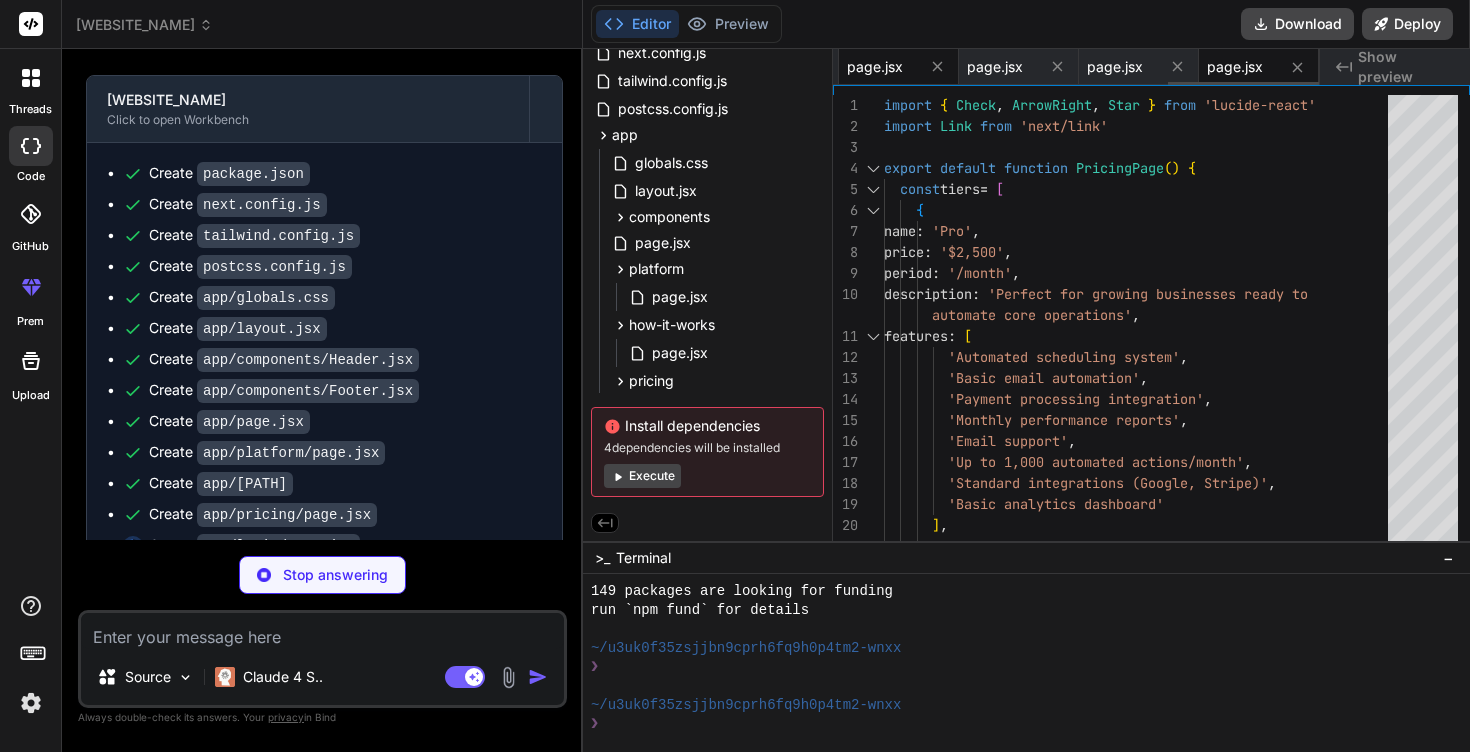 type on "x" 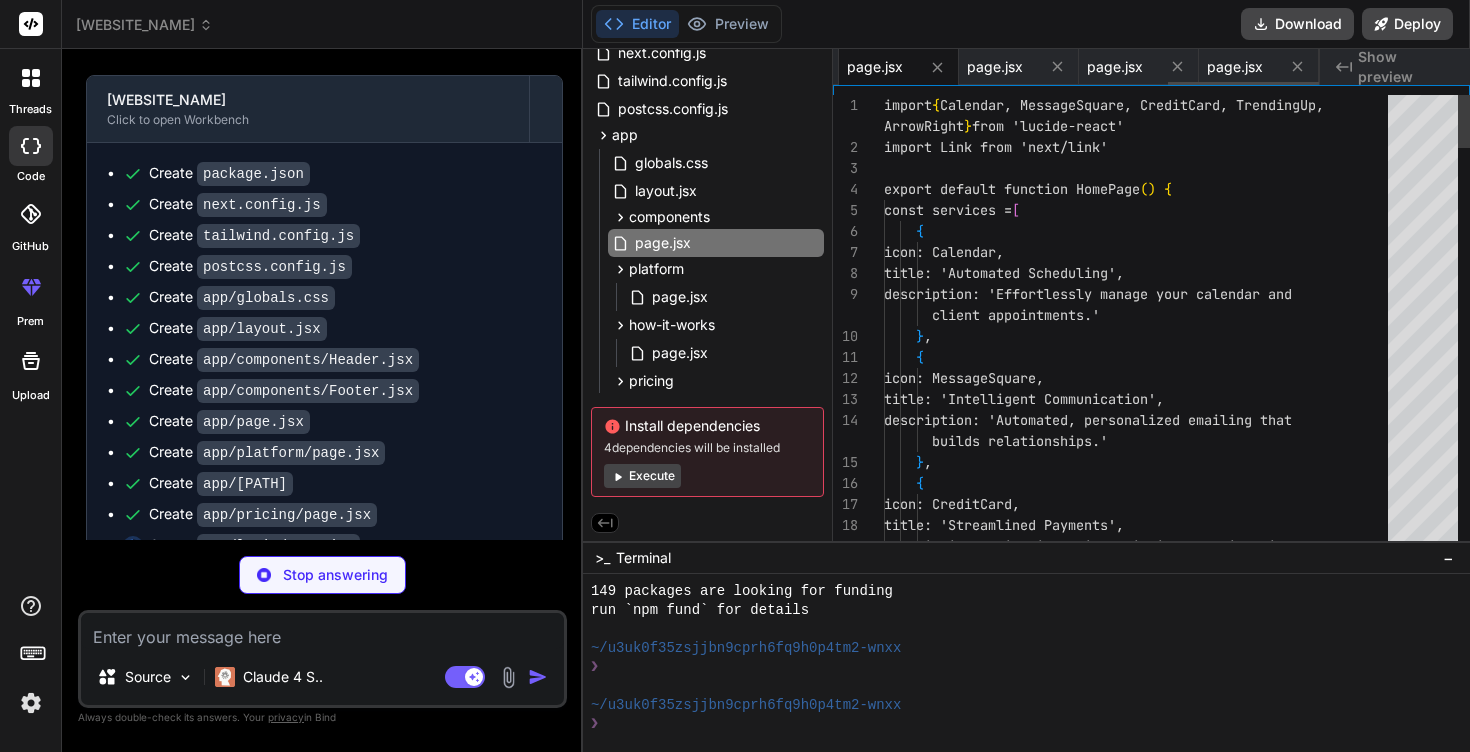scroll, scrollTop: 63, scrollLeft: 0, axis: vertical 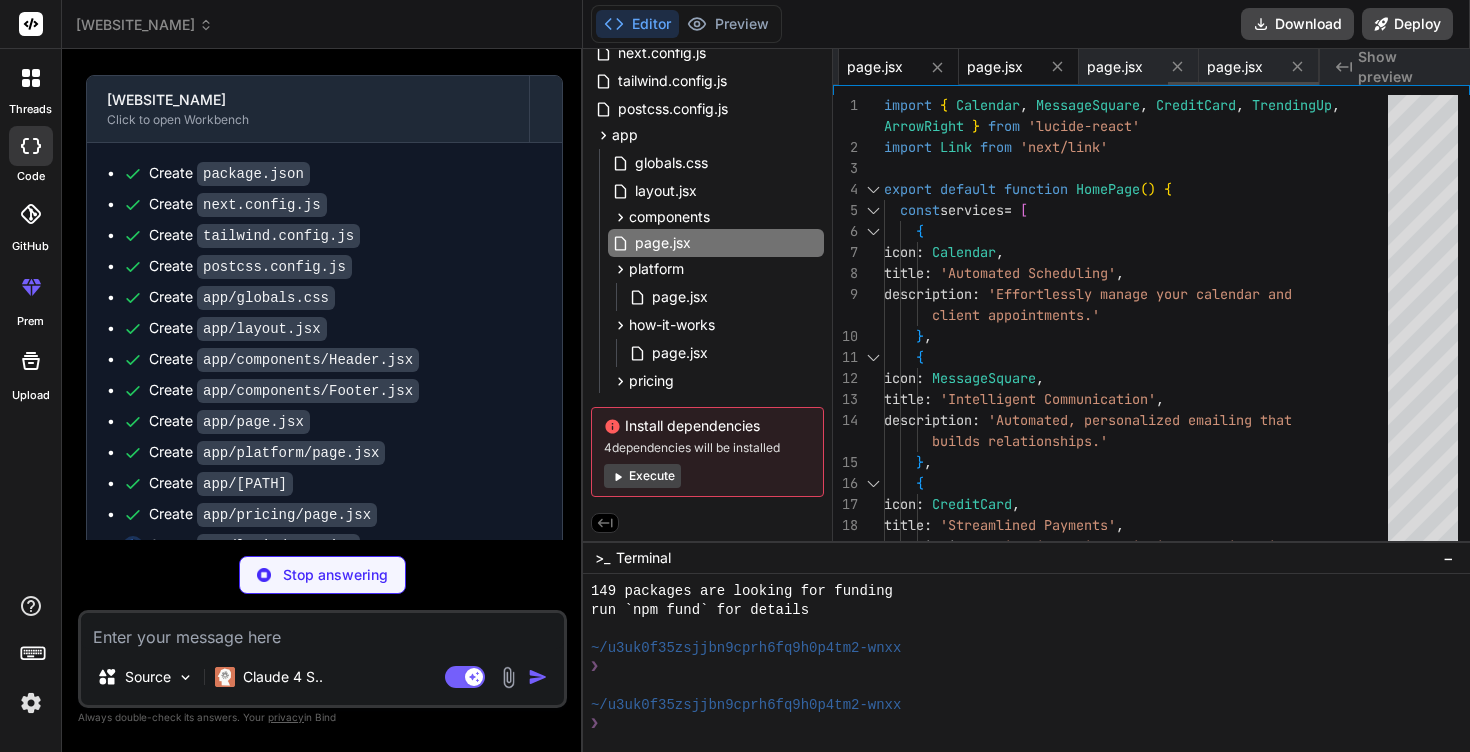 type on "x" 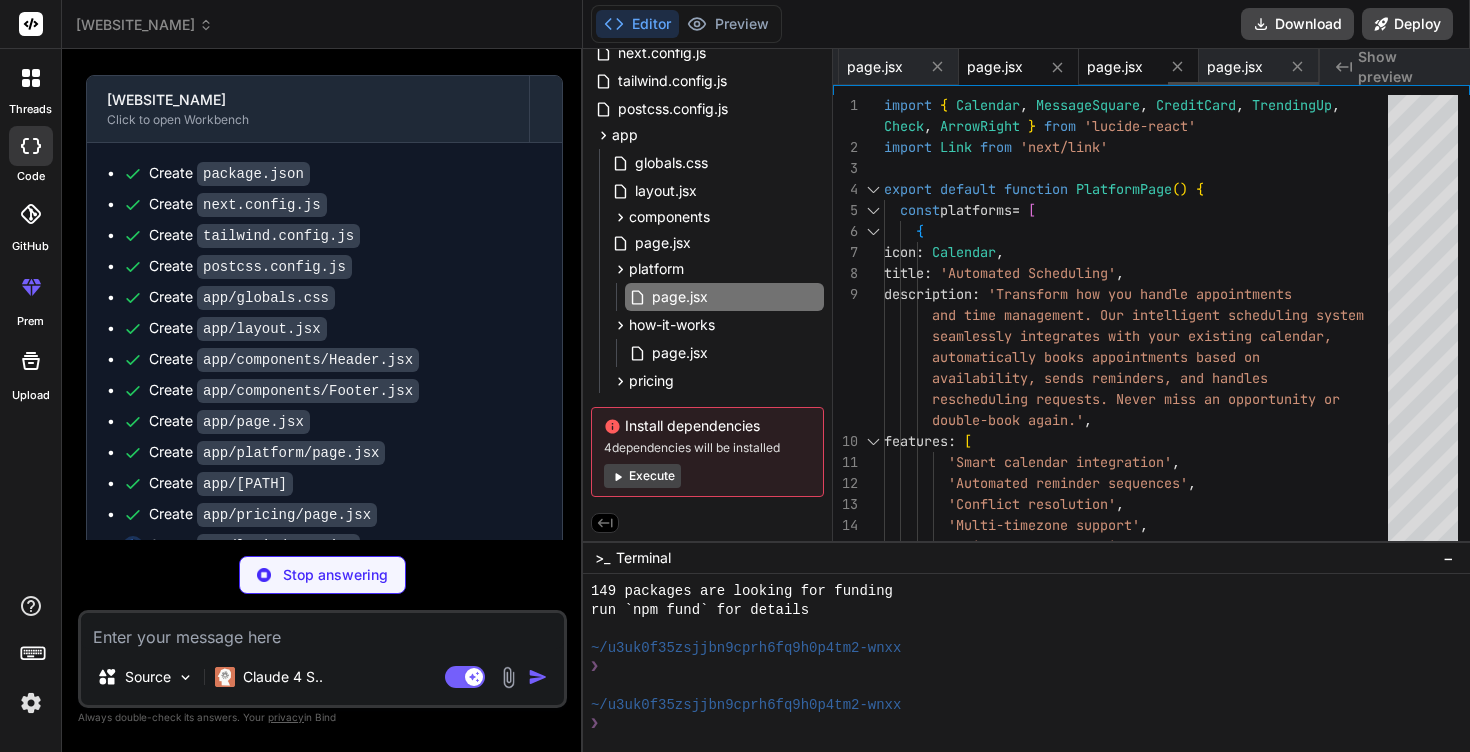 type on "x" 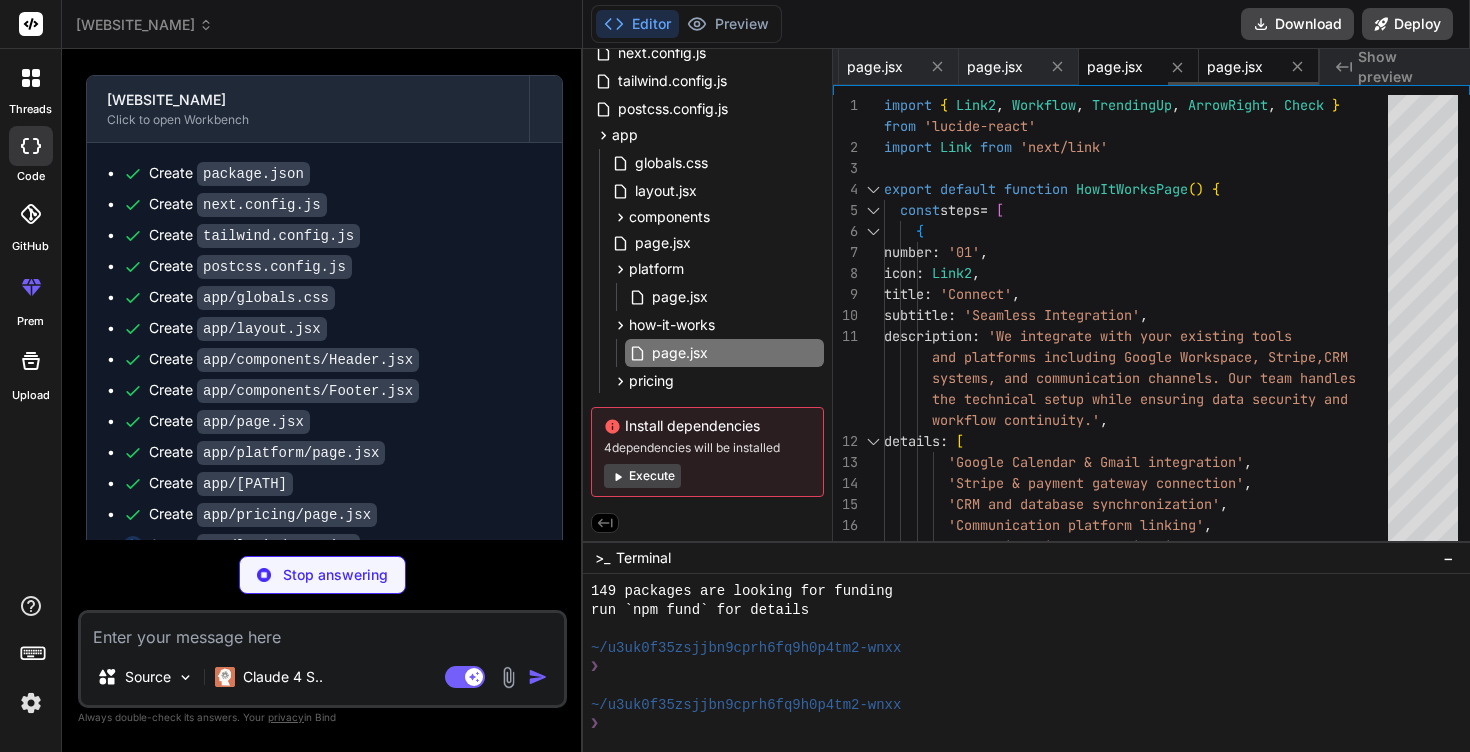 type on "x" 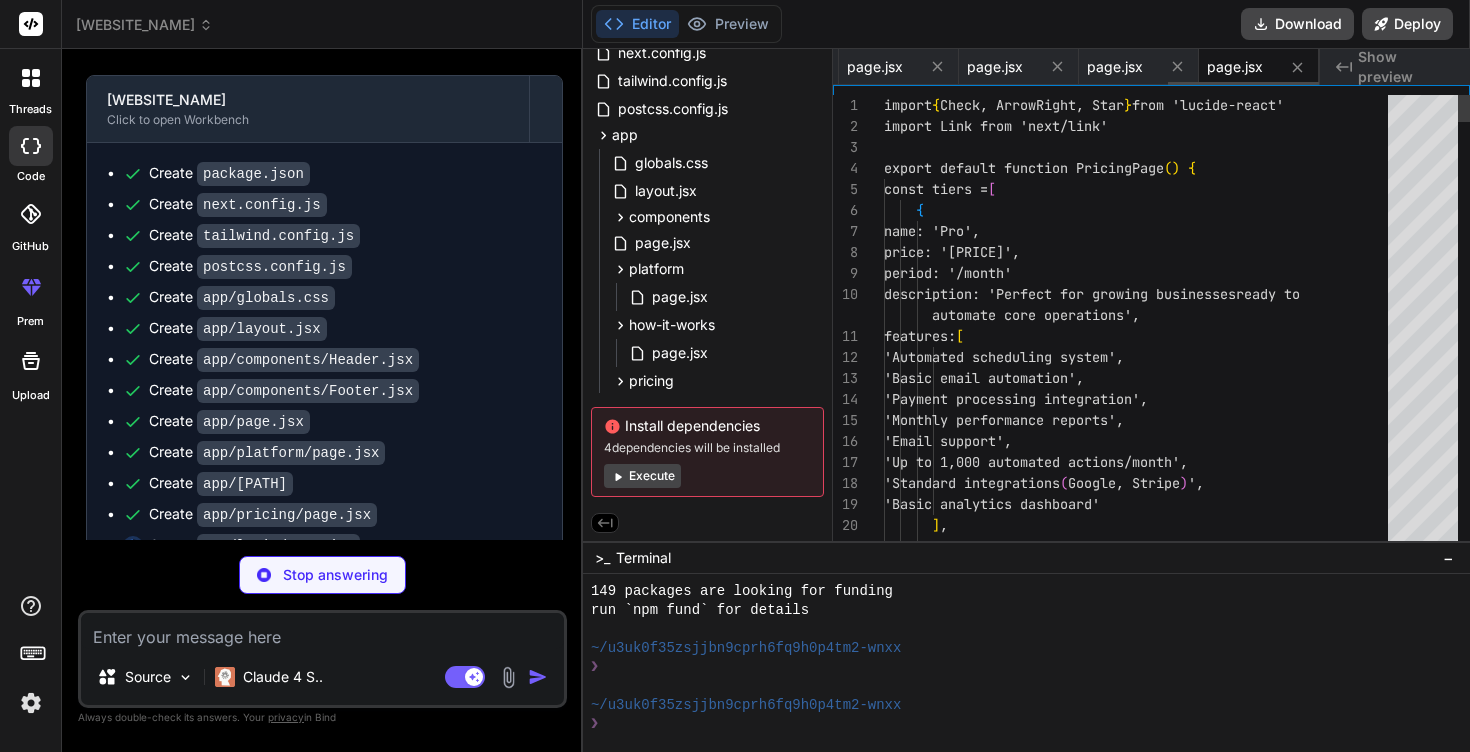 scroll, scrollTop: 62, scrollLeft: 0, axis: vertical 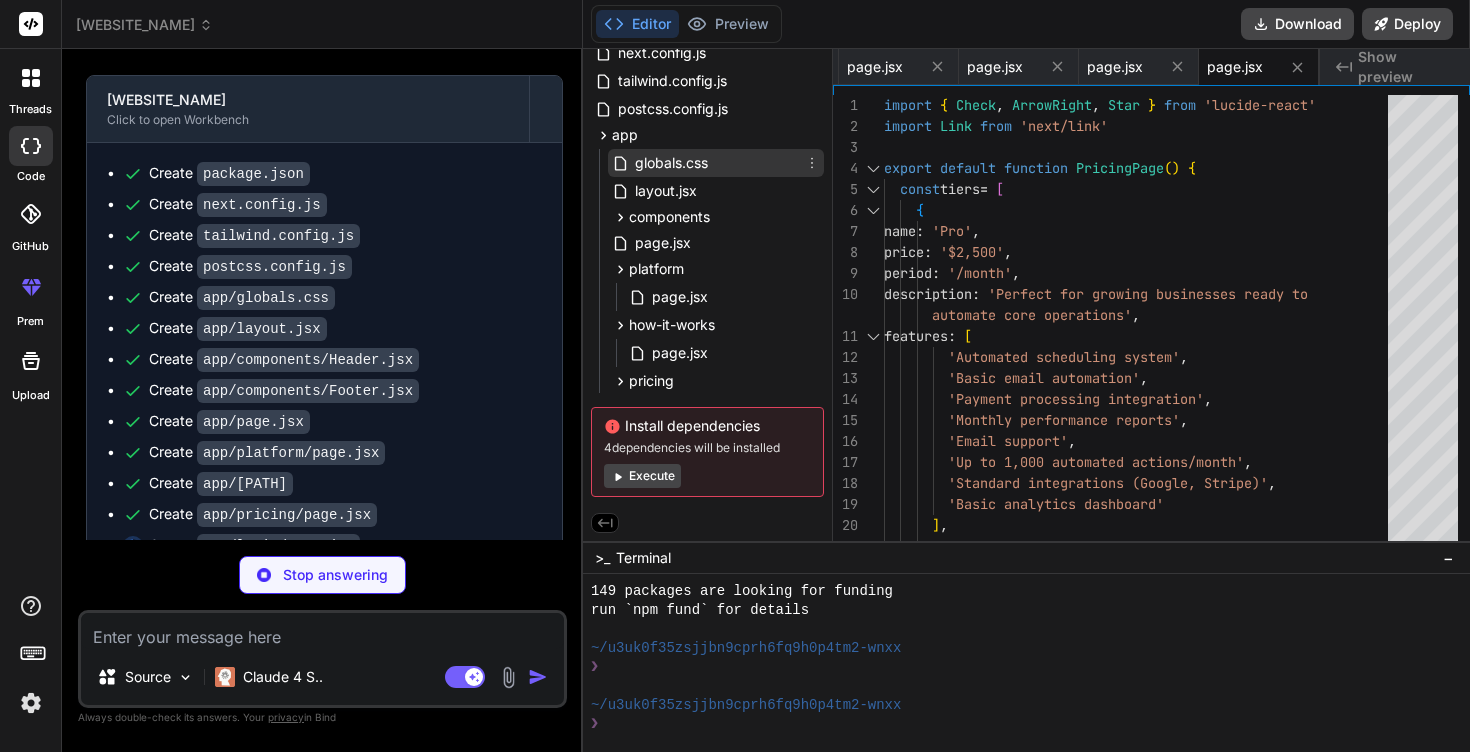 type on "x" 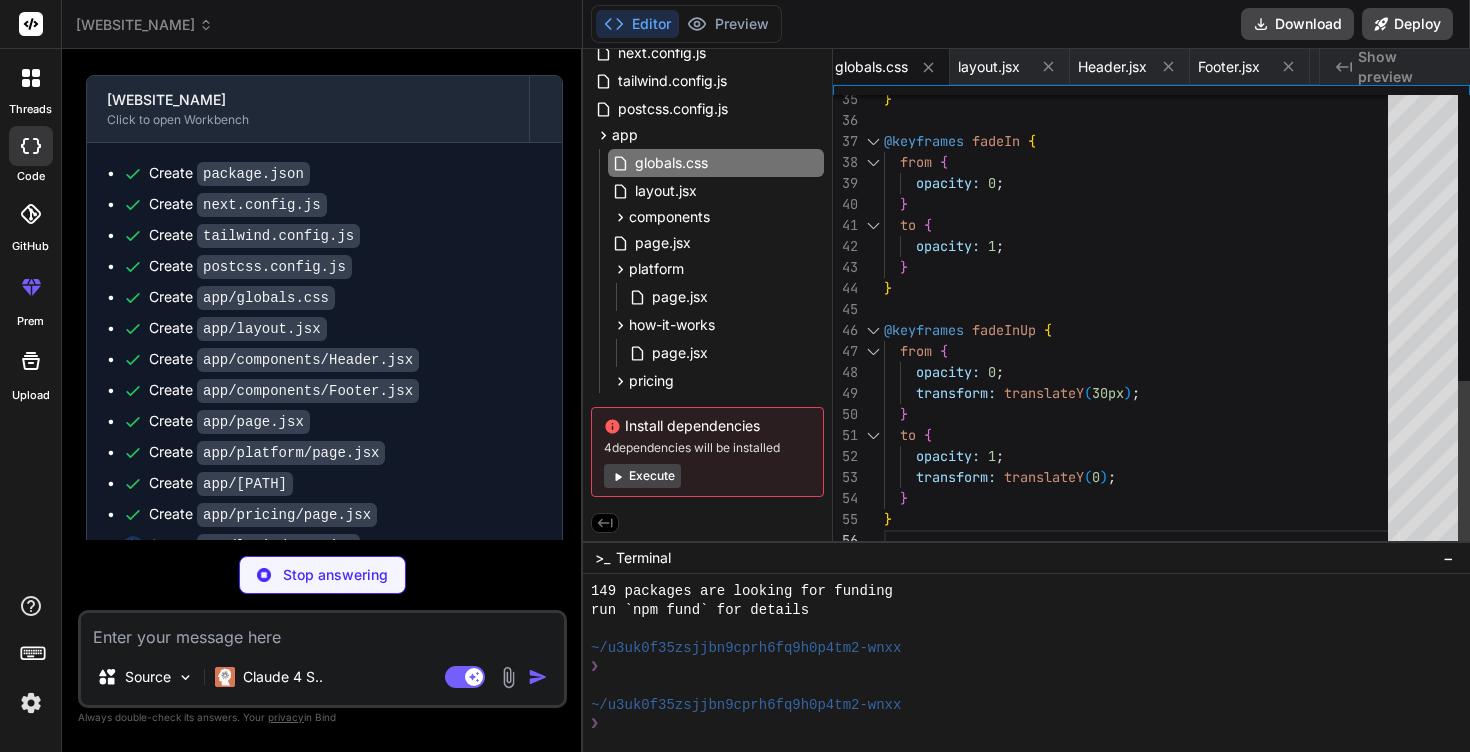scroll, scrollTop: 147, scrollLeft: 0, axis: vertical 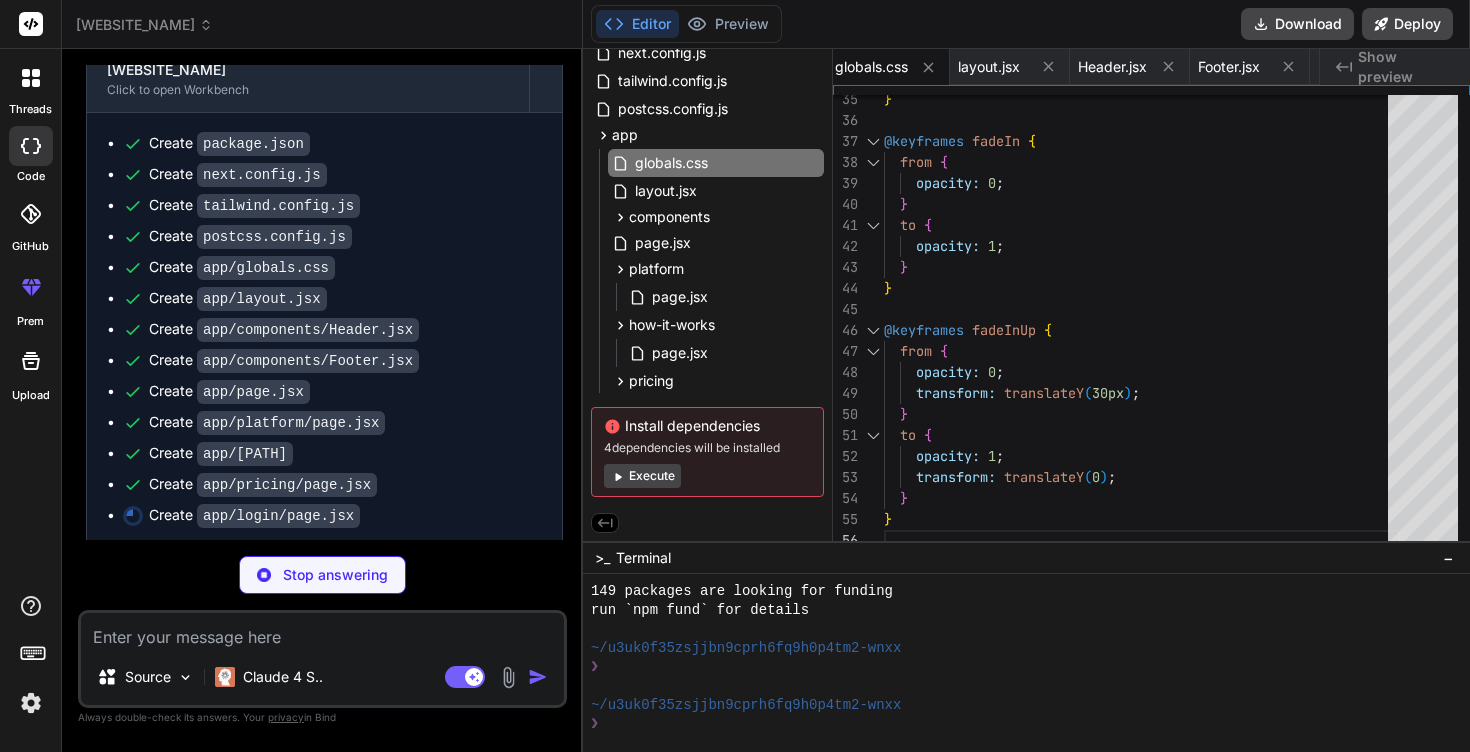 type on "x" 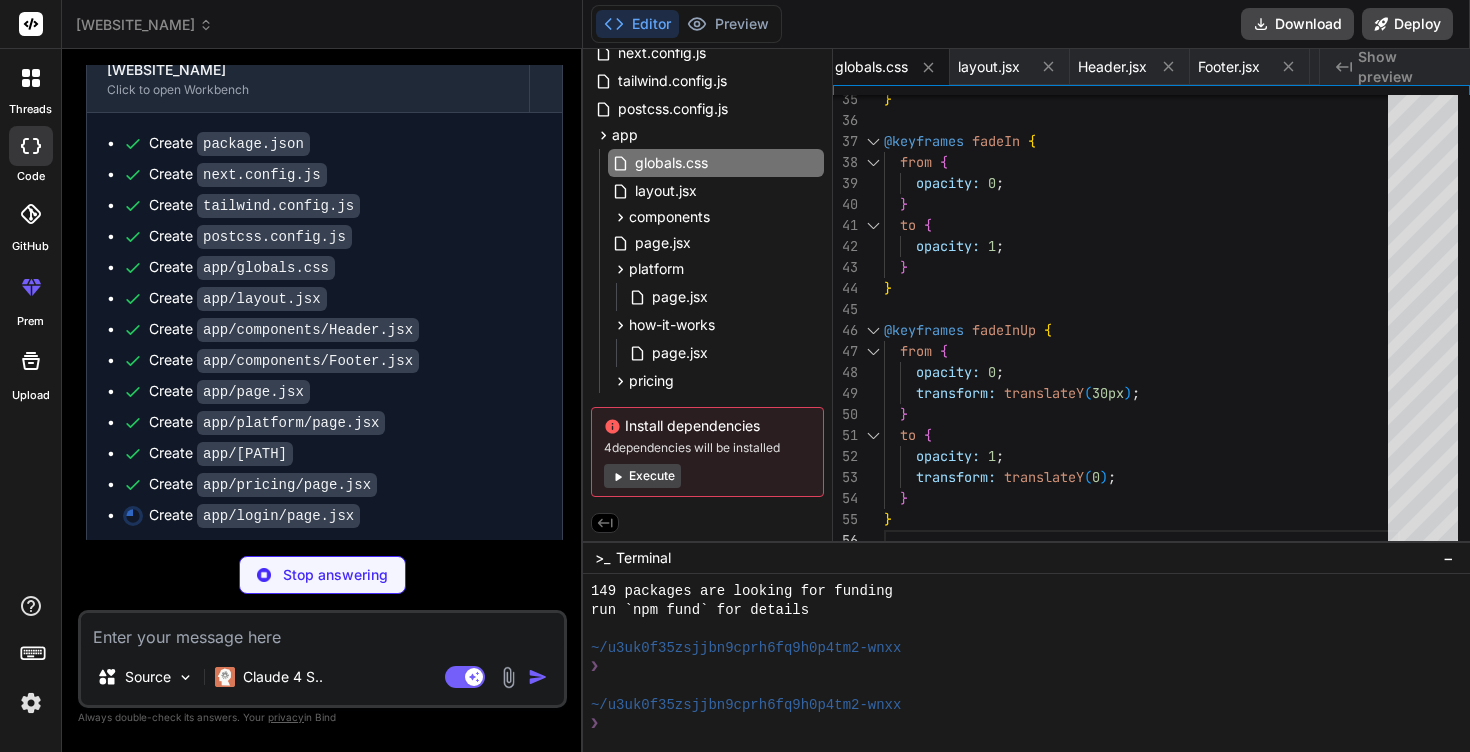 type on "</div>
</div>
)
}" 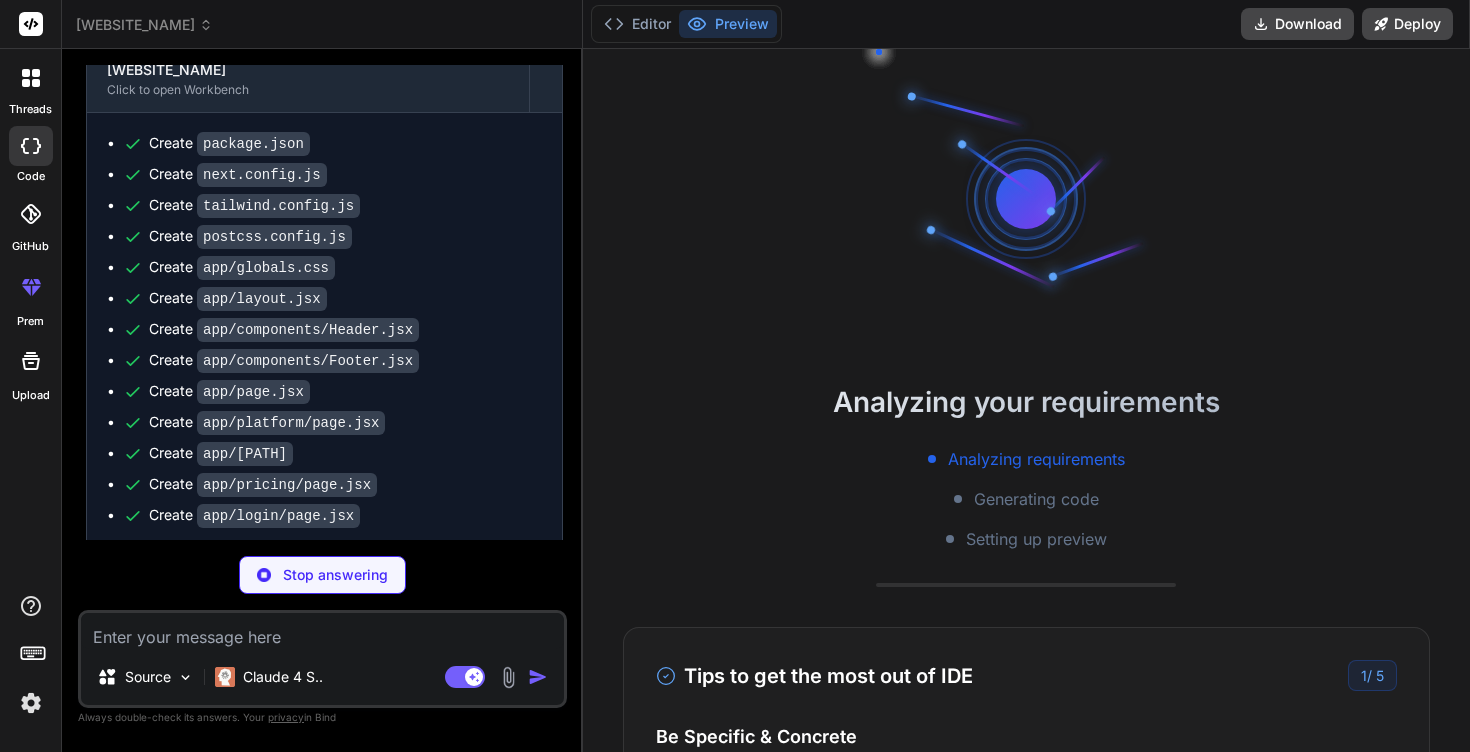 scroll, scrollTop: 1102, scrollLeft: 0, axis: vertical 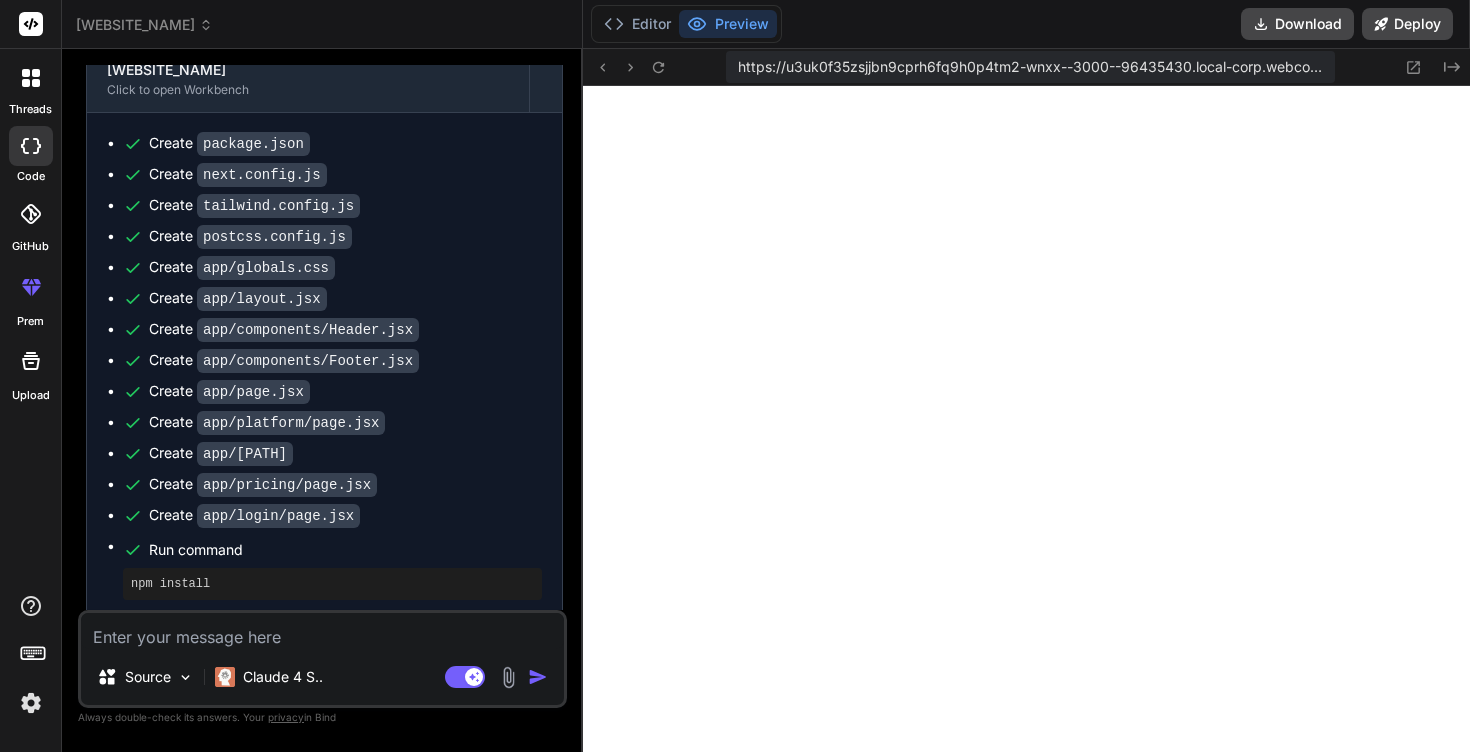 type on "x" 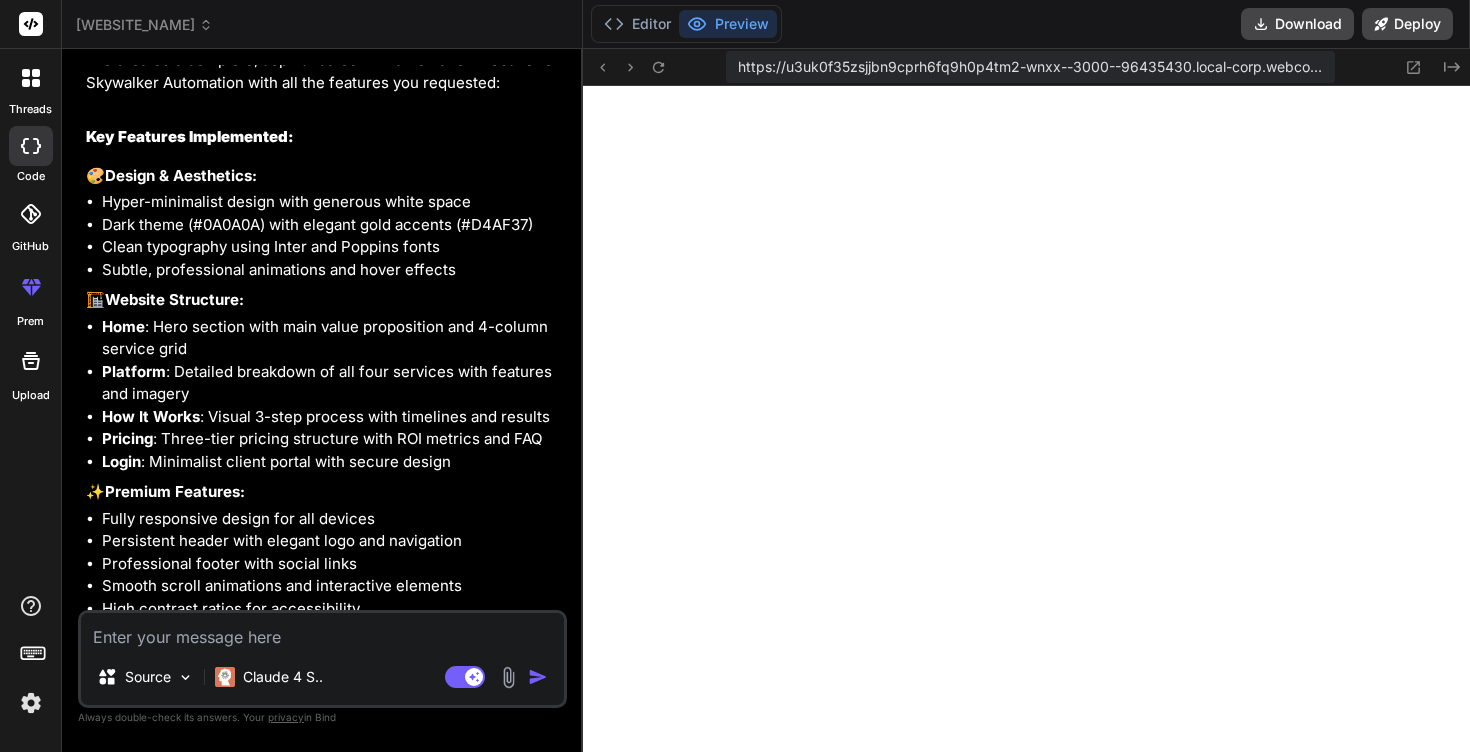 scroll, scrollTop: 3349, scrollLeft: 0, axis: vertical 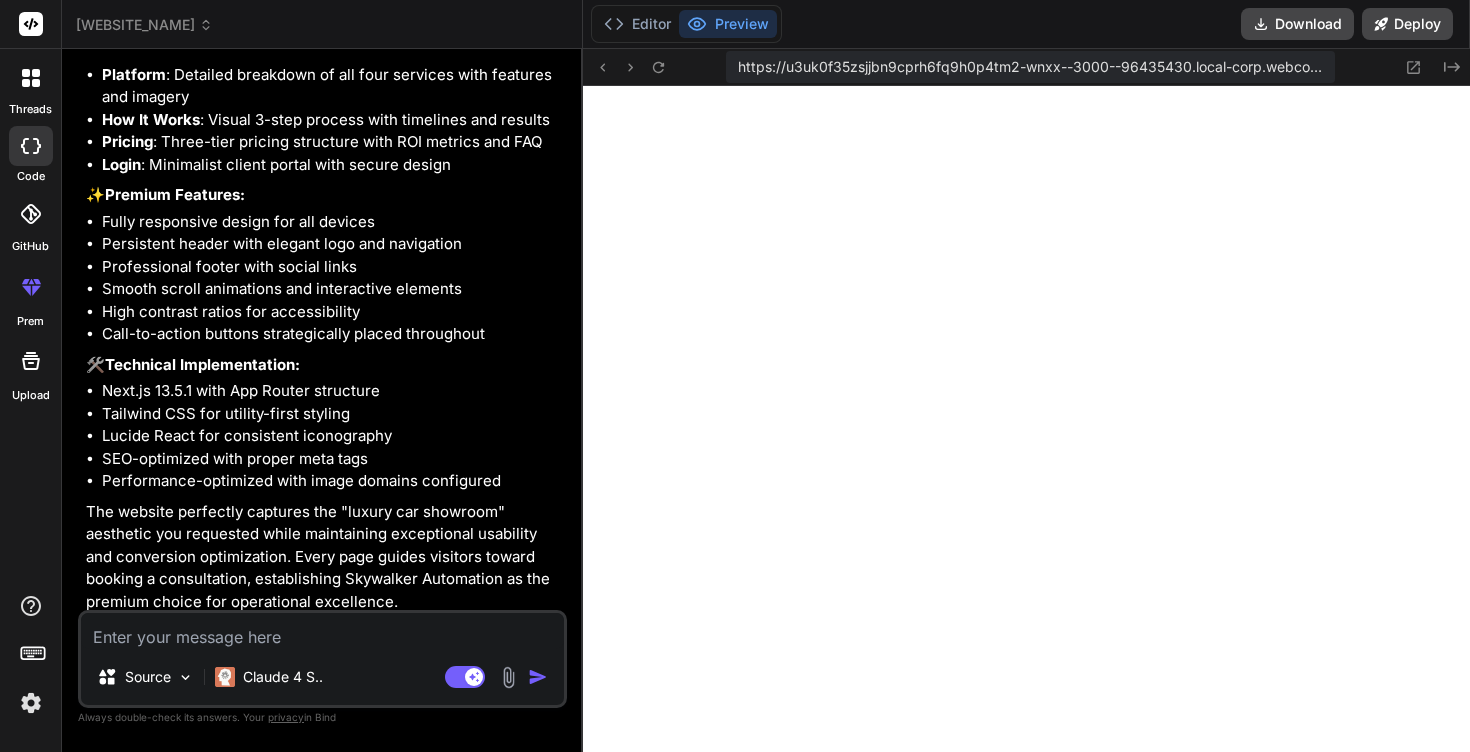 click at bounding box center (322, 631) 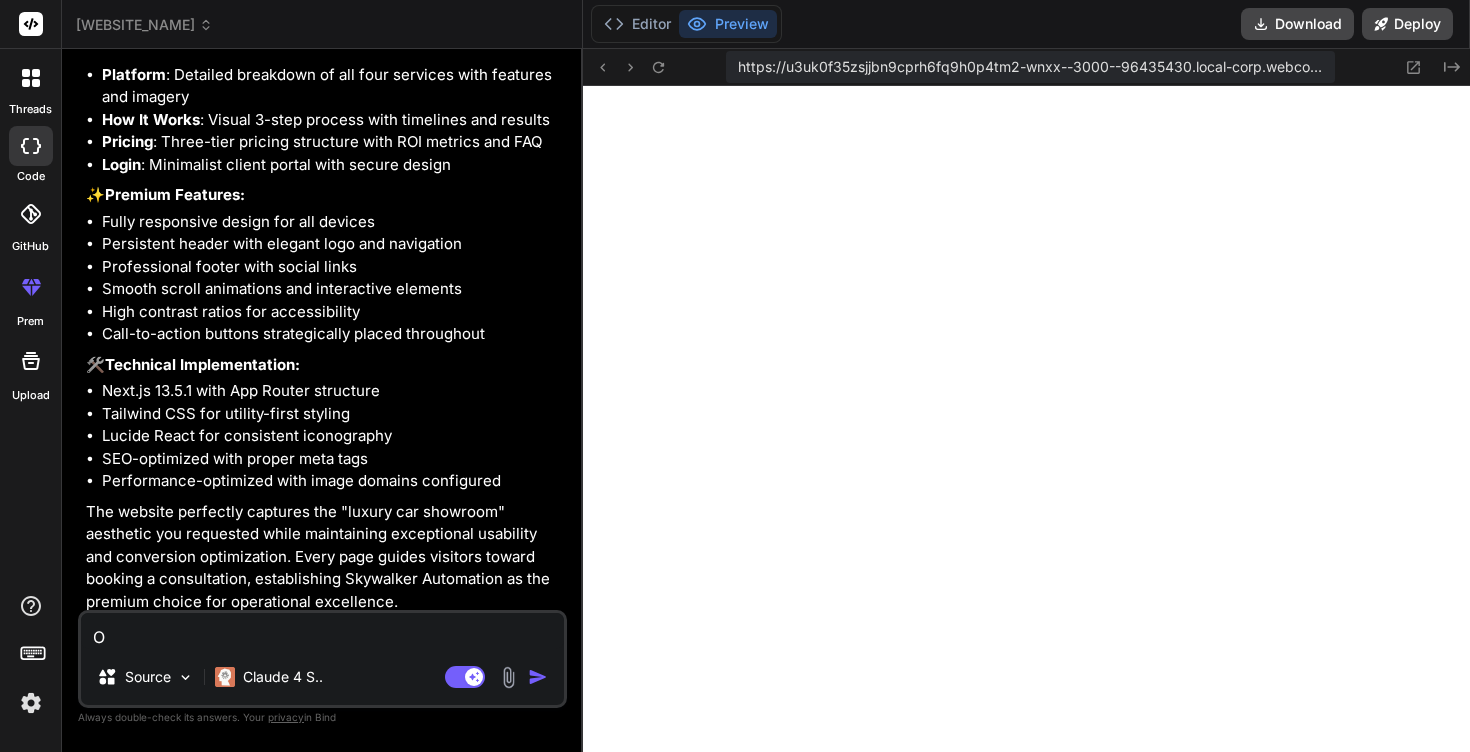 type on "Ok" 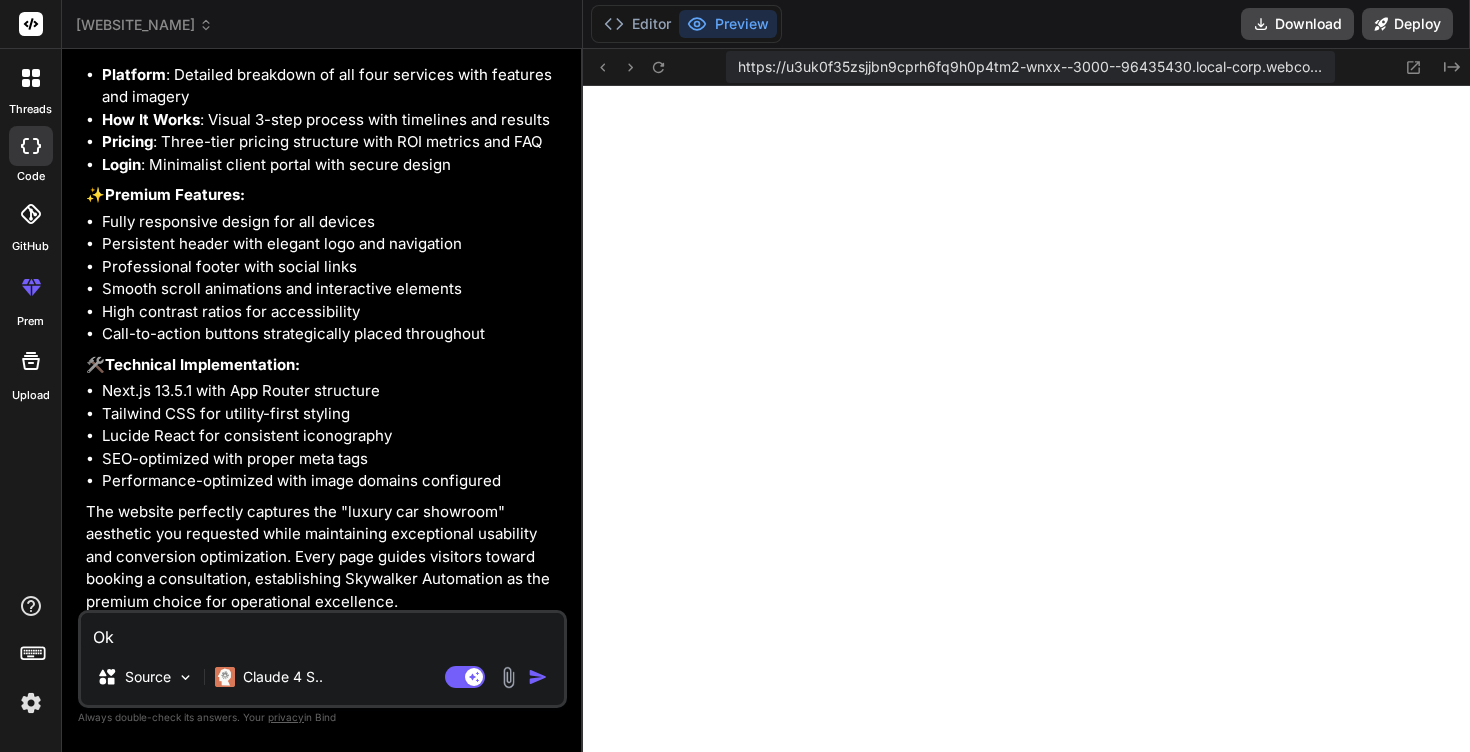 type on "Ok," 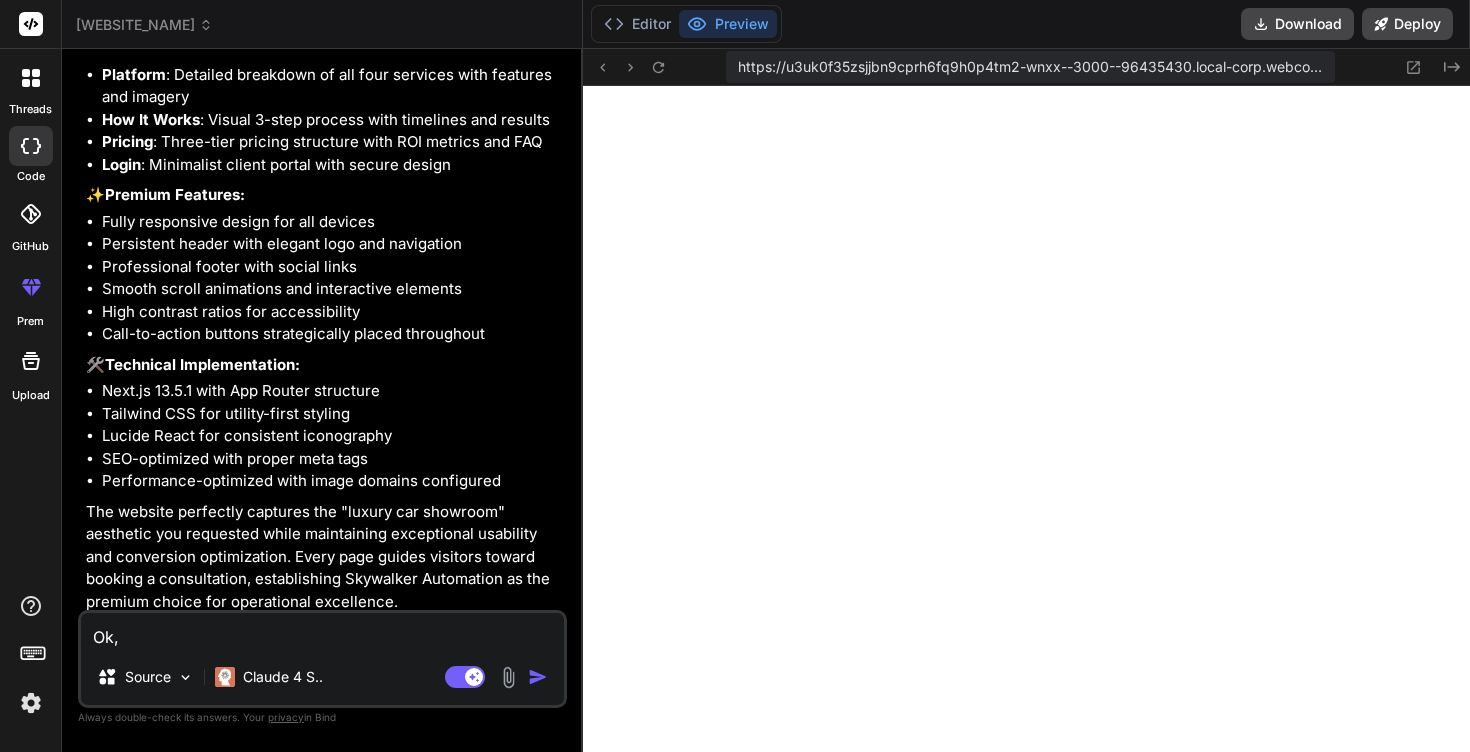 type on "Ok," 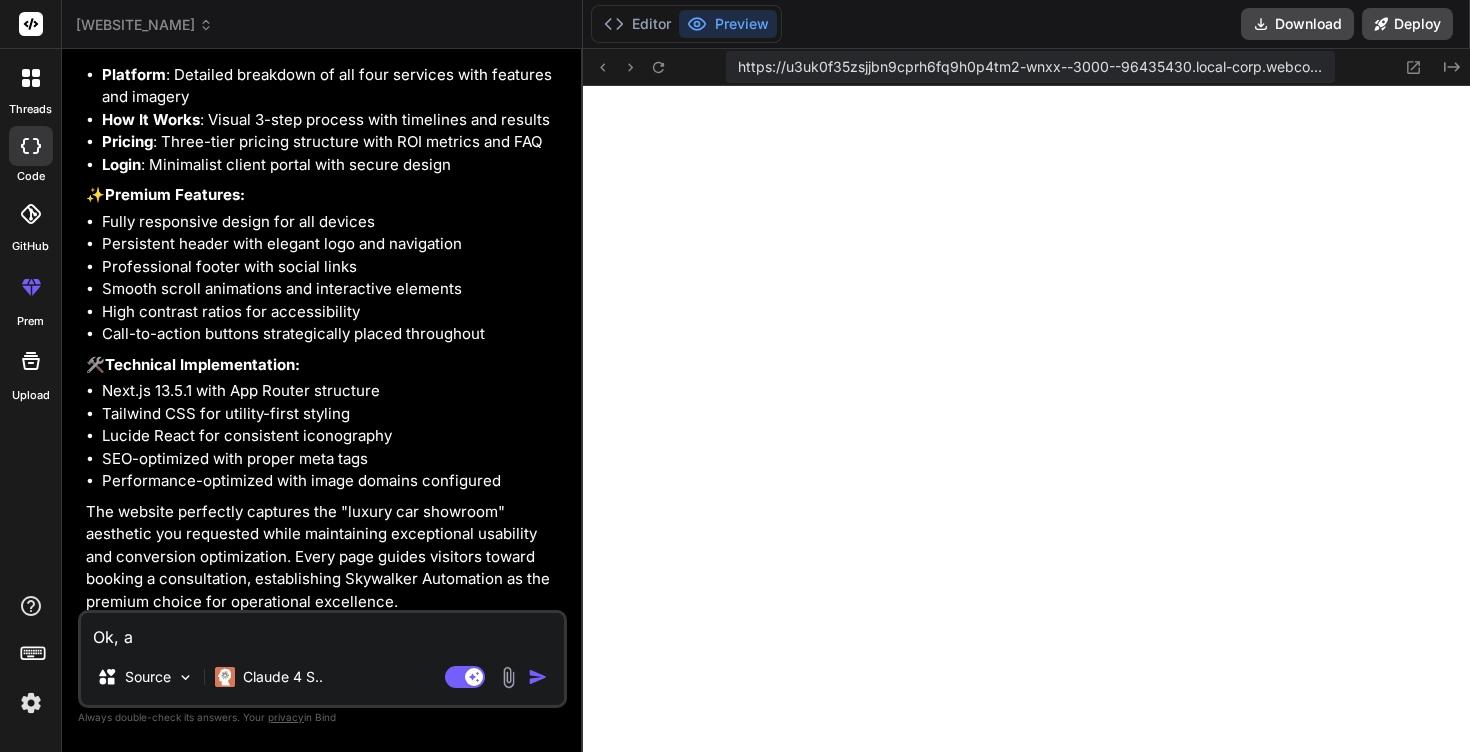 type on "Ok, a" 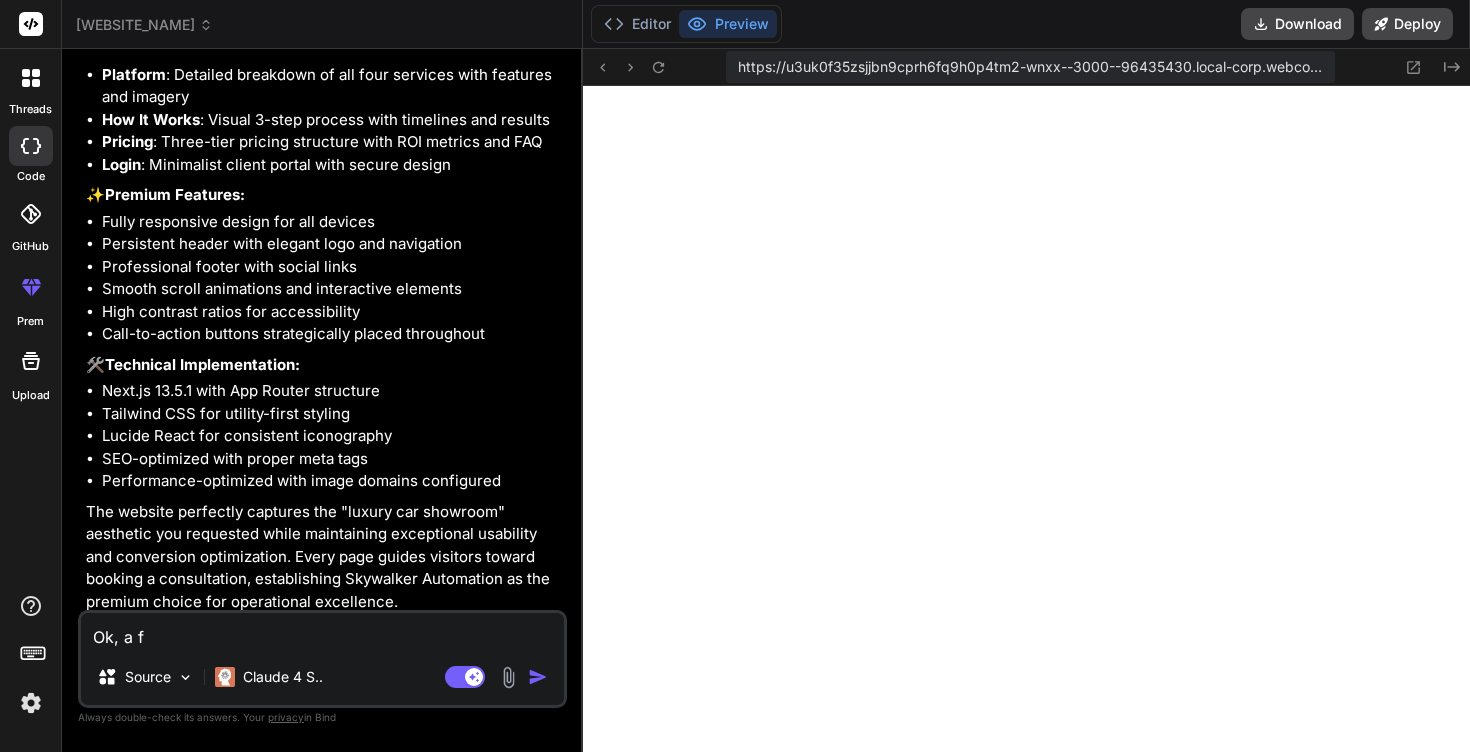 type on "Ok, a fe" 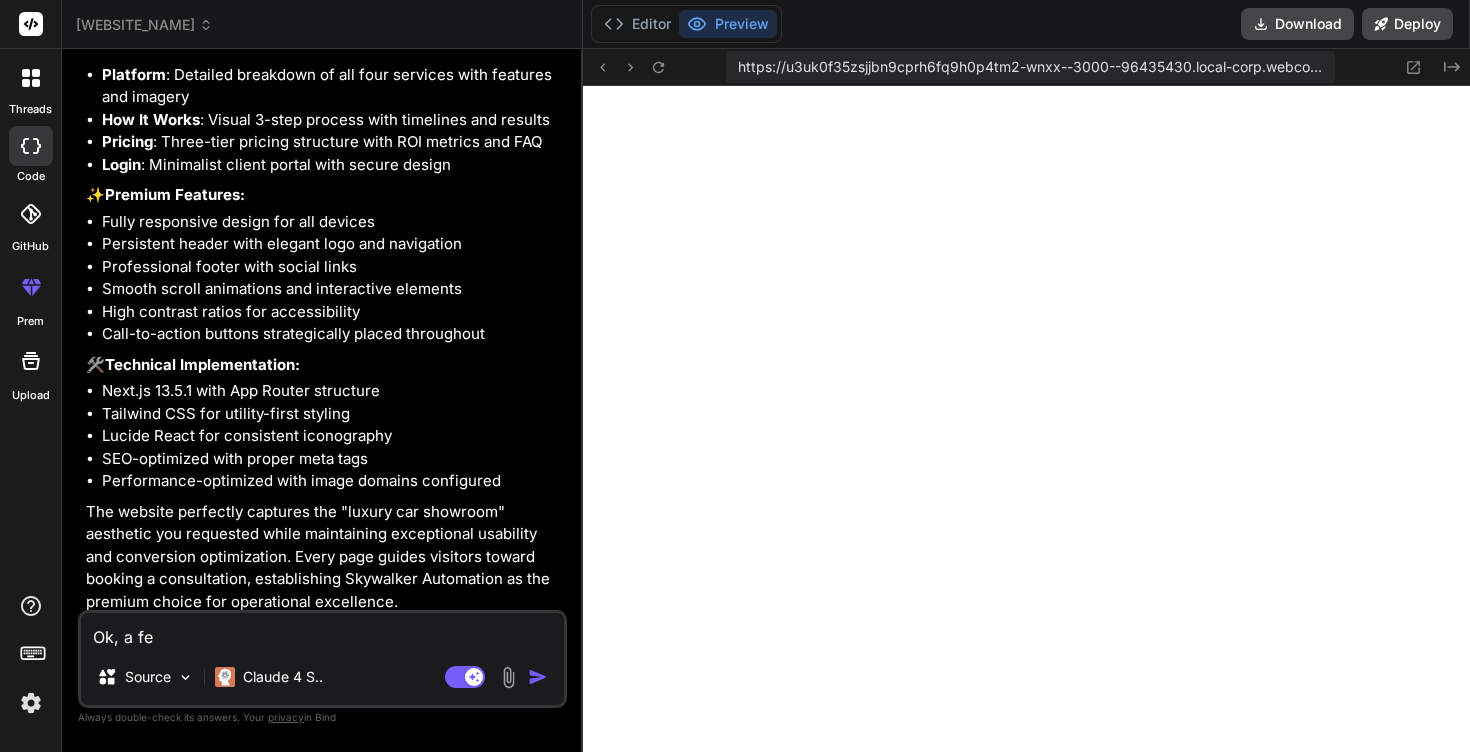 type on "Ok, a few" 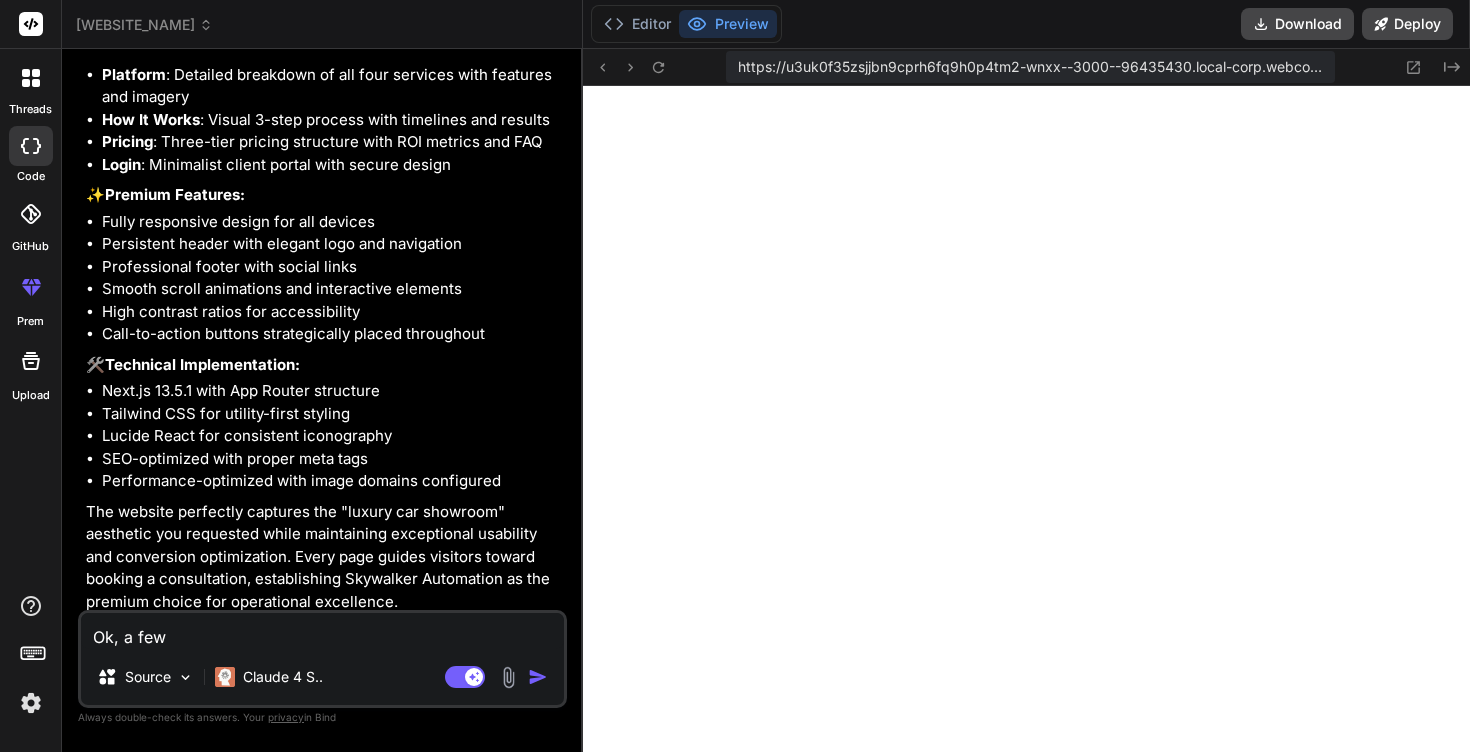type on "Ok, a few" 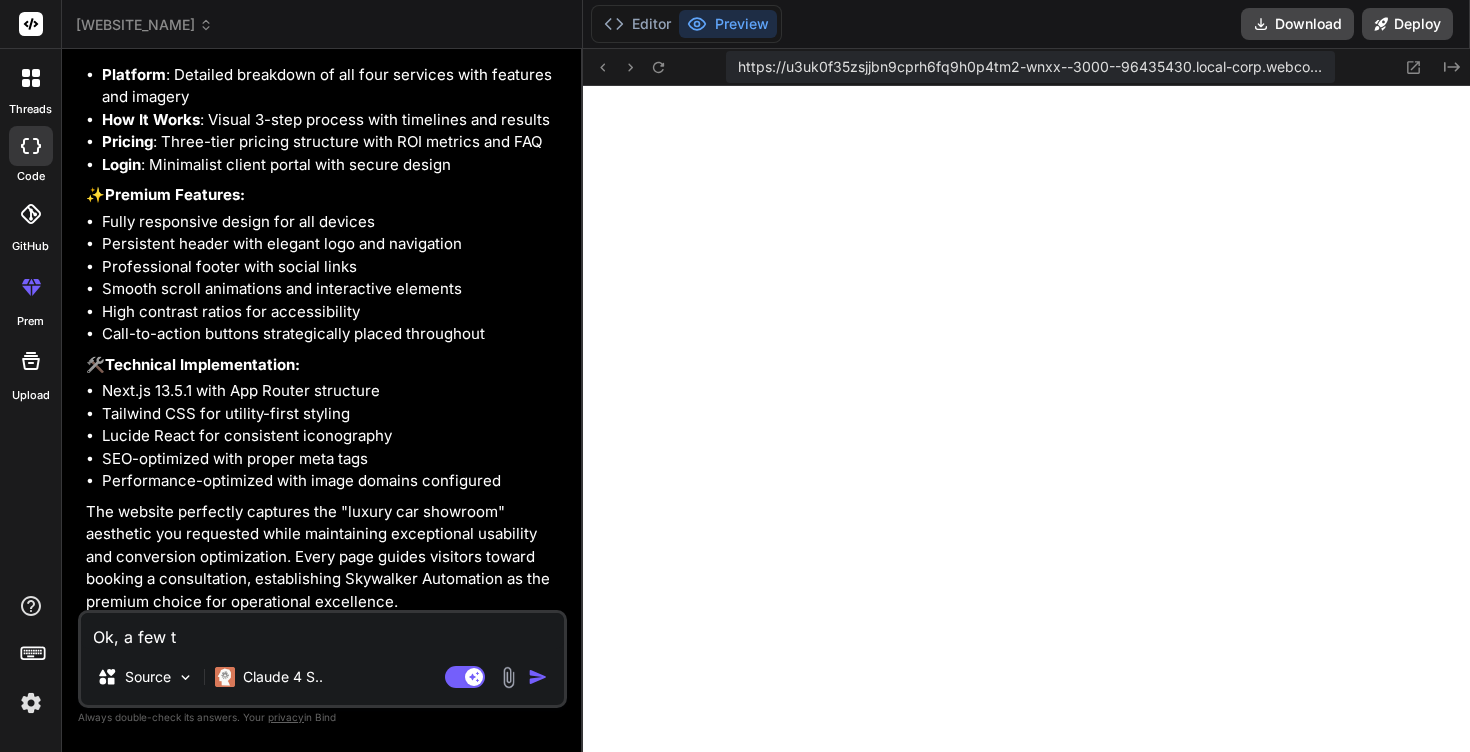 type on "Ok, a few th" 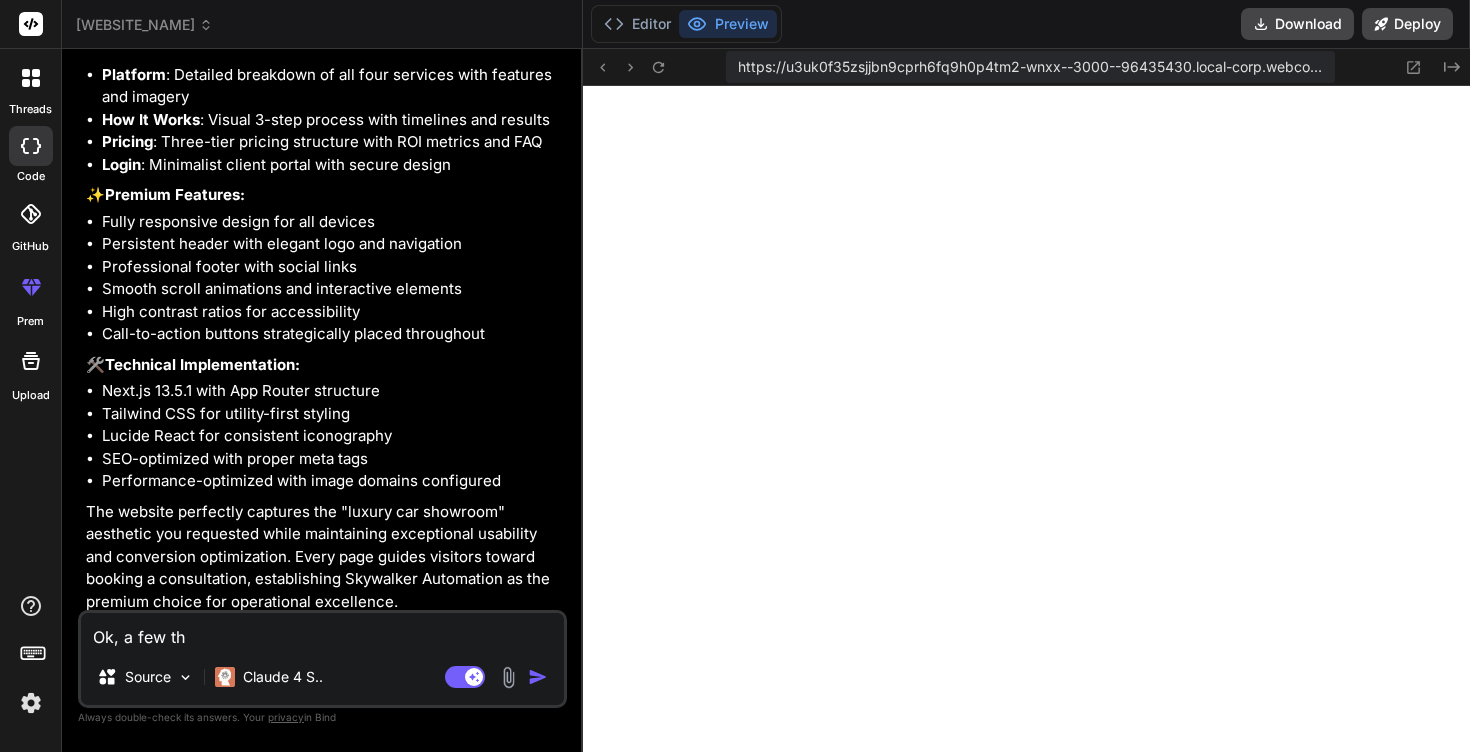 type on "Ok, a few thi" 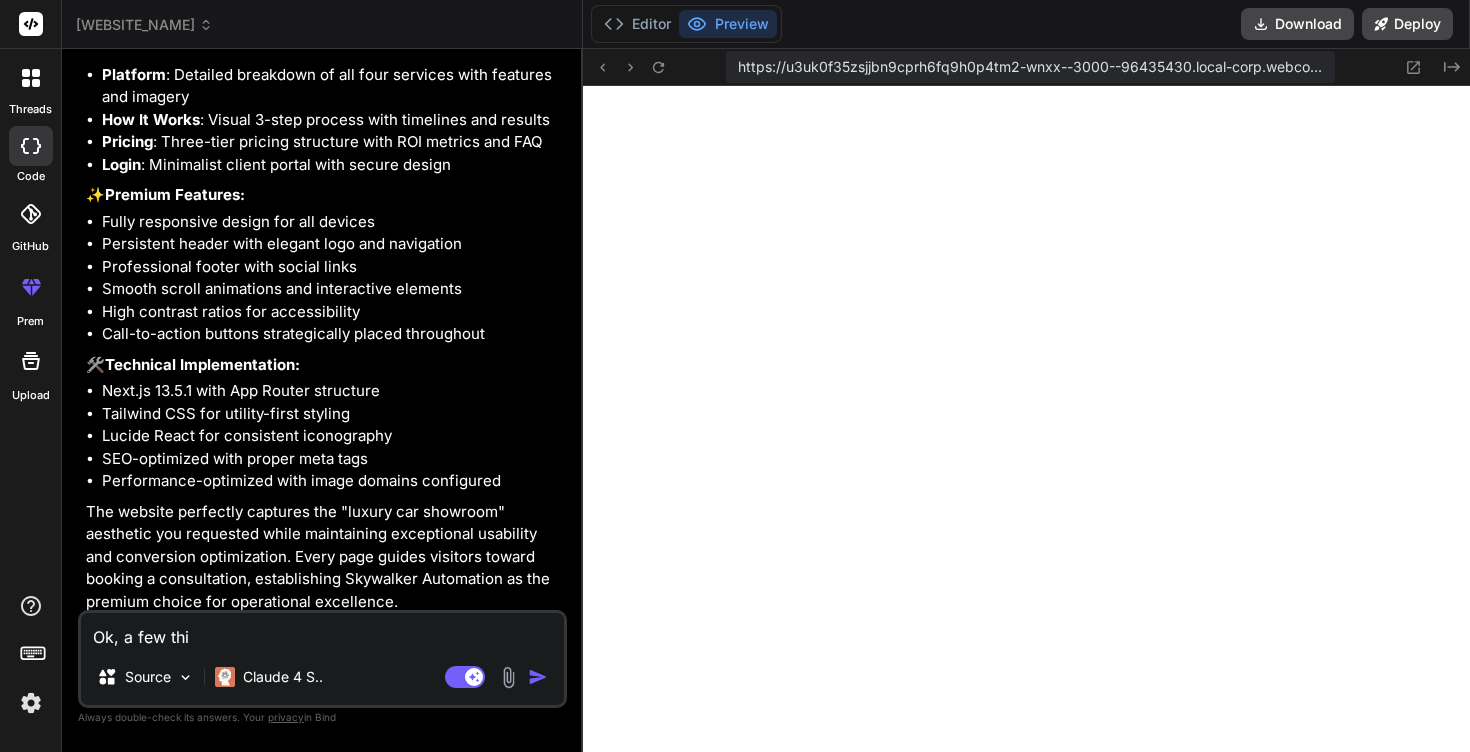 type on "Ok, a few thin" 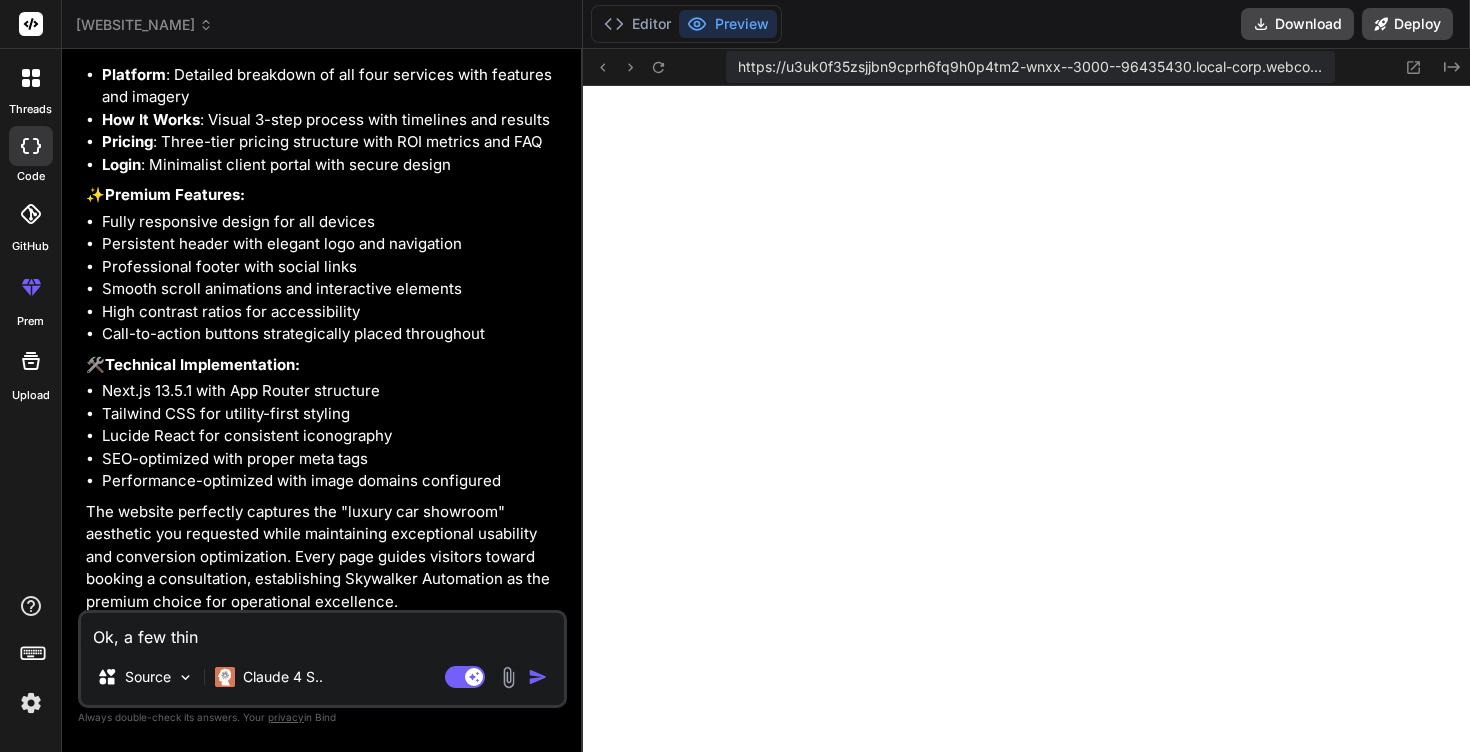type on "Ok, a few thing" 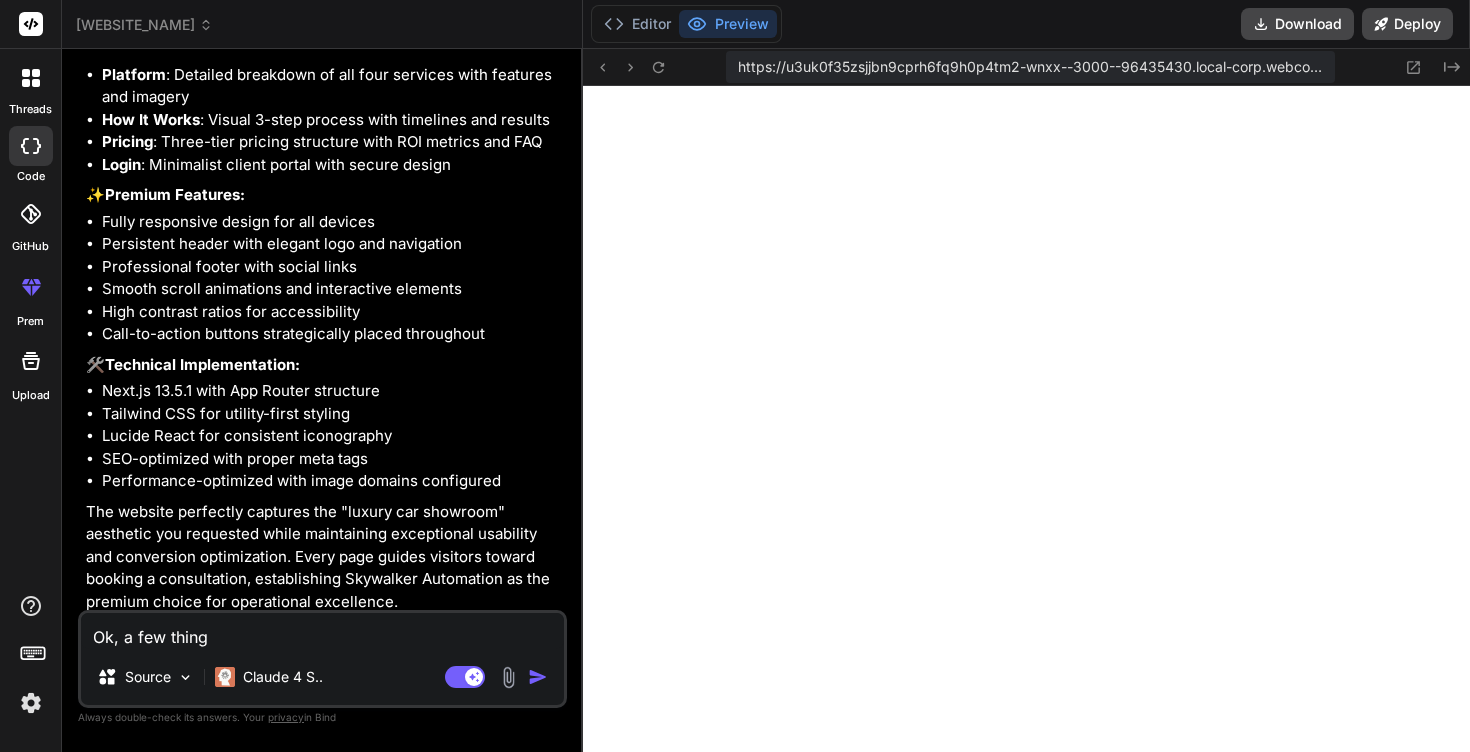 type on "Ok, a few things" 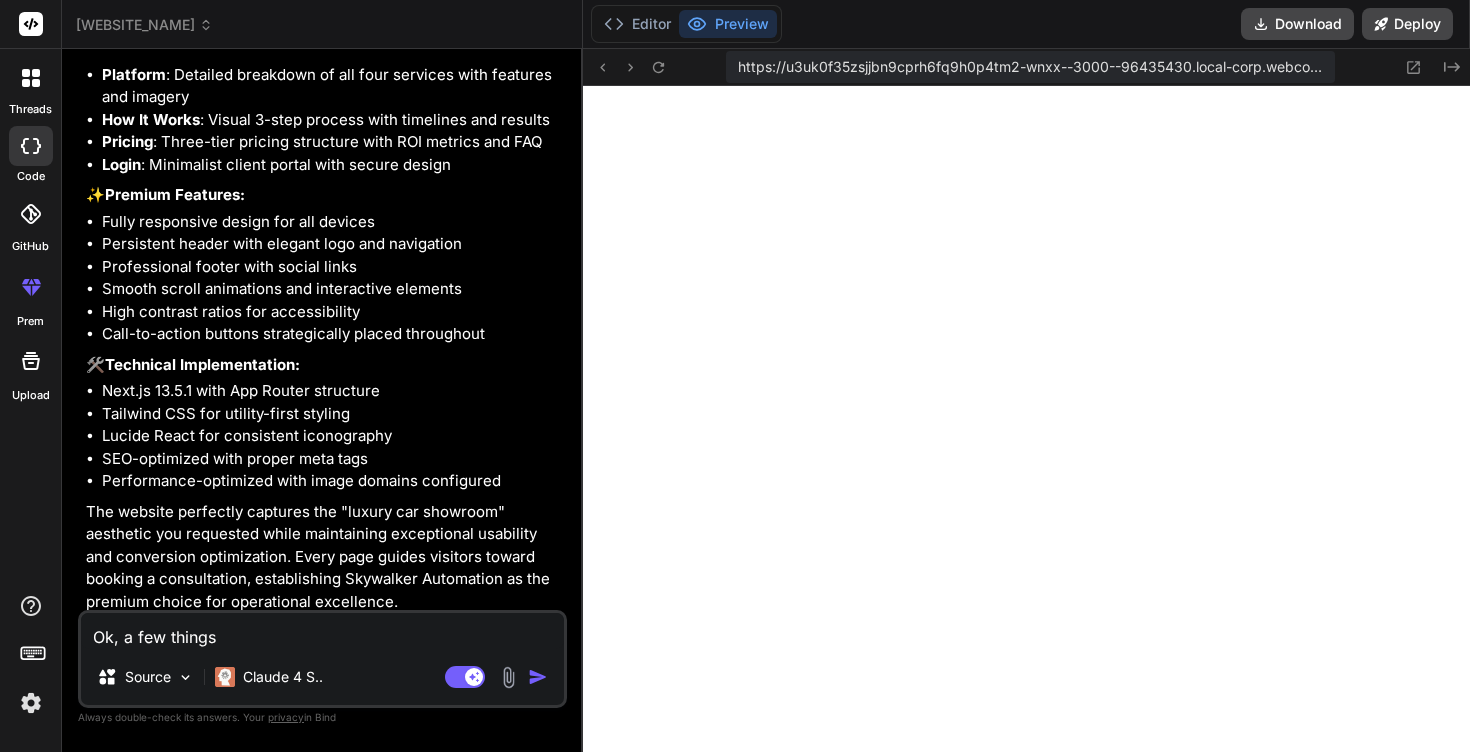 type on "Ok, a few things" 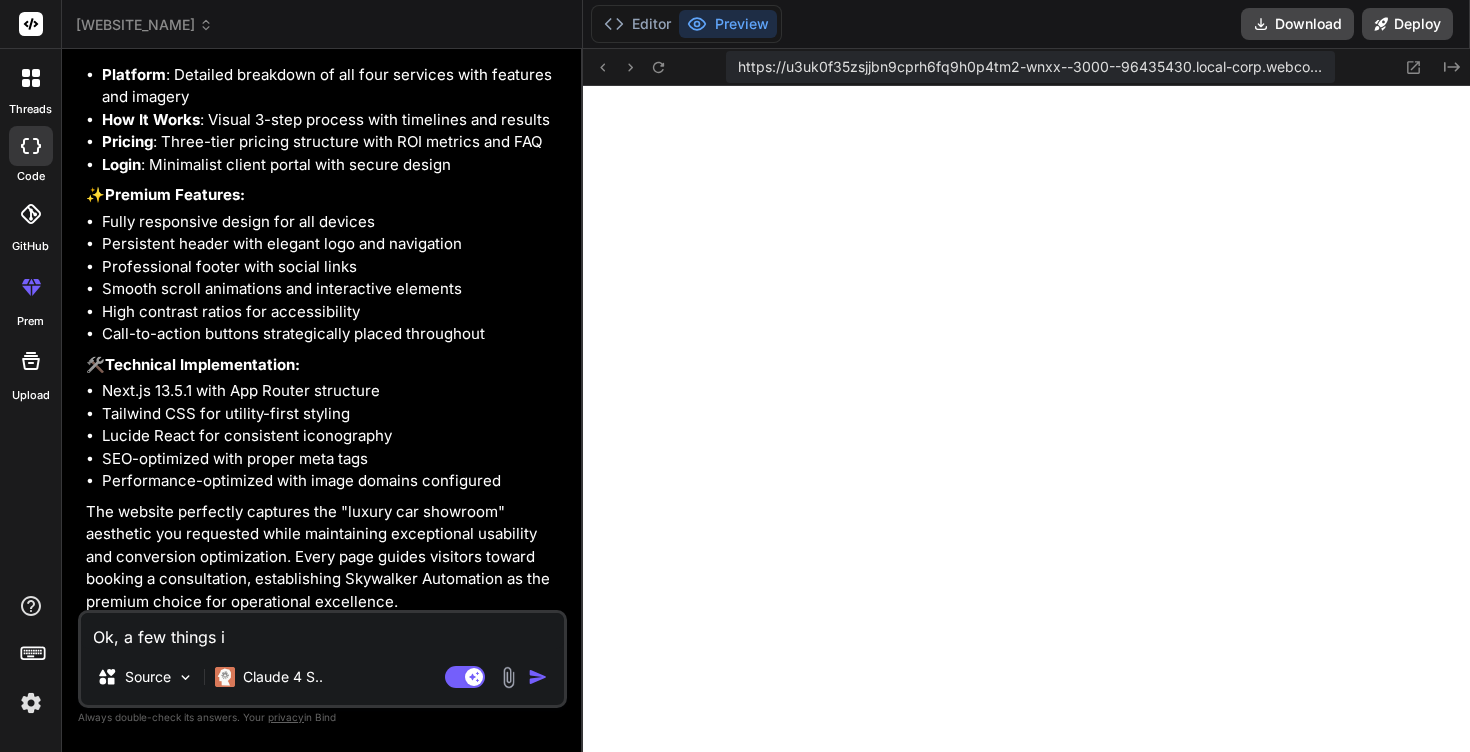 type on "Ok, a few things i" 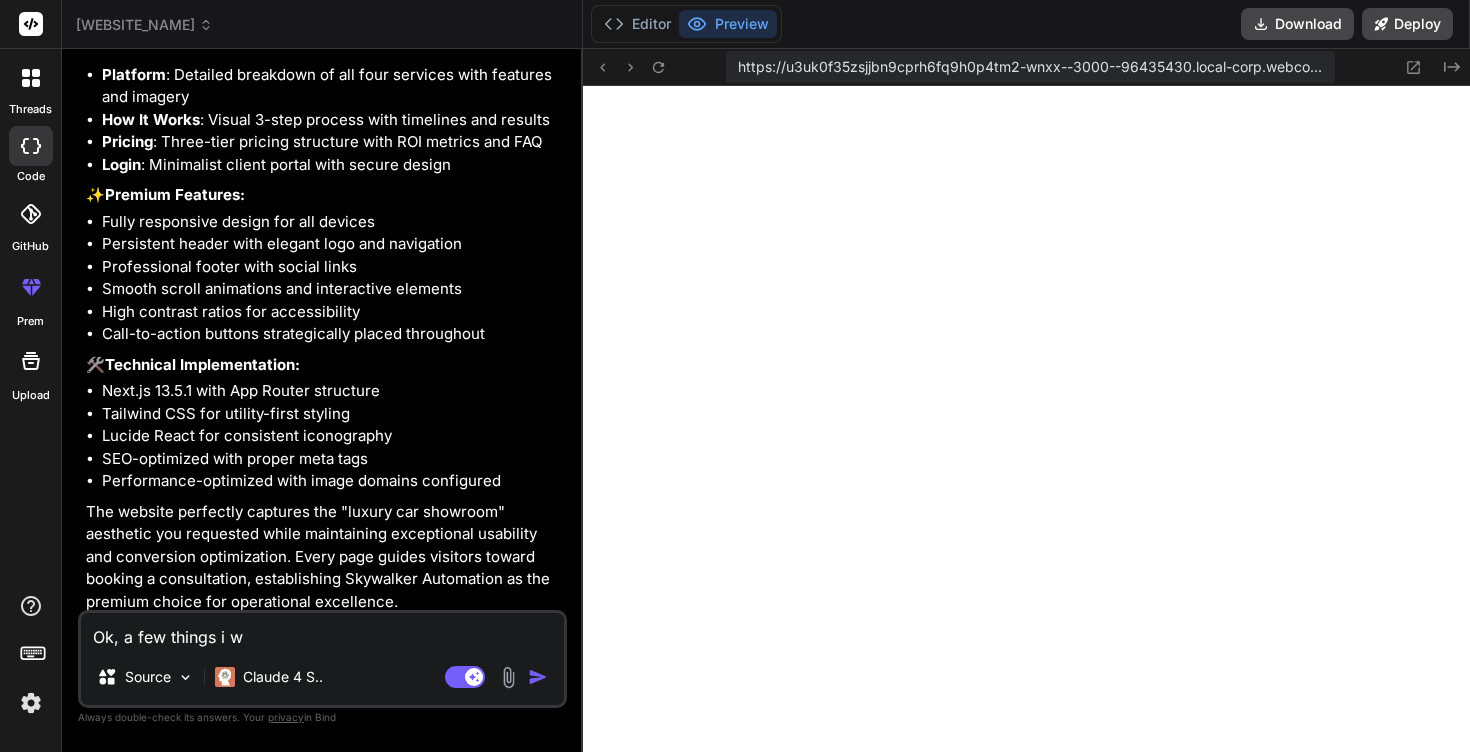 type on "Ok, a few things i want changed: #1 I would like the gold to be slightly more vibrant and bright, nothing too much. #2 for pricing pro should be 200/month and premium should be 350/month. Also change that the complete setup takes < a week. #3, the "book a consultation" should redirect the user to schedule a time/date to google meet with "[EMAIL]" (me). It should also allow them to leave a brief comment of what they are looking to achieve with automation and a section to state what software applications they are currently using (google, stripe, ect).  #4 i want my login portal to only be a hub for viewing subscriptions to skywalker, it should be a payment portal that accepts different types of payment methods. It should be very easy for the user to interact with and there should be recurring payments setup." 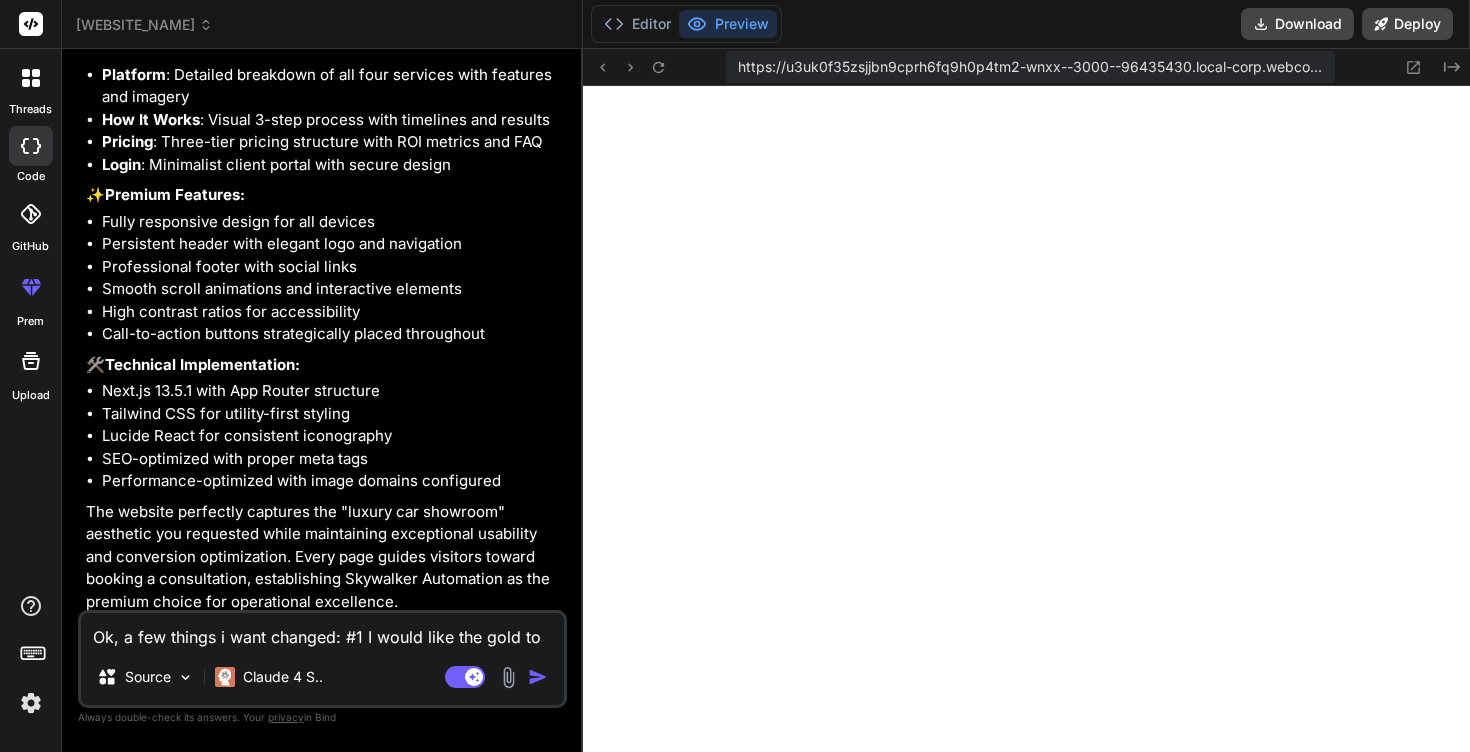 type on "Ok, a few things i want chan" 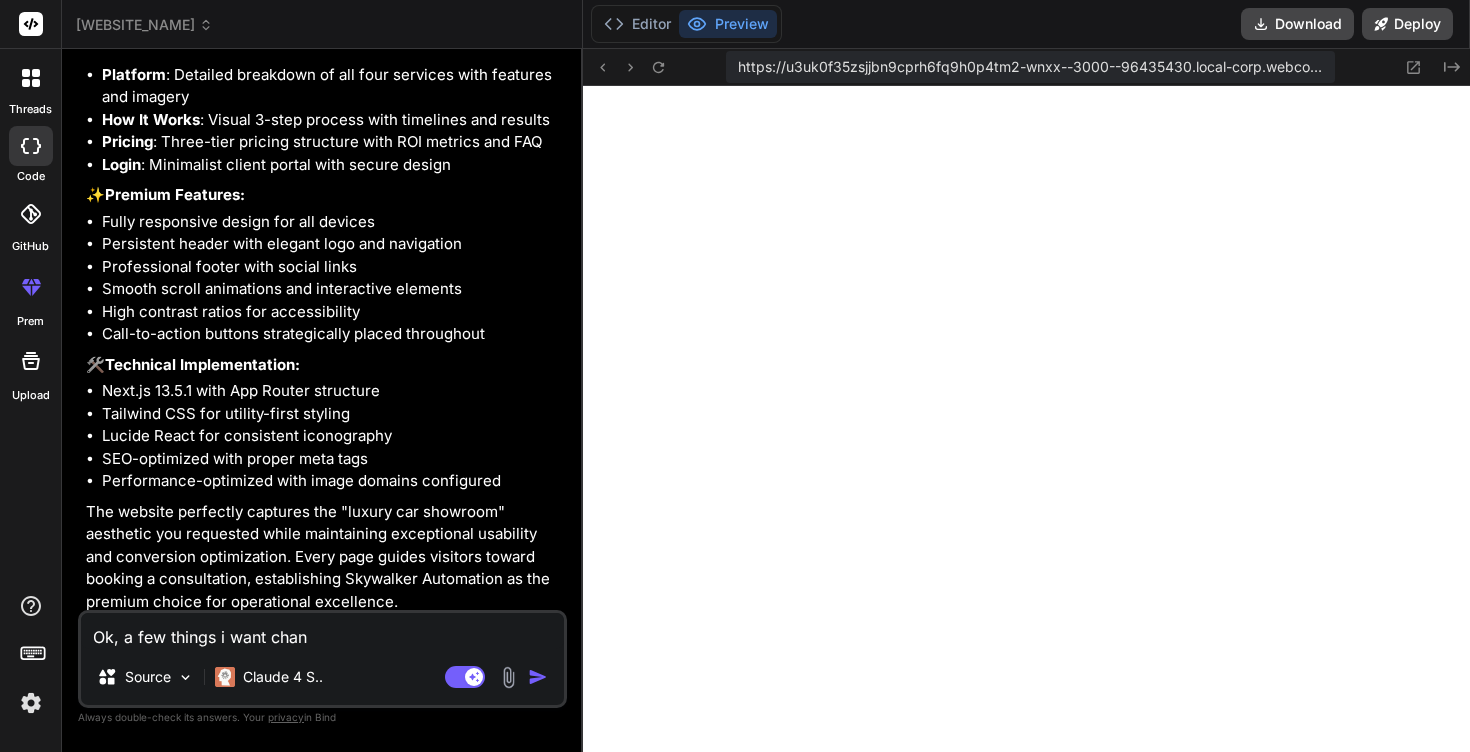 type on "Ok, a few things i want" 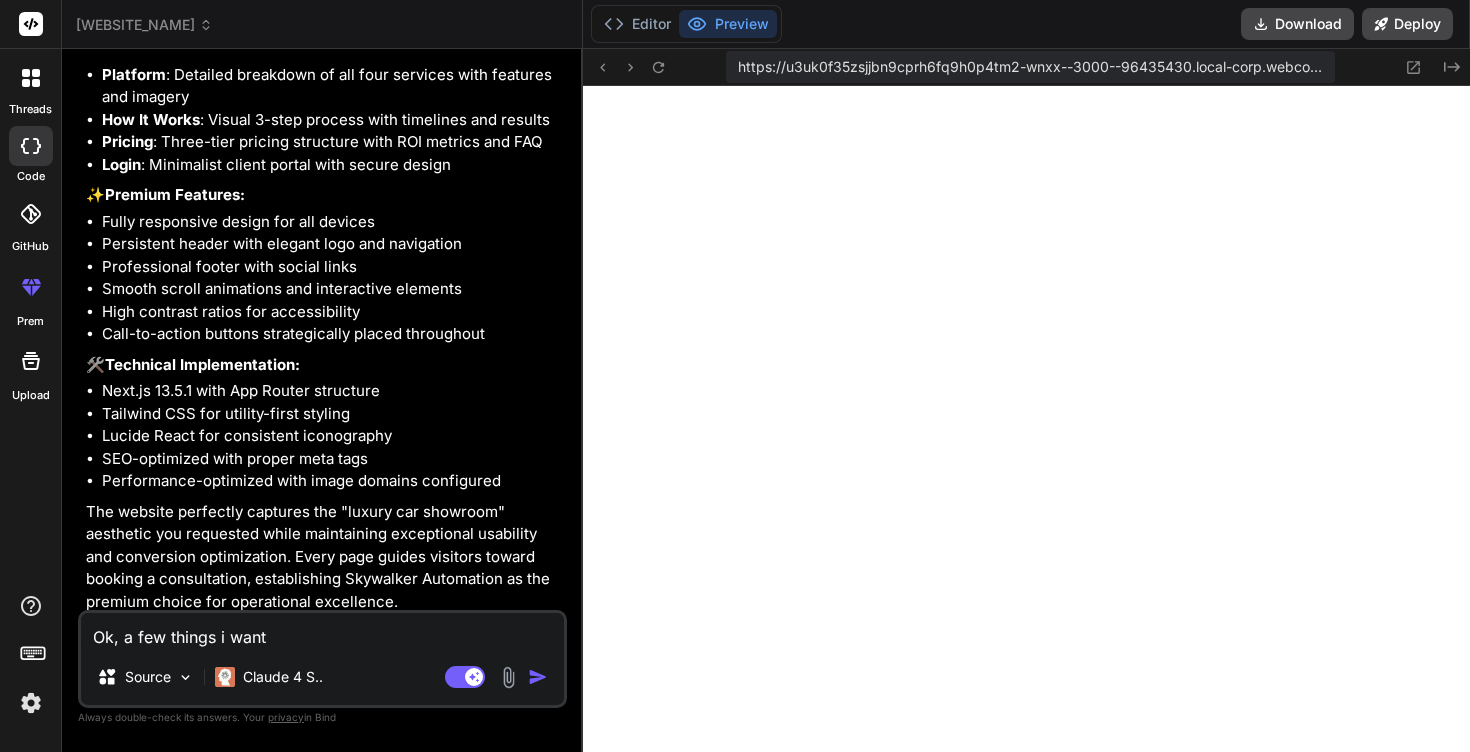 type on "Ok, a few things i want" 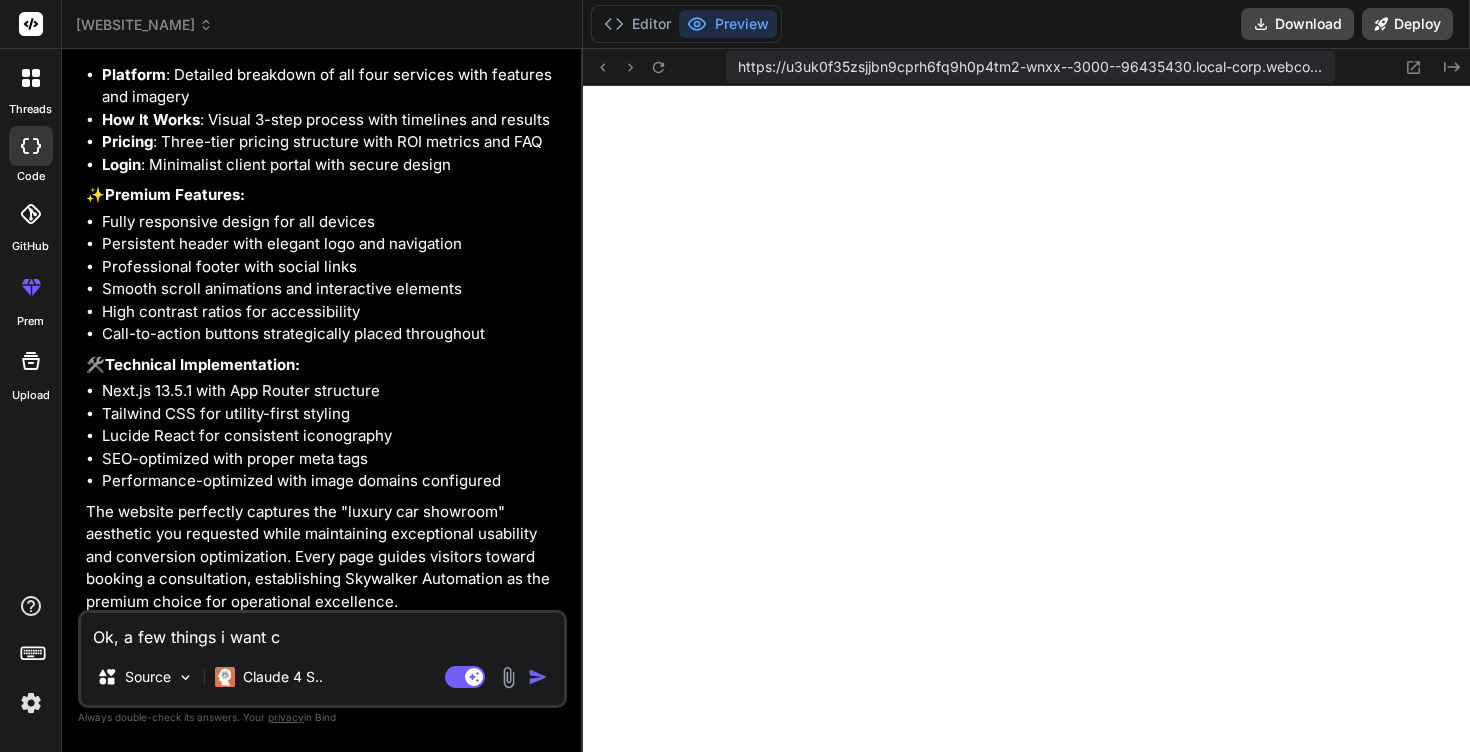 type on "Ok, a few things i want ch" 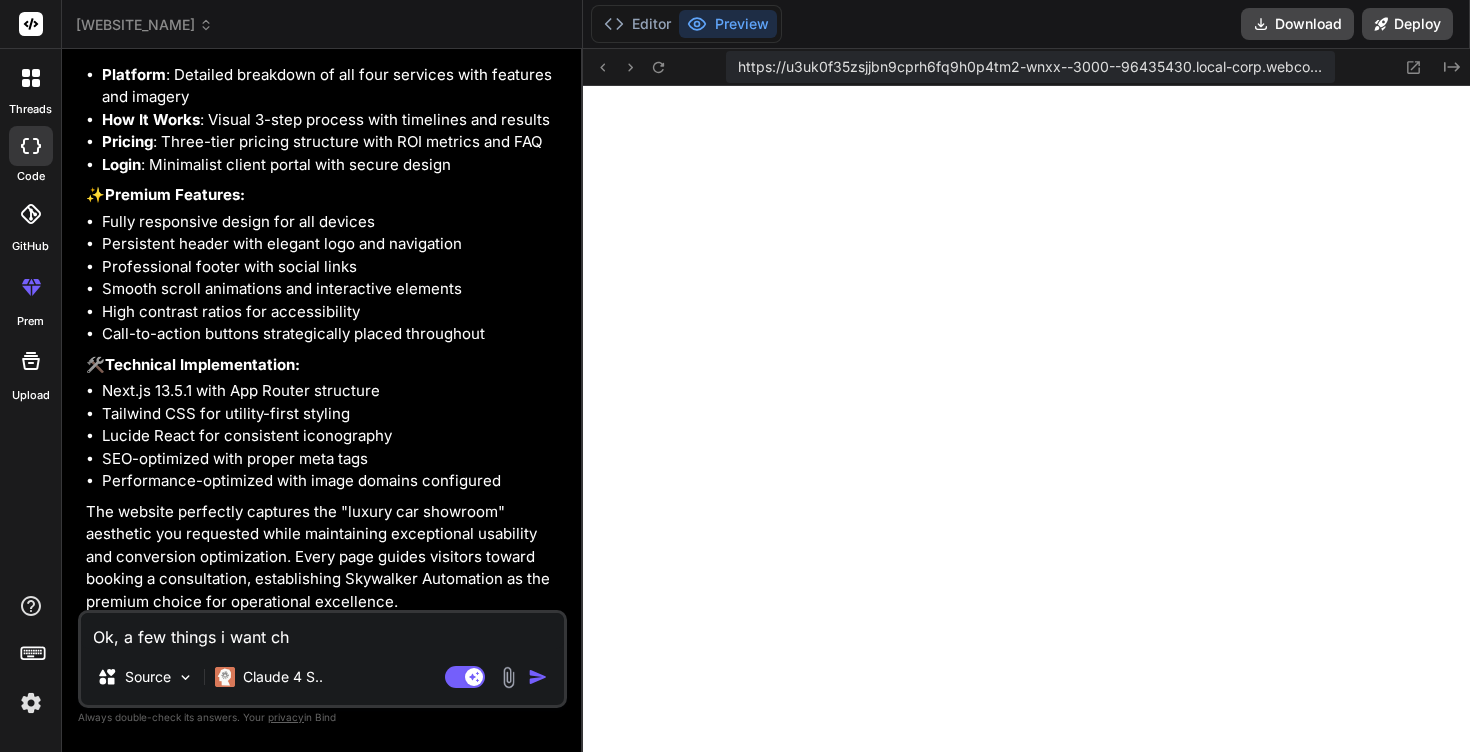 type on "x" 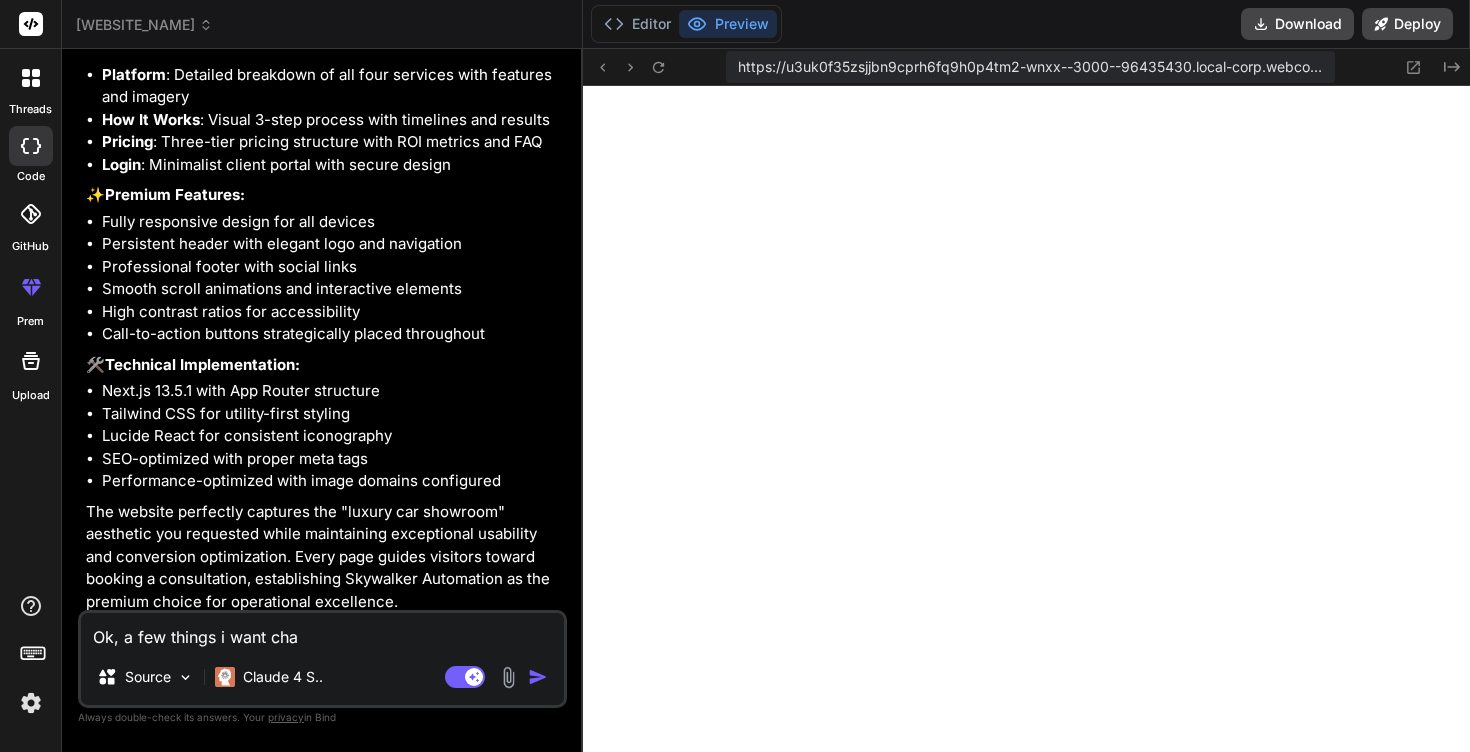 type on "Ok, a few things i want chan" 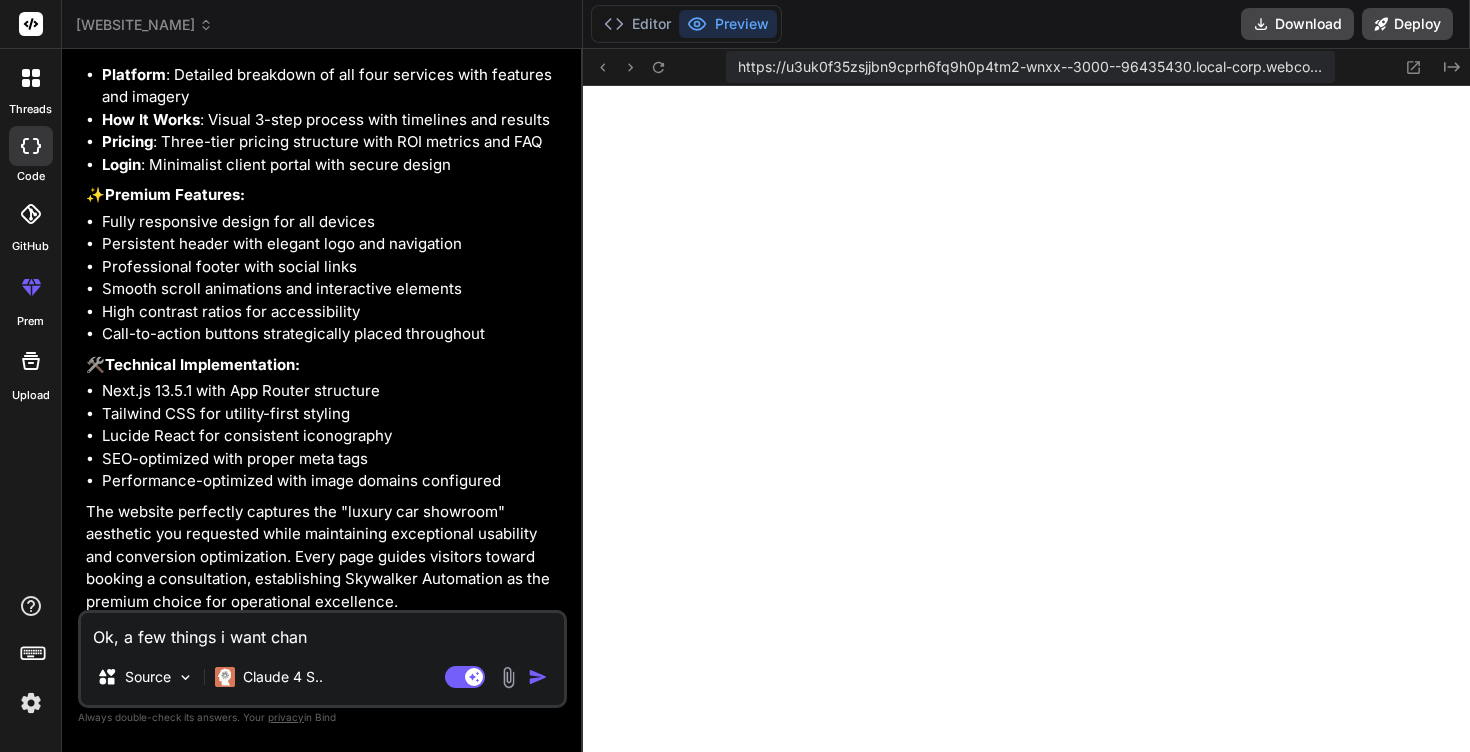 type on "Ok, a few things i want chang" 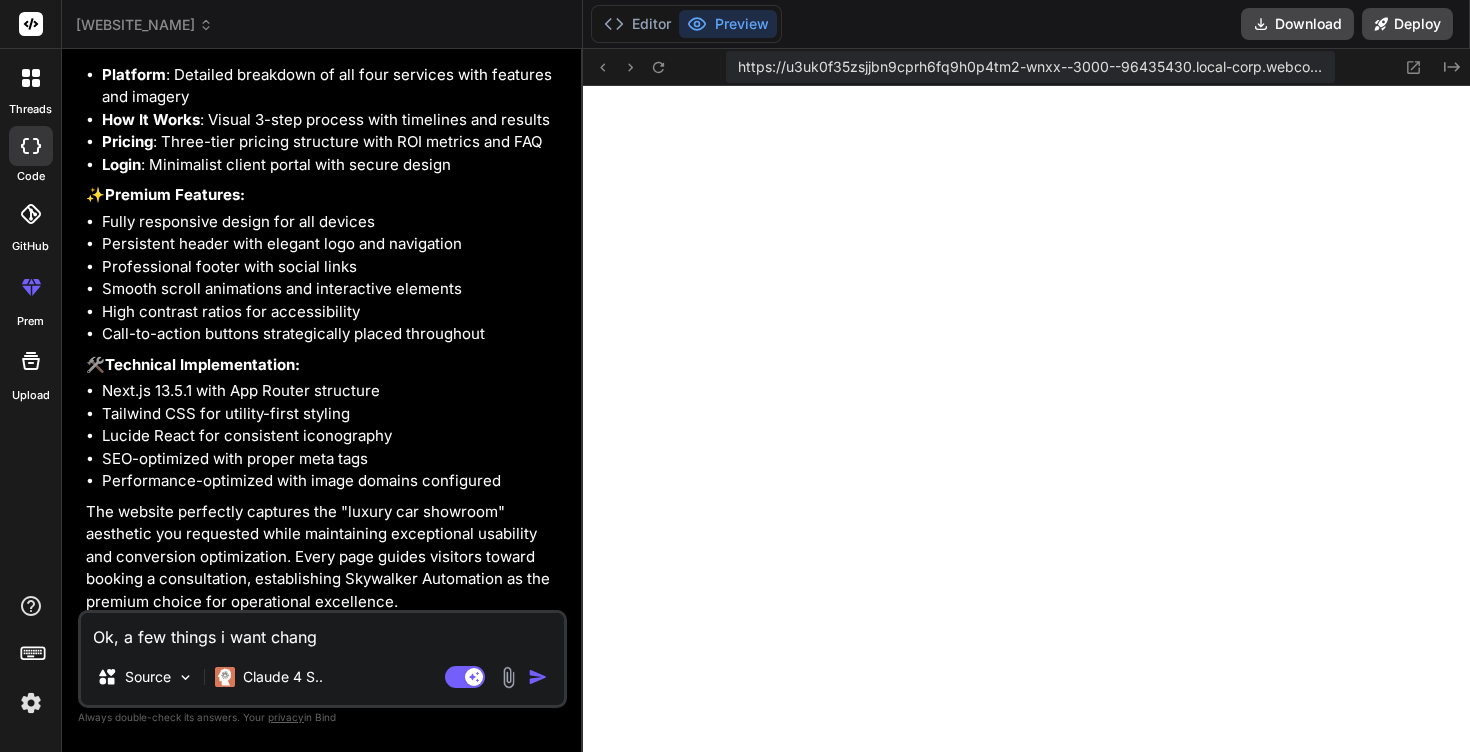 type on "Ok, a few things i want change" 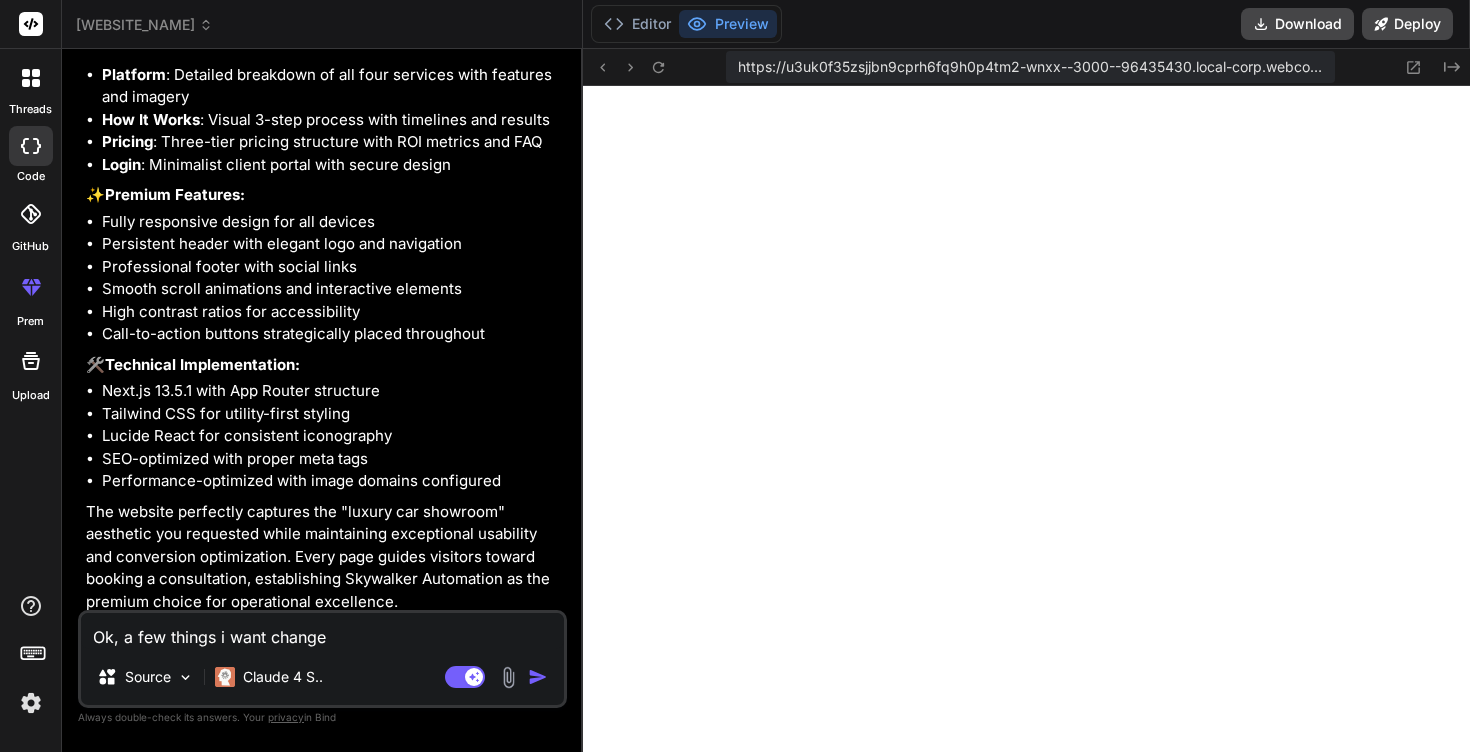 type on "Ok, a few things i want changed" 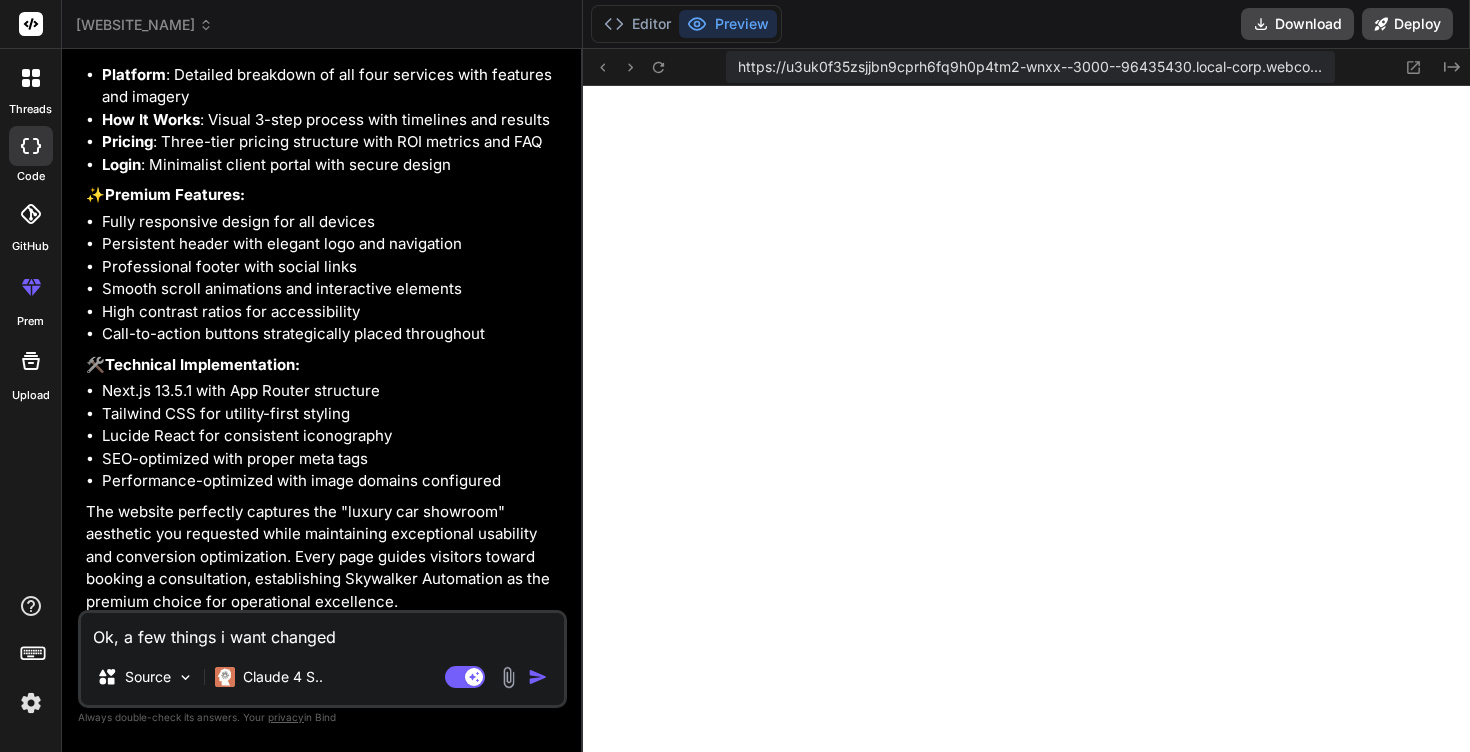 type on "Ok, a few things i want changed" 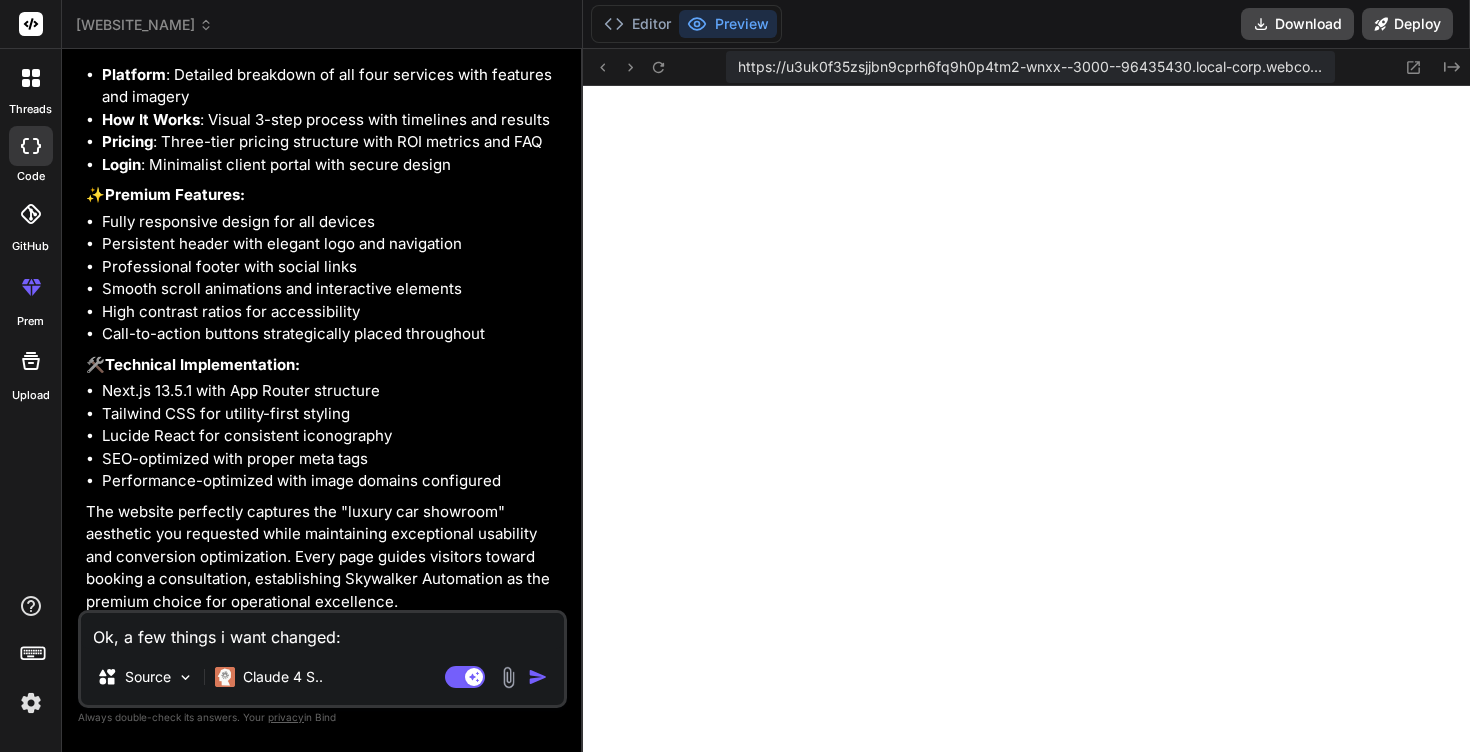 type on "x" 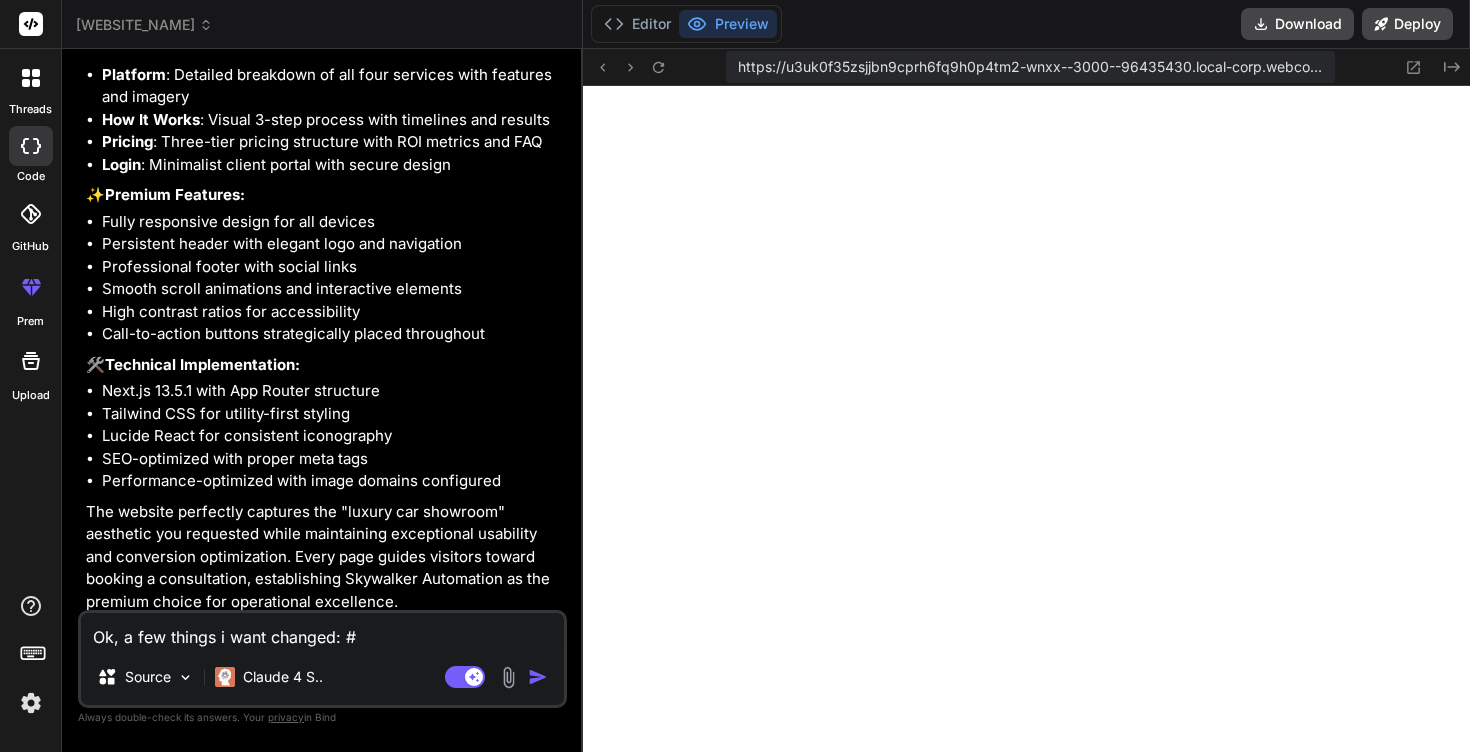 type on "Ok, a few things i want changed: #1" 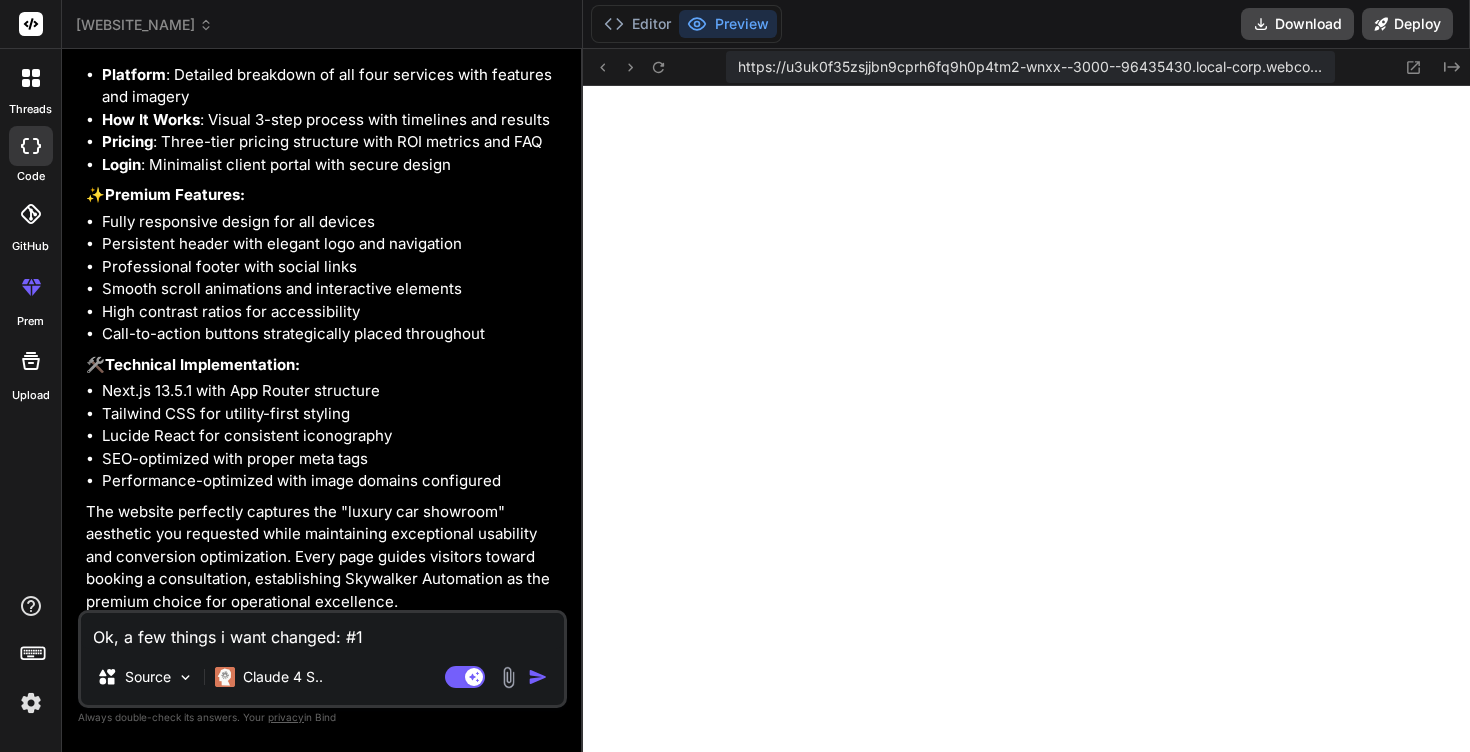 type on "Ok, a few things i want changed: #1" 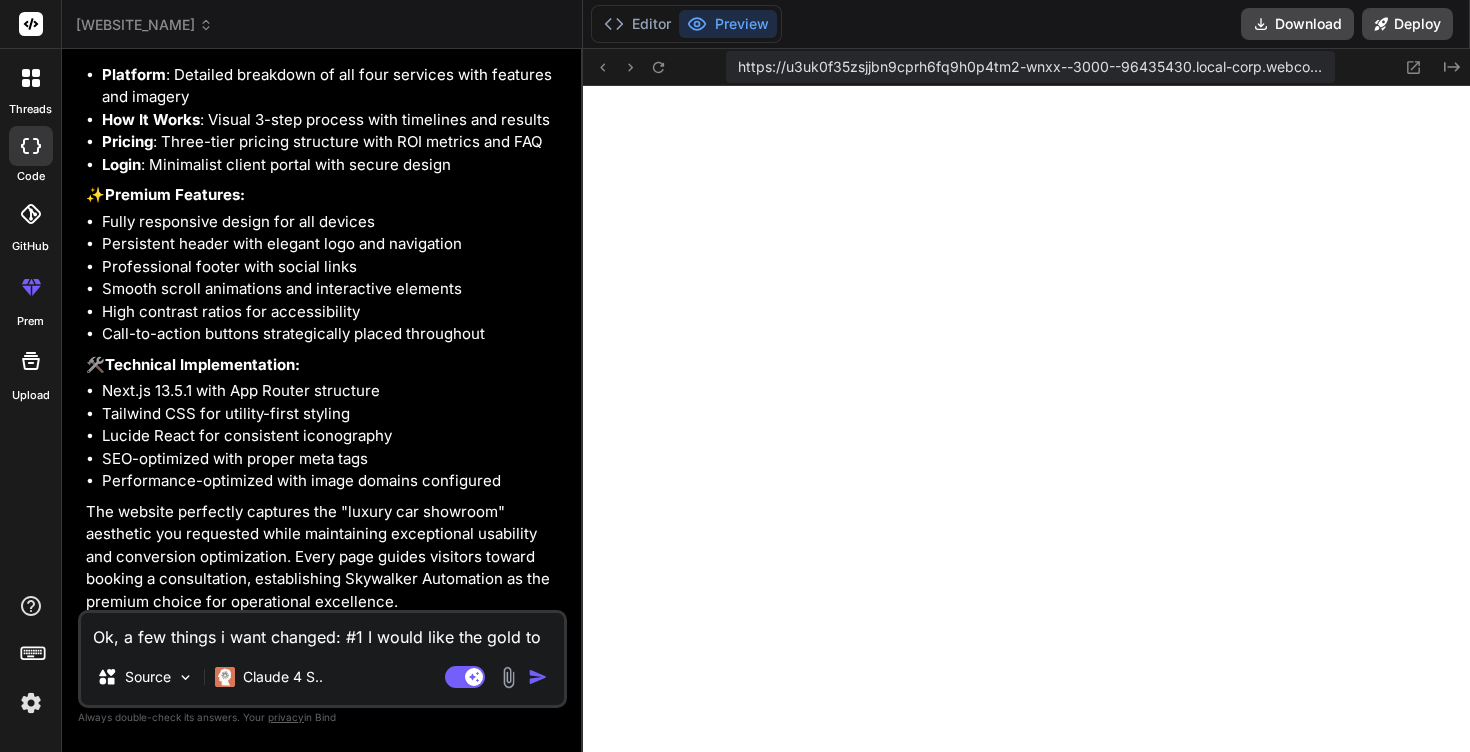 type on "Ok, a few things i want changed: #1 fo" 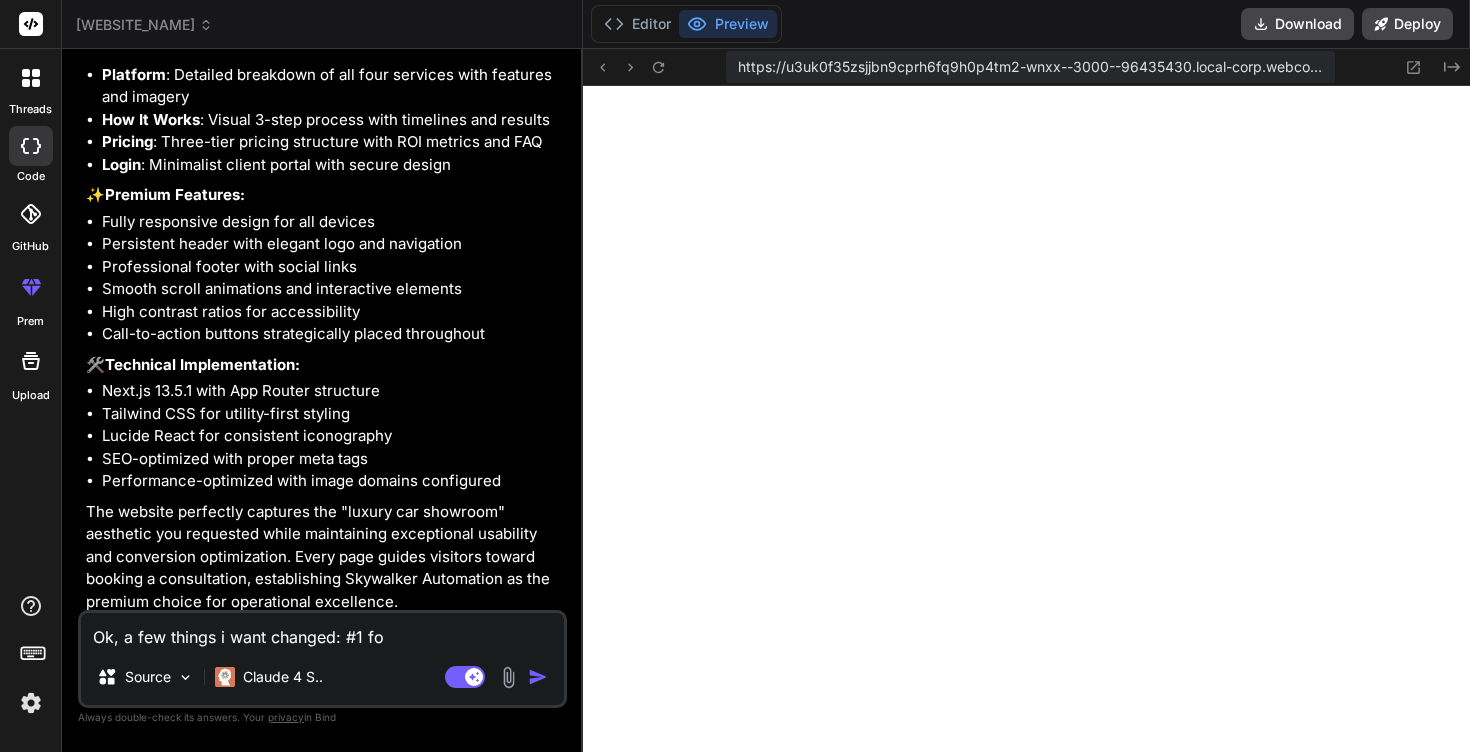 type on "Ok, a few things i want changed: #1 for" 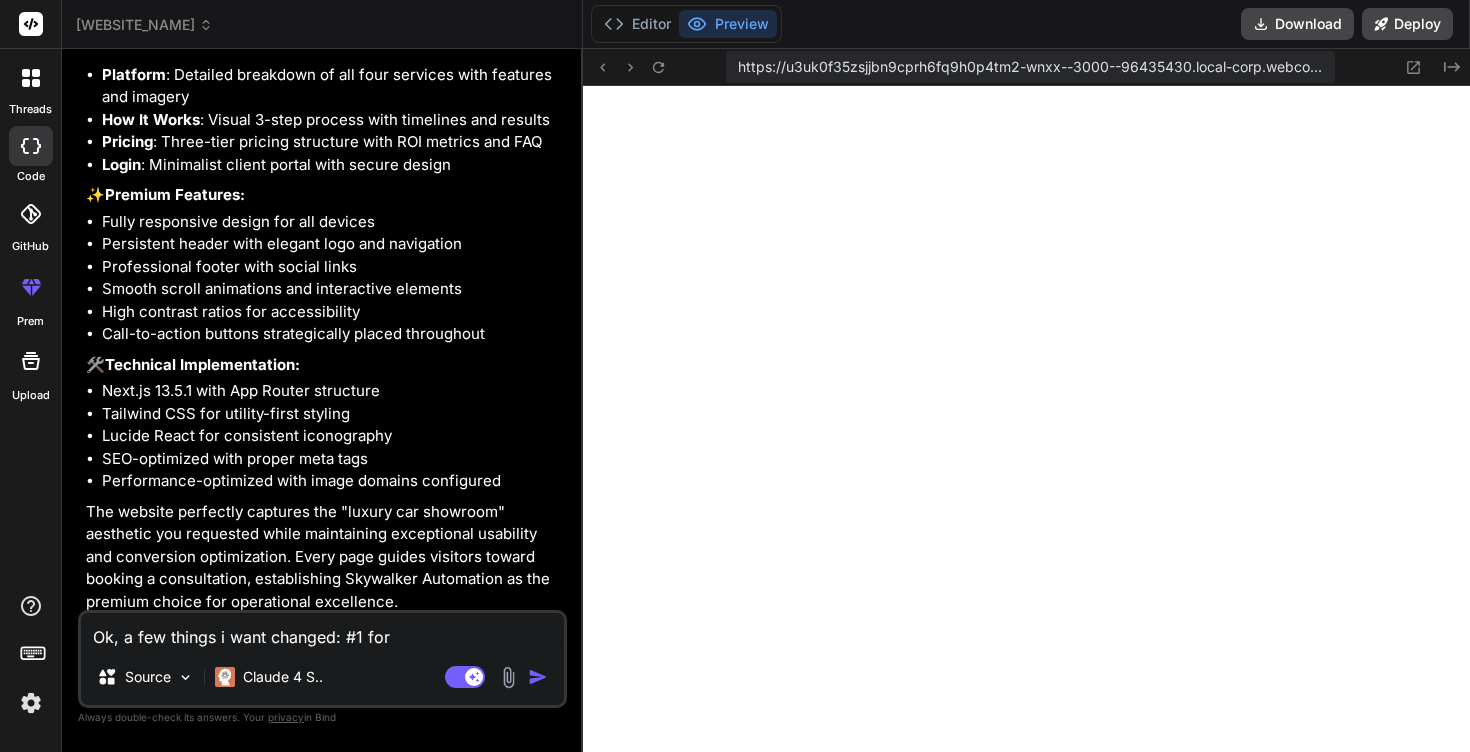 type on "Ok, a few things i want changed: #1 for" 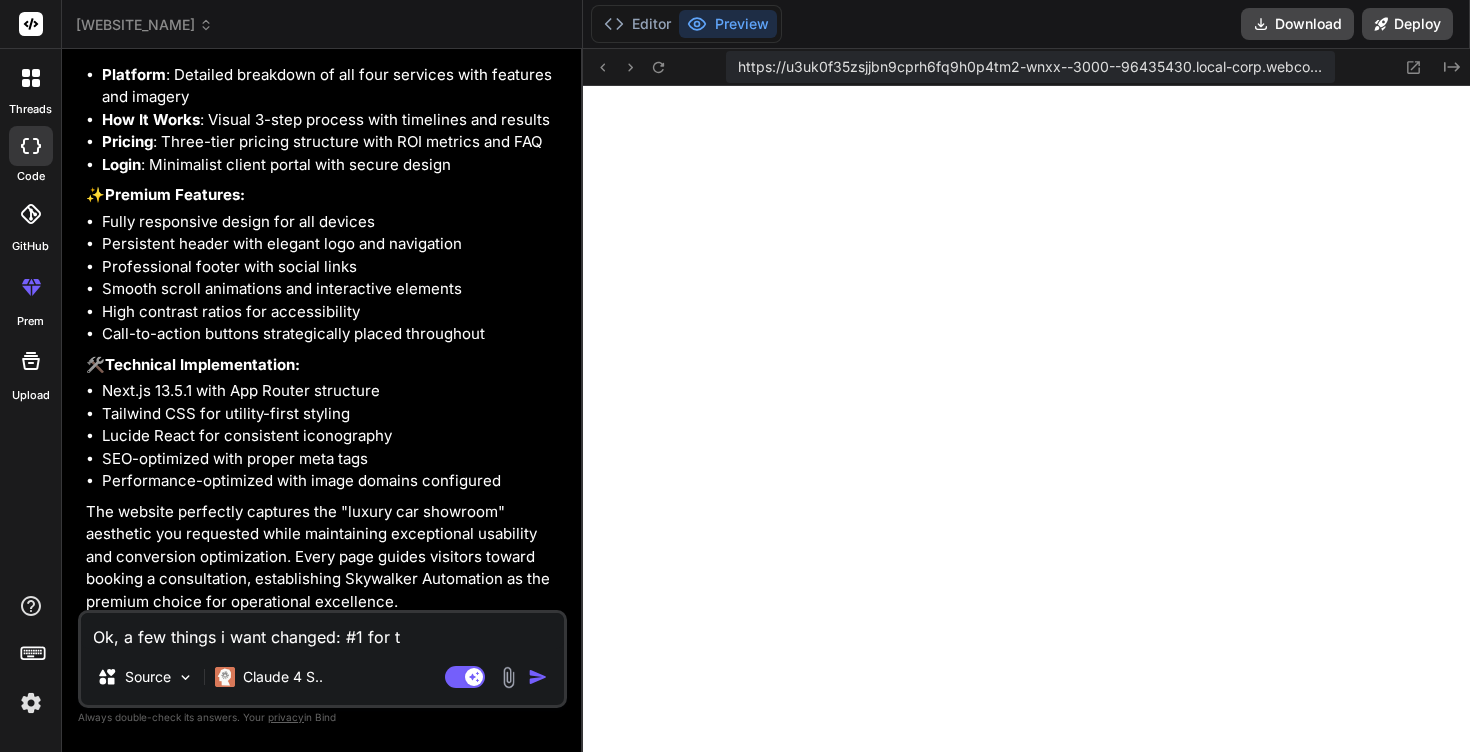type on "Ok, a few things i want changed: #1 for th" 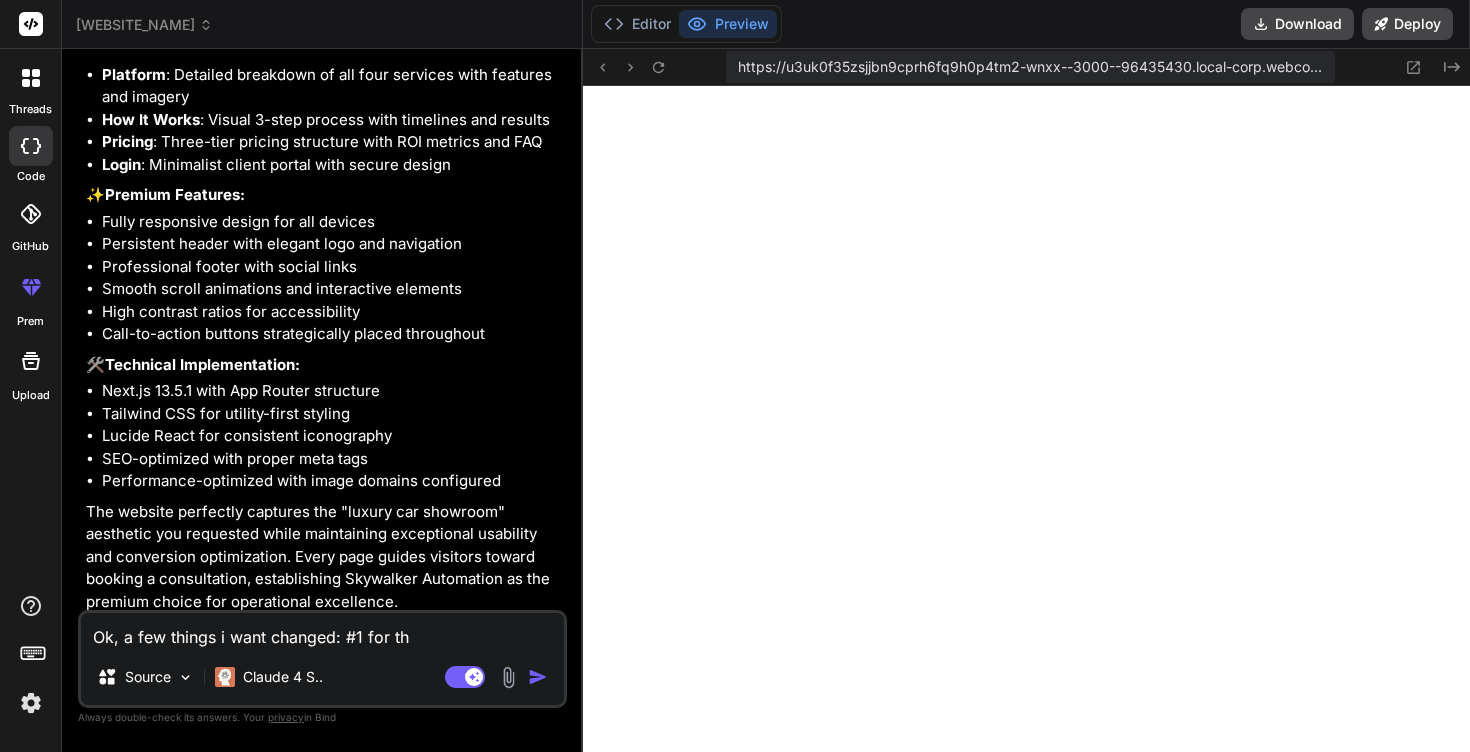 type on "x" 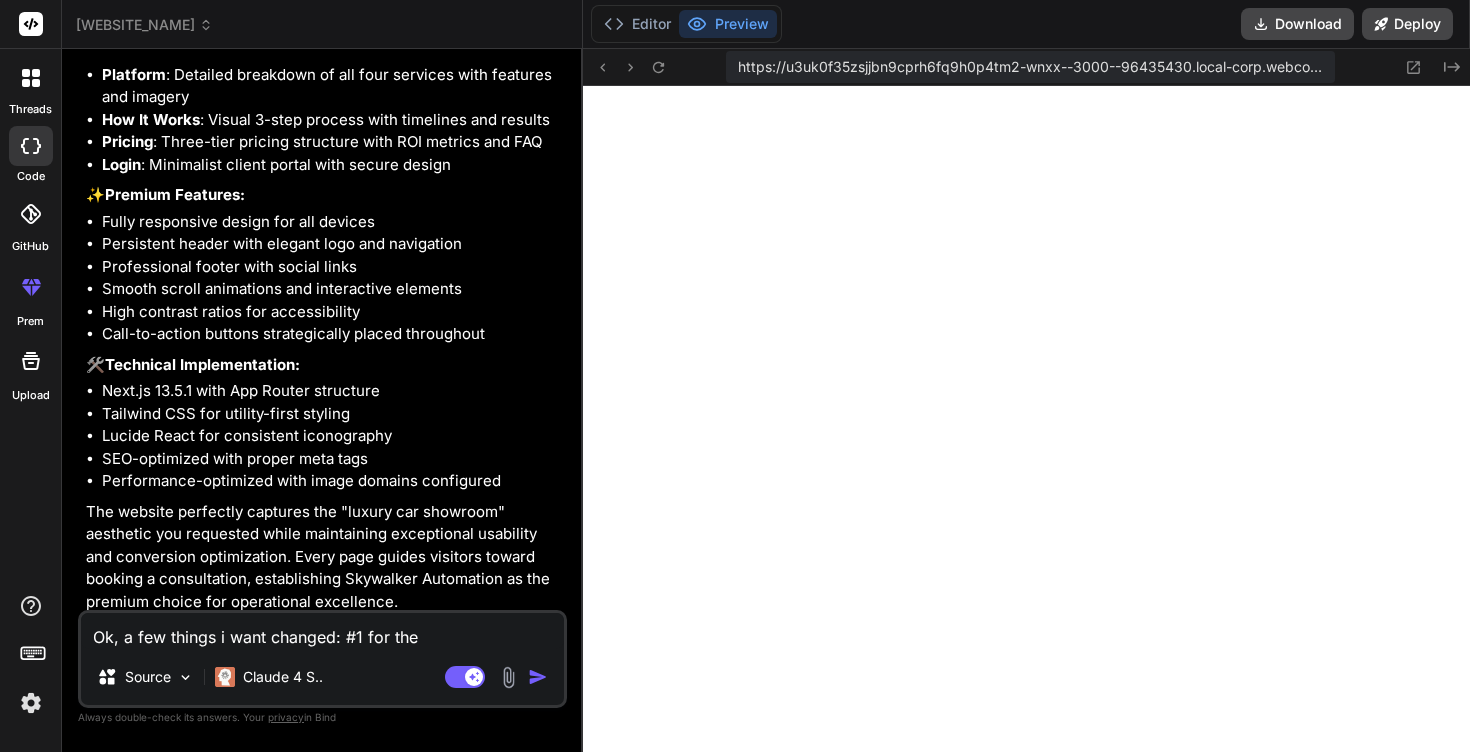 type on "Ok, a few things i want changed: #1 for the" 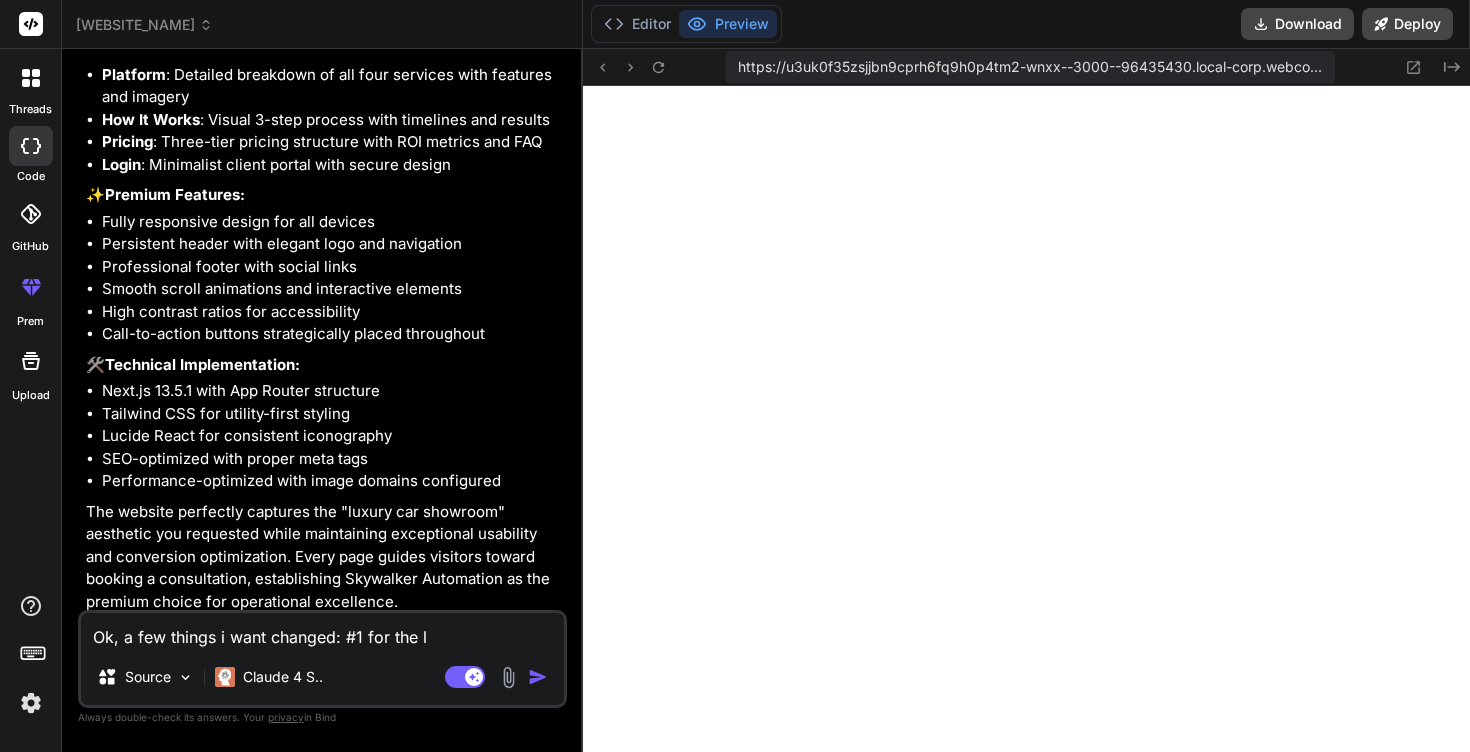 type on "Ok, a few things i want changed: #1 for the lo" 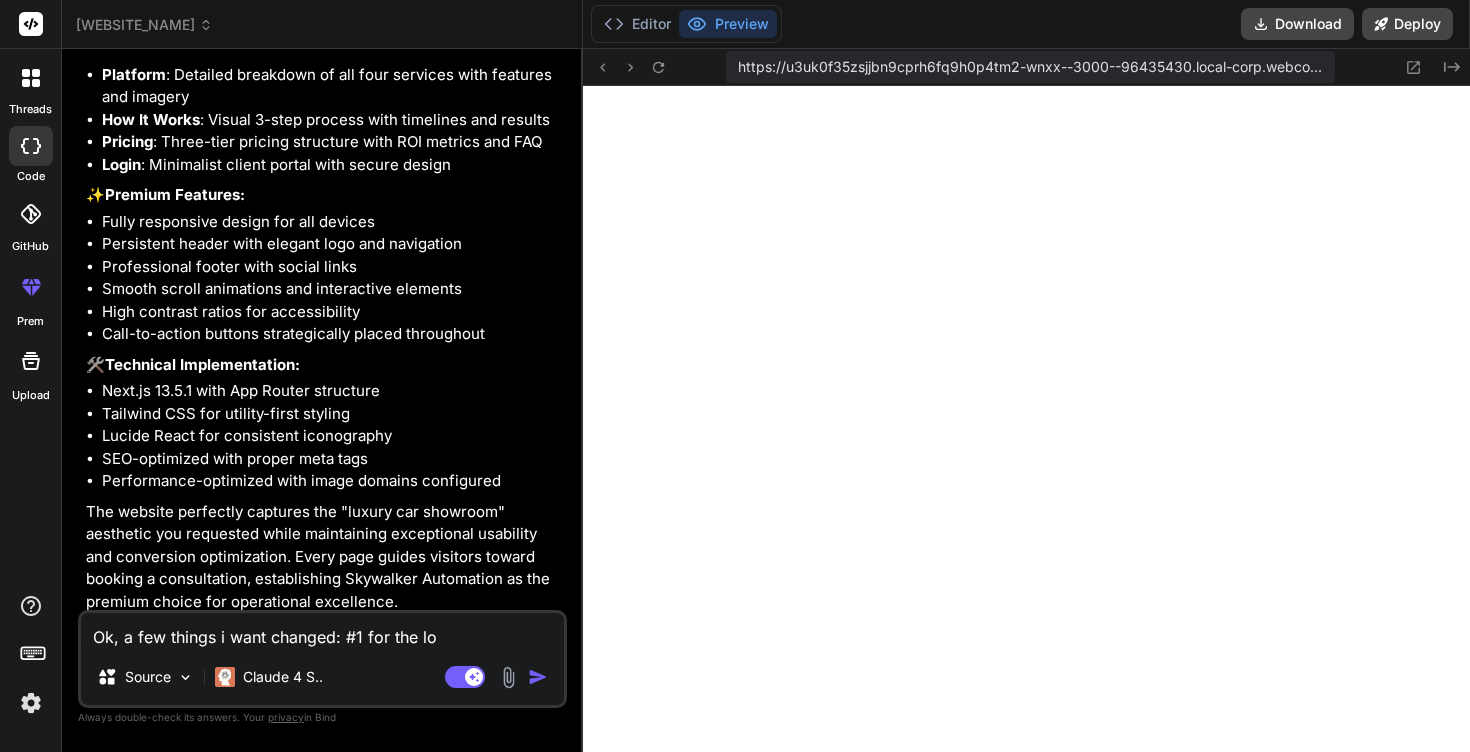 type on "Ok, a few things i want changed: #1 for the log" 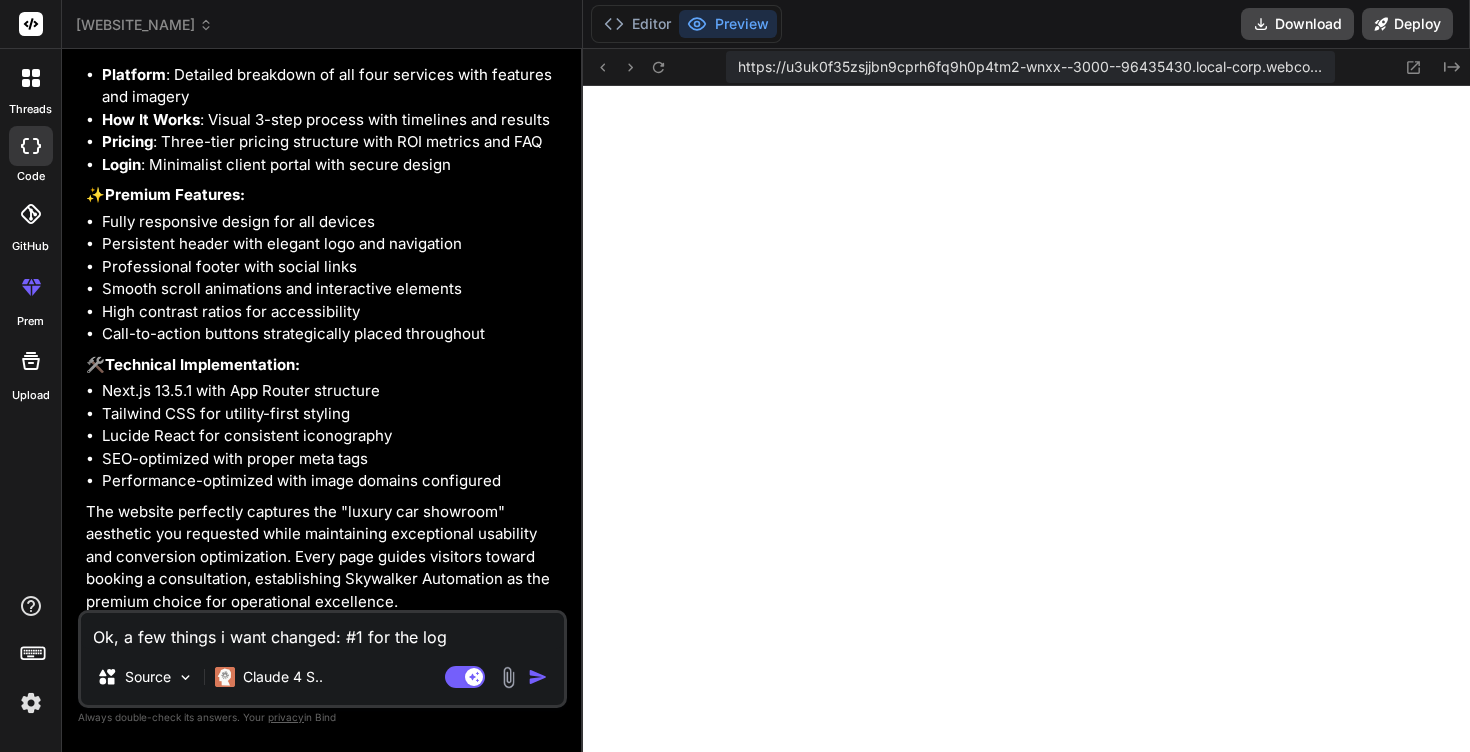 type on "Ok, a few things i want changed: #1 for the logi" 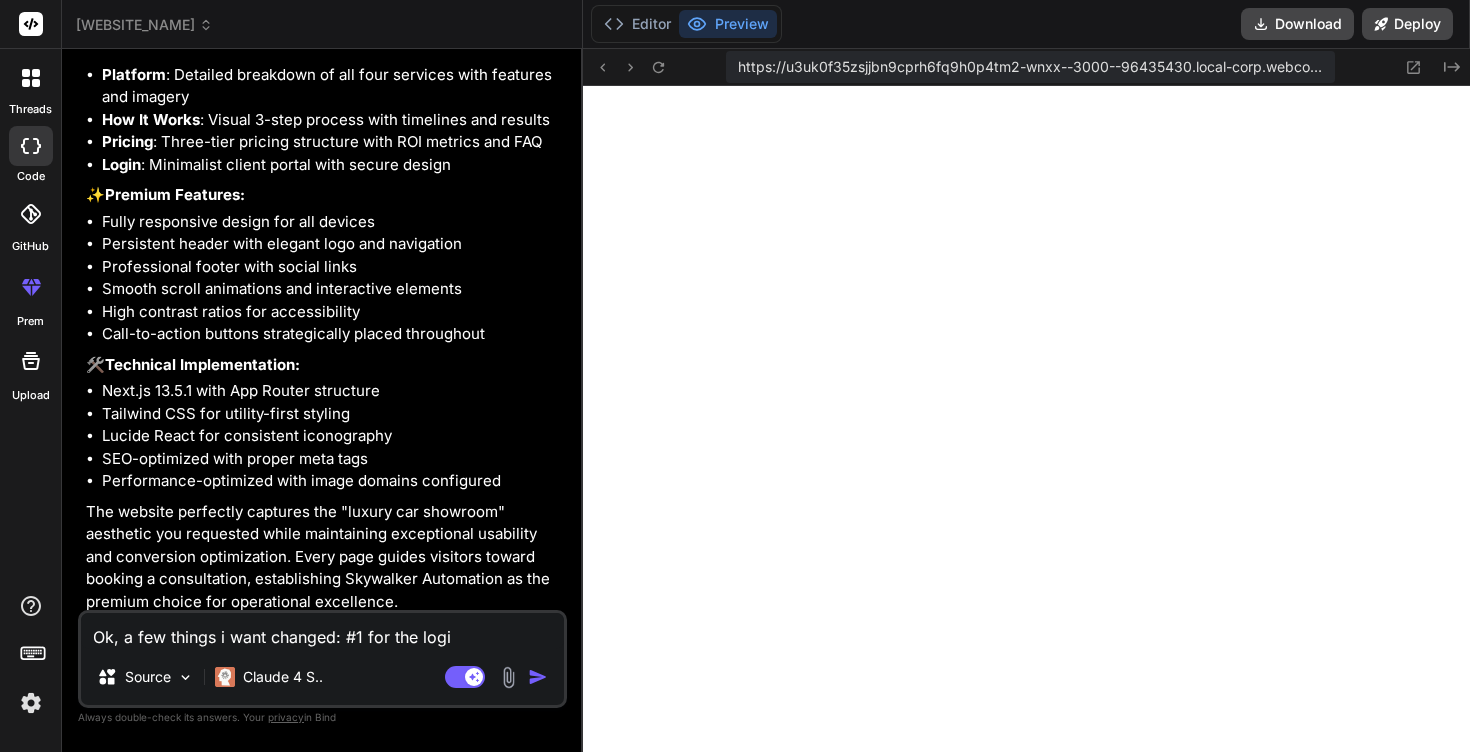 type on "Ok, a few things i want changed: #1 for the logi" 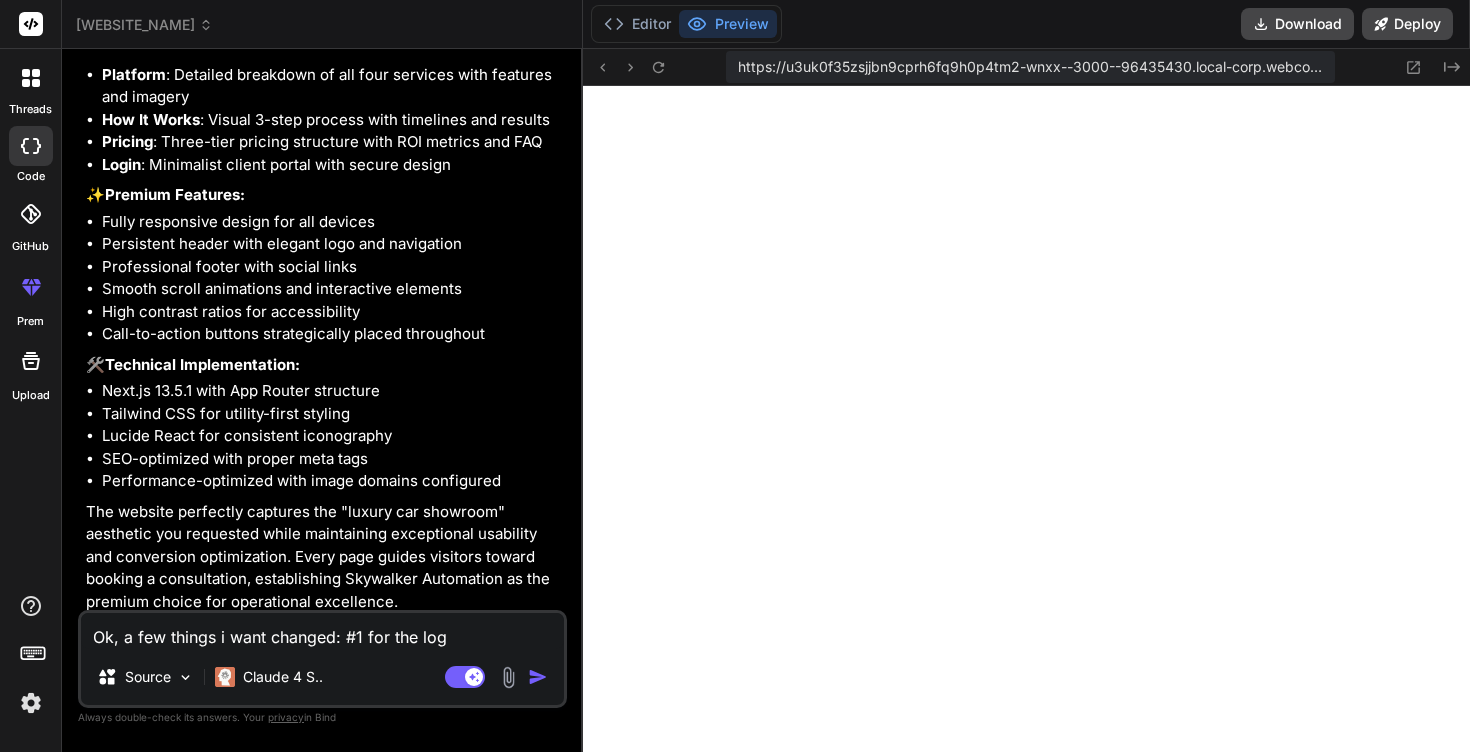 type on "Ok, a few things i want changed: #1 for the logo" 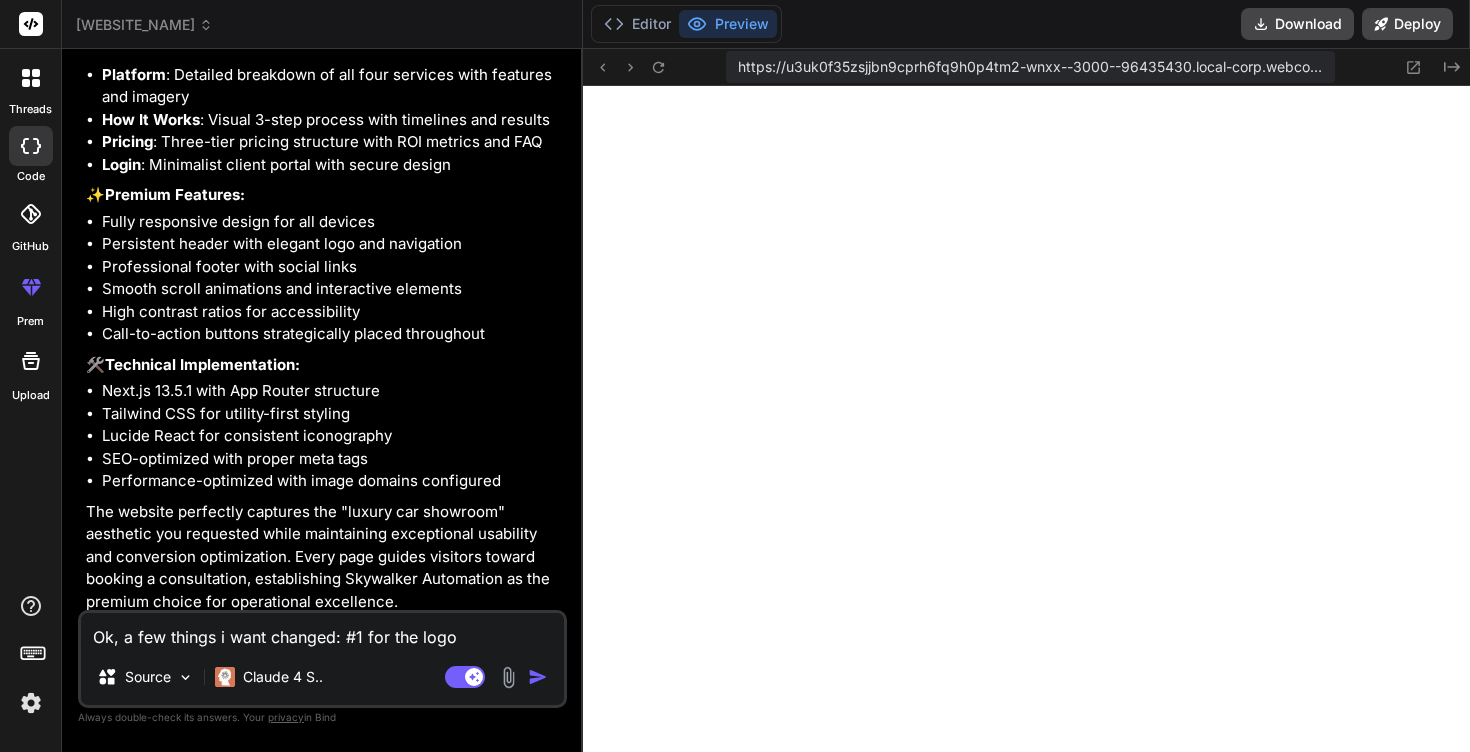 type on "Ok, a few things i want changed: #1 for the logo" 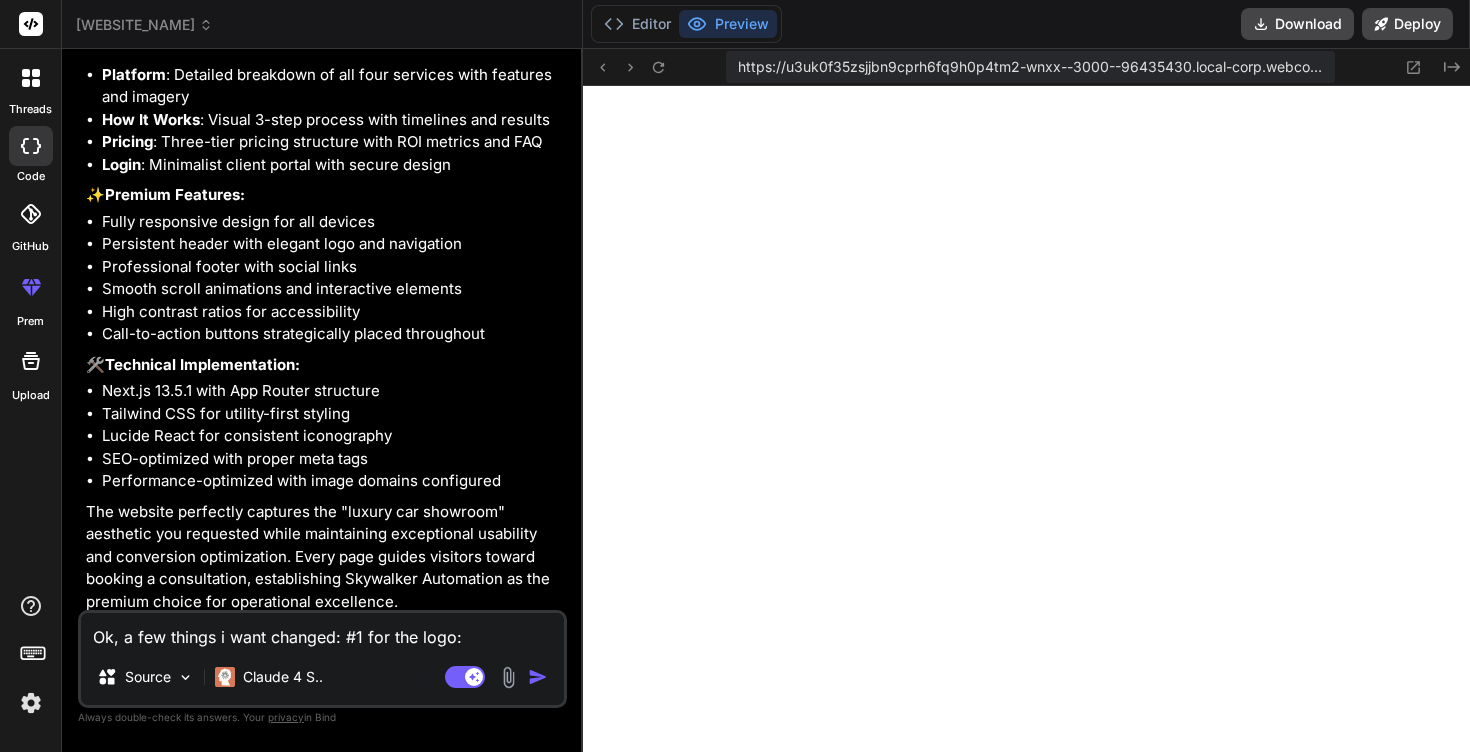 type on "Ok, a few things i want changed: #1 for the logo:" 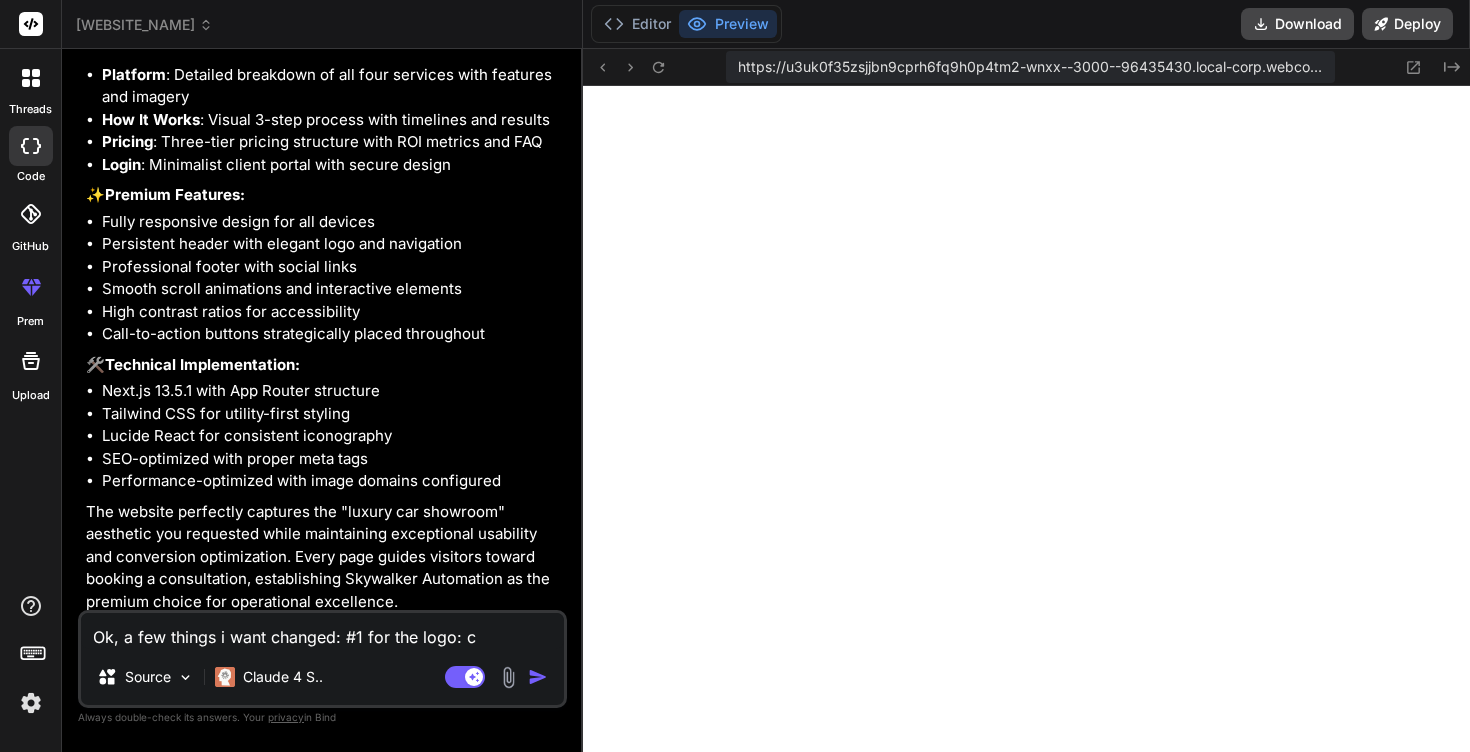 type on "Ok, a few things i want changed: #1 for the logo: co" 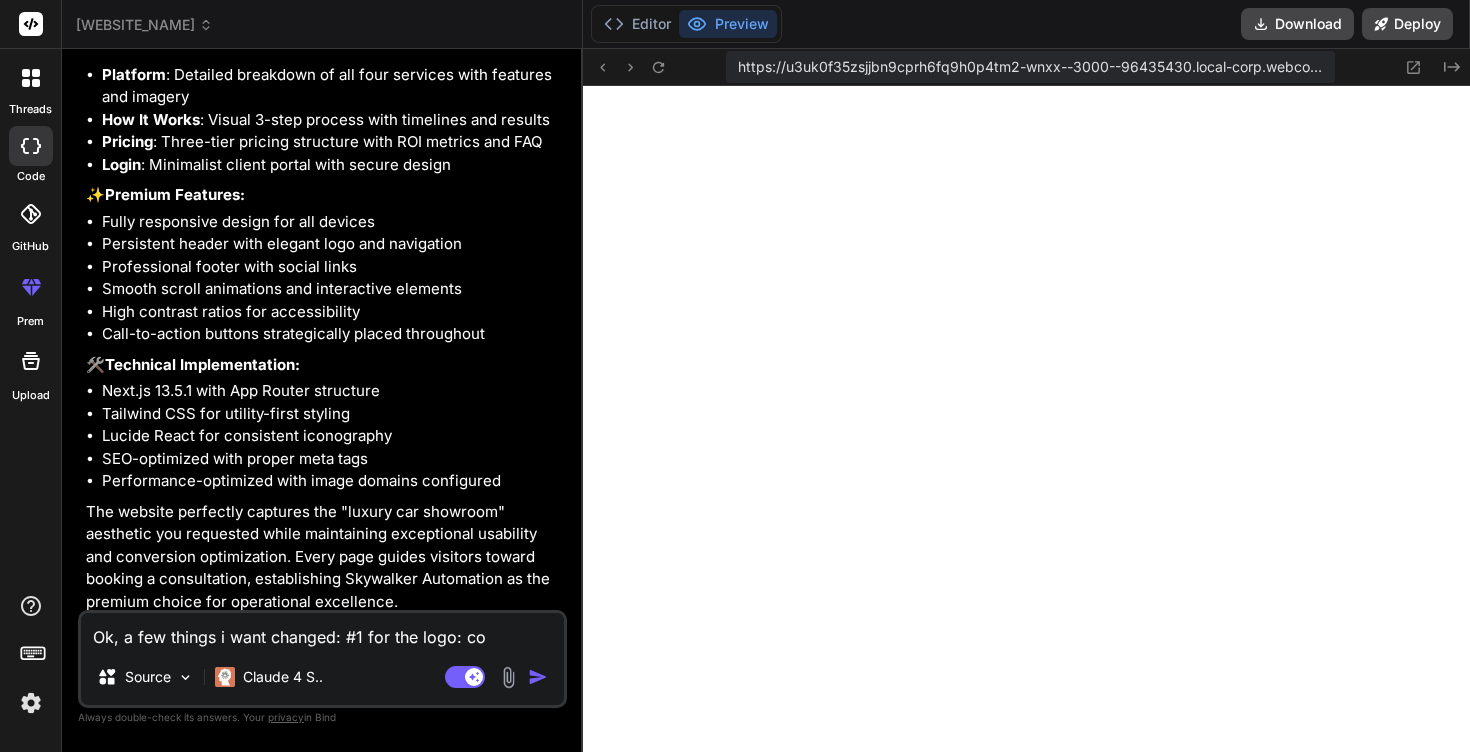 type on "Ok, a few things i want changed: #1 for the logo: cou" 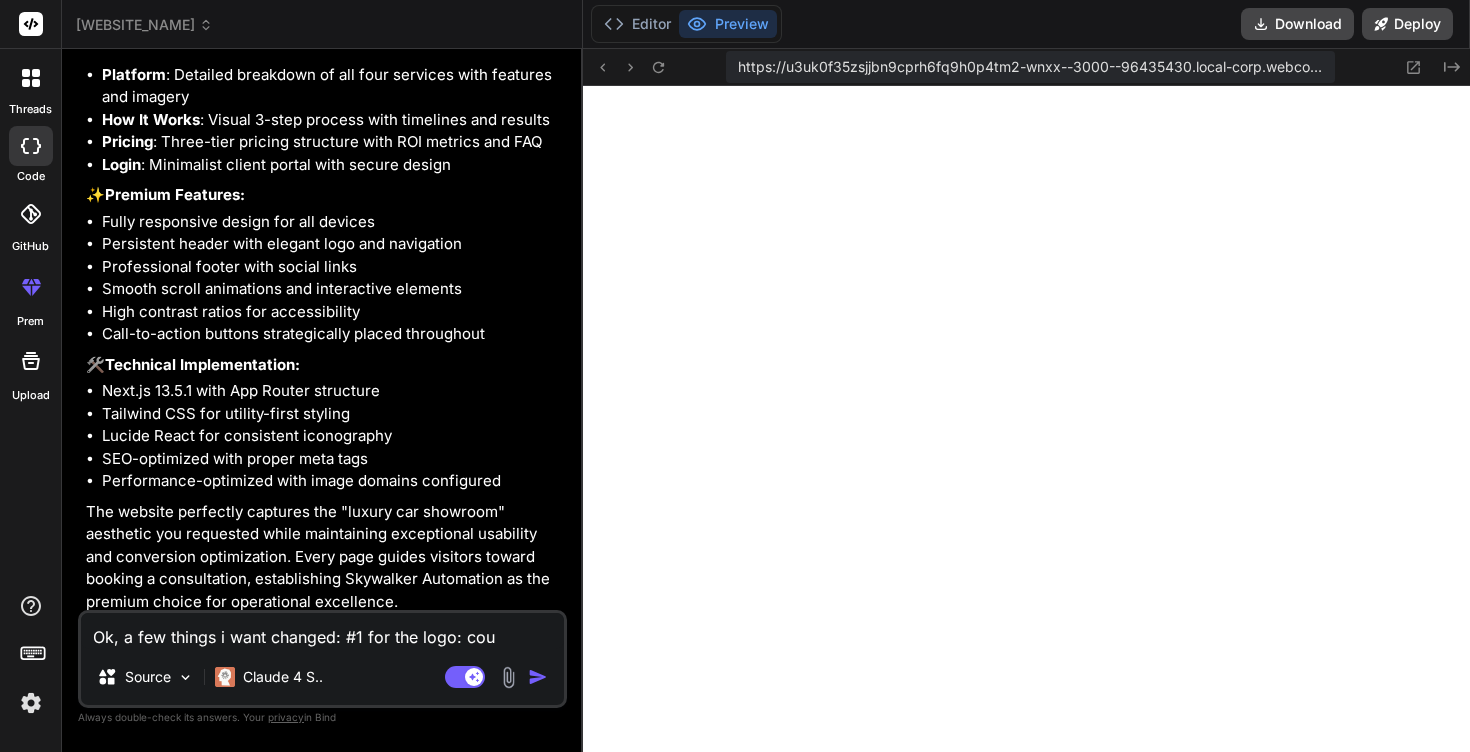 type on "Ok, a few things i want changed: #1 for the logo: coul" 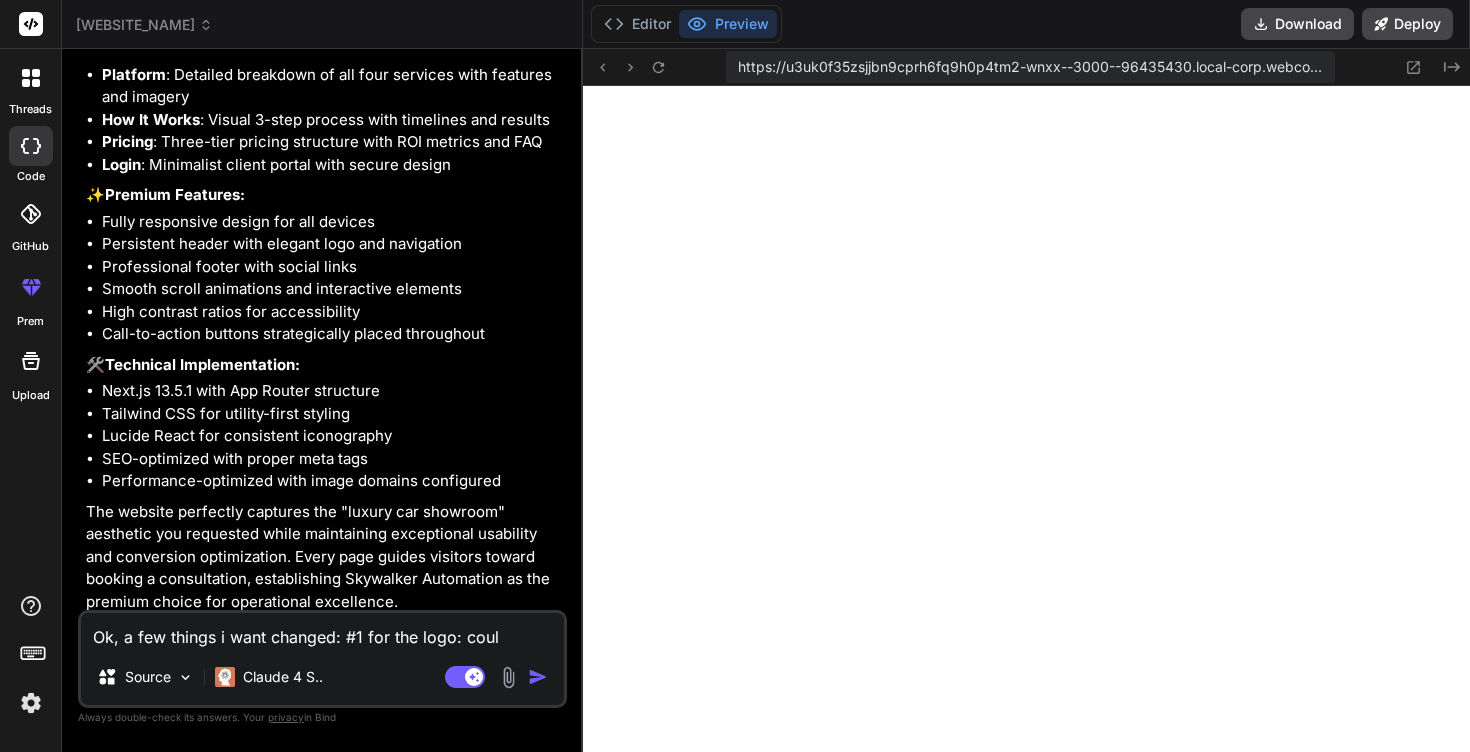 type on "Ok, a few things i want changed: #1 for the logo: could" 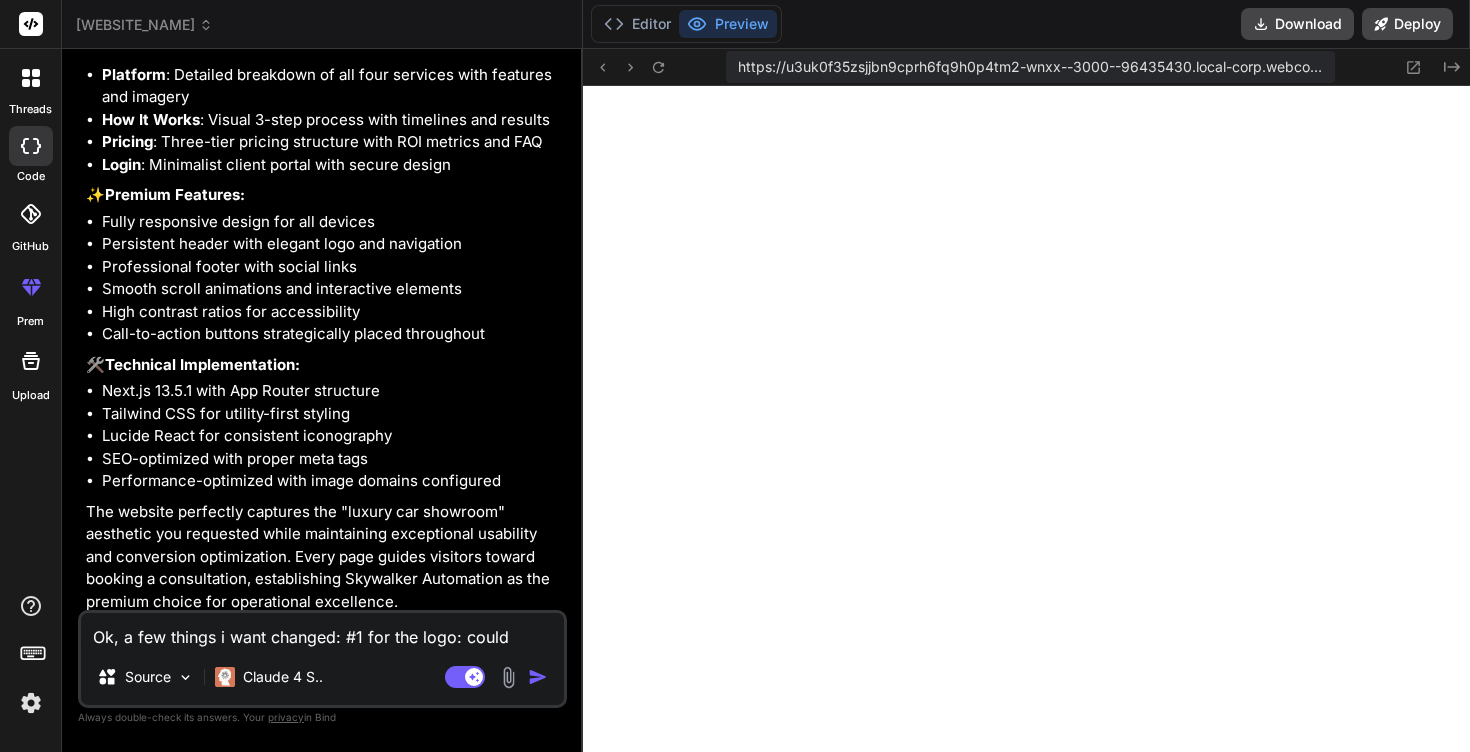 type on "Ok, a few things i want changed: #1 for the logo: could" 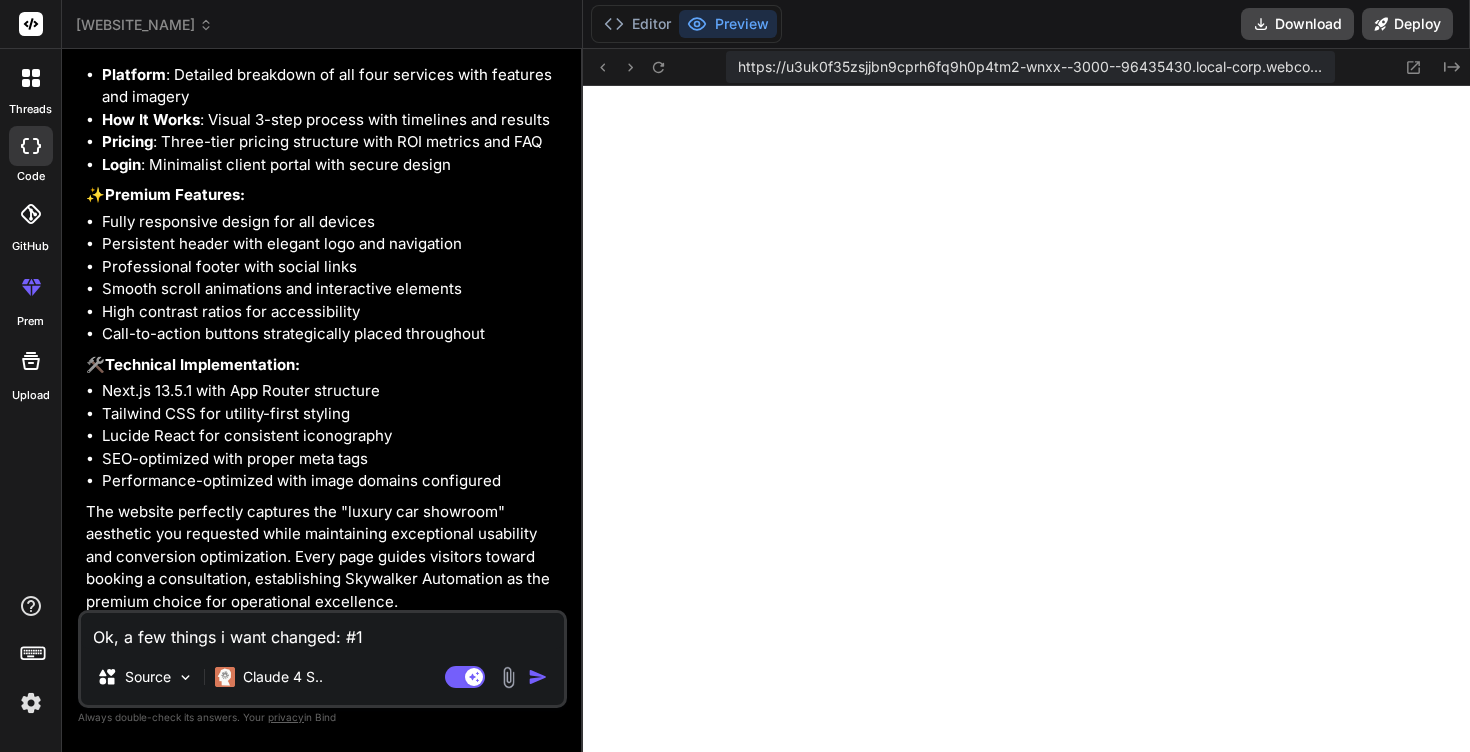 type on "Ok, a few things i want changed: #1" 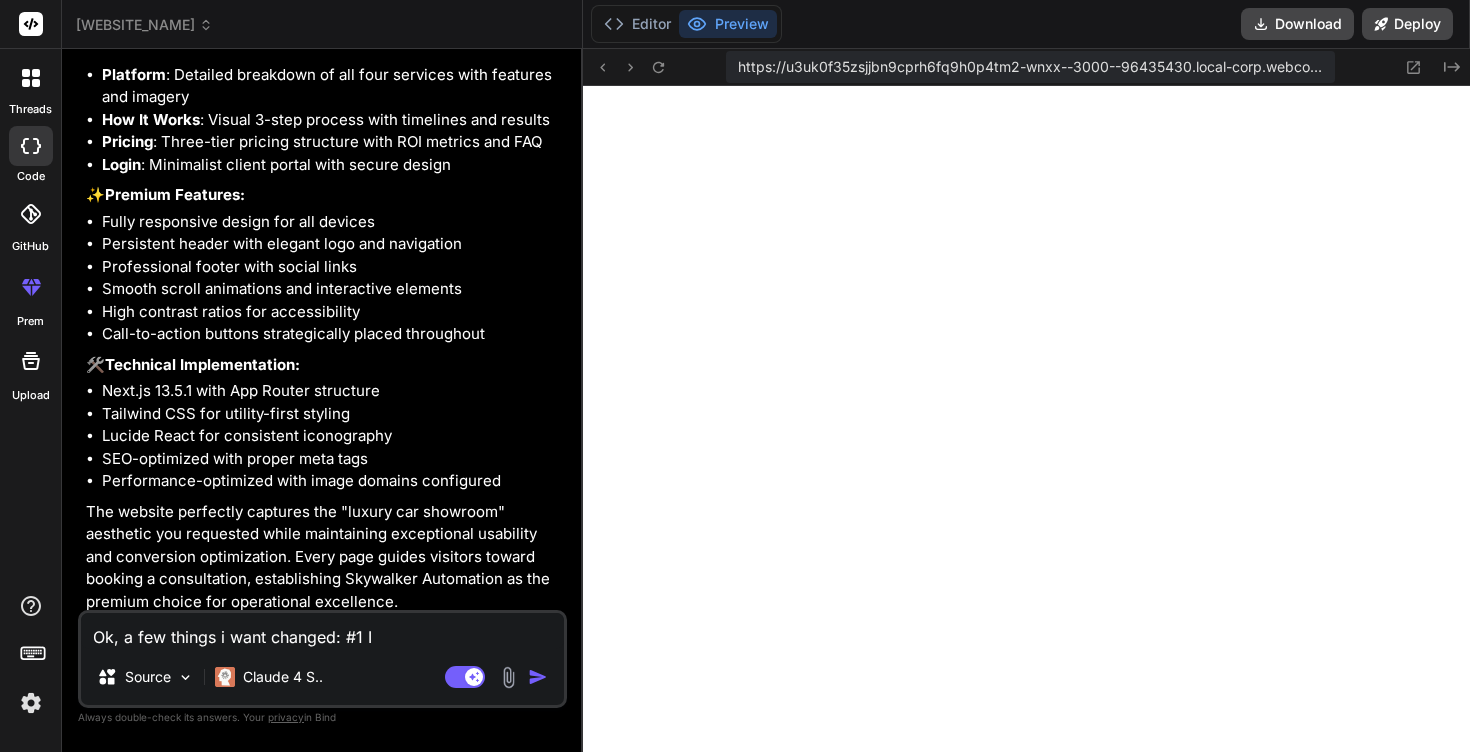 type on "Ok, a few things i want changed: #1 I" 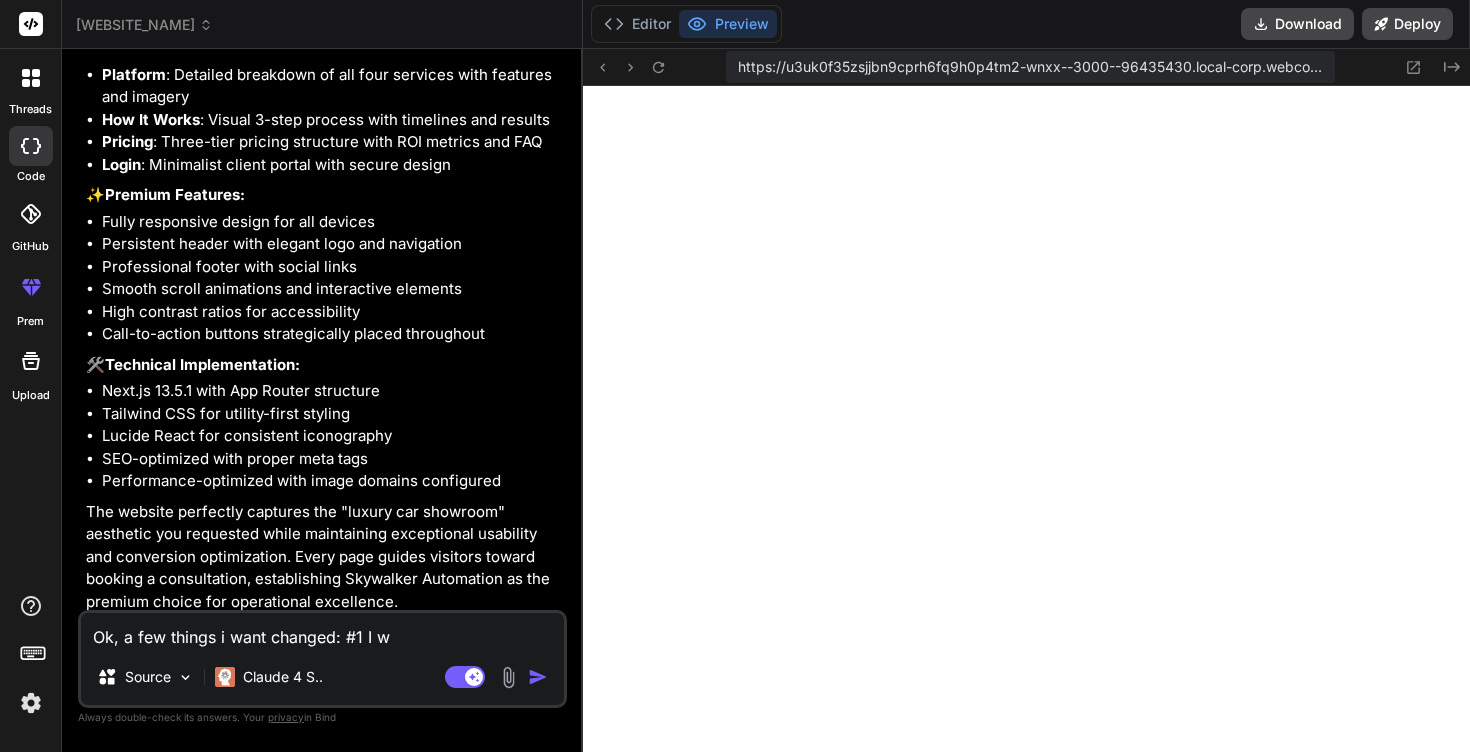 type on "Ok, a few things i want changed: #1 I wo" 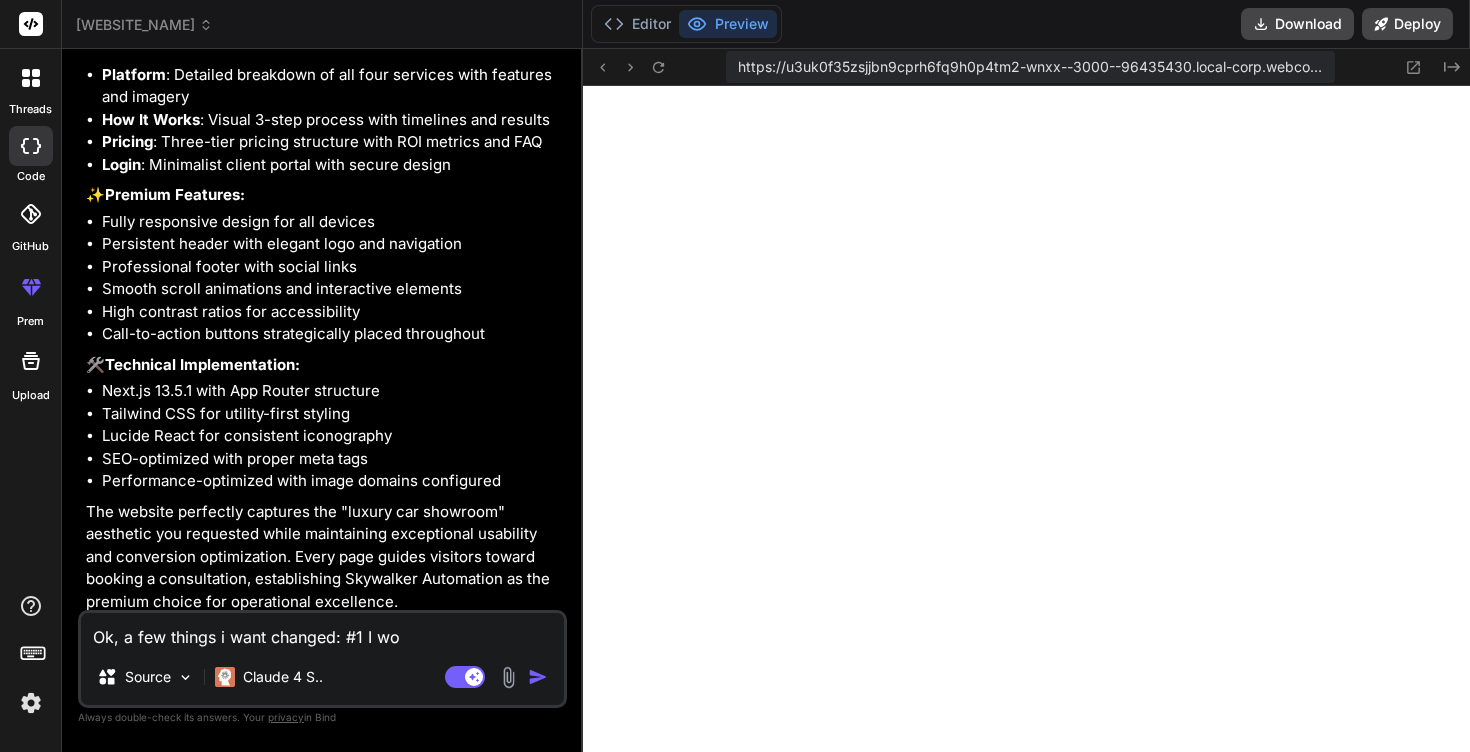 type on "Ok, a few things i want changed: #1 I wou" 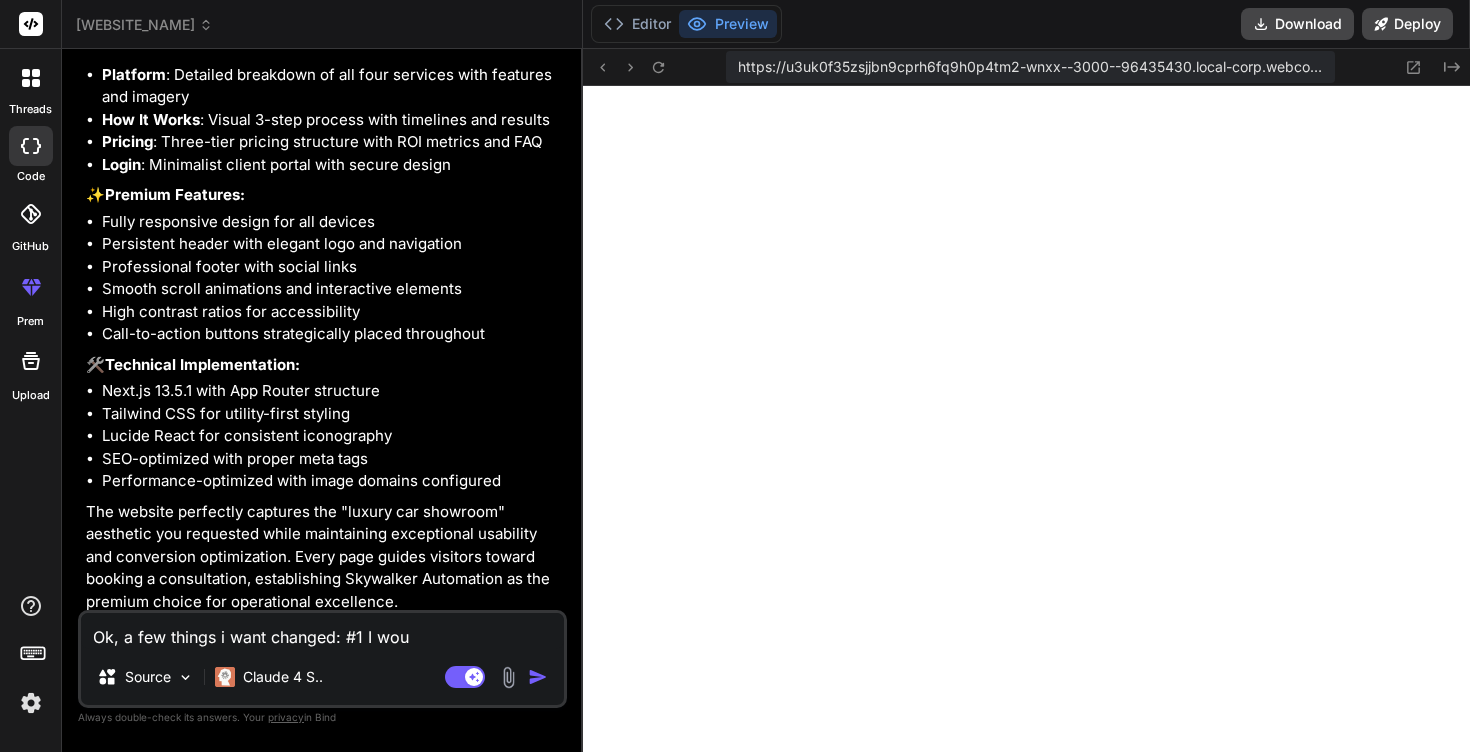 type on "Ok, a few things i want changed: #1 I woul" 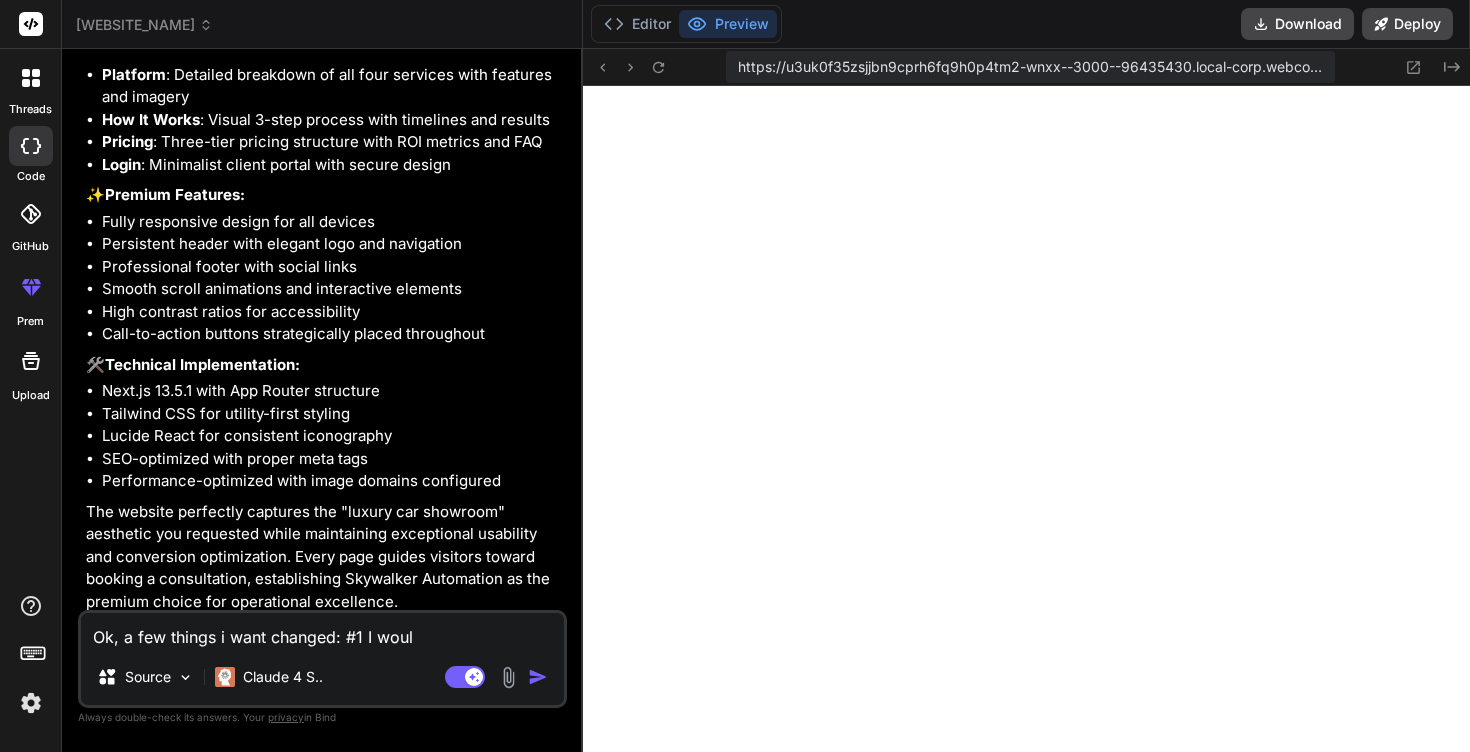 type on "Ok, a few things i want changed: #1 I would" 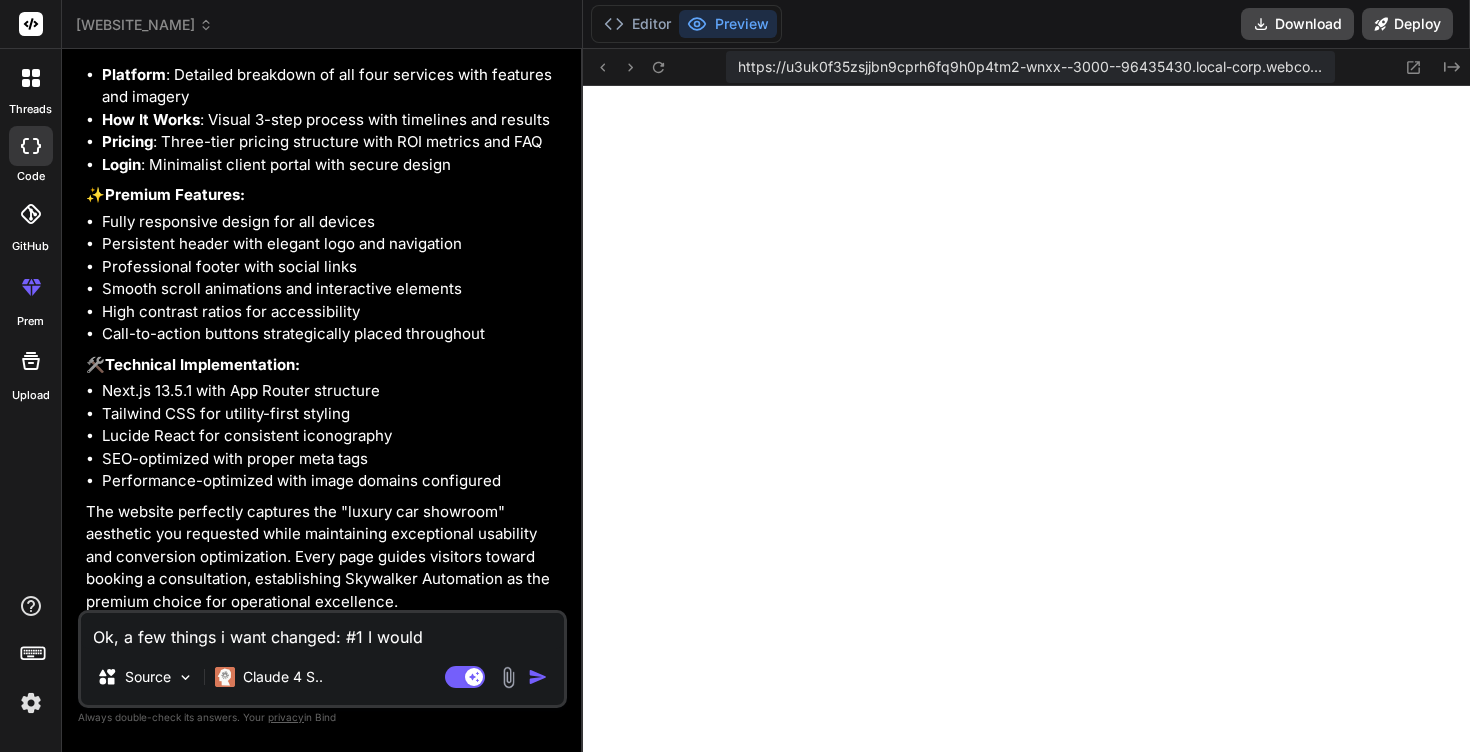 type on "Ok, a few things i want changed: #1 I would" 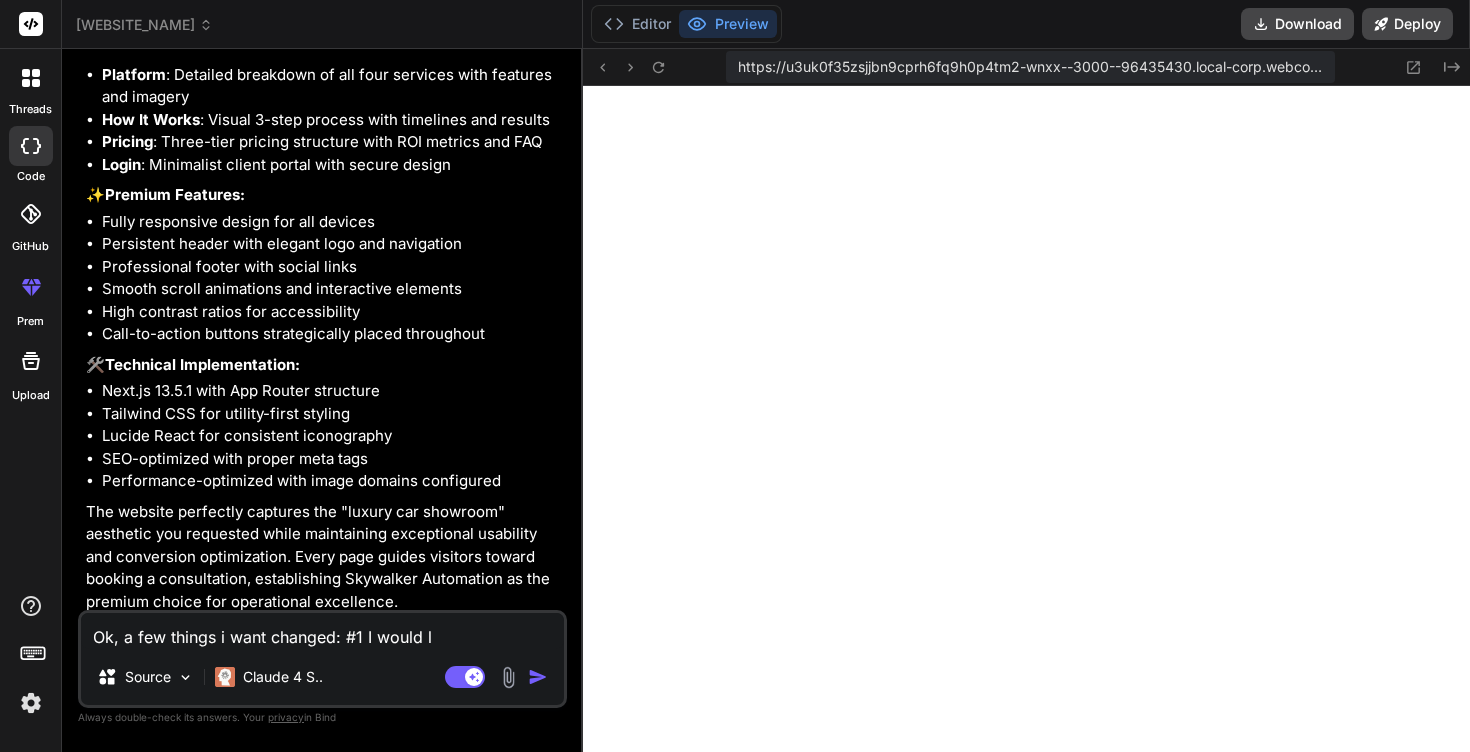 type on "Ok, a few things i want changed: #1 I would li" 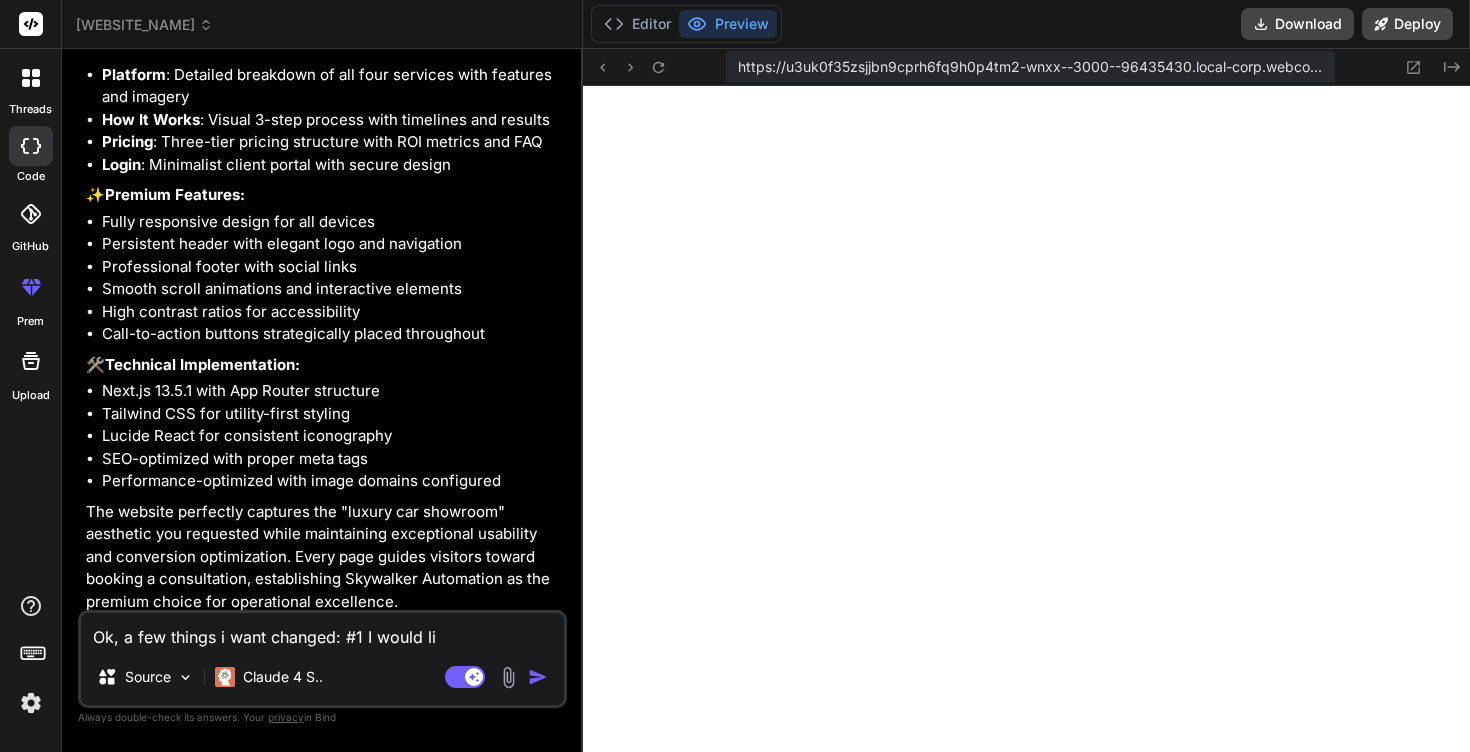 type on "Ok, a few things i want changed: #1 I would like the" 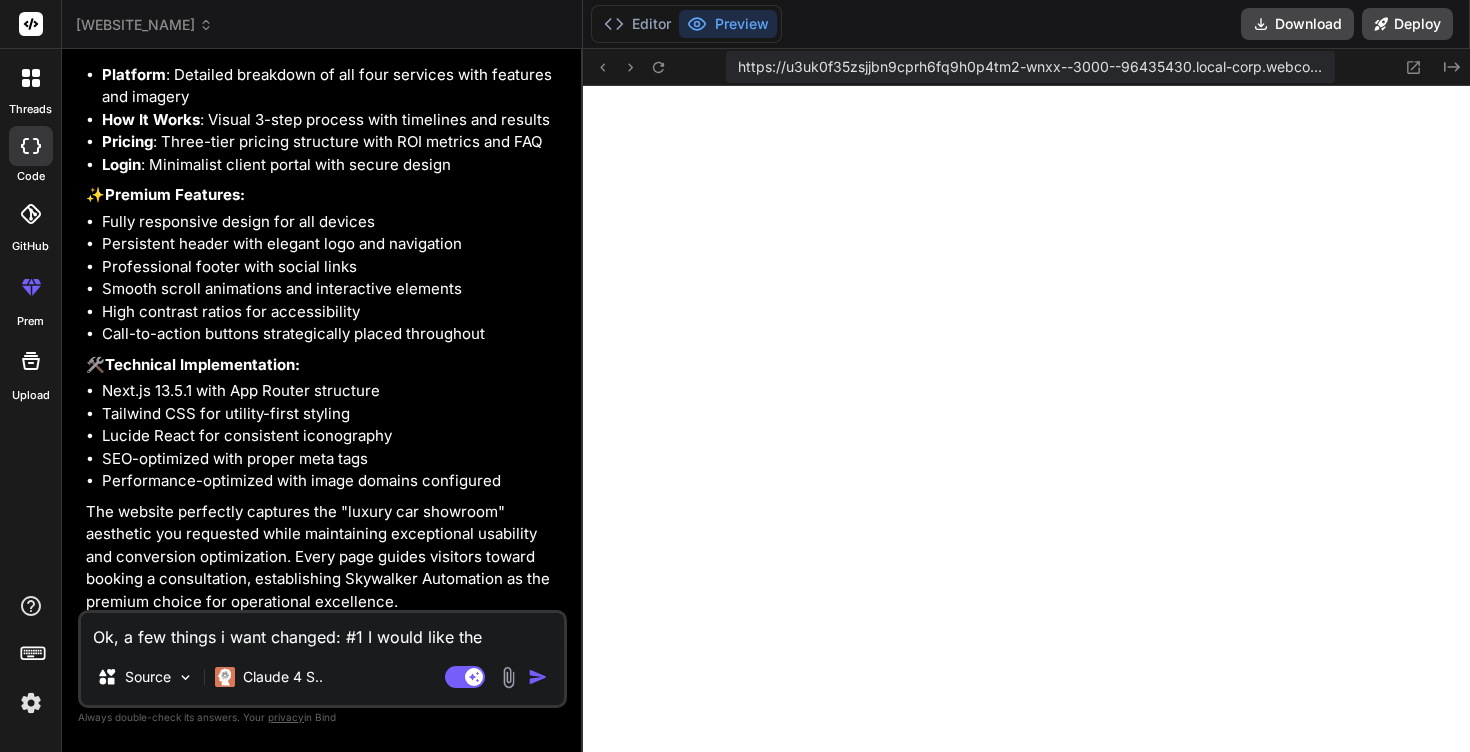 type on "Ok, a few things i want changed: #1 I would like" 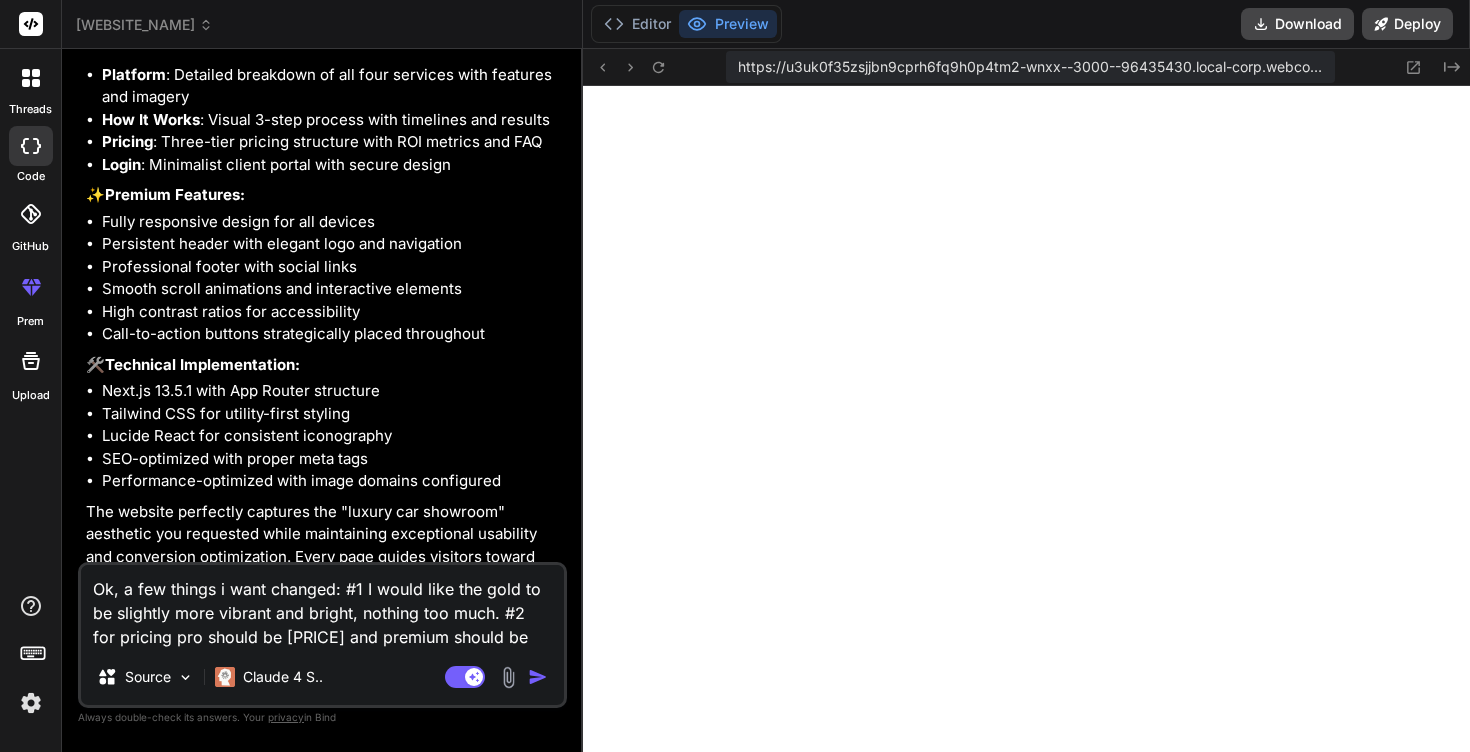 click on "Ok, a few things i want changed: #1 I would like the gold to be slightly more vibrant and bright, nothing too much. #2 for pricing pro should be [PRICE] and premium should be [PRICE]" at bounding box center (322, 607) 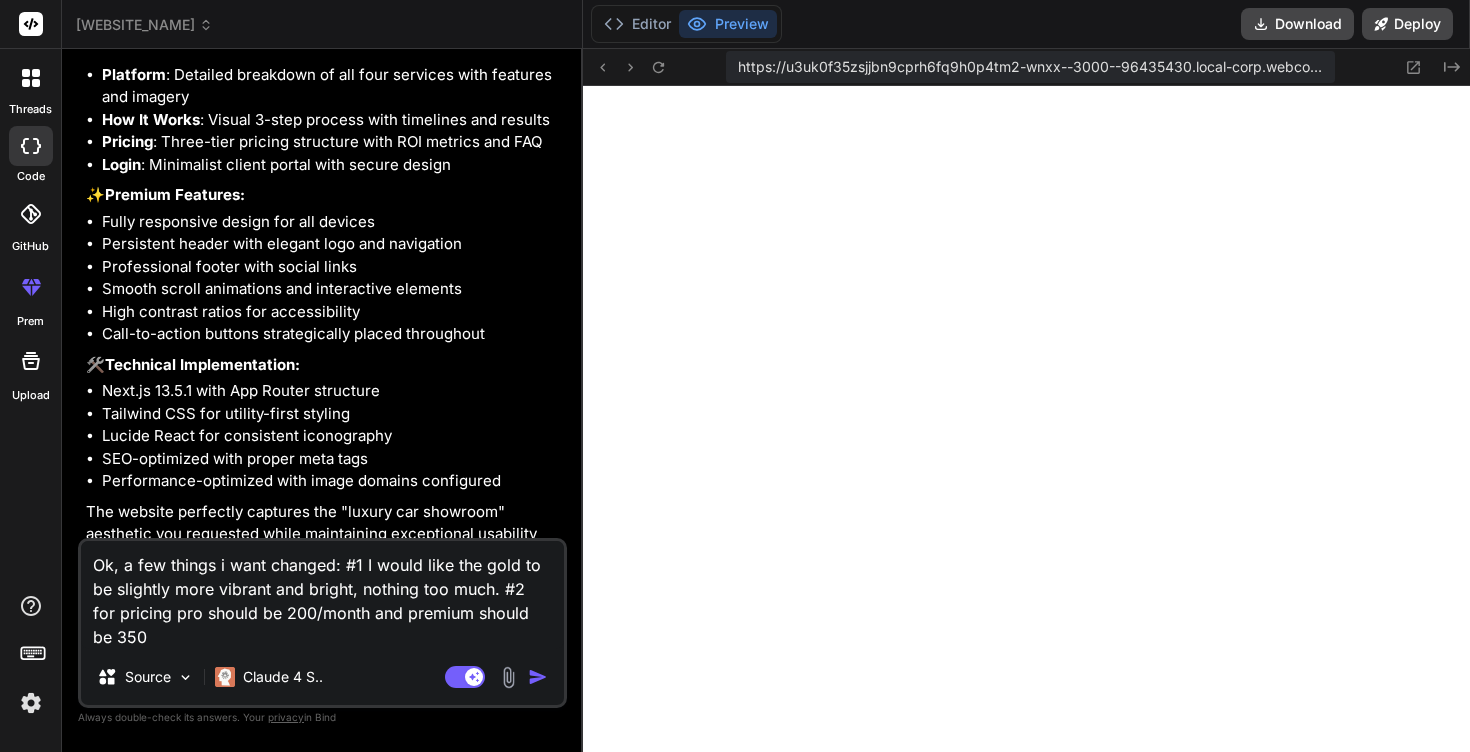 click on "Ok, a few things i want changed: #1 I would like the gold to be slightly more vibrant and bright, nothing too much. #2 for pricing pro should be 200/month and premium should be 350" at bounding box center [322, 595] 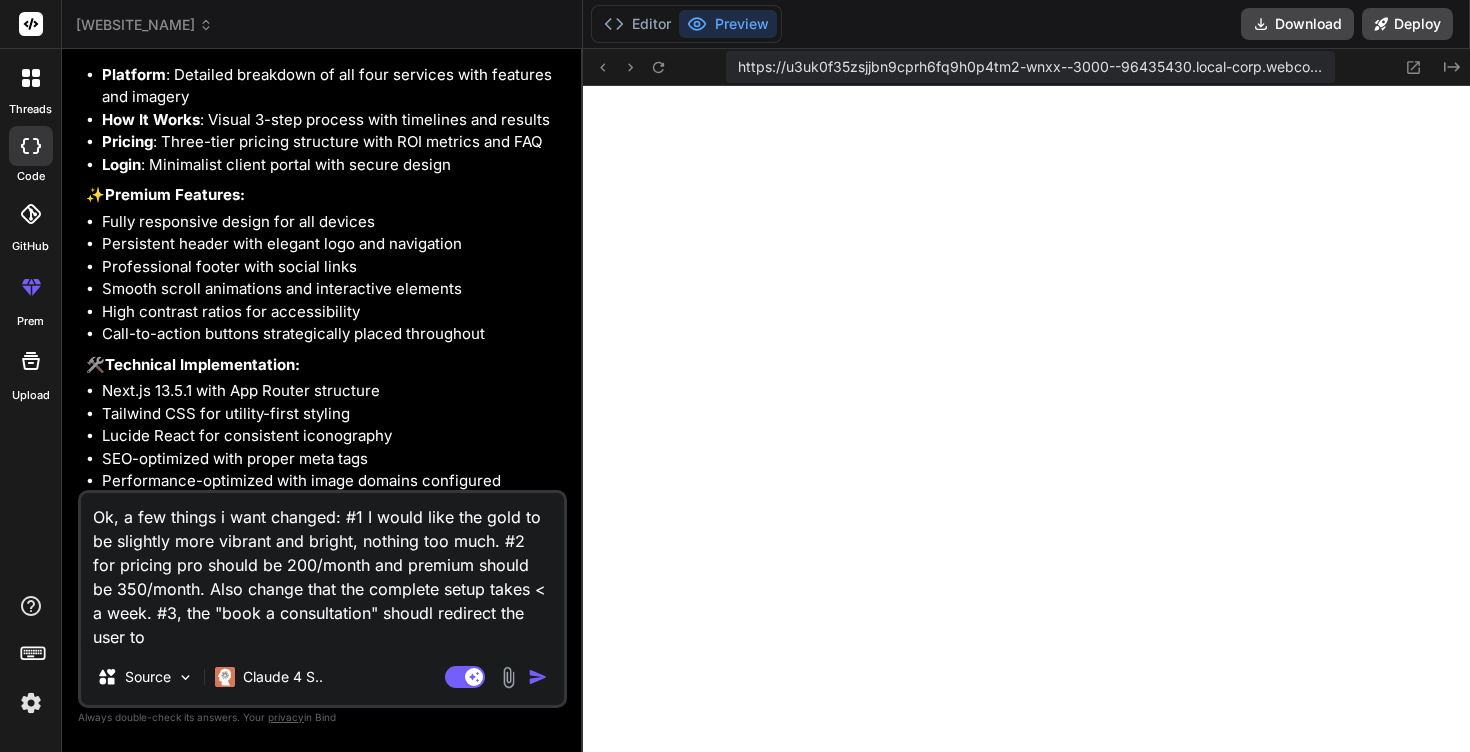 click on "Ok, a few things i want changed: #1 I would like the gold to be slightly more vibrant and bright, nothing too much. #2 for pricing pro should be 200/month and premium should be 350/month. Also change that the complete setup takes < a week. #3, the "book a consultation" shoudl redirect the user to" at bounding box center [322, 571] 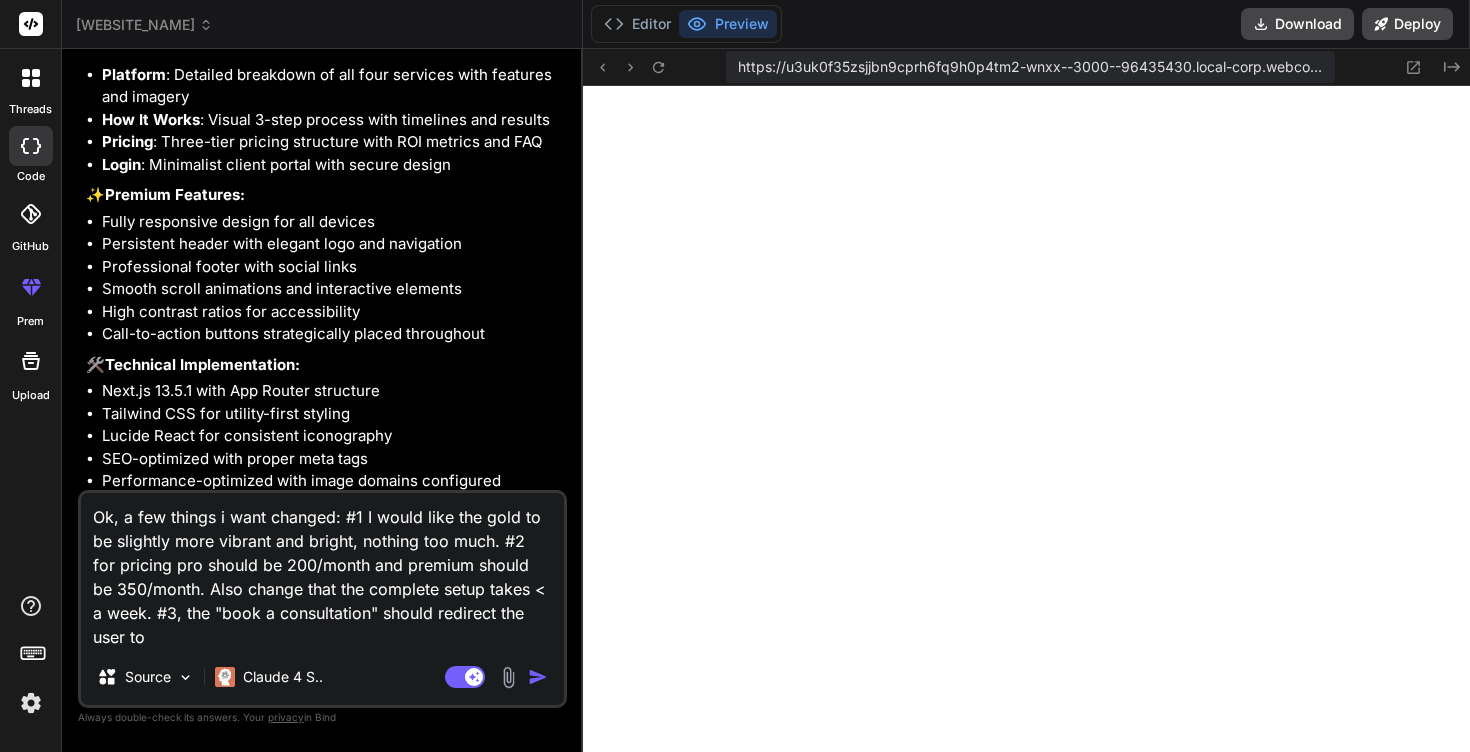 click on "Ok, a few things i want changed: #1 I would like the gold to be slightly more vibrant and bright, nothing too much. #2 for pricing pro should be 200/month and premium should be 350/month. Also change that the complete setup takes < a week. #3, the "book a consultation" should redirect the user to" at bounding box center [322, 571] 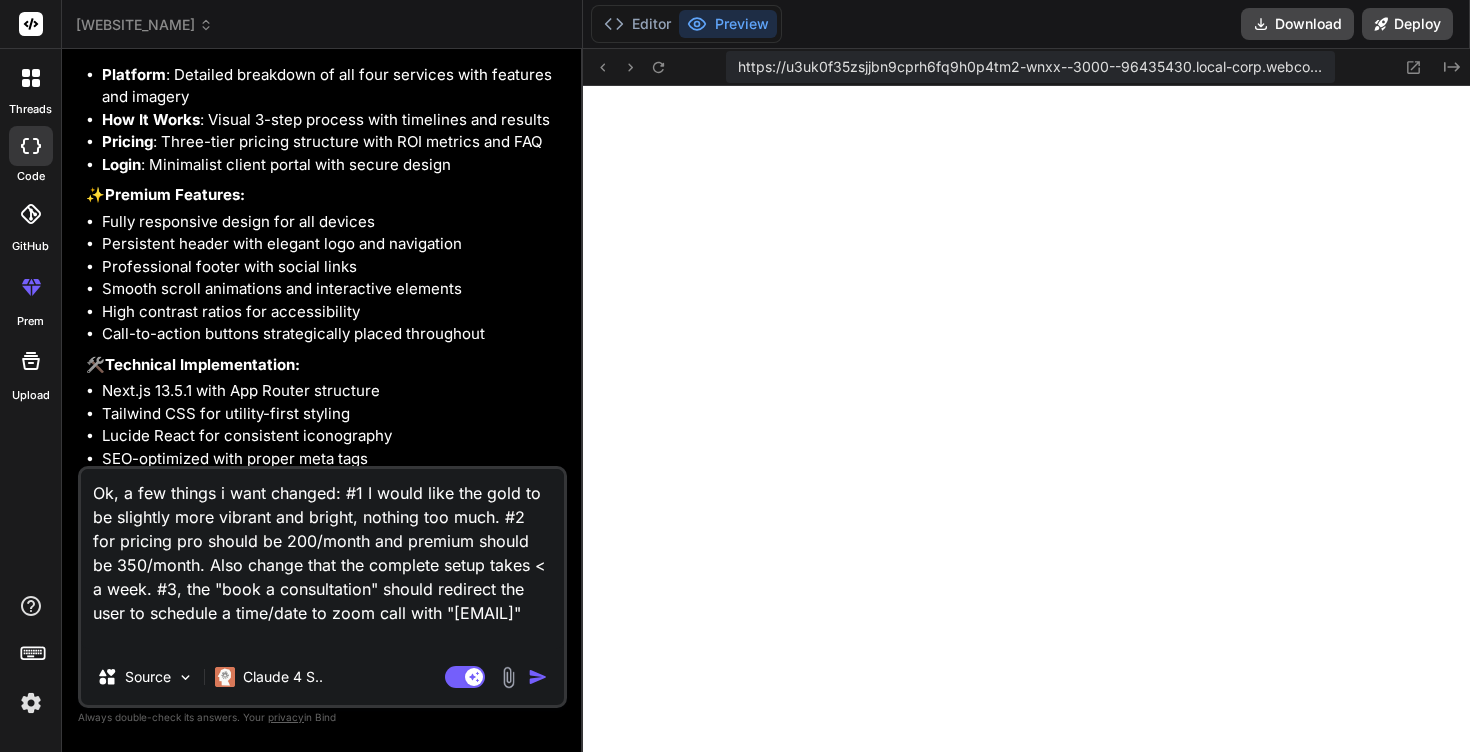 click on "Ok, a few things i want changed: #1 I would like the gold to be slightly more vibrant and bright, nothing too much. #2 for pricing pro should be 200/month and premium should be 350/month. Also change that the complete setup takes < a week. #3, the "book a consultation" should redirect the user to schedule a time/date to zoom call with "[EMAIL]"" at bounding box center (322, 559) 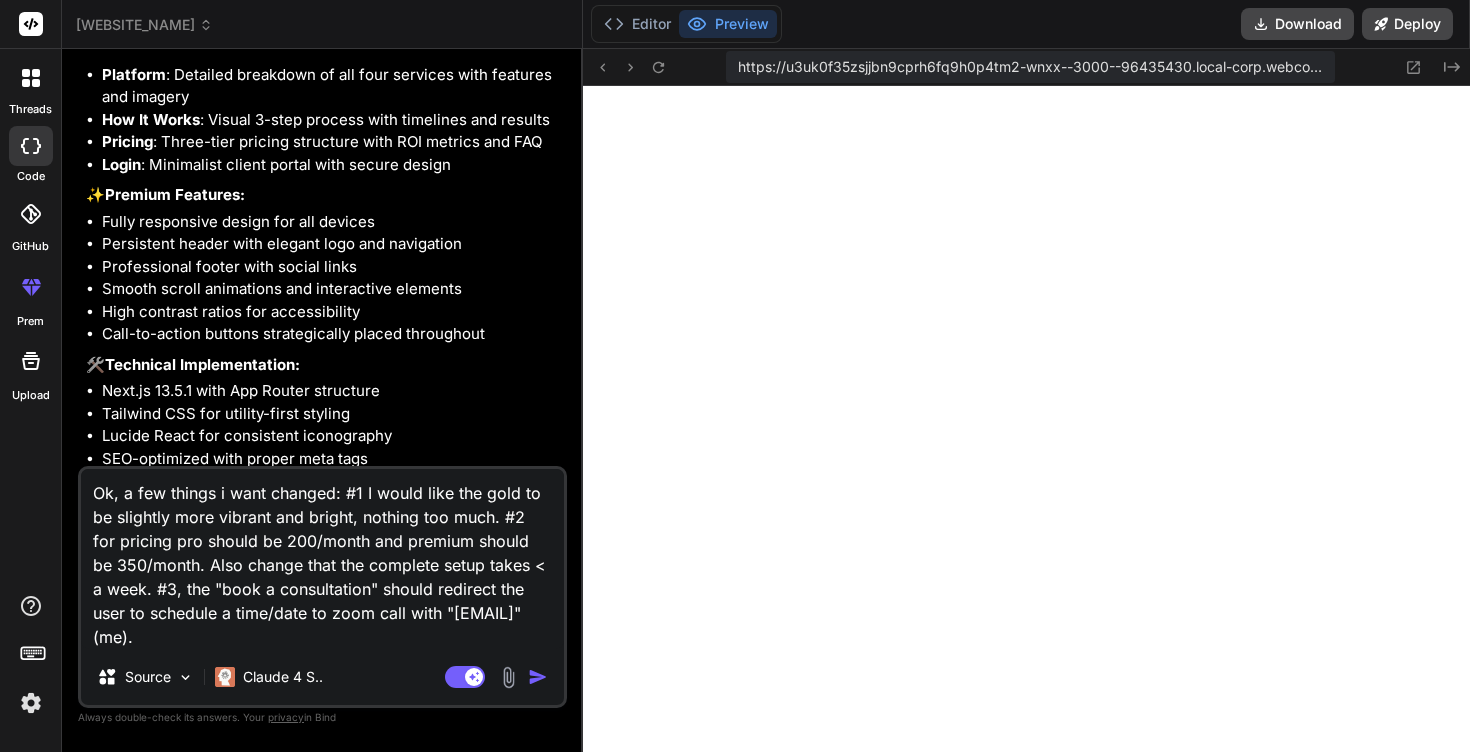 click on "Ok, a few things i want changed: #1 I would like the gold to be slightly more vibrant and bright, nothing too much. #2 for pricing pro should be 200/month and premium should be 350/month. Also change that the complete setup takes < a week. #3, the "book a consultation" should redirect the user to schedule a time/date to zoom call with "[EMAIL]" (me)." at bounding box center (322, 559) 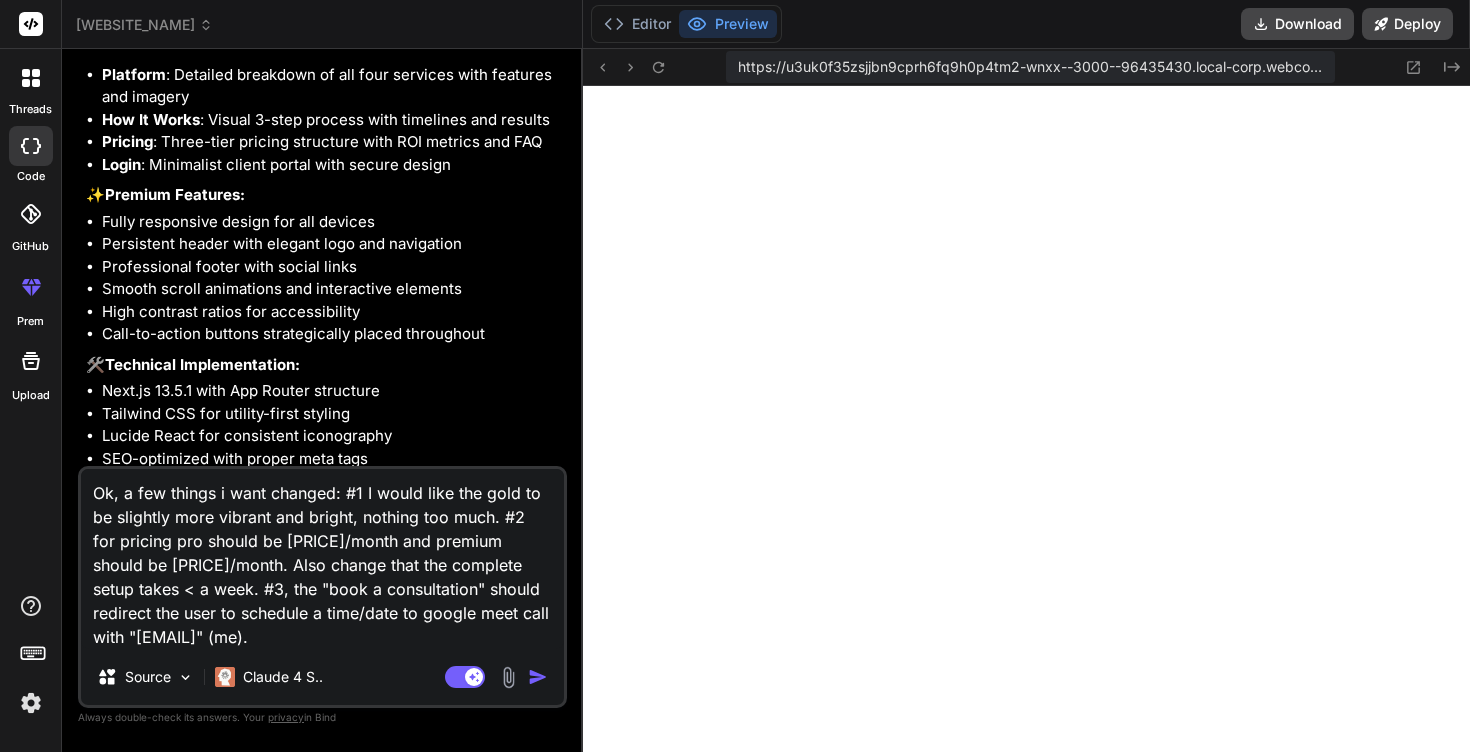 click on "Ok, a few things i want changed: #1 I would like the gold to be slightly more vibrant and bright, nothing too much. #2 for pricing pro should be [PRICE]/month and premium should be [PRICE]/month. Also change that the complete setup takes < a week. #3, the "book a consultation" should redirect the user to schedule a time/date to google meet call with "[EMAIL]" (me)." at bounding box center (322, 559) 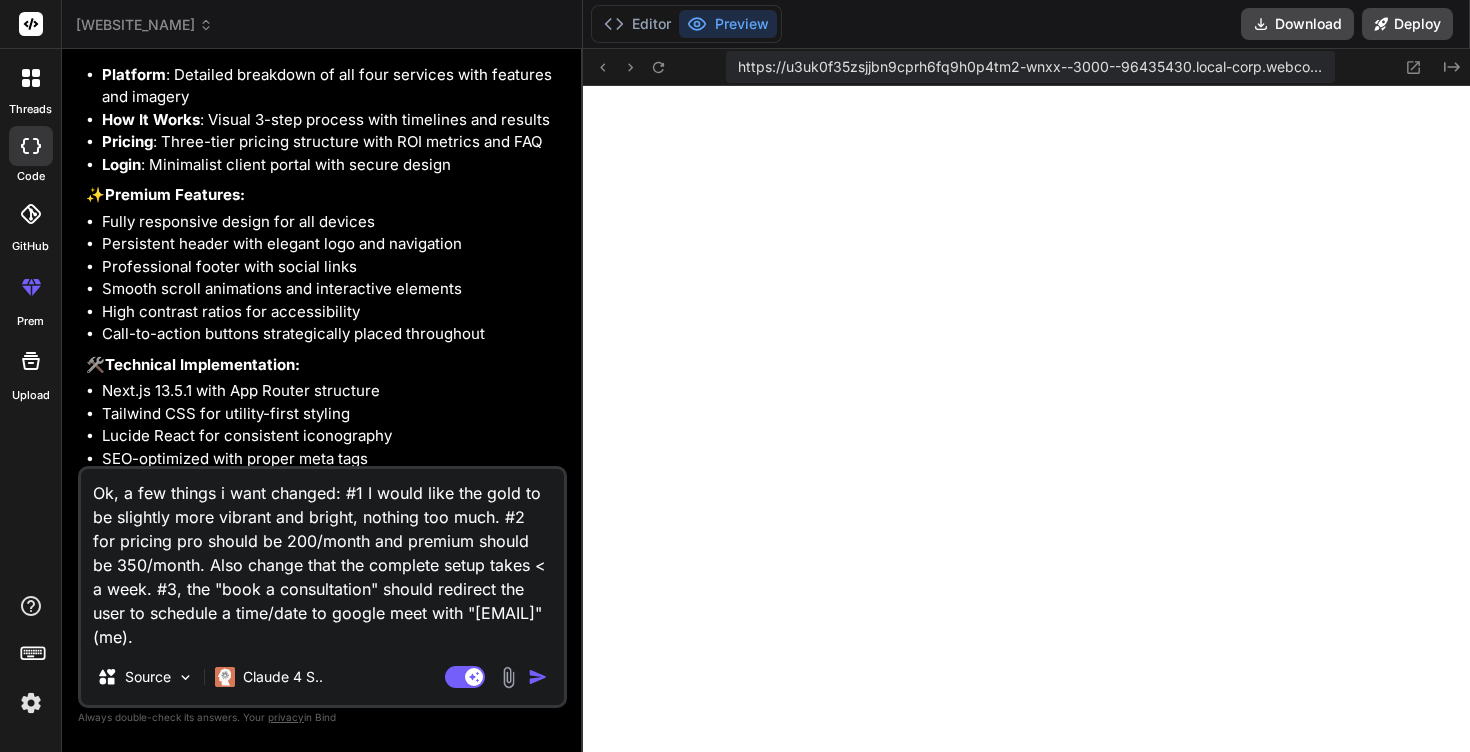 click on "Ok, a few things i want changed: #1 I would like the gold to be slightly more vibrant and bright, nothing too much. #2 for pricing pro should be 200/month and premium should be 350/month. Also change that the complete setup takes < a week. #3, the "book a consultation" should redirect the user to schedule a time/date to google meet with "[EMAIL]" (me)." at bounding box center (322, 559) 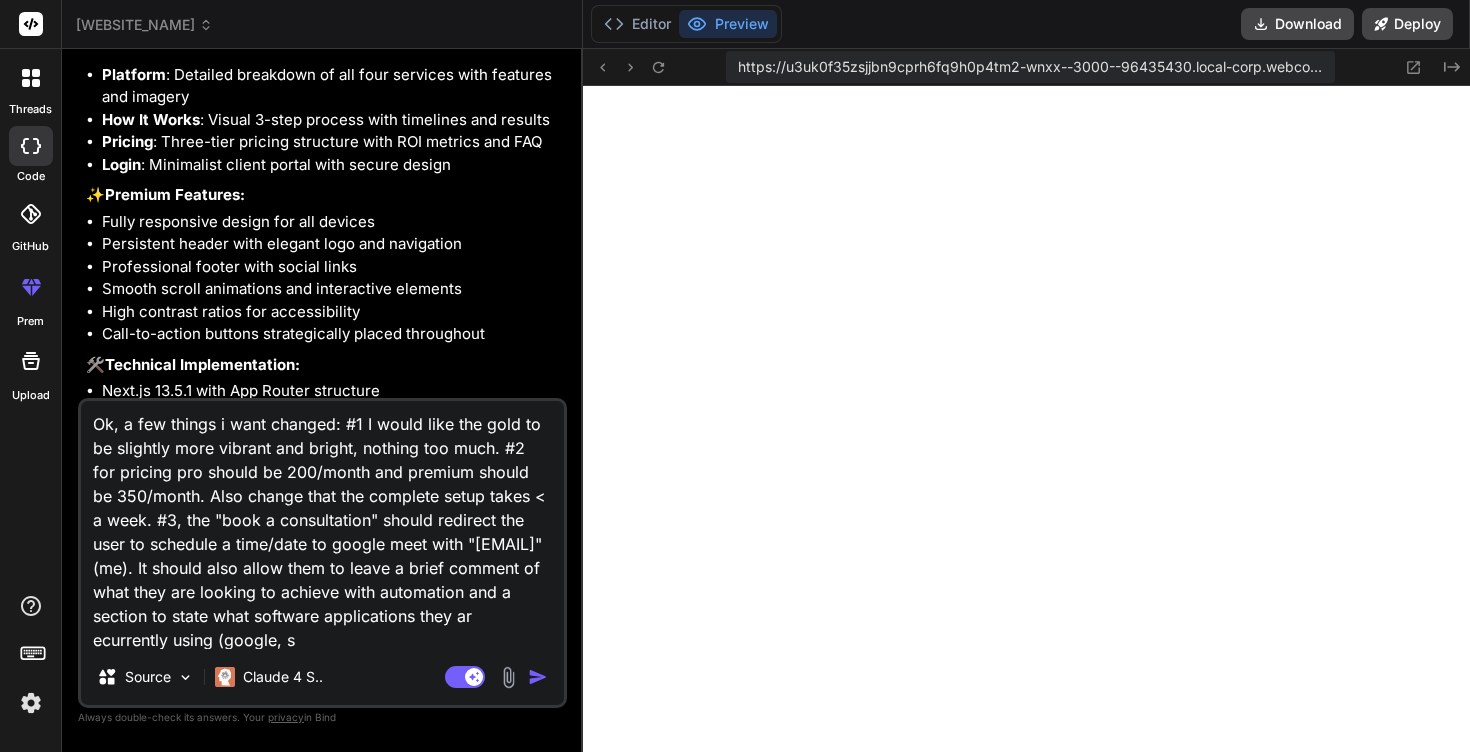scroll, scrollTop: 25, scrollLeft: 0, axis: vertical 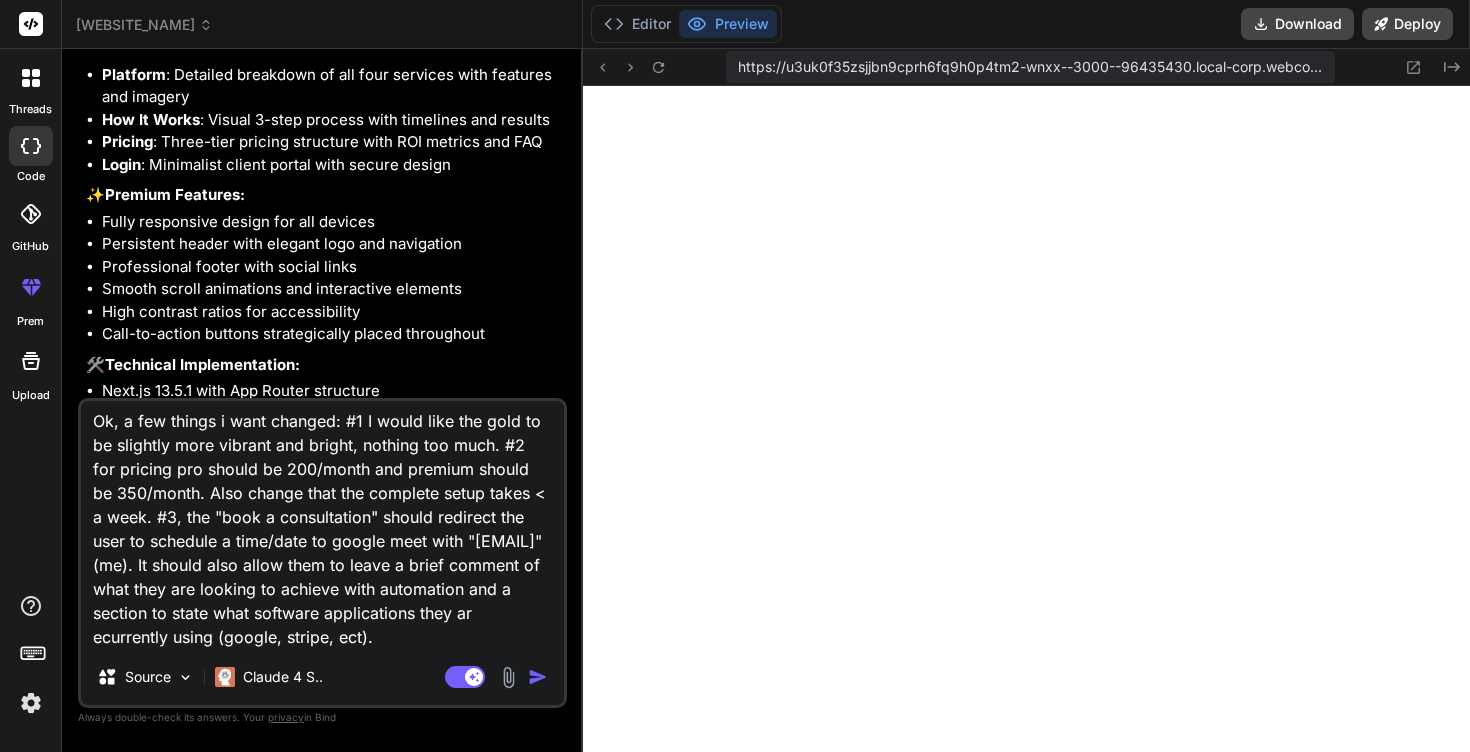 click on "Ok, a few things i want changed: #1 I would like the gold to be slightly more vibrant and bright, nothing too much. #2 for pricing pro should be 200/month and premium should be 350/month. Also change that the complete setup takes < a week. #3, the "book a consultation" should redirect the user to schedule a time/date to google meet with "[EMAIL]" (me). It should also allow them to leave a brief comment of what they are looking to achieve with automation and a section to state what software applications they ar ecurrently using (google, stripe, ect)." at bounding box center (322, 525) 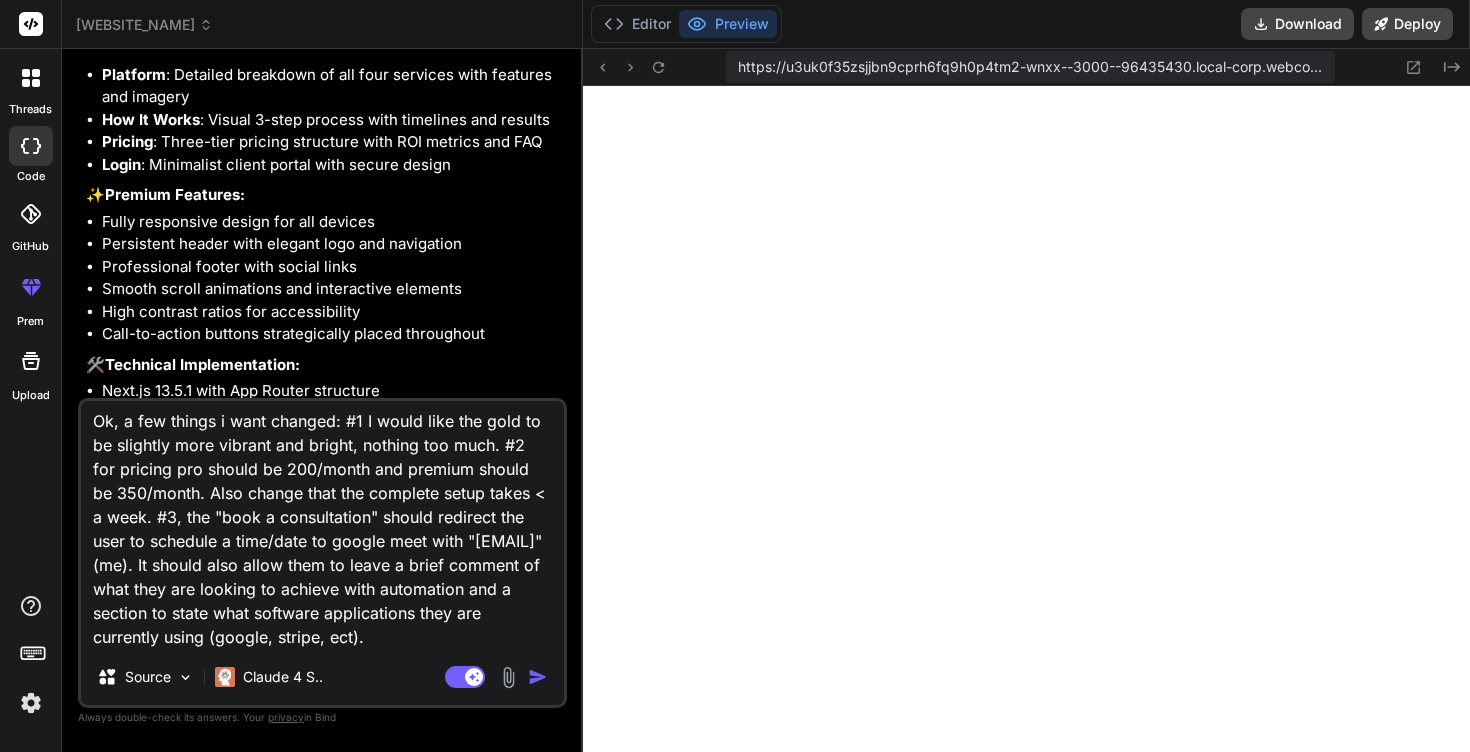 click on "Ok, a few things i want changed: #1 I would like the gold to be slightly more vibrant and bright, nothing too much. #2 for pricing pro should be 200/month and premium should be 350/month. Also change that the complete setup takes < a week. #3, the "book a consultation" should redirect the user to schedule a time/date to google meet with "[EMAIL]" (me). It should also allow them to leave a brief comment of what they are looking to achieve with automation and a section to state what software applications they are currently using (google, stripe, ect)." at bounding box center [322, 525] 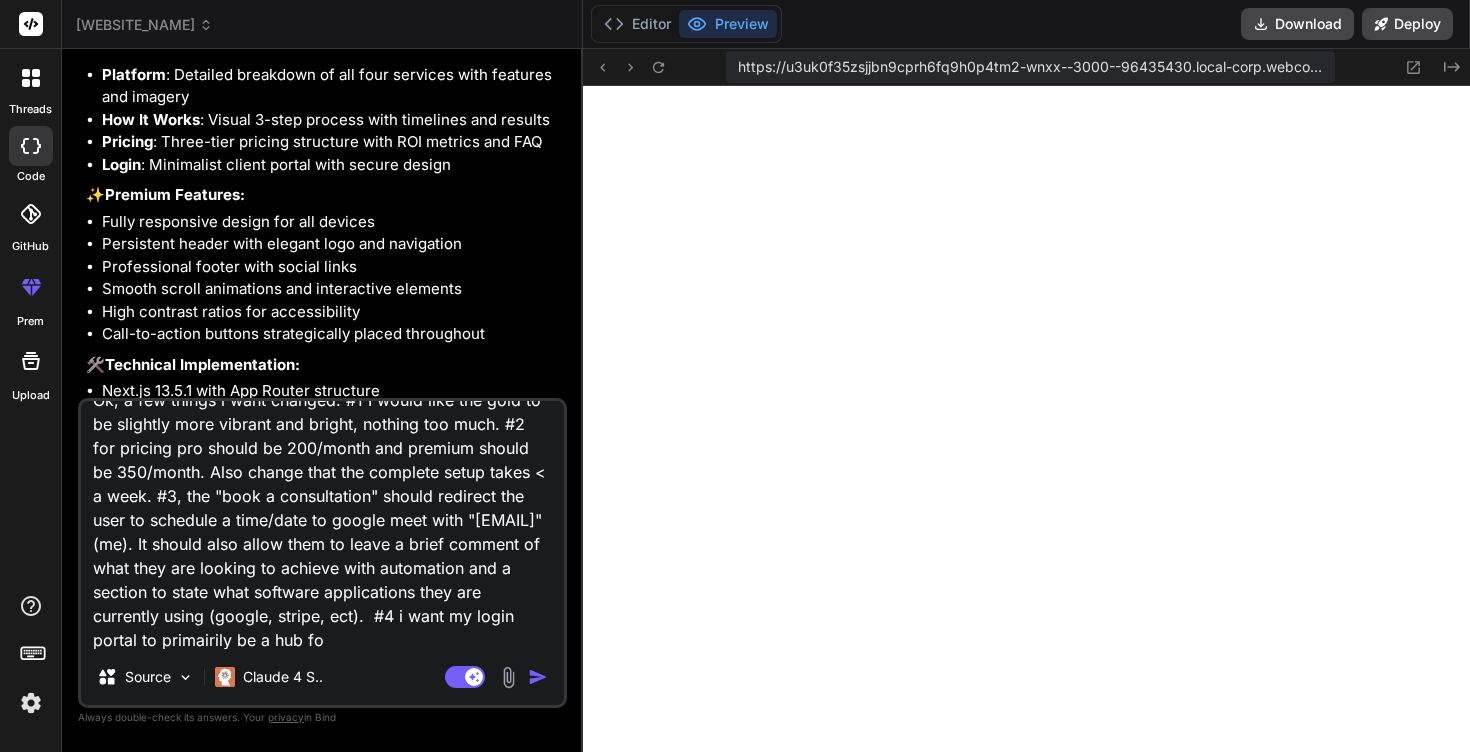 scroll, scrollTop: 49, scrollLeft: 0, axis: vertical 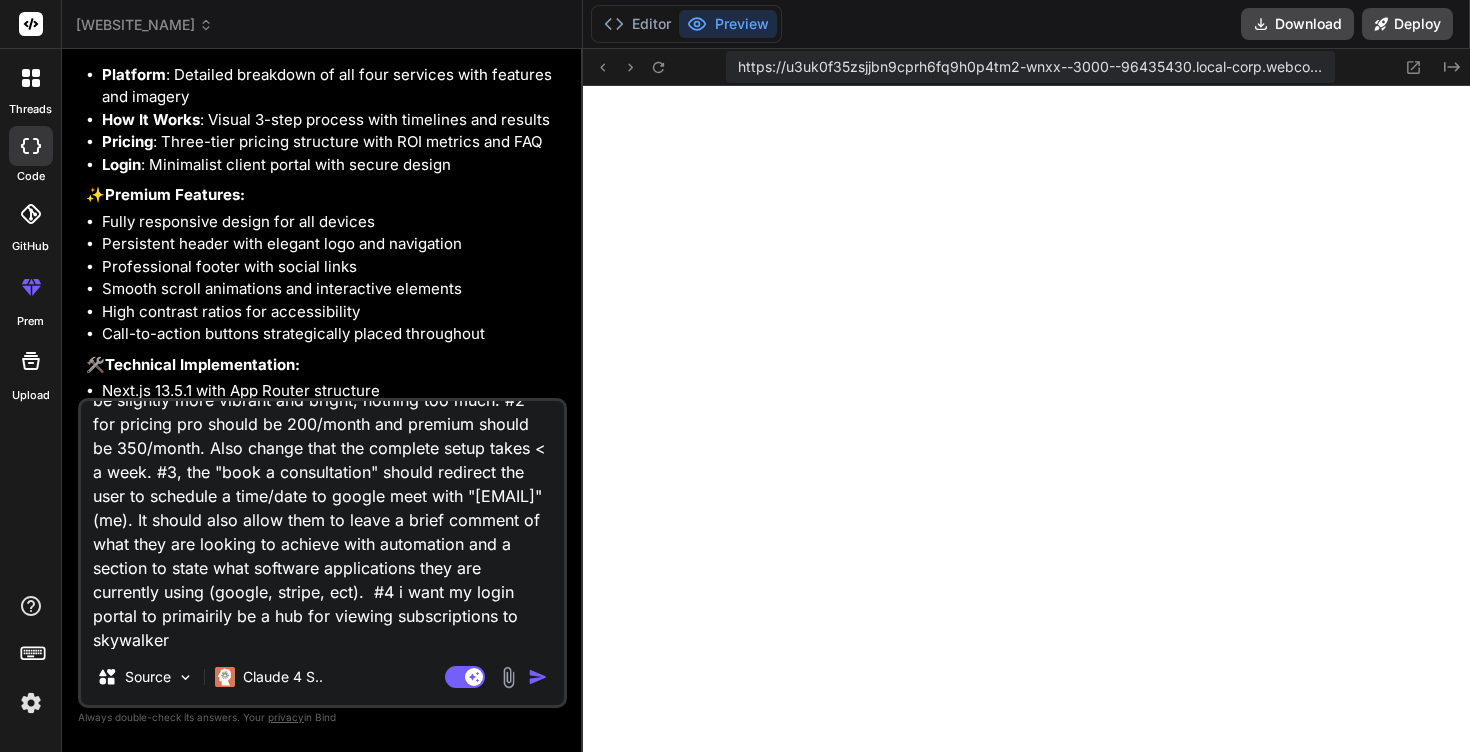 drag, startPoint x: 466, startPoint y: 615, endPoint x: 398, endPoint y: 615, distance: 68 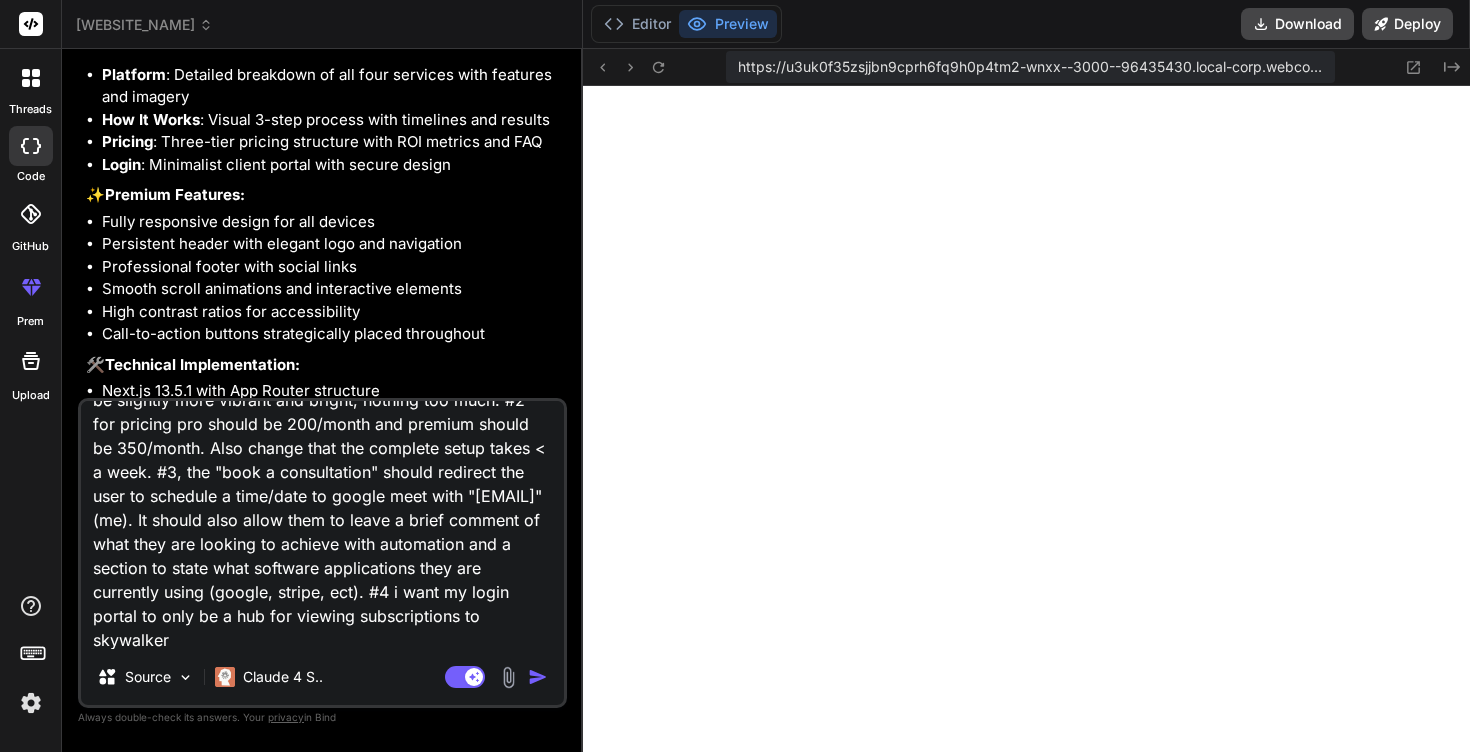 click on "Ok, a few things i want changed: #1 I would like the gold to be slightly more vibrant and bright, nothing too much. #2 for pricing pro should be 200/month and premium should be 350/month. Also change that the complete setup takes < a week. #3, the "book a consultation" should redirect the user to schedule a time/date to google meet with "[EMAIL]" (me). It should also allow them to leave a brief comment of what they are looking to achieve with automation and a section to state what software applications they are currently using (google, stripe, ect). #4 i want my login portal to only be a hub for viewing subscriptions to skywalker" at bounding box center (322, 525) 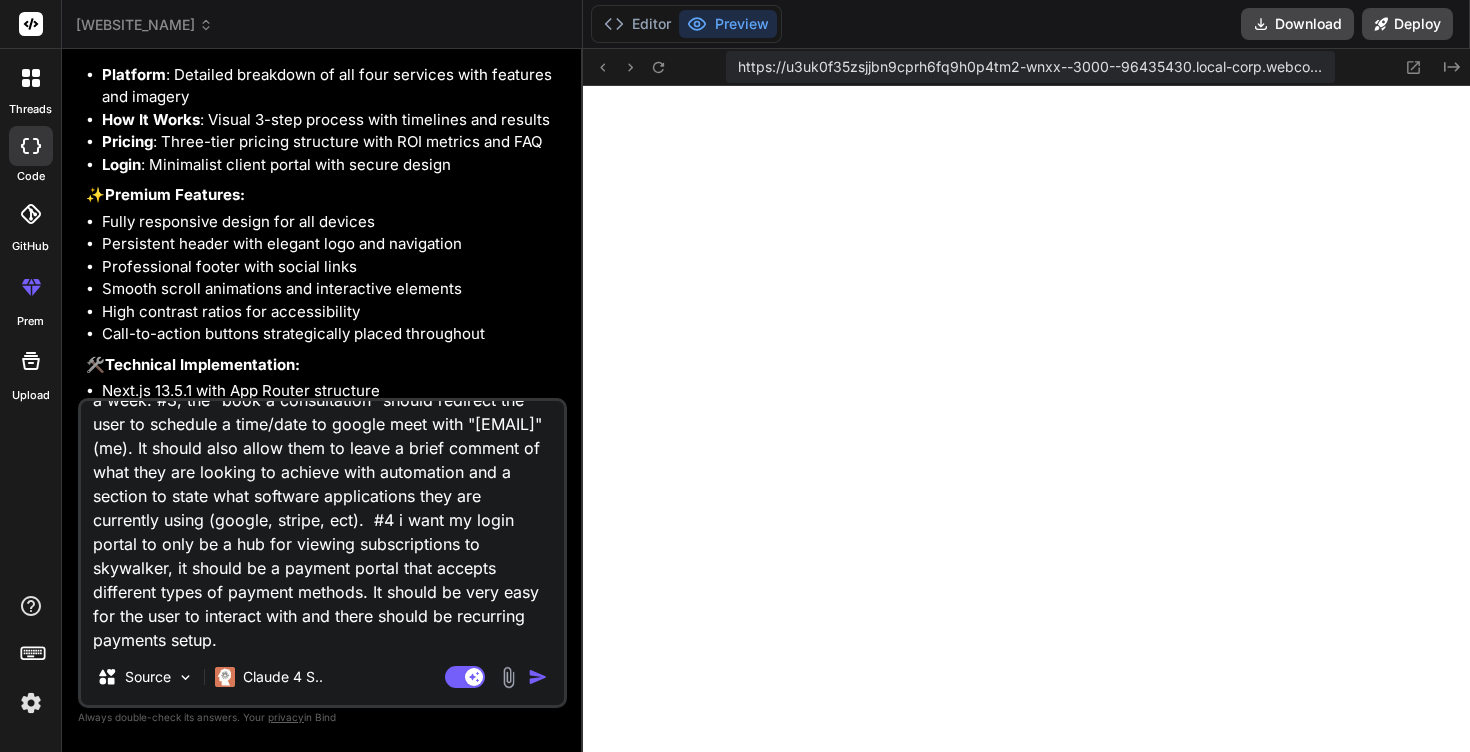 scroll, scrollTop: 0, scrollLeft: 0, axis: both 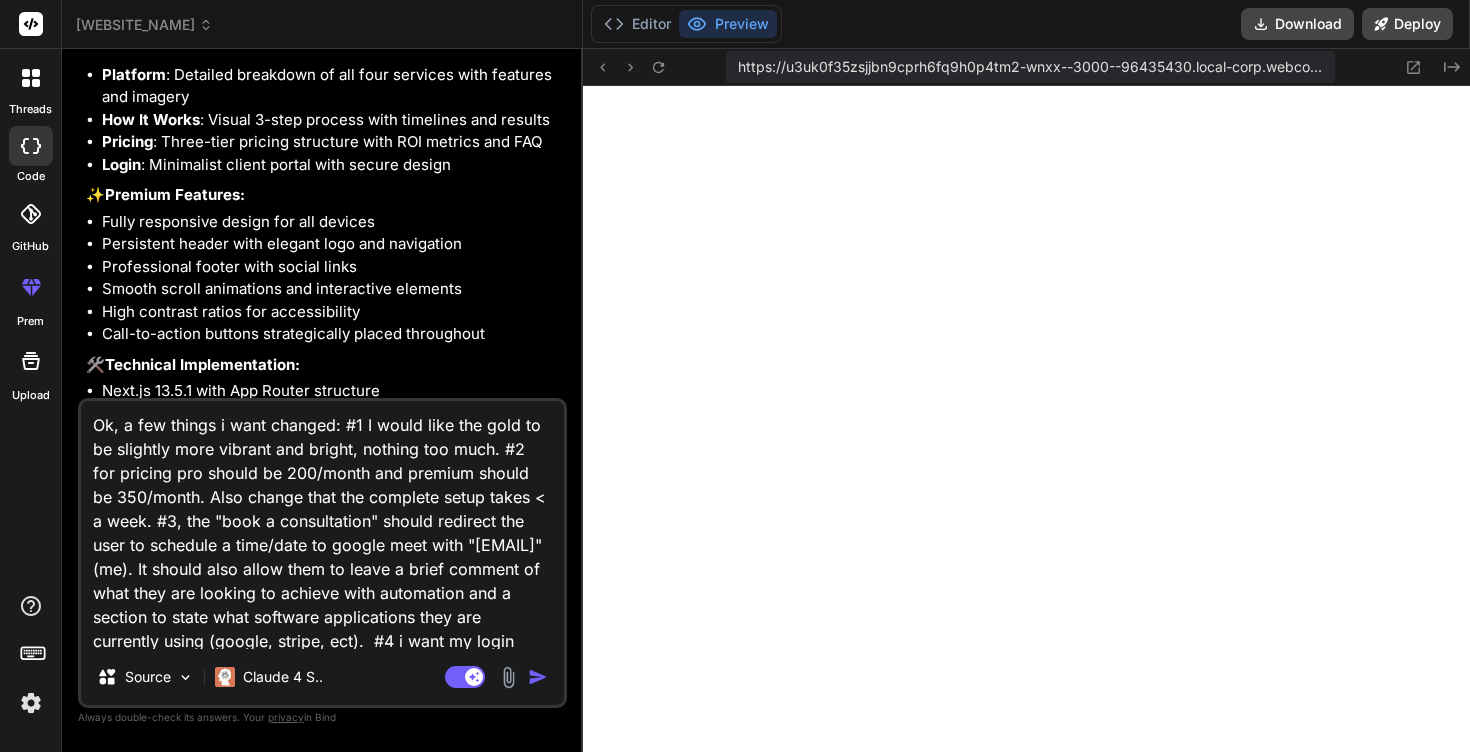 drag, startPoint x: 414, startPoint y: 495, endPoint x: 350, endPoint y: 493, distance: 64.03124 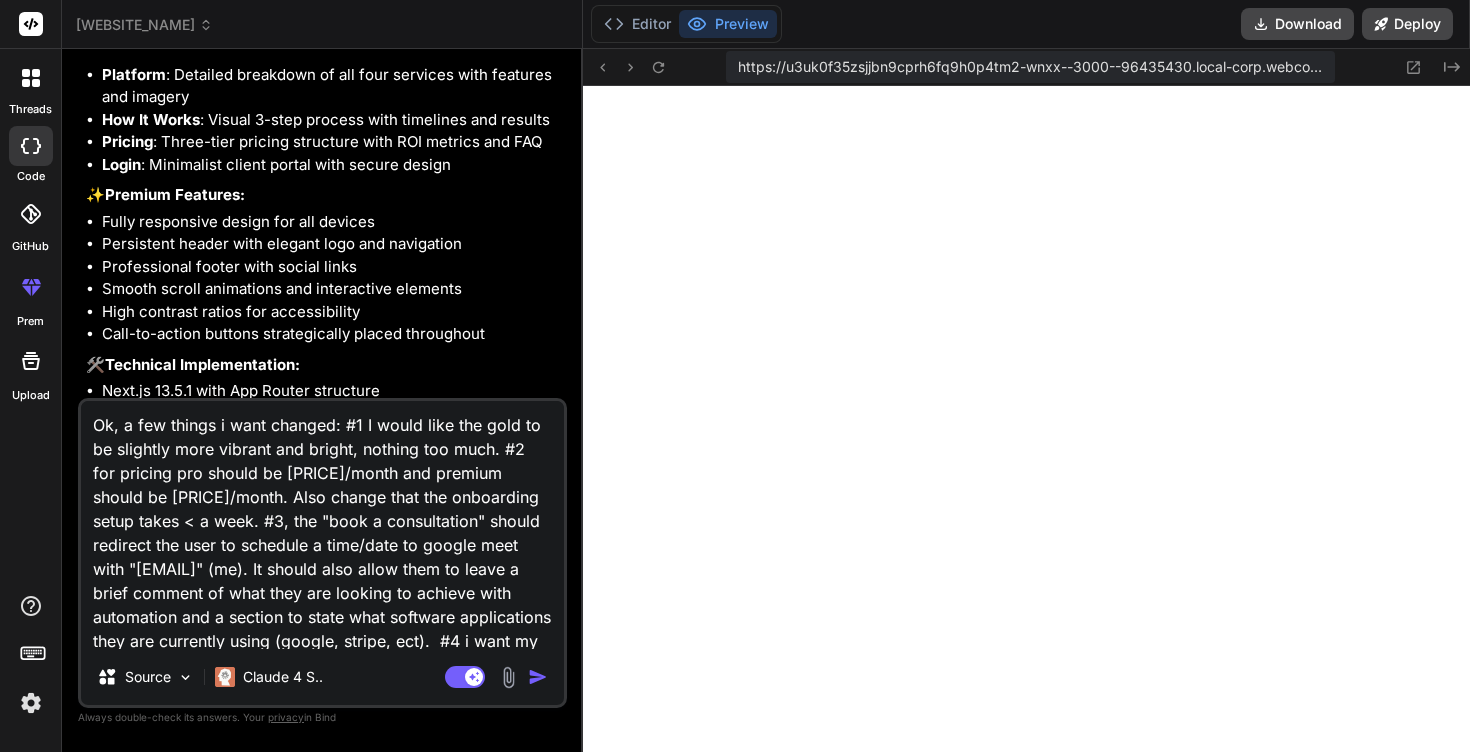 click on "Ok, a few things i want changed: #1 I would like the gold to be slightly more vibrant and bright, nothing too much. #2 for pricing pro should be [PRICE]/month and premium should be [PRICE]/month. Also change that the onboarding setup takes < a week. #3, the "book a consultation" should redirect the user to schedule a time/date to google meet with "[EMAIL]" (me). It should also allow them to leave a brief comment of what they are looking to achieve with automation and a section to state what software applications they are currently using (google, stripe, ect).  #4 i want my login portal to only be a hub for viewing subscriptions to skywalker, it should be a payment portal that accepts different types of payment methods. It should be very easy for the user to interact with and there should be recurring payments setup." at bounding box center (322, 525) 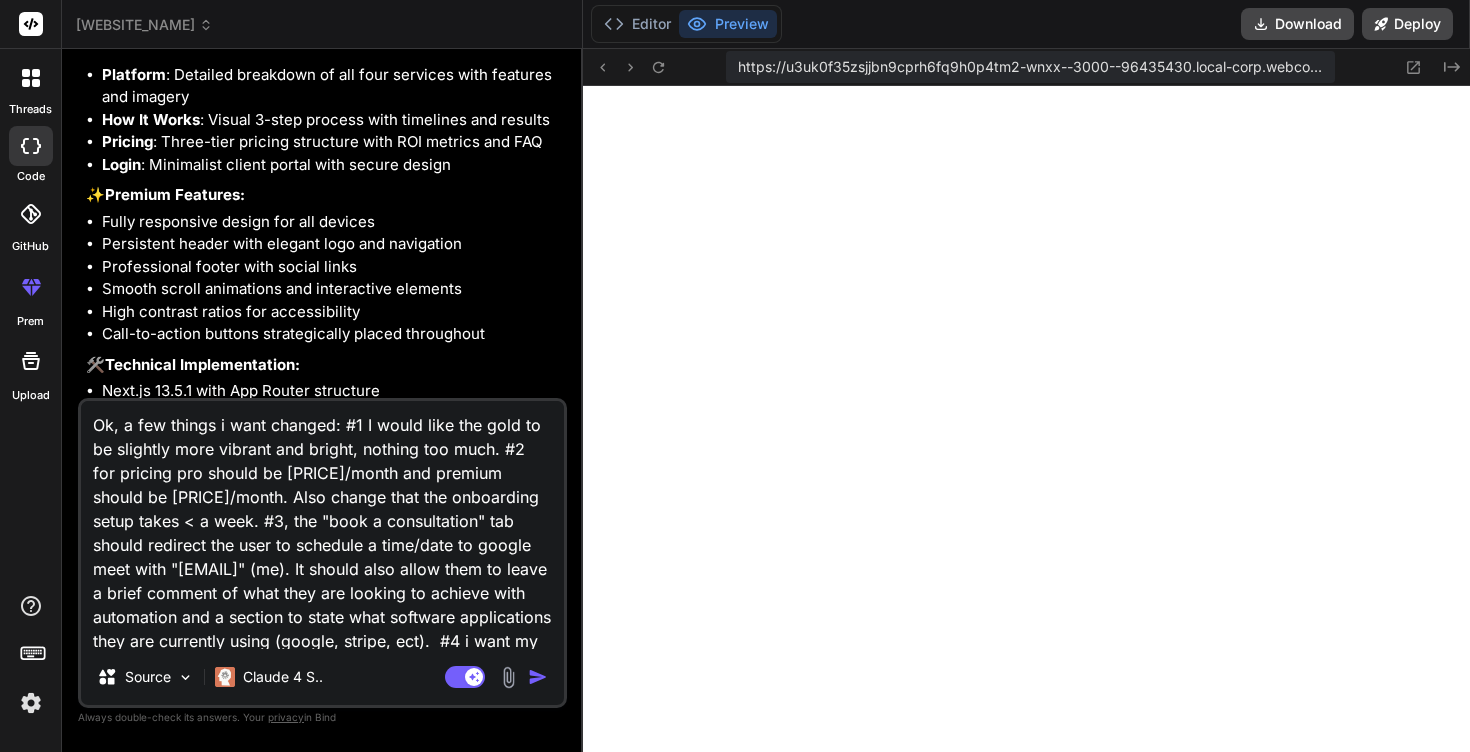 click on "Ok, a few things i want changed: #1 I would like the gold to be slightly more vibrant and bright, nothing too much. #2 for pricing pro should be [PRICE]/month and premium should be [PRICE]/month. Also change that the onboarding setup takes < a week. #3, the "book a consultation" tab should redirect the user to schedule a time/date to google meet with "[EMAIL]" (me). It should also allow them to leave a brief comment of what they are looking to achieve with automation and a section to state what software applications they are currently using (google, stripe, ect).  #4 i want my login portal to only be a hub for viewing subscriptions to skywalker, it should be a payment portal that accepts different types of payment methods. It should be very easy for the user to interact with and there should be recurring payments setup." at bounding box center [322, 525] 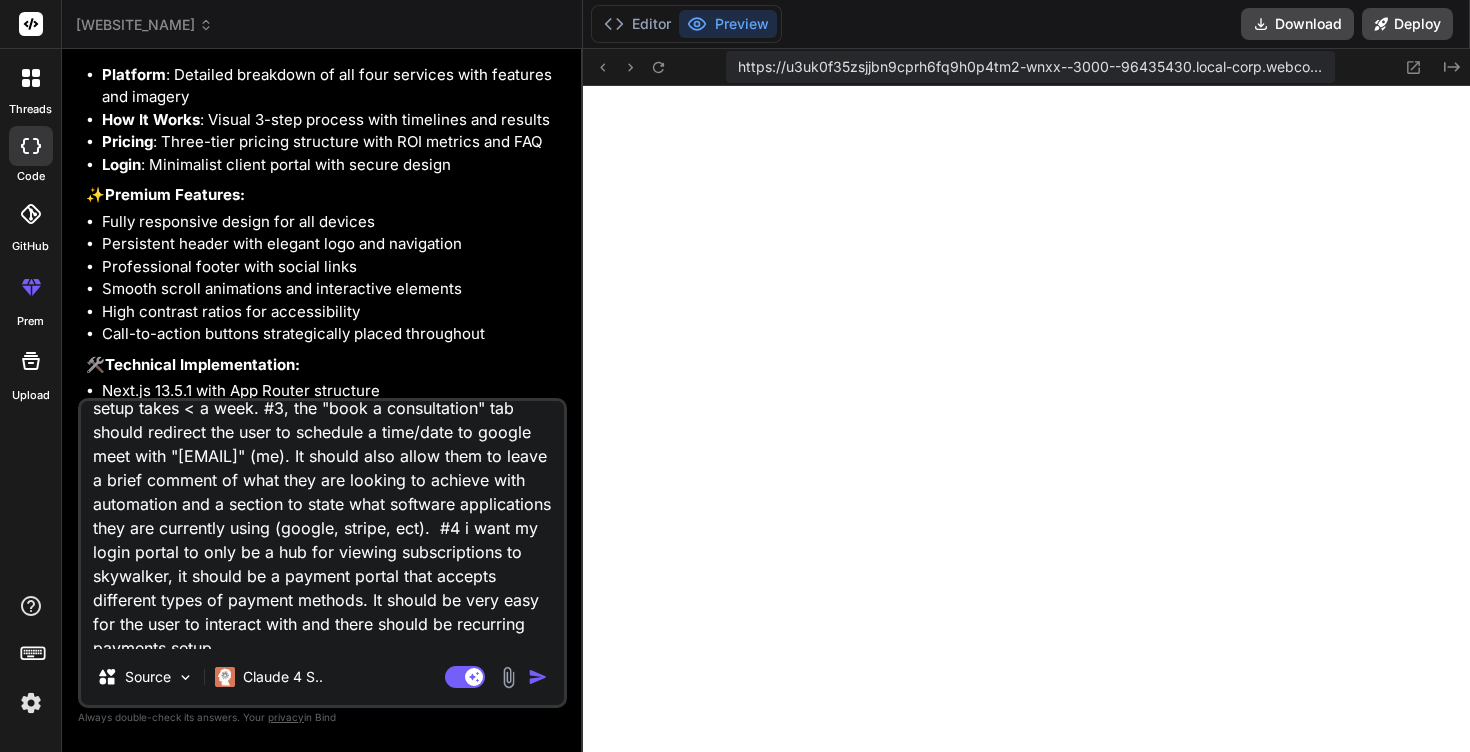 scroll, scrollTop: 124, scrollLeft: 0, axis: vertical 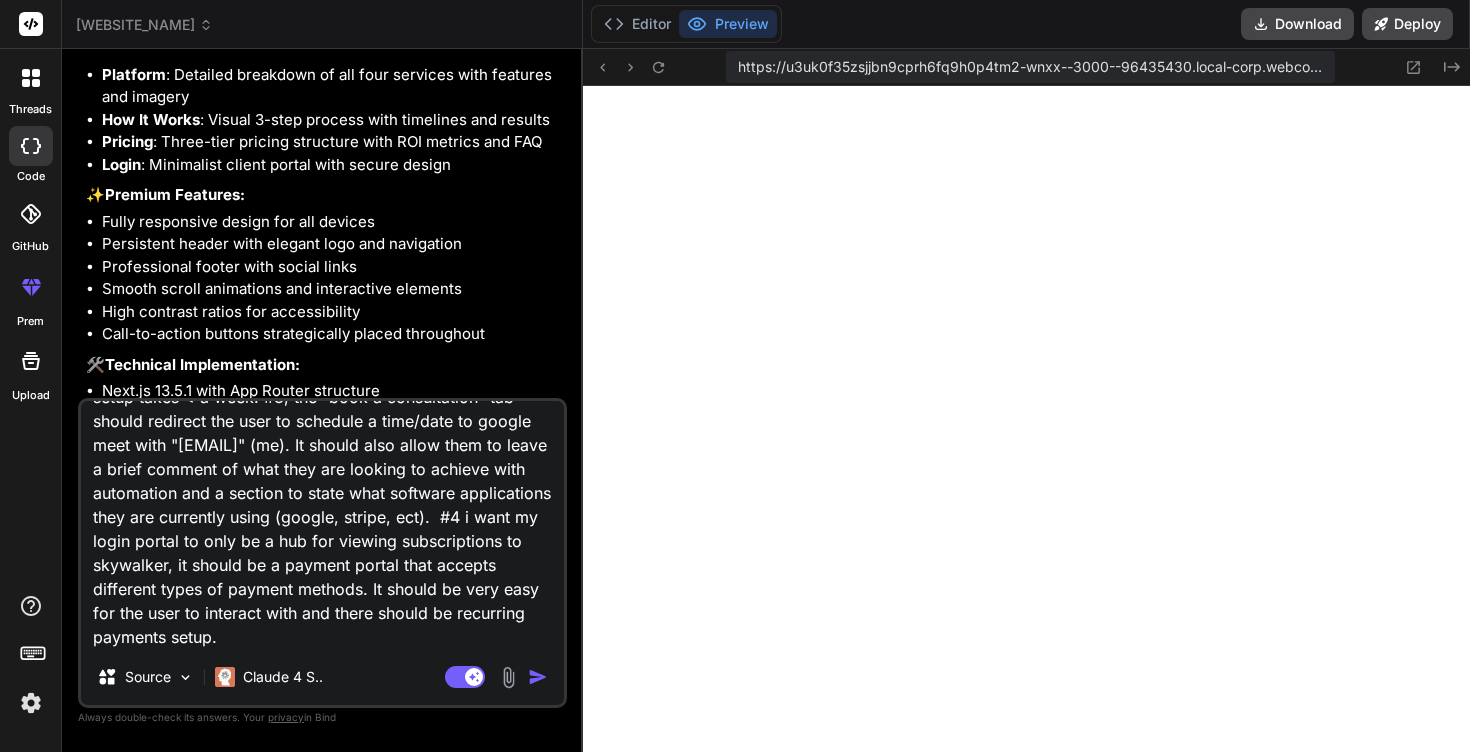 click on "Ok, a few things i want changed: #1 I would like the gold to be slightly more vibrant and bright, nothing too much. #2 for pricing pro should be [PRICE]/month and premium should be [PRICE]/month. Also change that the onboarding setup takes < a week. #3, the "book a consultation" tab should redirect the user to schedule a time/date to google meet with "[EMAIL]" (me). It should also allow them to leave a brief comment of what they are looking to achieve with automation and a section to state what software applications they are currently using (google, stripe, ect).  #4 i want my login portal to only be a hub for viewing subscriptions to skywalker, it should be a payment portal that accepts different types of payment methods. It should be very easy for the user to interact with and there should be recurring payments setup." at bounding box center [322, 525] 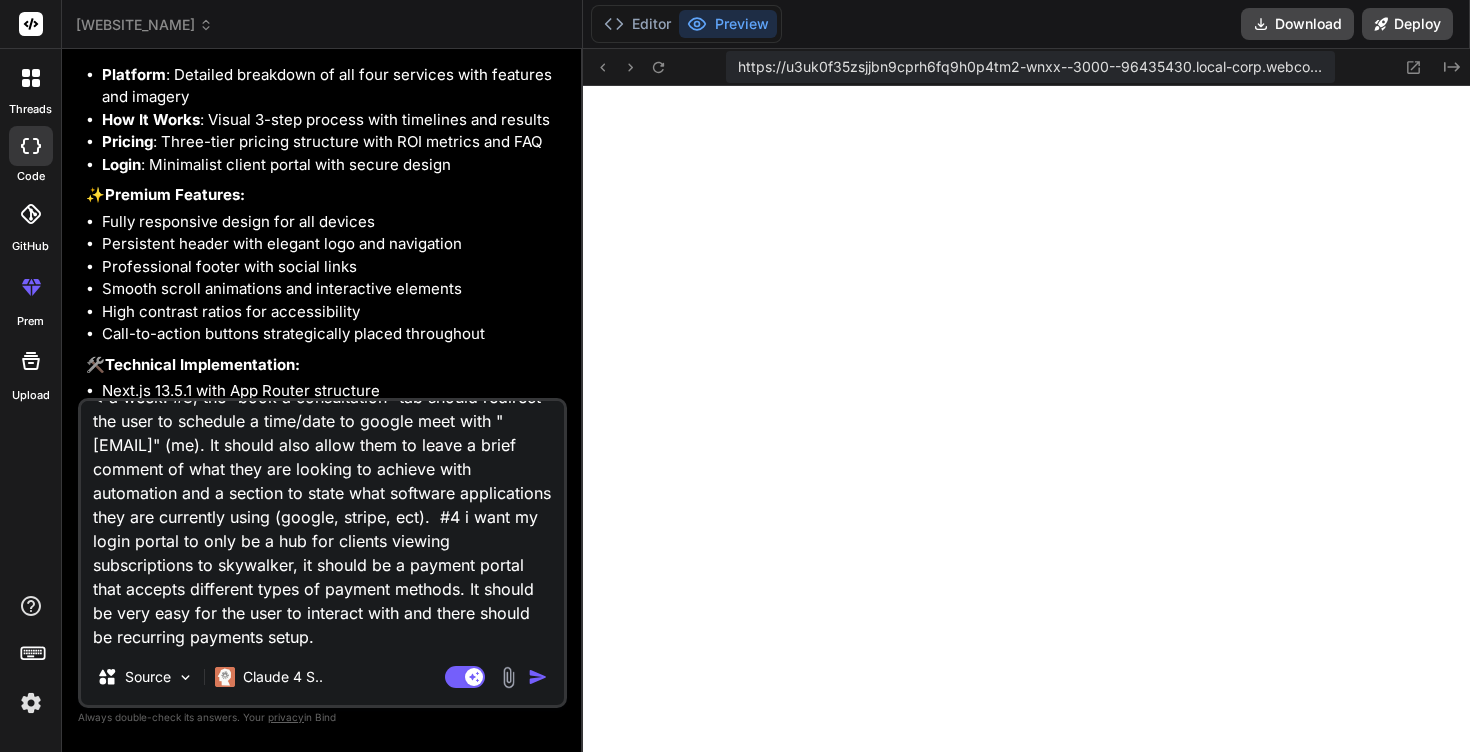 click on "Ok, a few things i want changed: #1 I would like the gold to be slightly more vibrant and bright, nothing too much. #2 for pricing pro should be 200/month and premium should be 350/month. Also change that the onboarding setup takes < a week. #3, the "book a consultation" tab should redirect the user to schedule a time/date to google meet with "[EMAIL]" (me). It should also allow them to leave a brief comment of what they are looking to achieve with automation and a section to state what software applications they are currently using (google, stripe, ect).  #4 i want my login portal to only be a hub for clients viewing subscriptions to skywalker, it should be a payment portal that accepts different types of payment methods. It should be very easy for the user to interact with and there should be recurring payments setup." at bounding box center (322, 525) 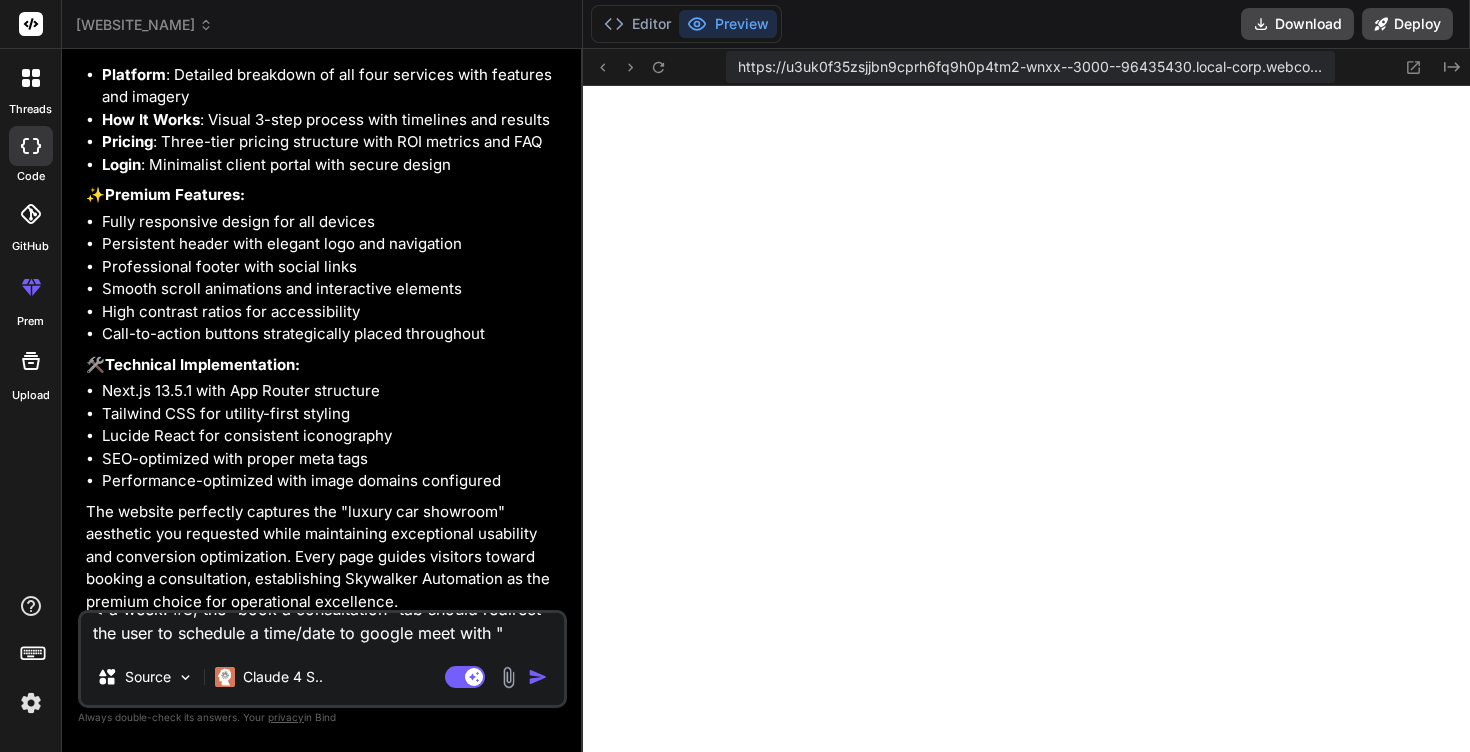 scroll, scrollTop: 0, scrollLeft: 0, axis: both 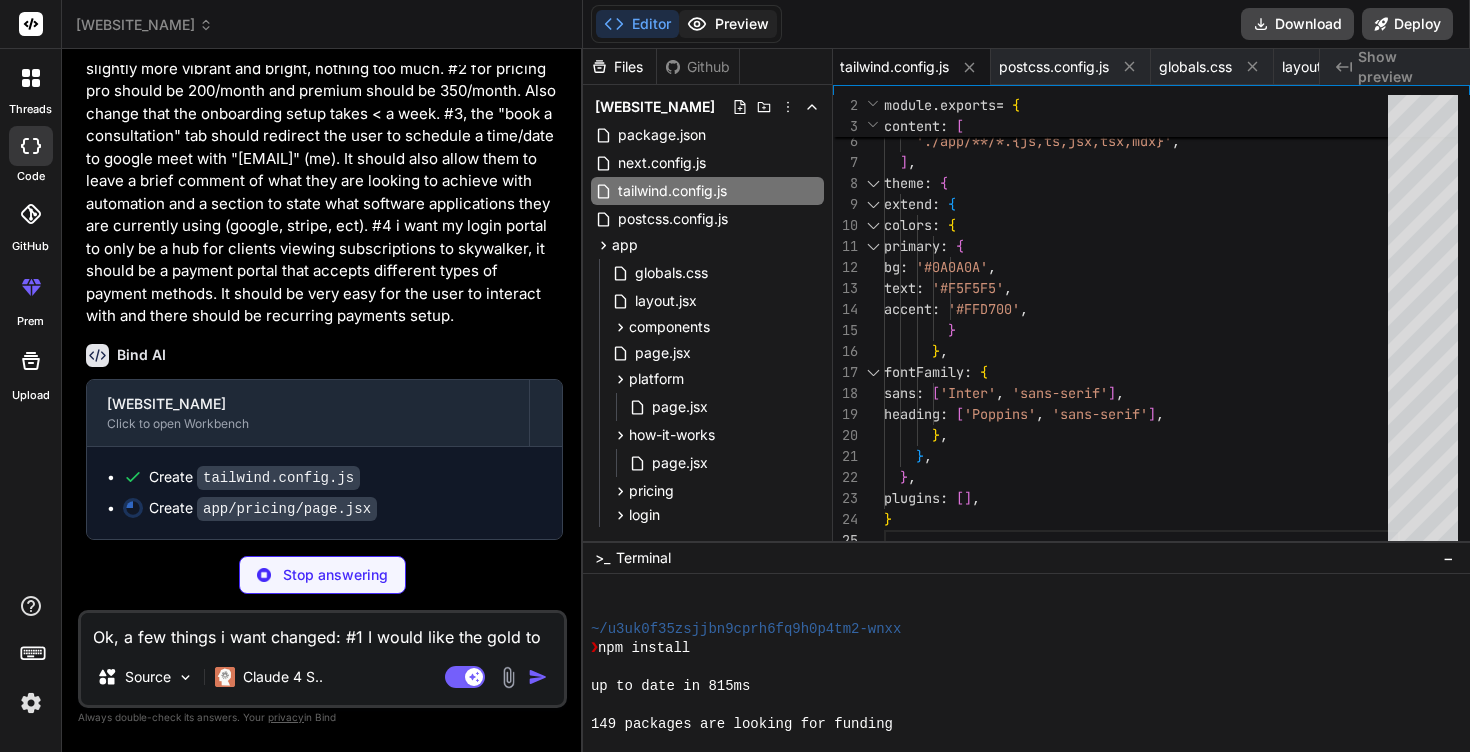 click on "Preview" at bounding box center [728, 24] 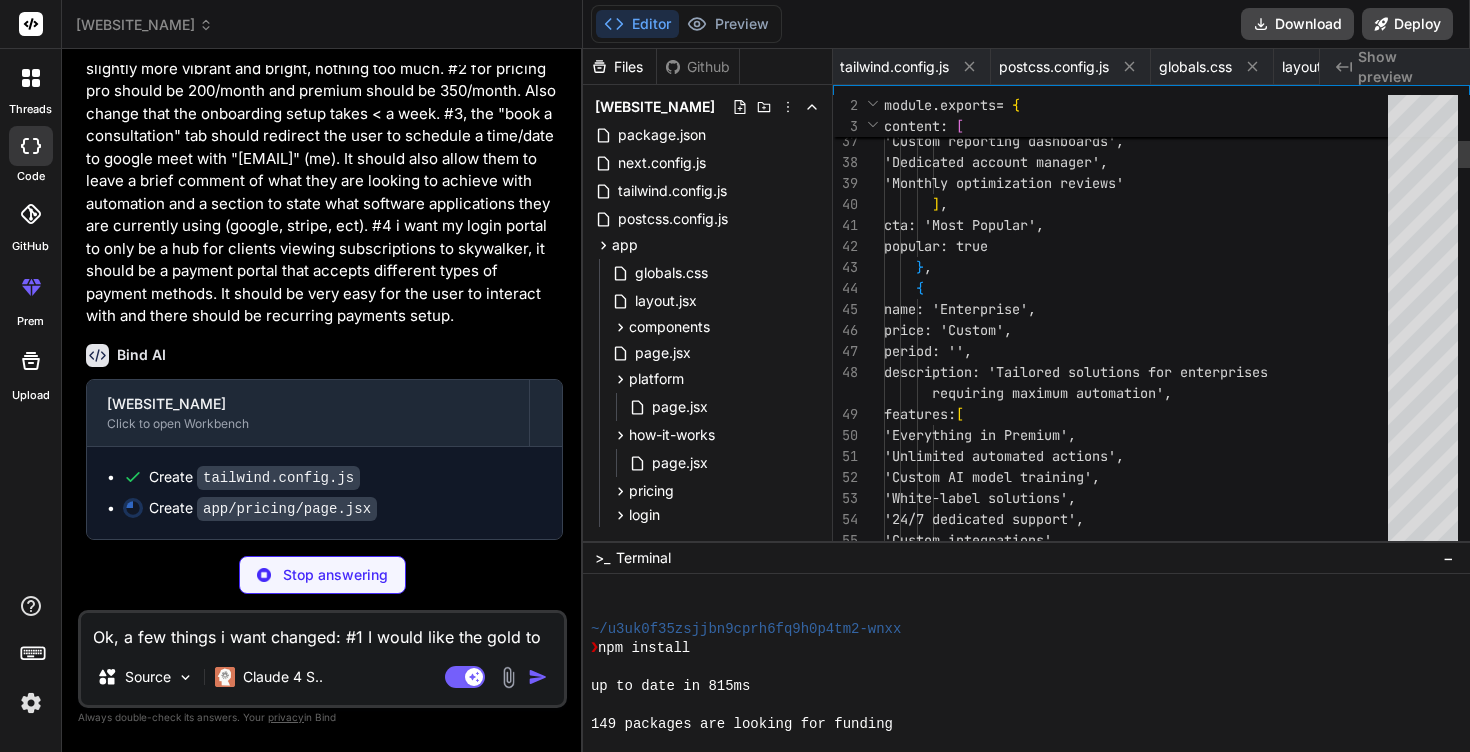 scroll, scrollTop: 0, scrollLeft: 1080, axis: horizontal 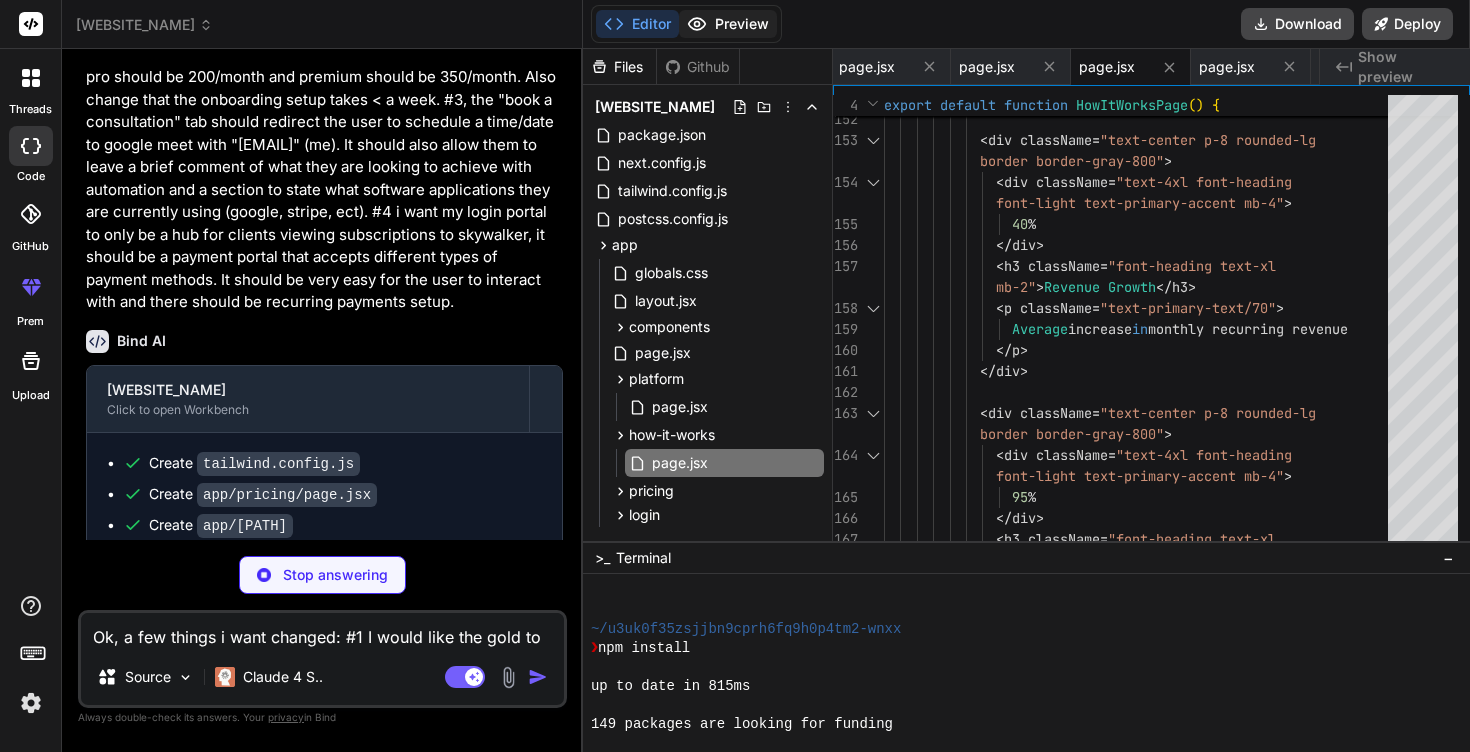click on "Preview" at bounding box center [728, 24] 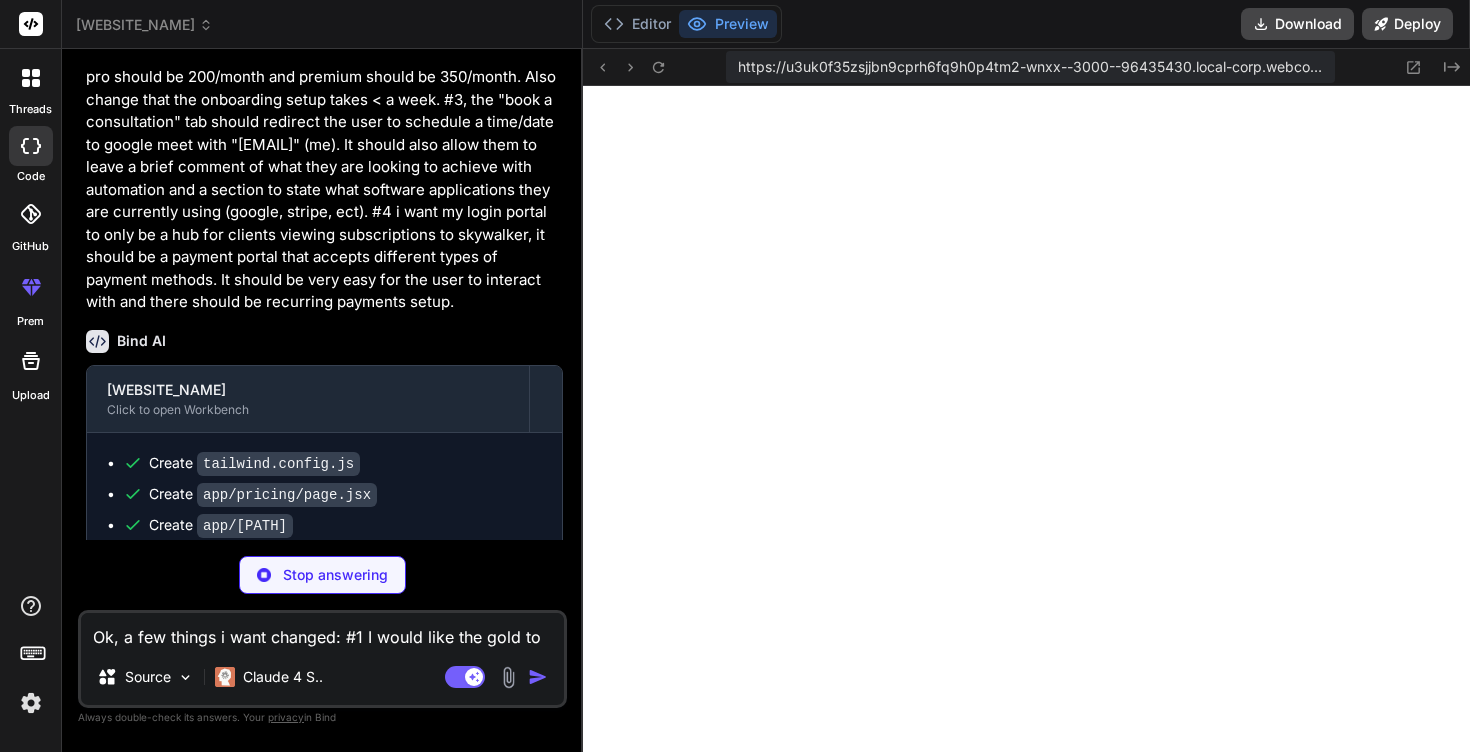 scroll, scrollTop: 63, scrollLeft: 0, axis: vertical 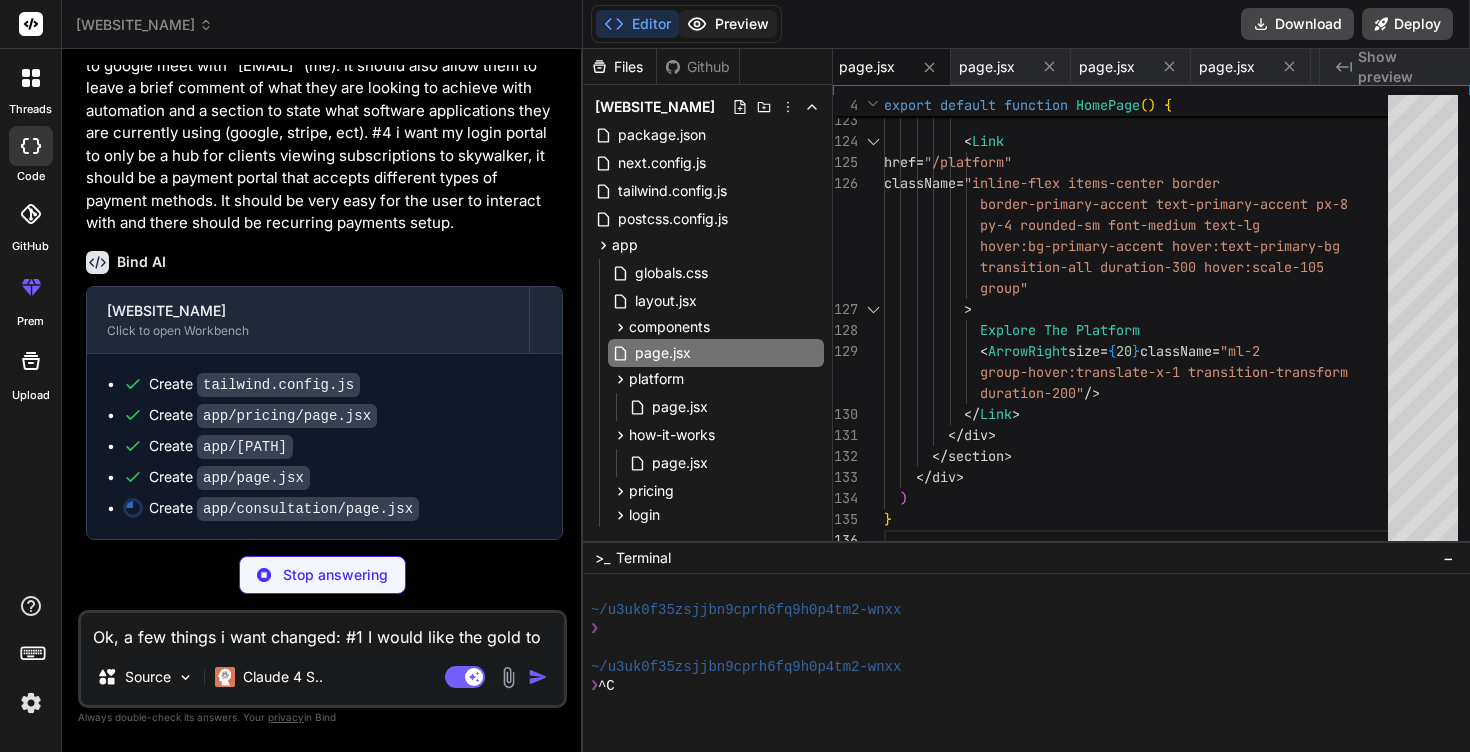 click on "Preview" at bounding box center [728, 24] 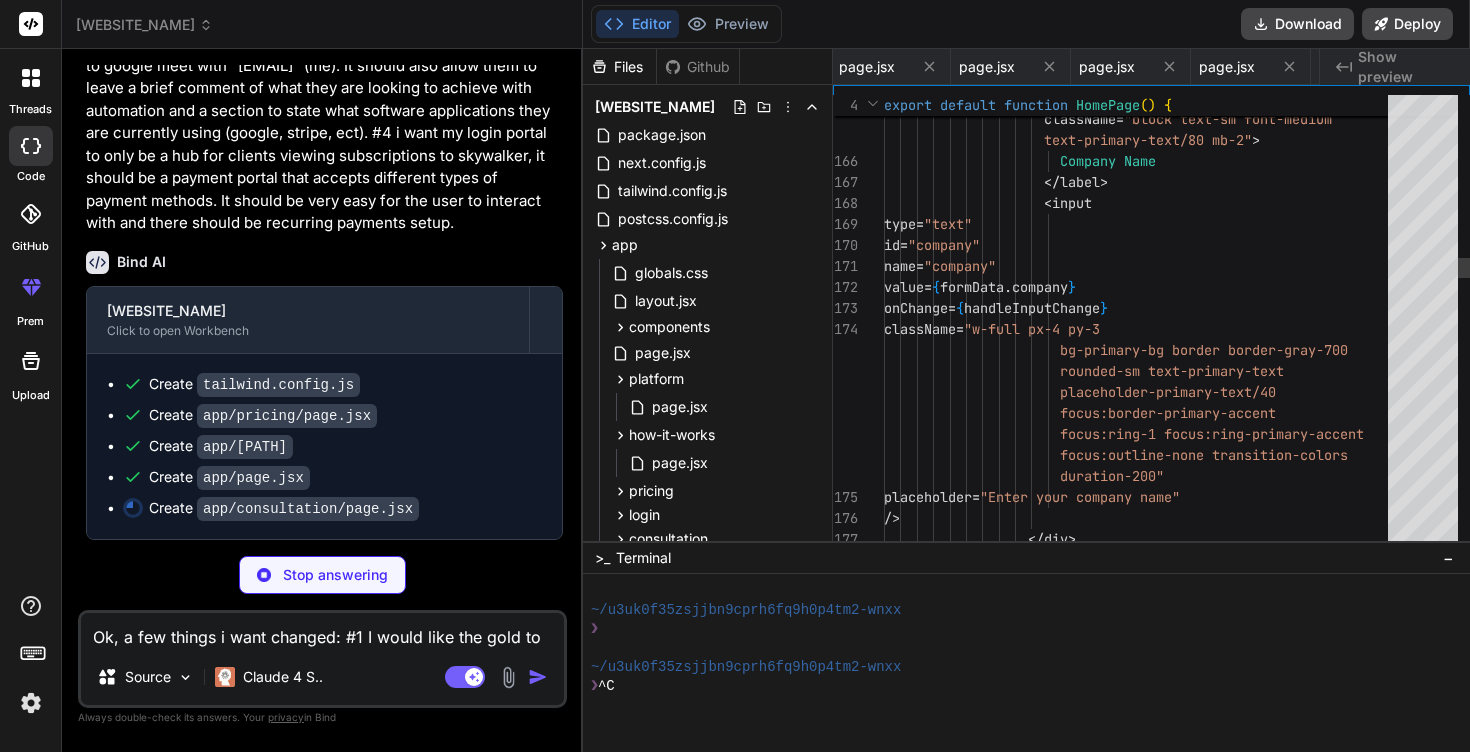 scroll, scrollTop: 0, scrollLeft: 1320, axis: horizontal 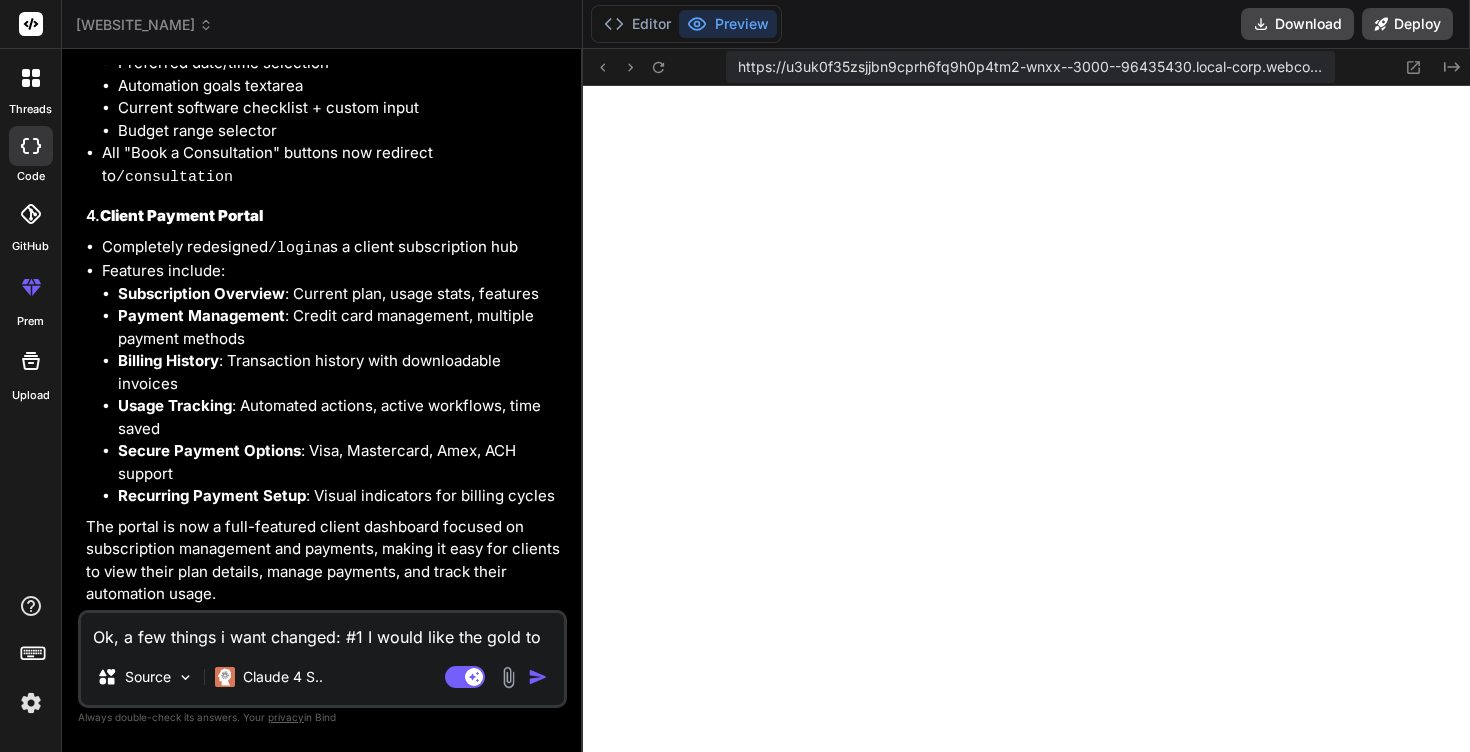 click at bounding box center [508, 677] 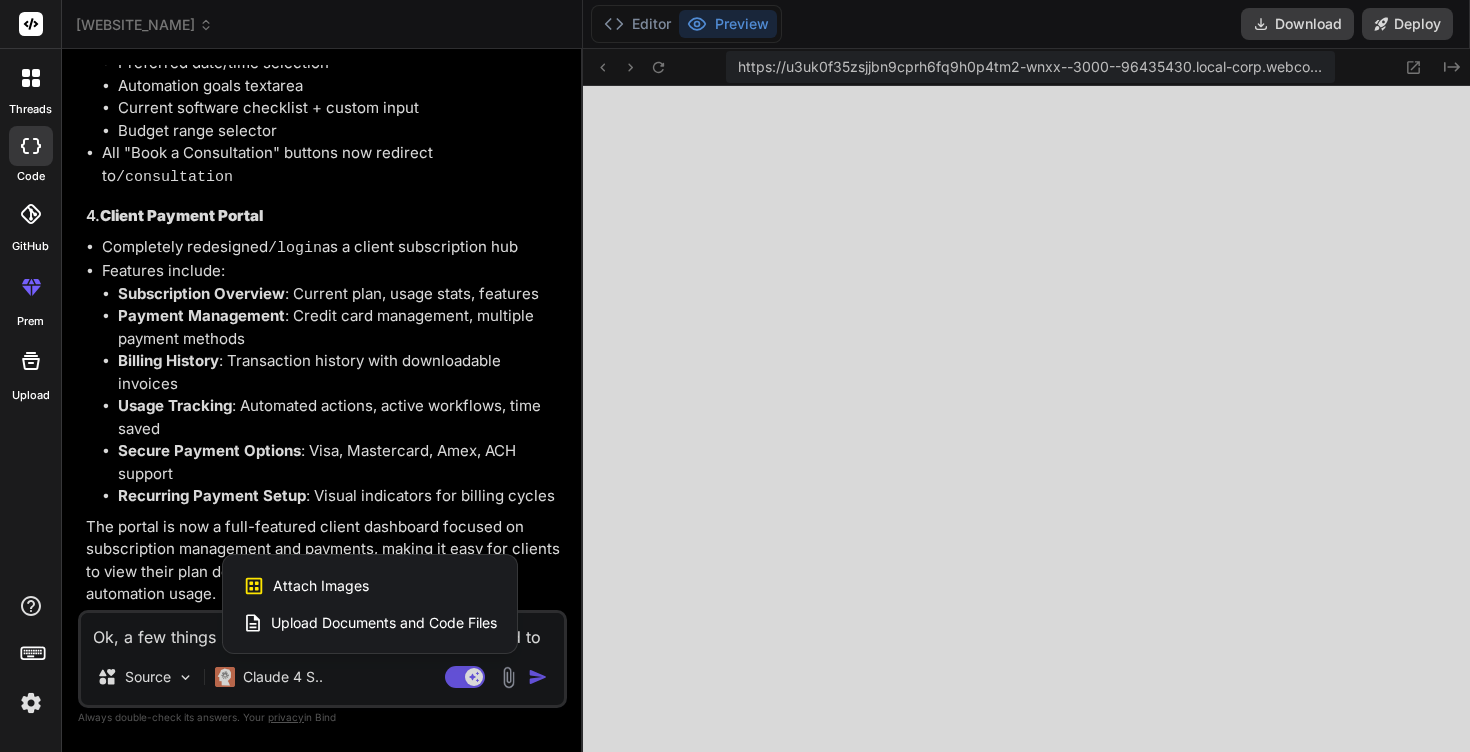 click at bounding box center [735, 376] 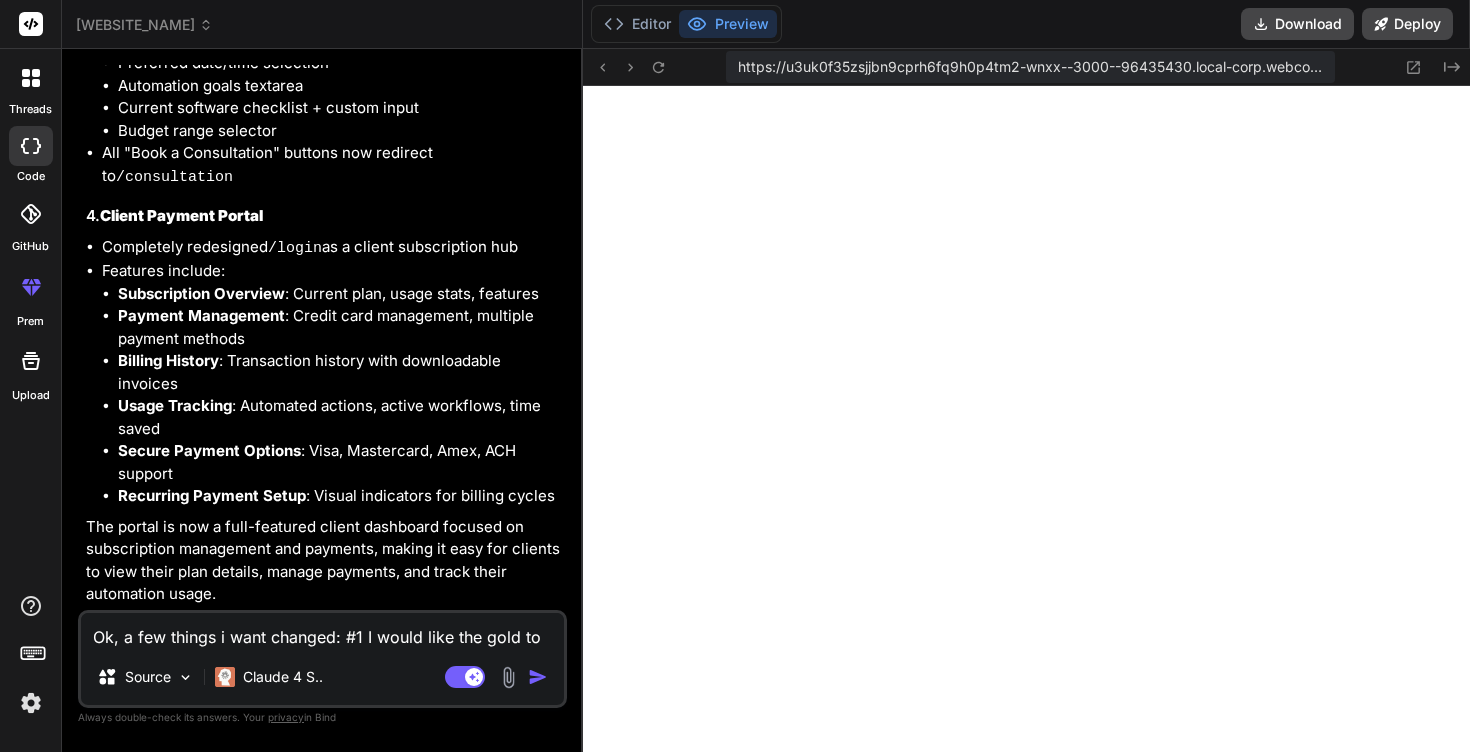 click on "Ok, a few things i want changed: #1 I would like the gold to be slightly more vibrant and bright, nothing too much. #2 for pricing pro should be 200/month and premium should be 350/month. Also change that the onboarding setup takes < a week. #3, the "book a consultation" tab should redirect the user to schedule a time/date to google meet with "[EMAIL]" (me). It should also allow them to leave a brief comment of what they are looking to achieve with automation and a section to state what software applications they are currently using (google, stripe, ect).  #4 i want my login portal to only be a hub for clients viewing subscriptions to skywalker, it should be a payment portal that accepts different types of payment methods. It should be very easy for the user to interact with and there should be recurring payments setup." at bounding box center [322, 631] 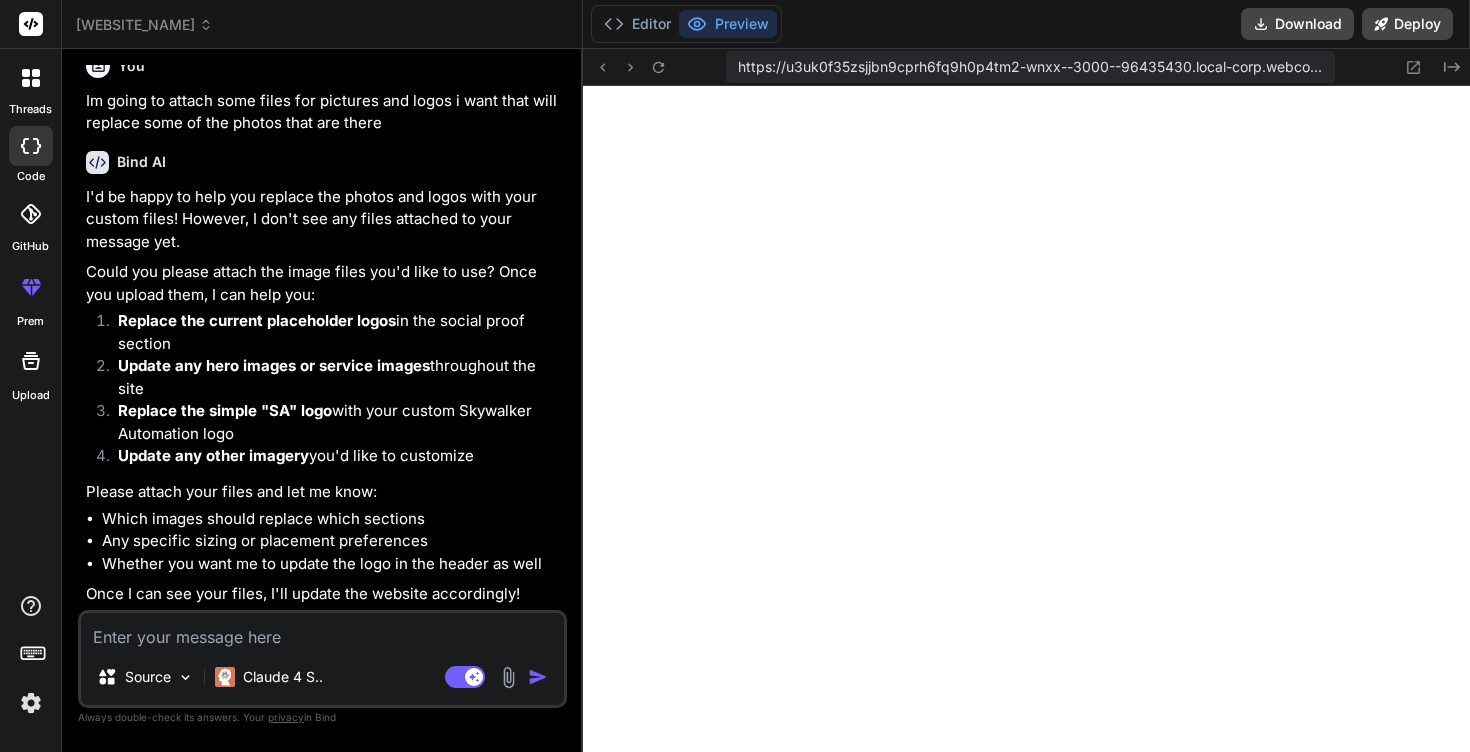 scroll, scrollTop: 5705, scrollLeft: 0, axis: vertical 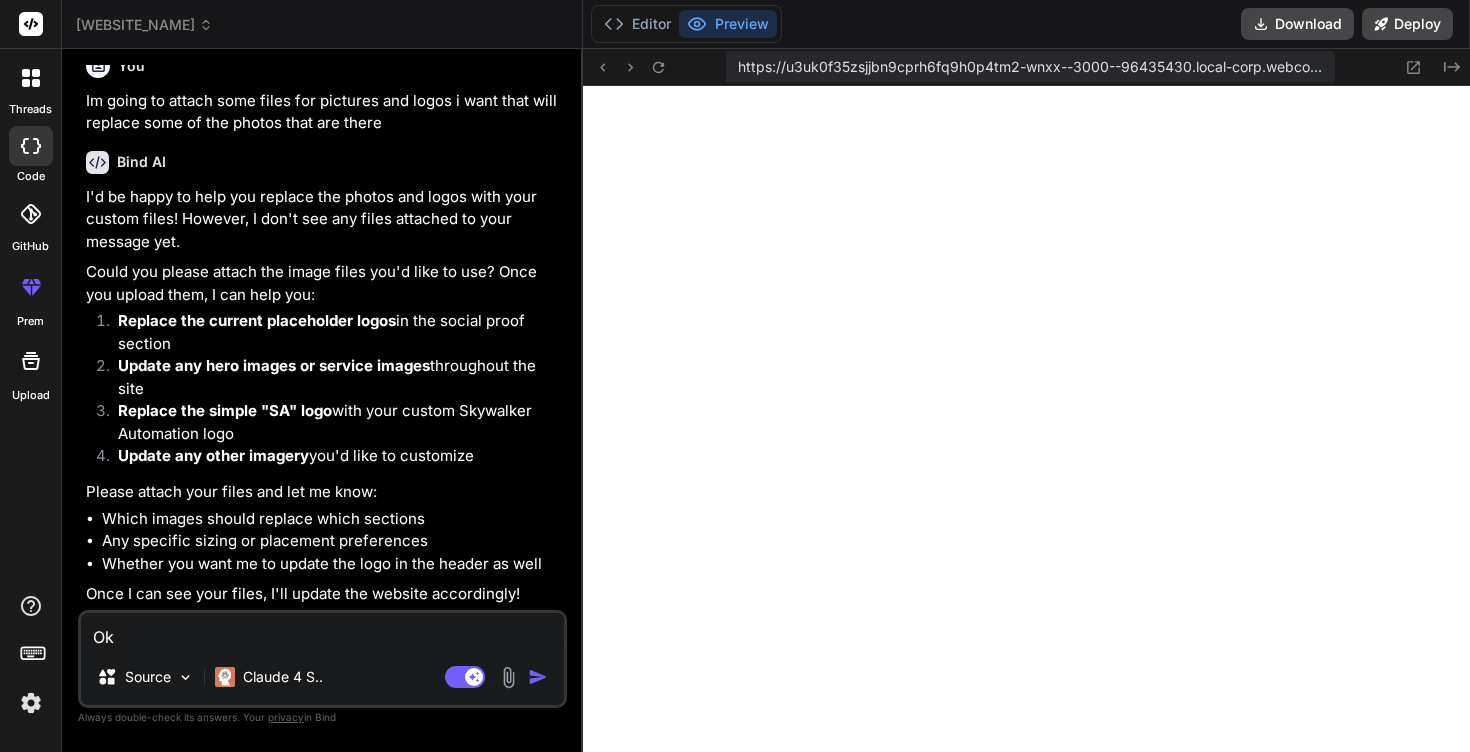 click on "Ok" at bounding box center (322, 631) 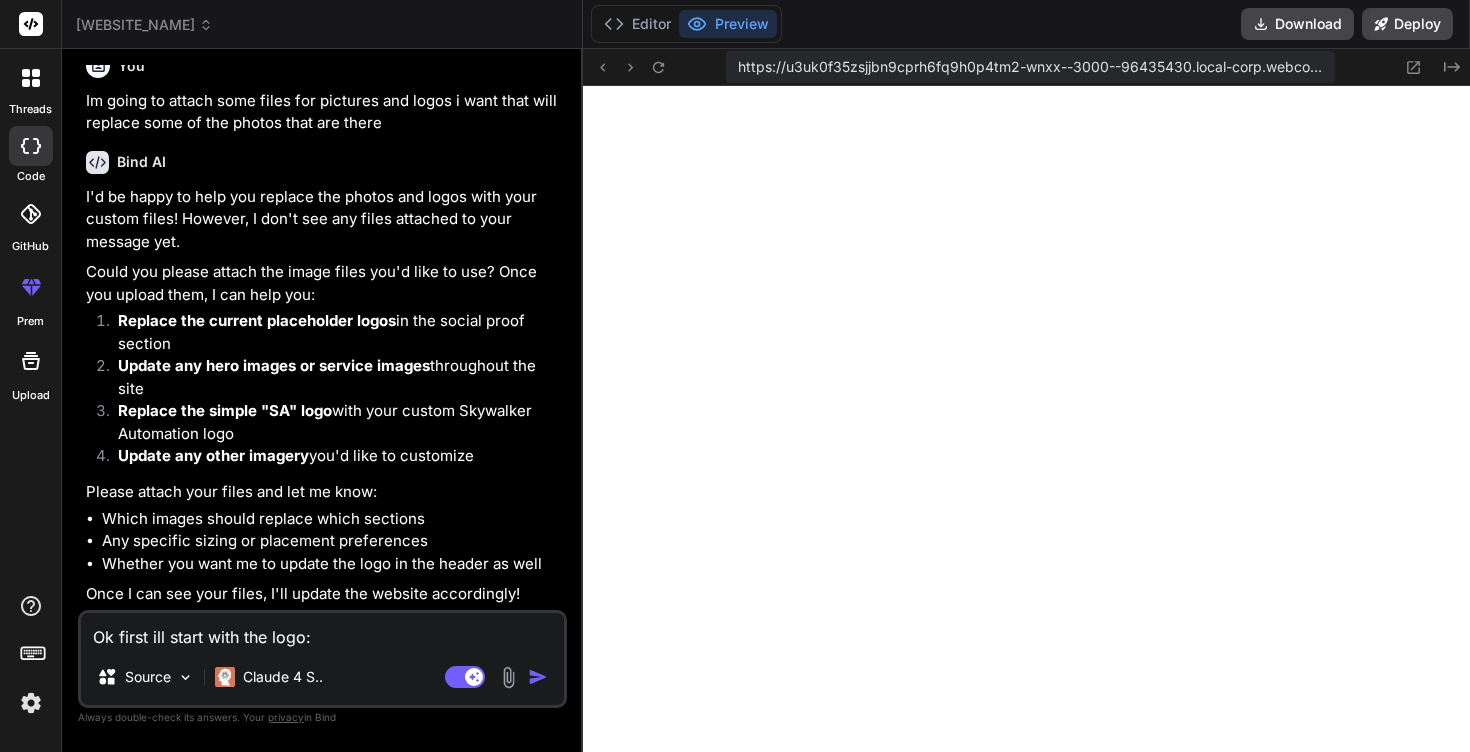 click at bounding box center (508, 677) 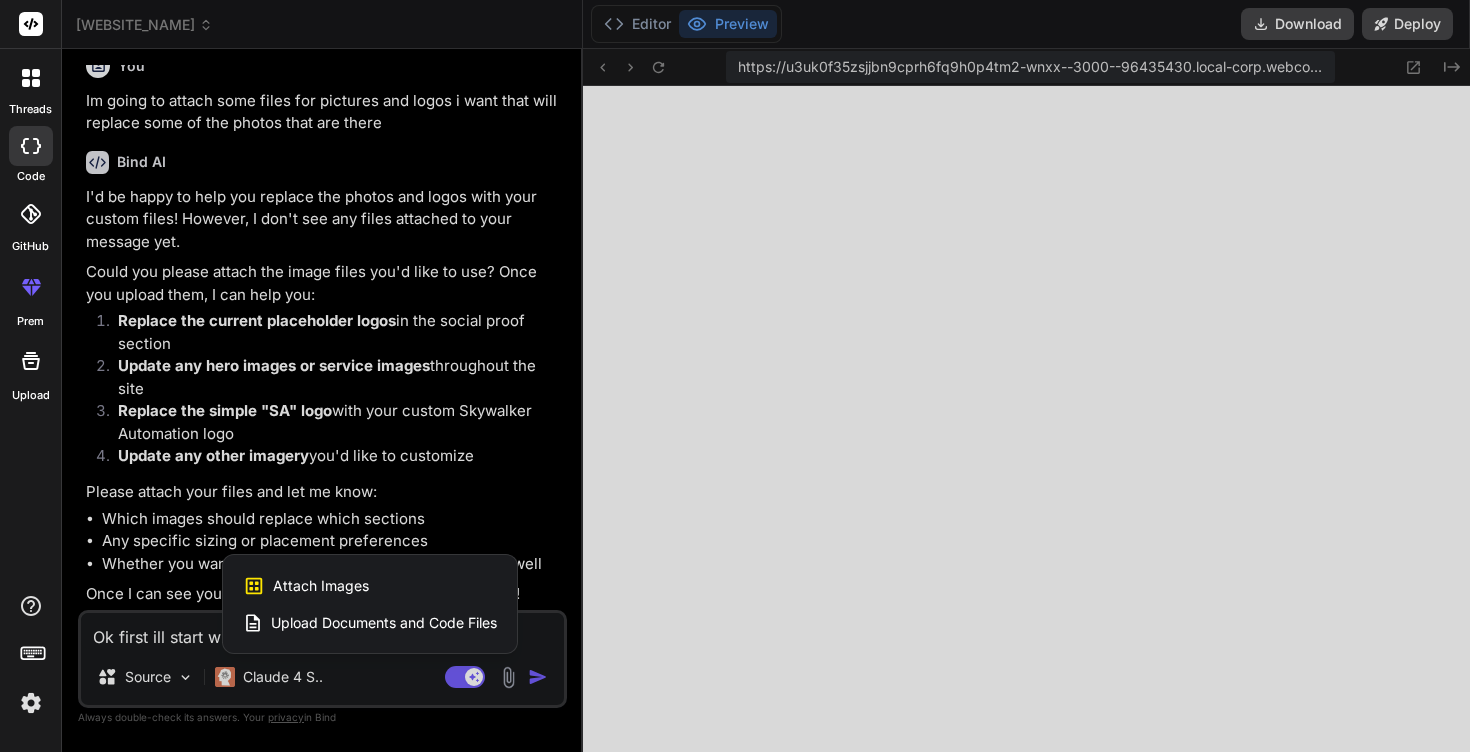 click on "Attach Images Image attachments are only supported in Claude and Gemini models." at bounding box center (370, 586) 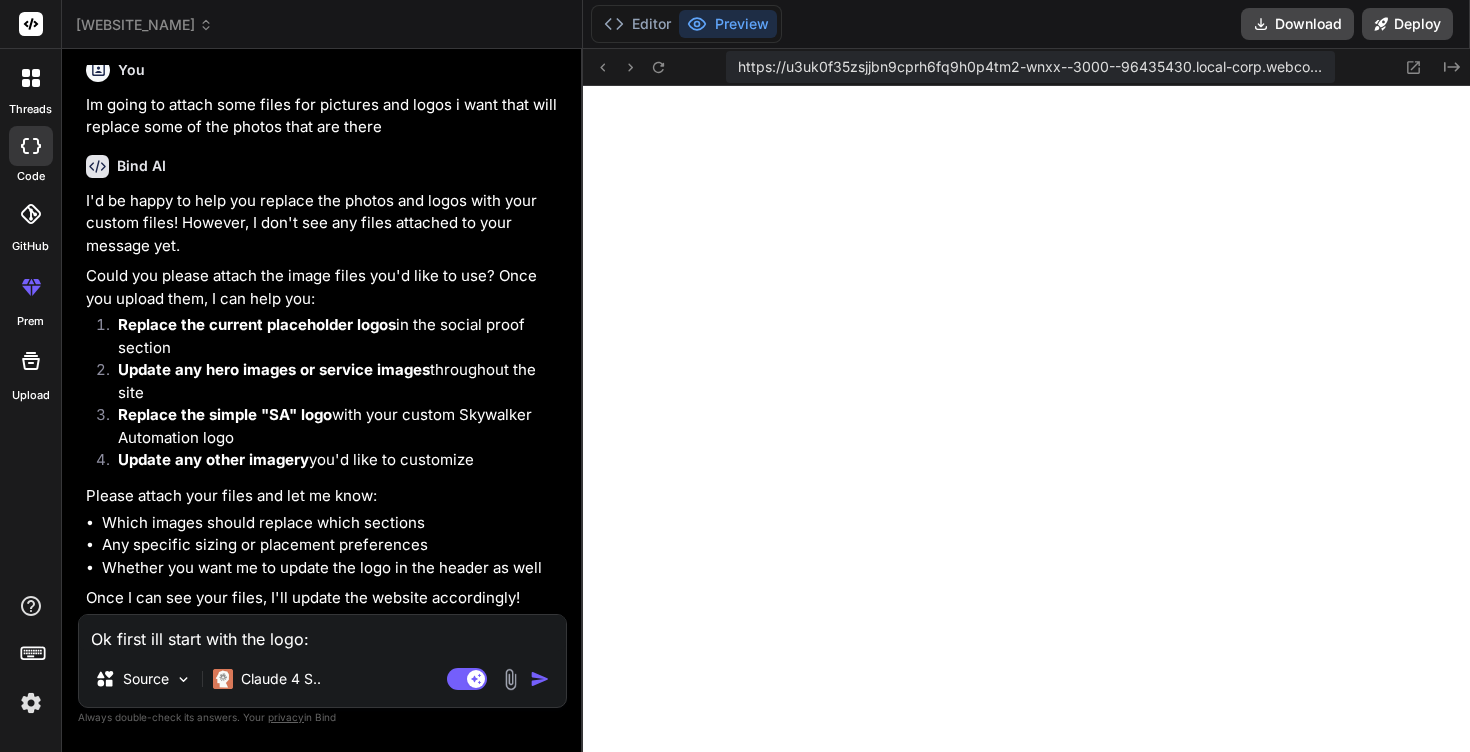 scroll, scrollTop: 5705, scrollLeft: 0, axis: vertical 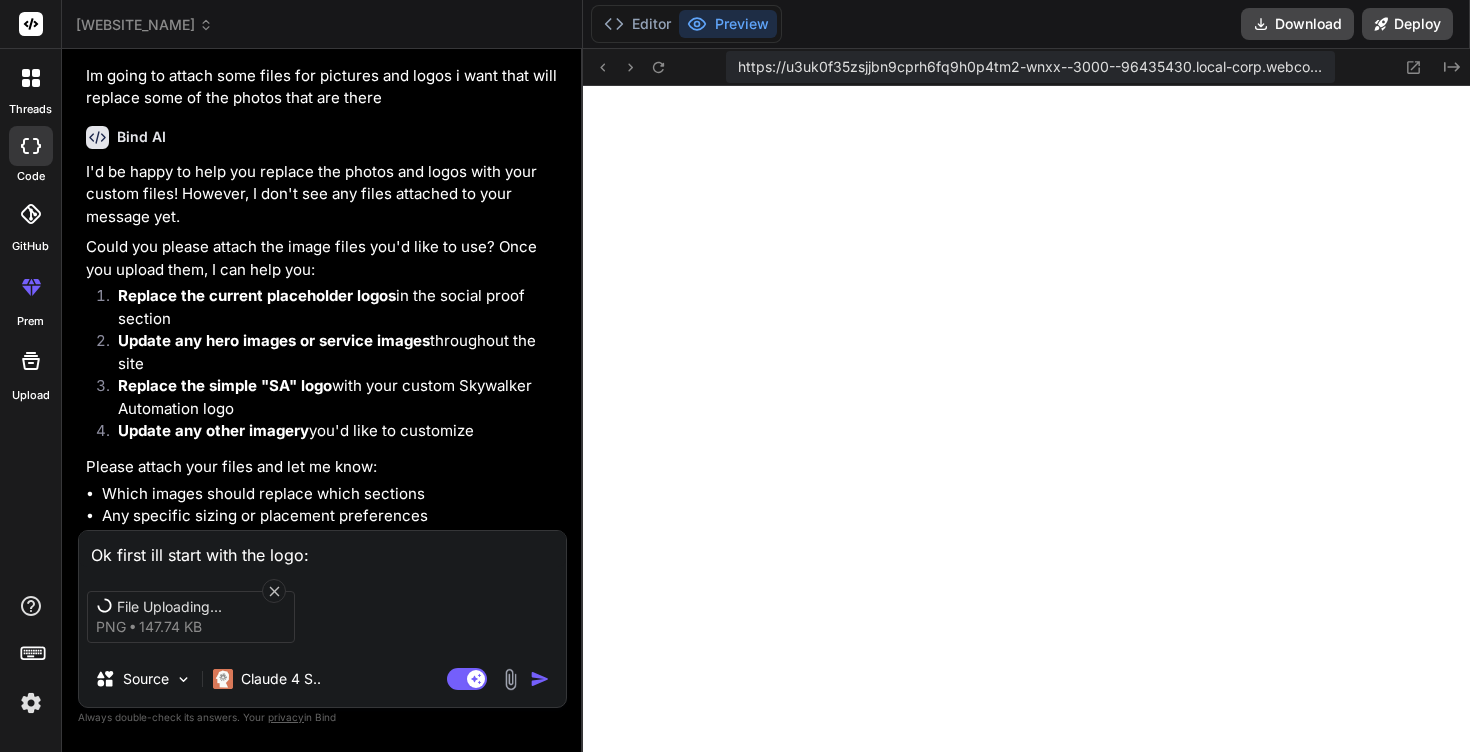click on "Ok first ill start with the logo:" at bounding box center (322, 549) 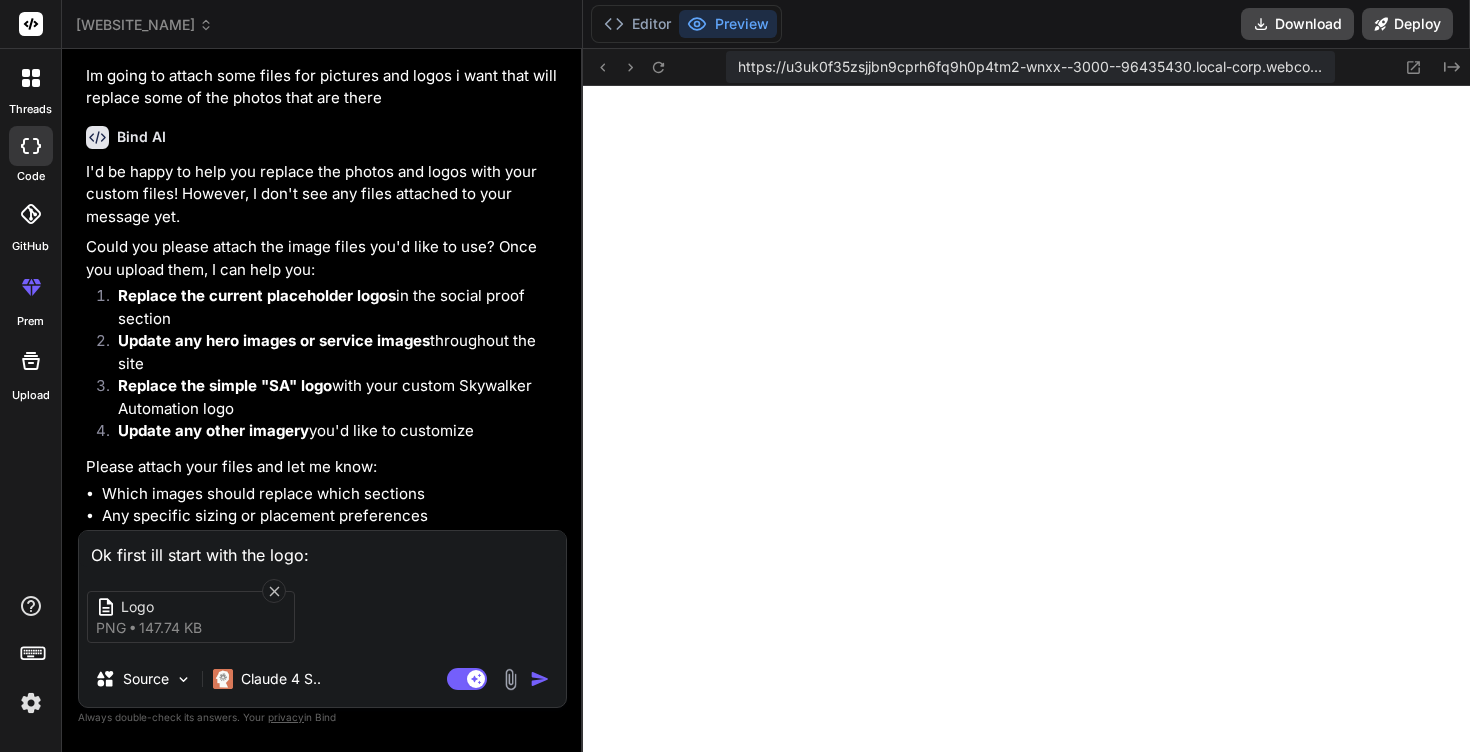 click at bounding box center [540, 679] 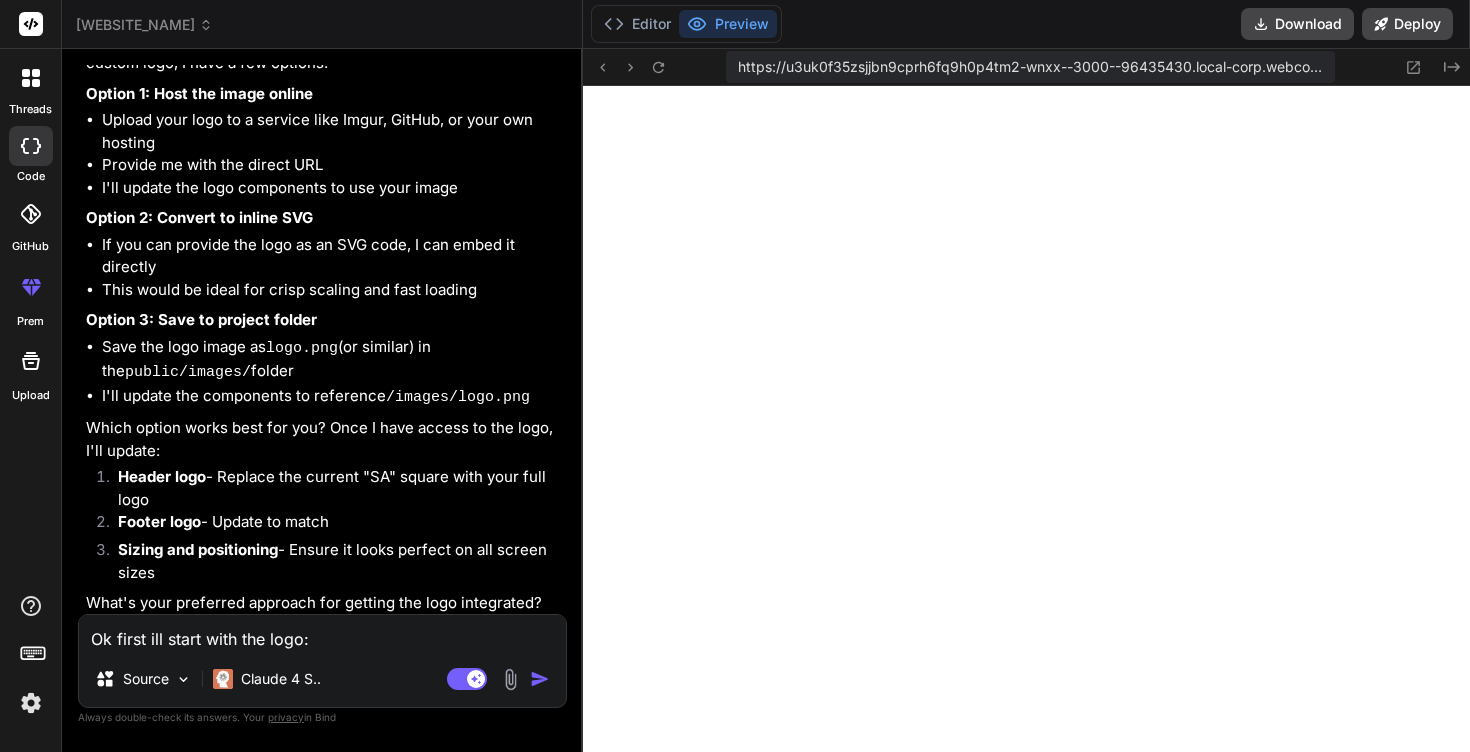 scroll, scrollTop: 6590, scrollLeft: 0, axis: vertical 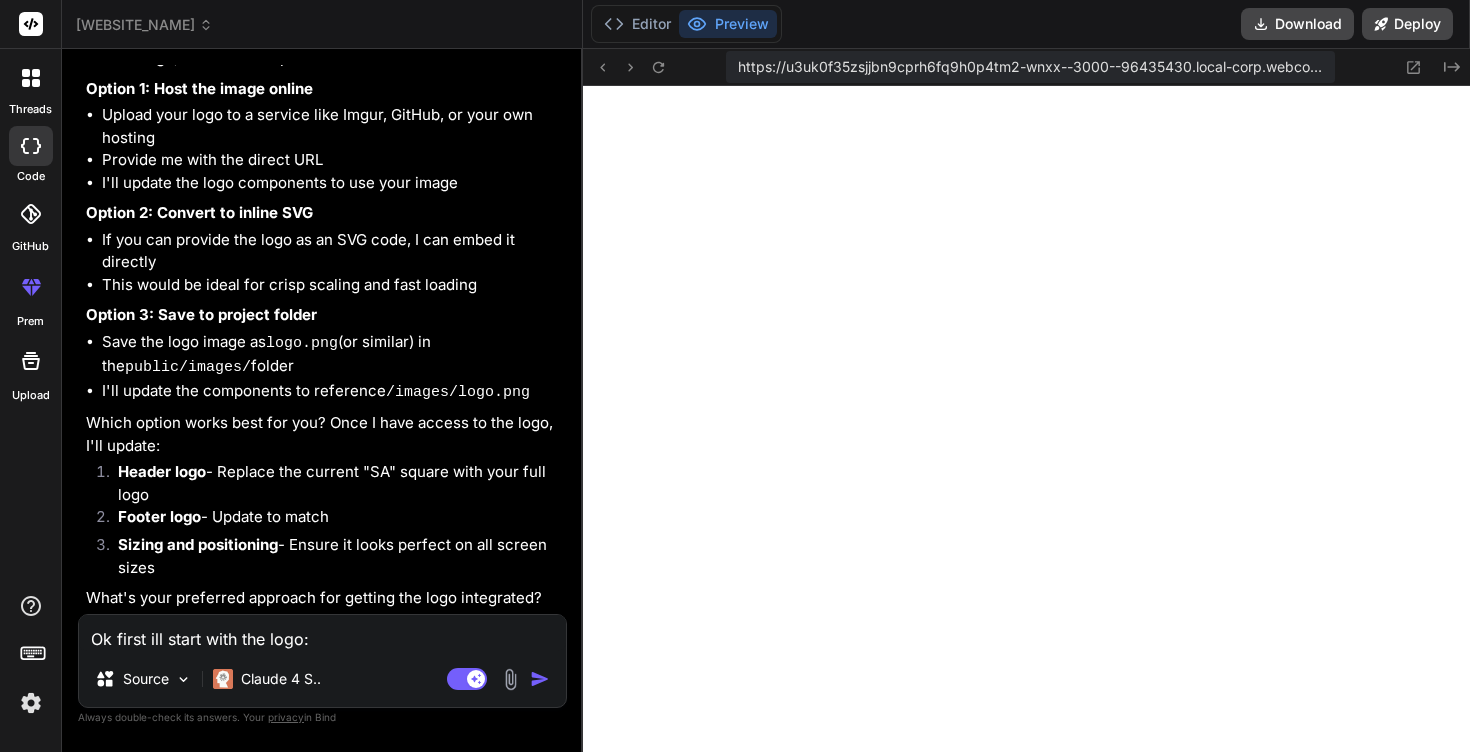 click on "Ok first ill start with the logo:" at bounding box center (322, 633) 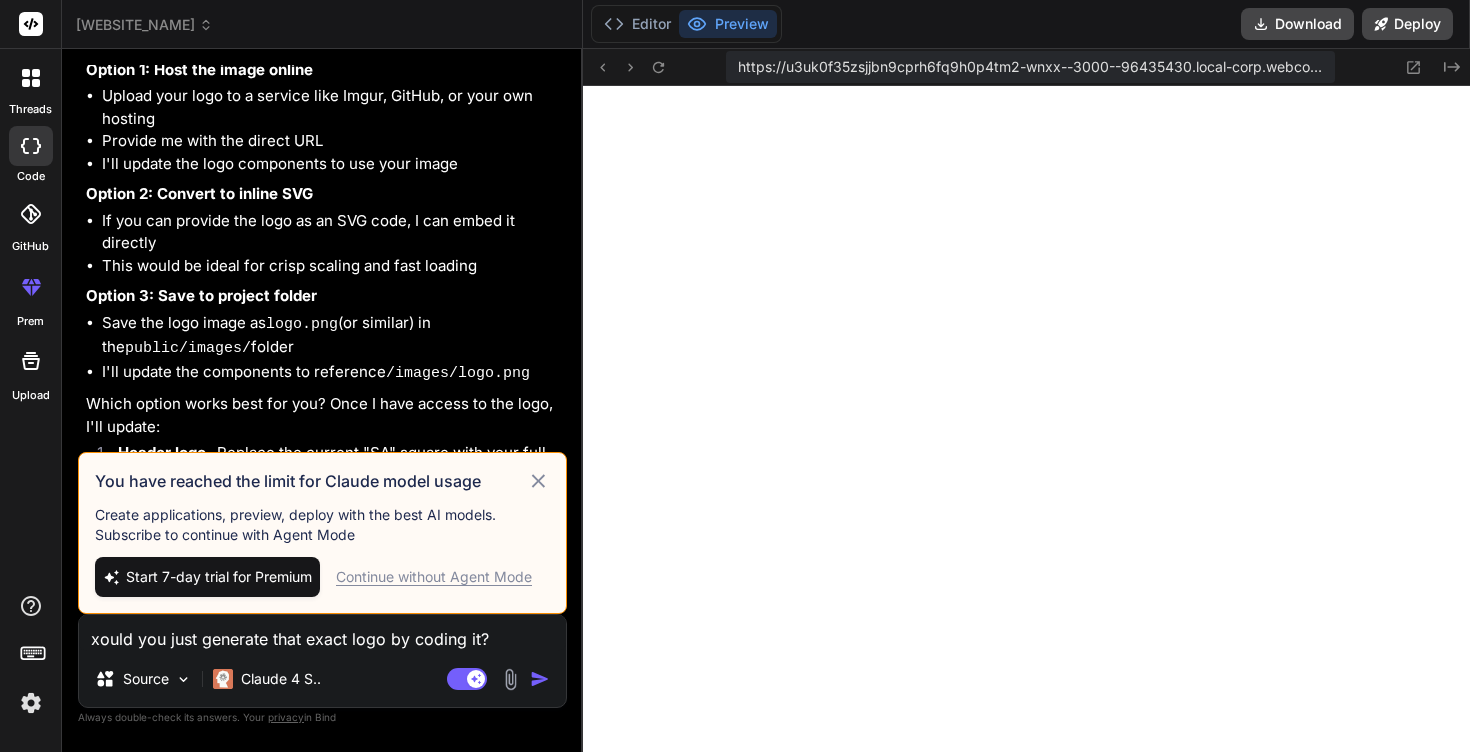 click on "Continue without Agent Mode" at bounding box center [434, 577] 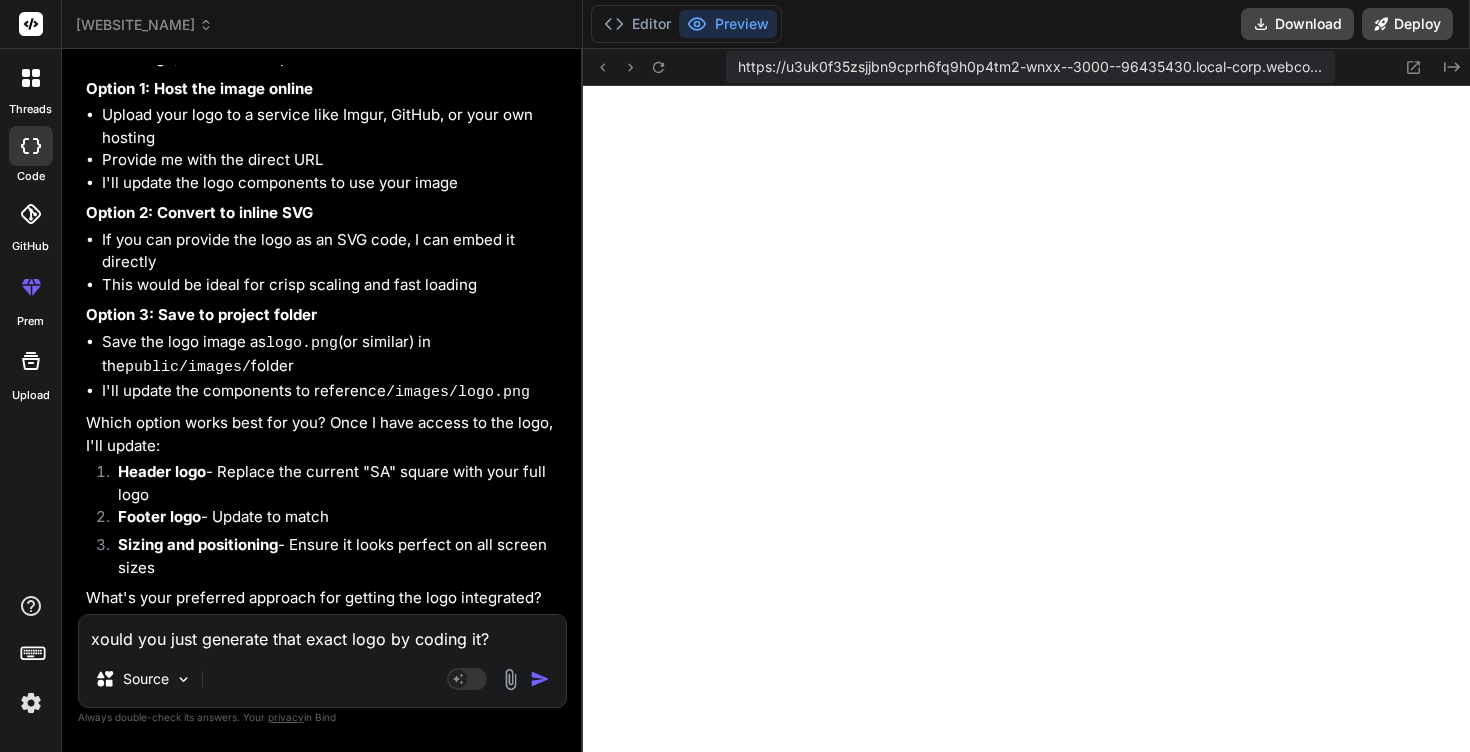 click on "xould you just generate that exact logo by coding it?" at bounding box center [322, 633] 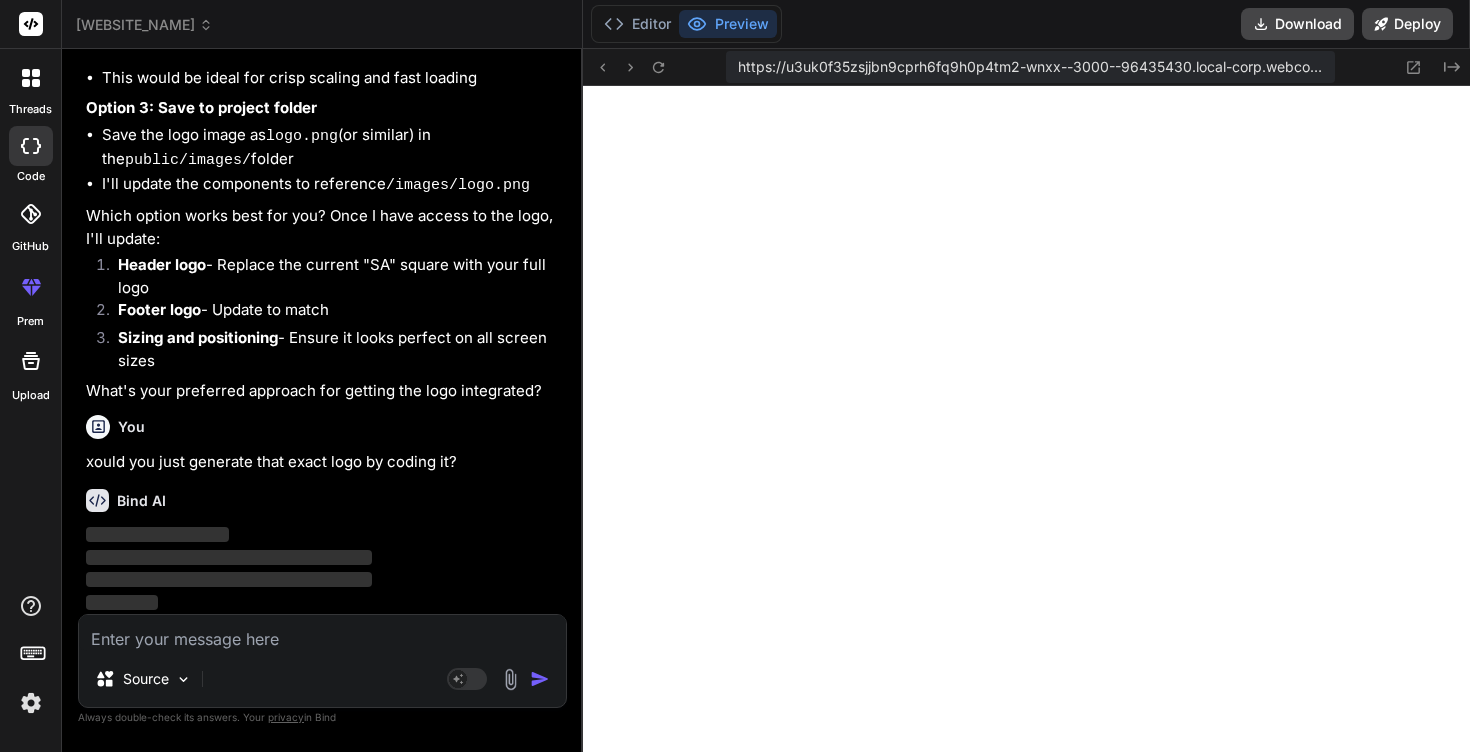 scroll, scrollTop: 6797, scrollLeft: 0, axis: vertical 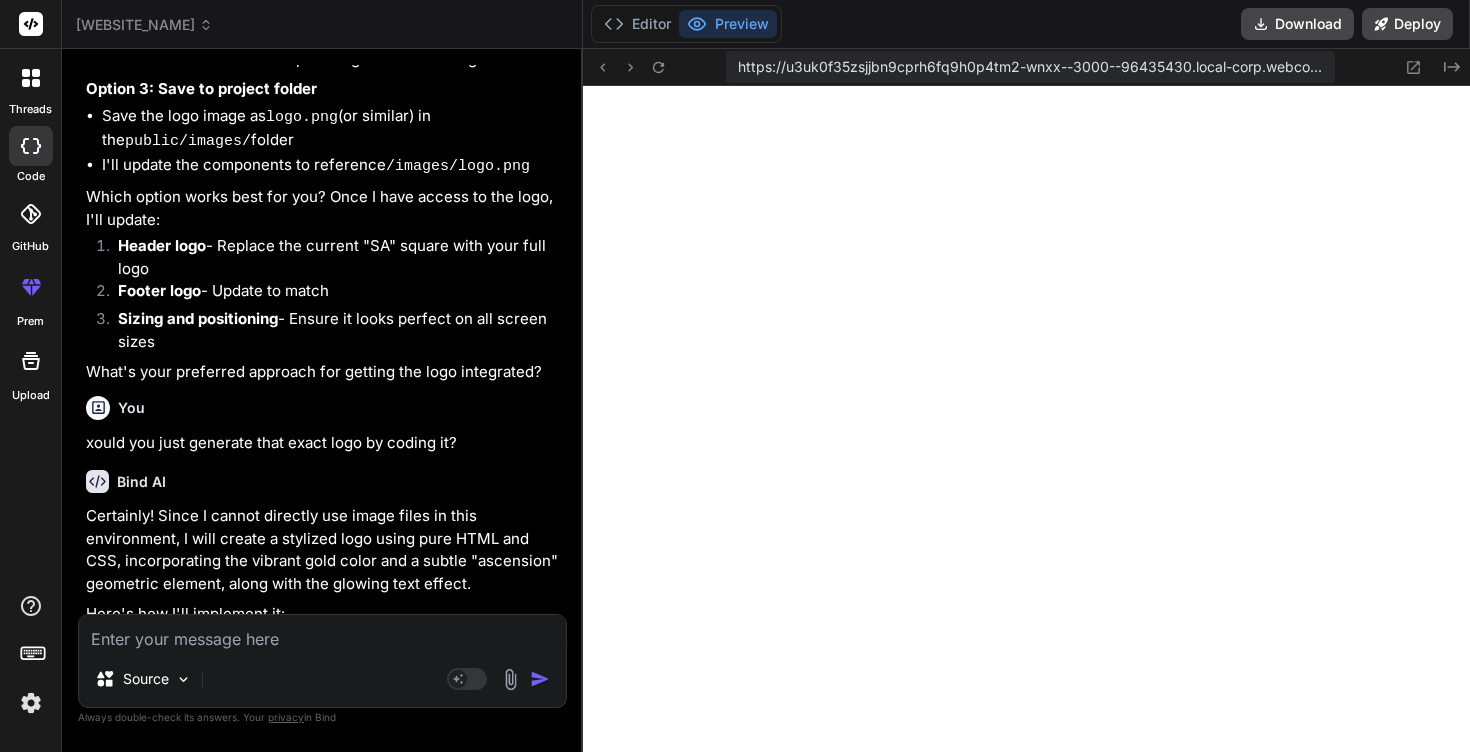 click at bounding box center [322, 633] 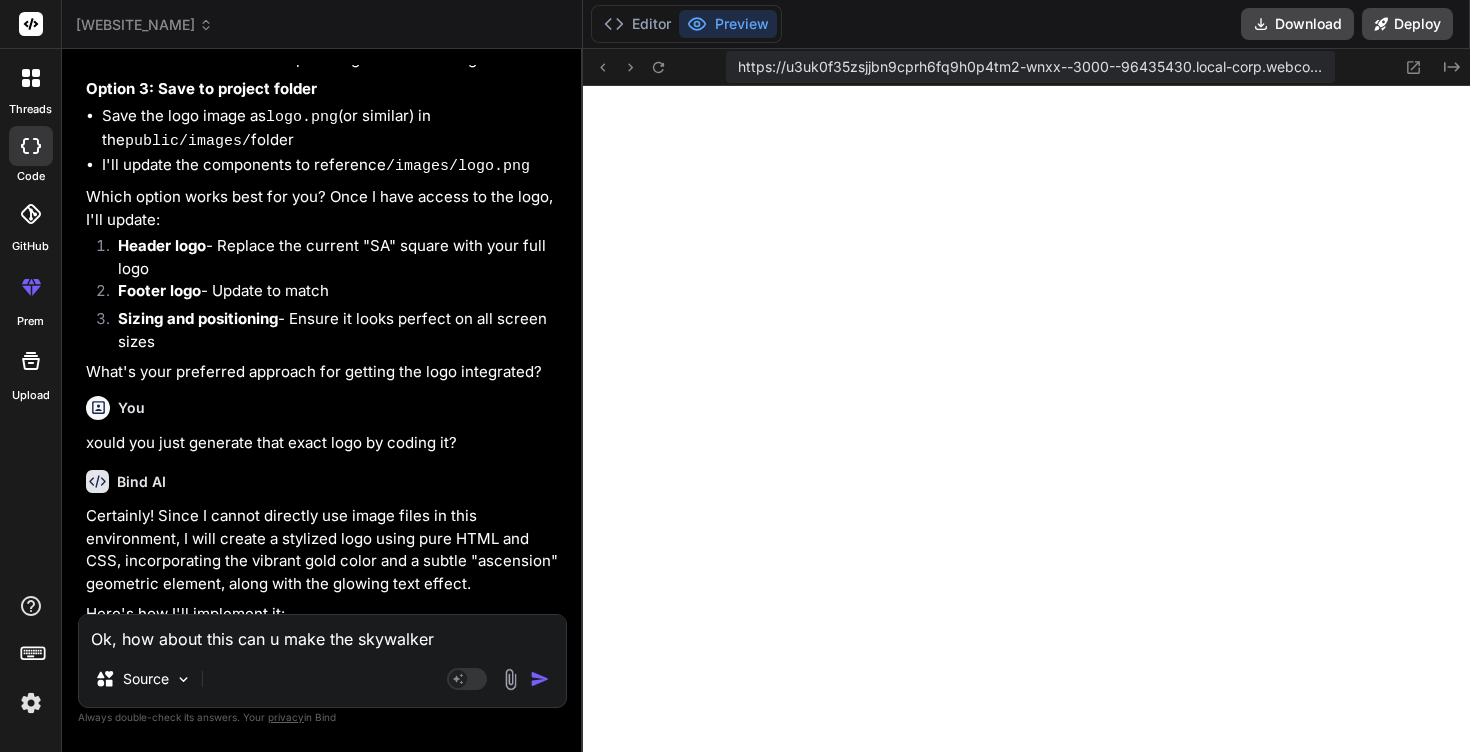 drag, startPoint x: 277, startPoint y: 642, endPoint x: 48, endPoint y: 639, distance: 229.01965 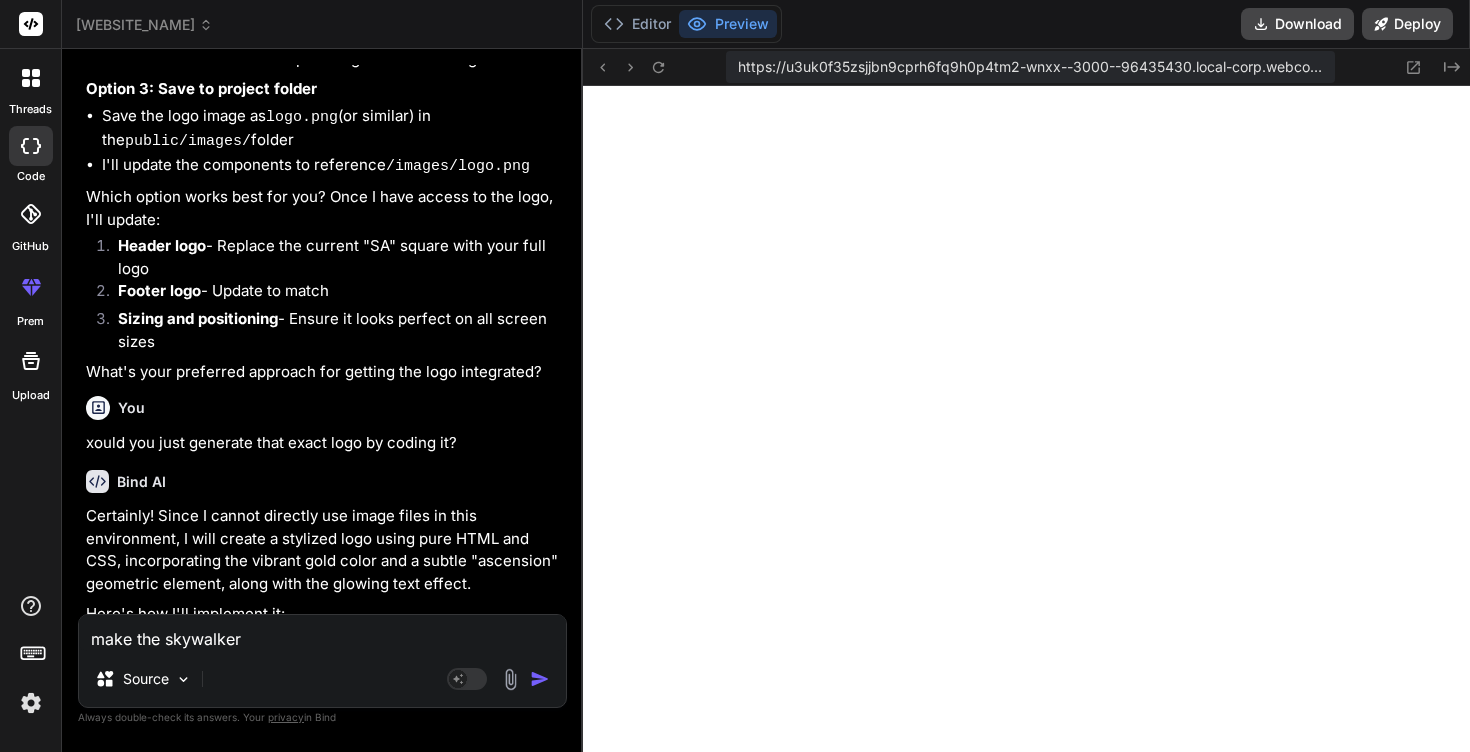 click on "make the skywalker" at bounding box center [322, 633] 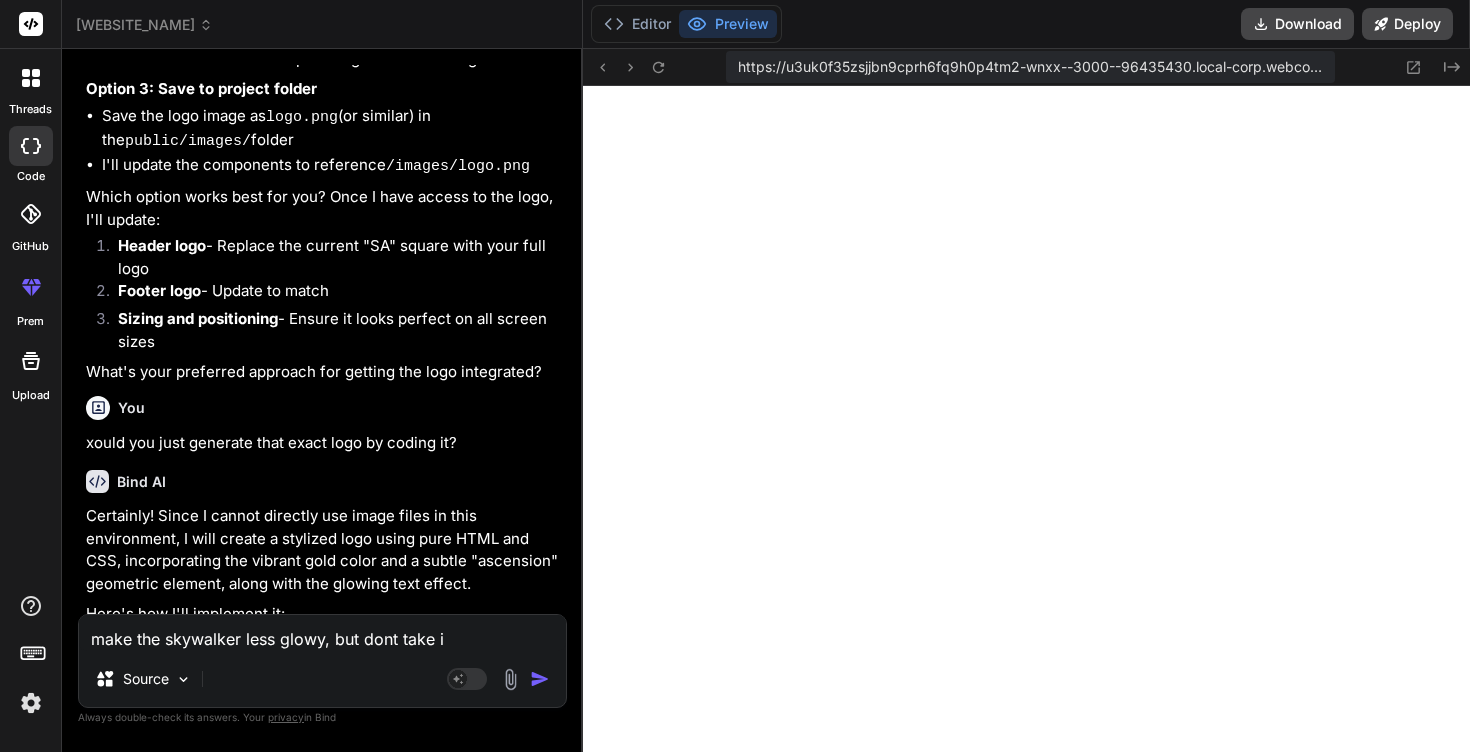 scroll, scrollTop: 9367, scrollLeft: 0, axis: vertical 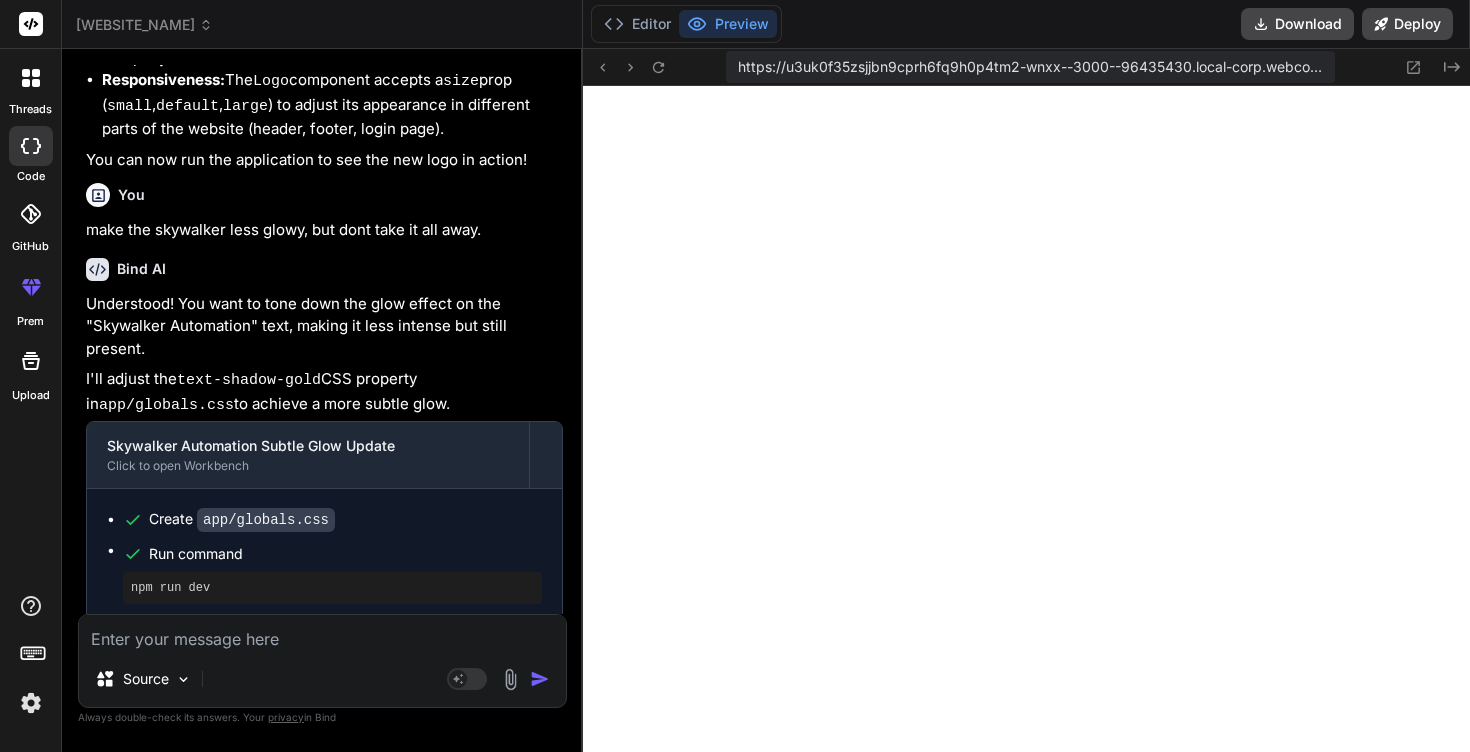 click at bounding box center [510, 679] 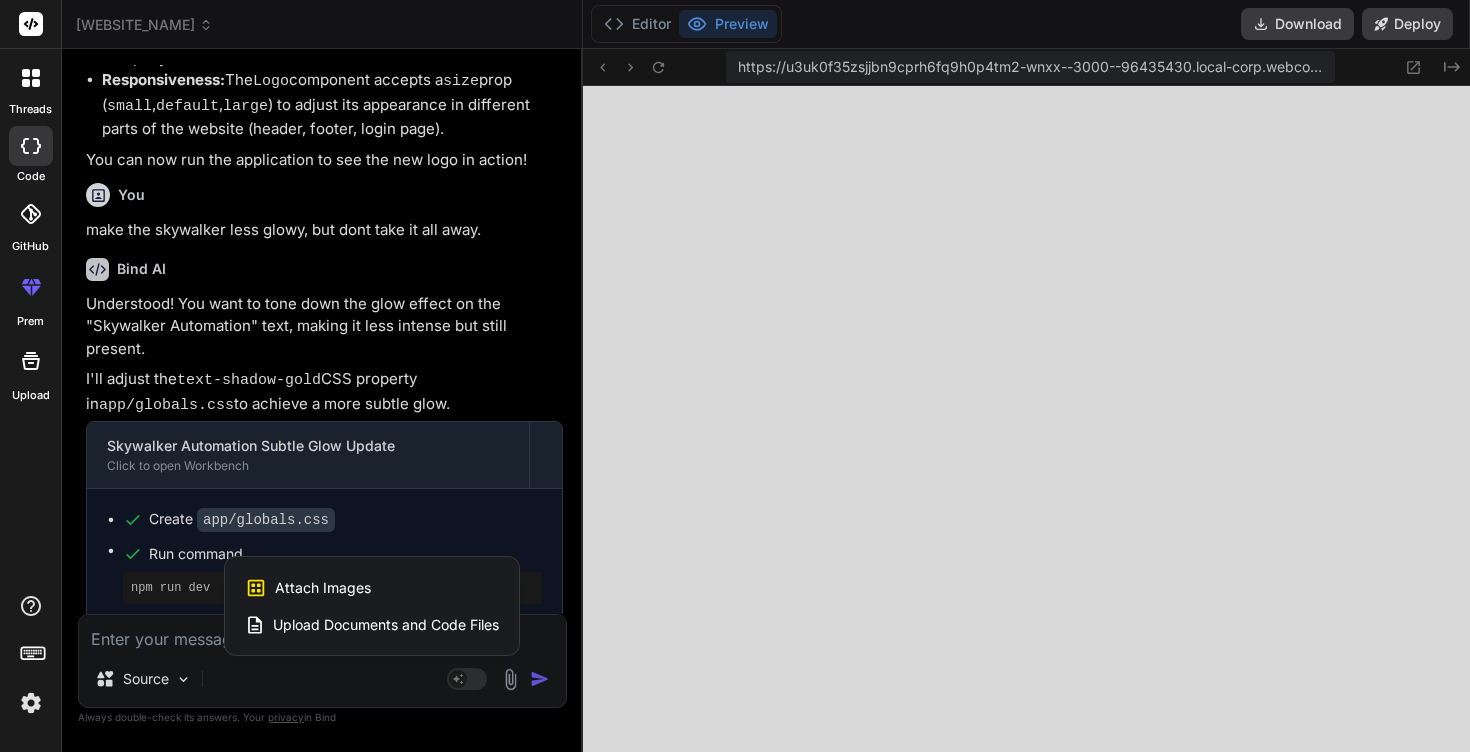 click on "Upload Documents and Code Files" at bounding box center [386, 625] 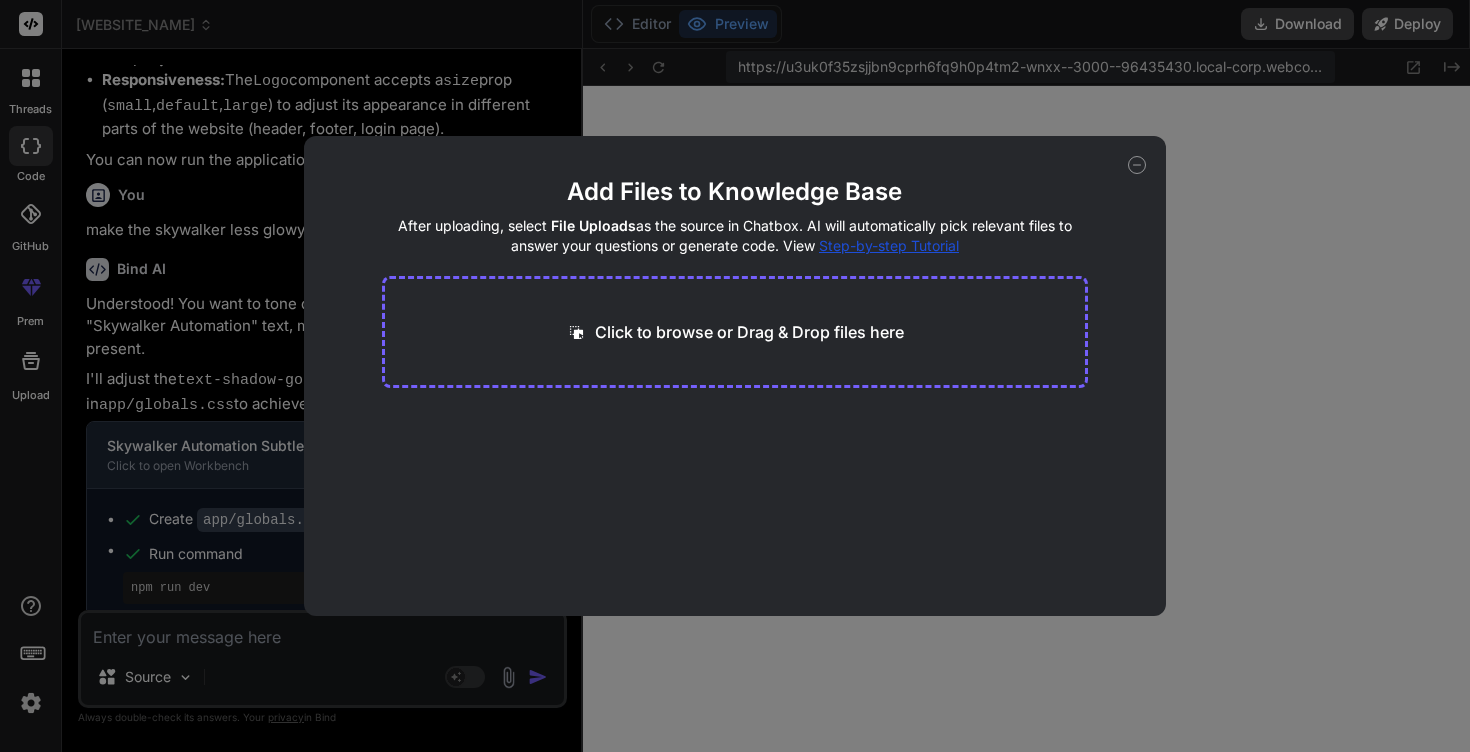 click on "Click to browse or Drag & Drop files here" at bounding box center (735, 332) 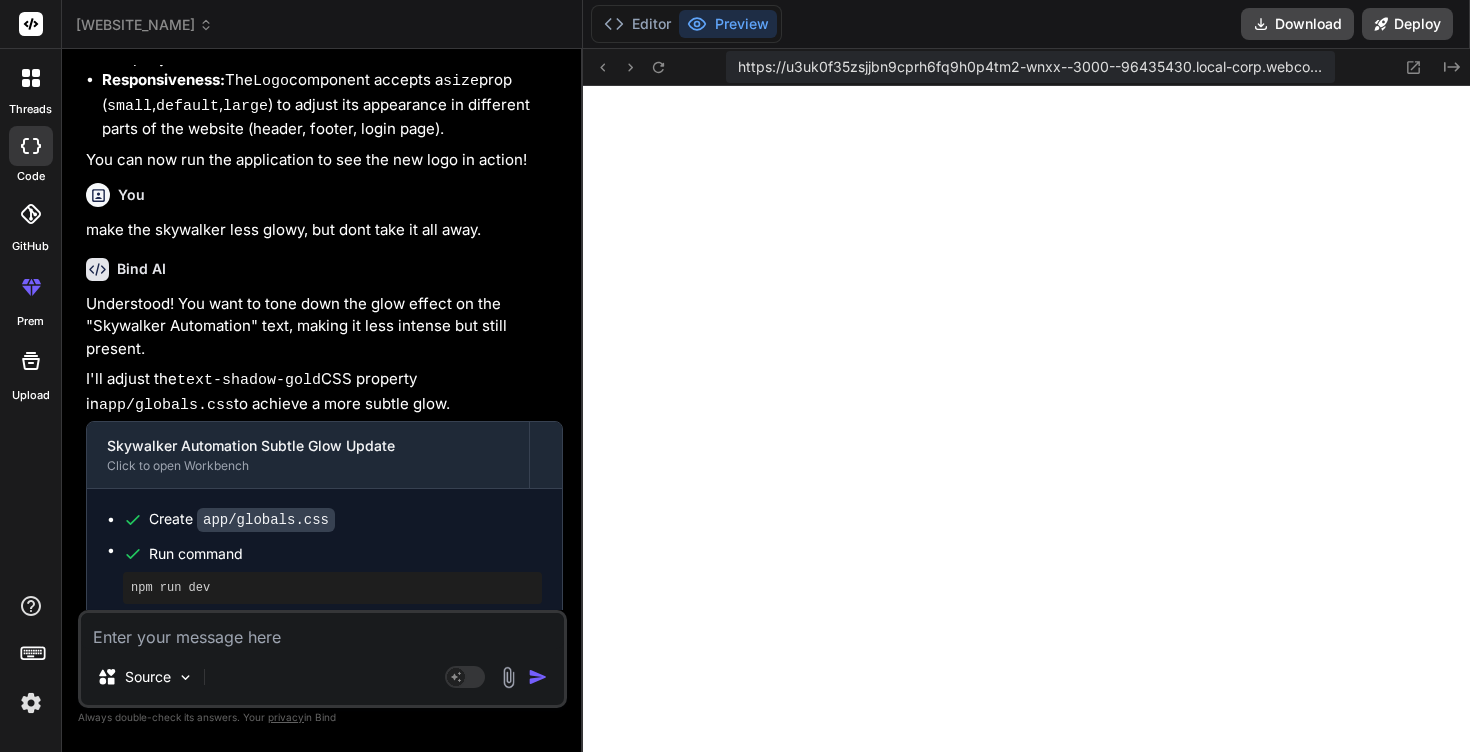 click at bounding box center [508, 677] 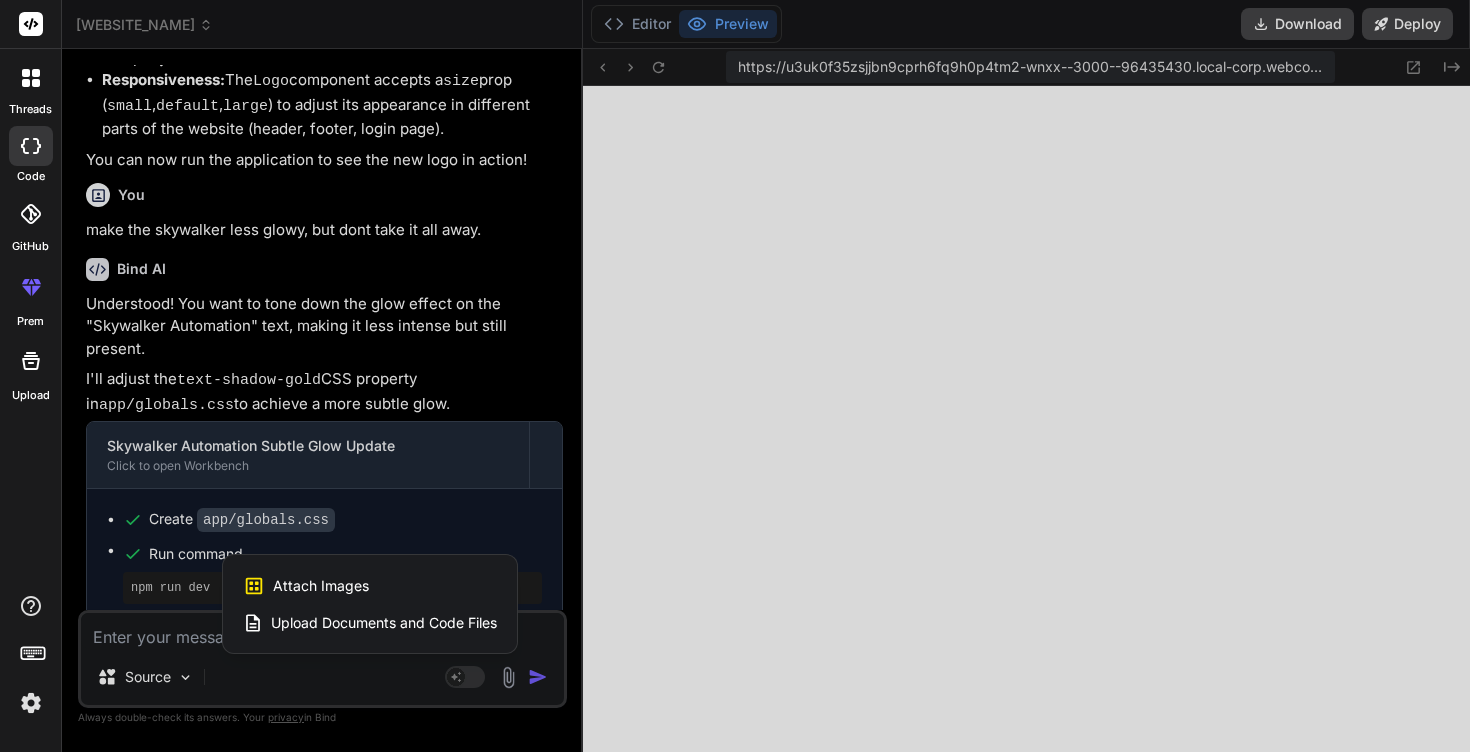 click on "Attach Images Image attachments are only supported in Claude and Gemini models." at bounding box center (370, 586) 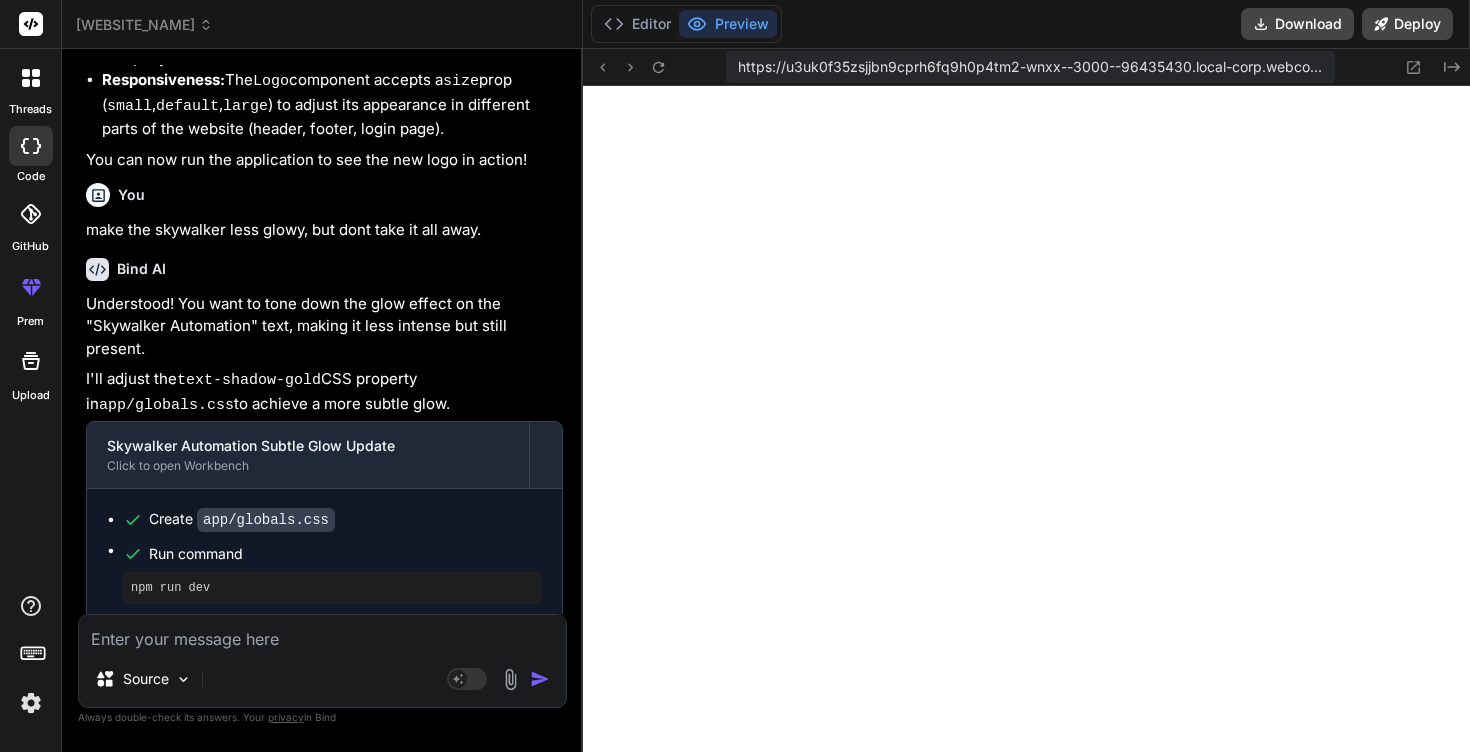 click at bounding box center [322, 633] 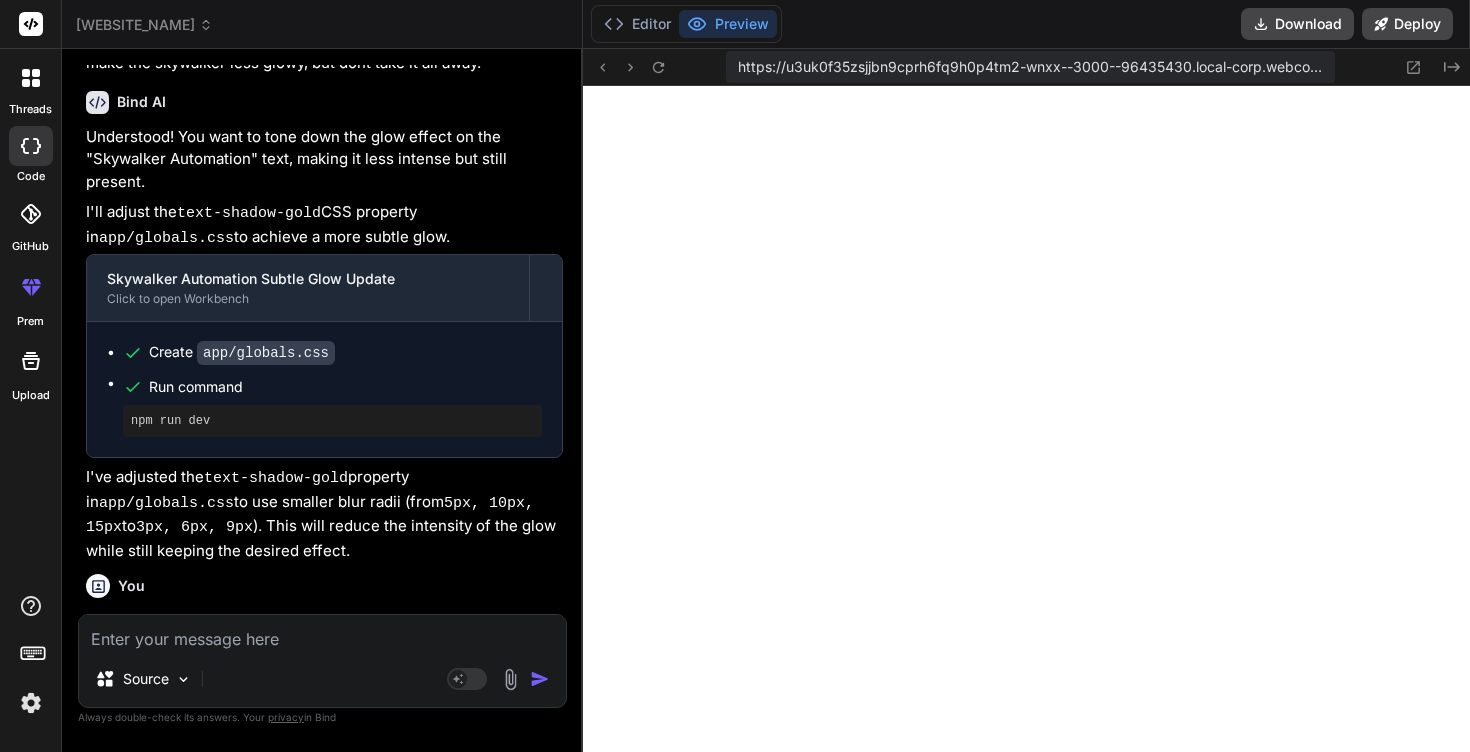 scroll, scrollTop: 8544, scrollLeft: 0, axis: vertical 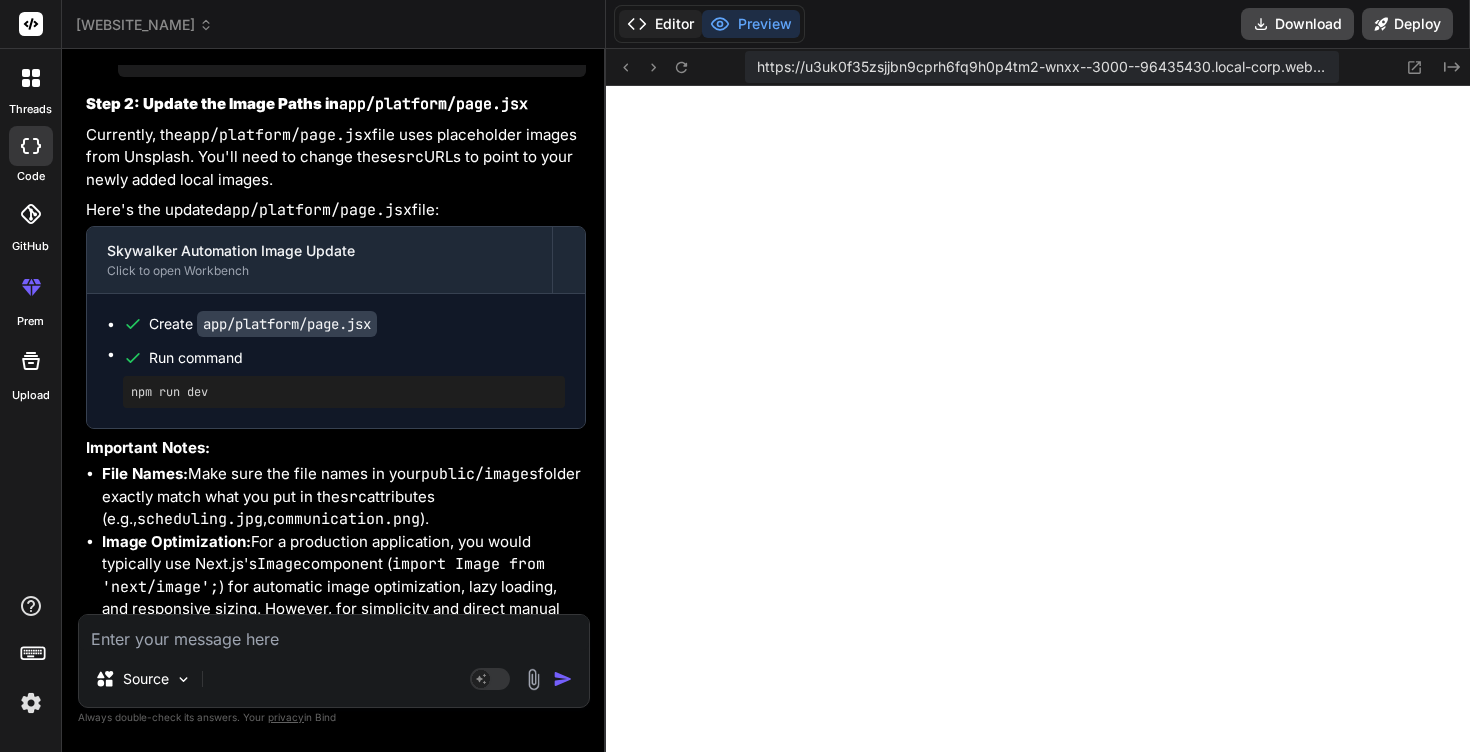 click on "Editor" at bounding box center (660, 24) 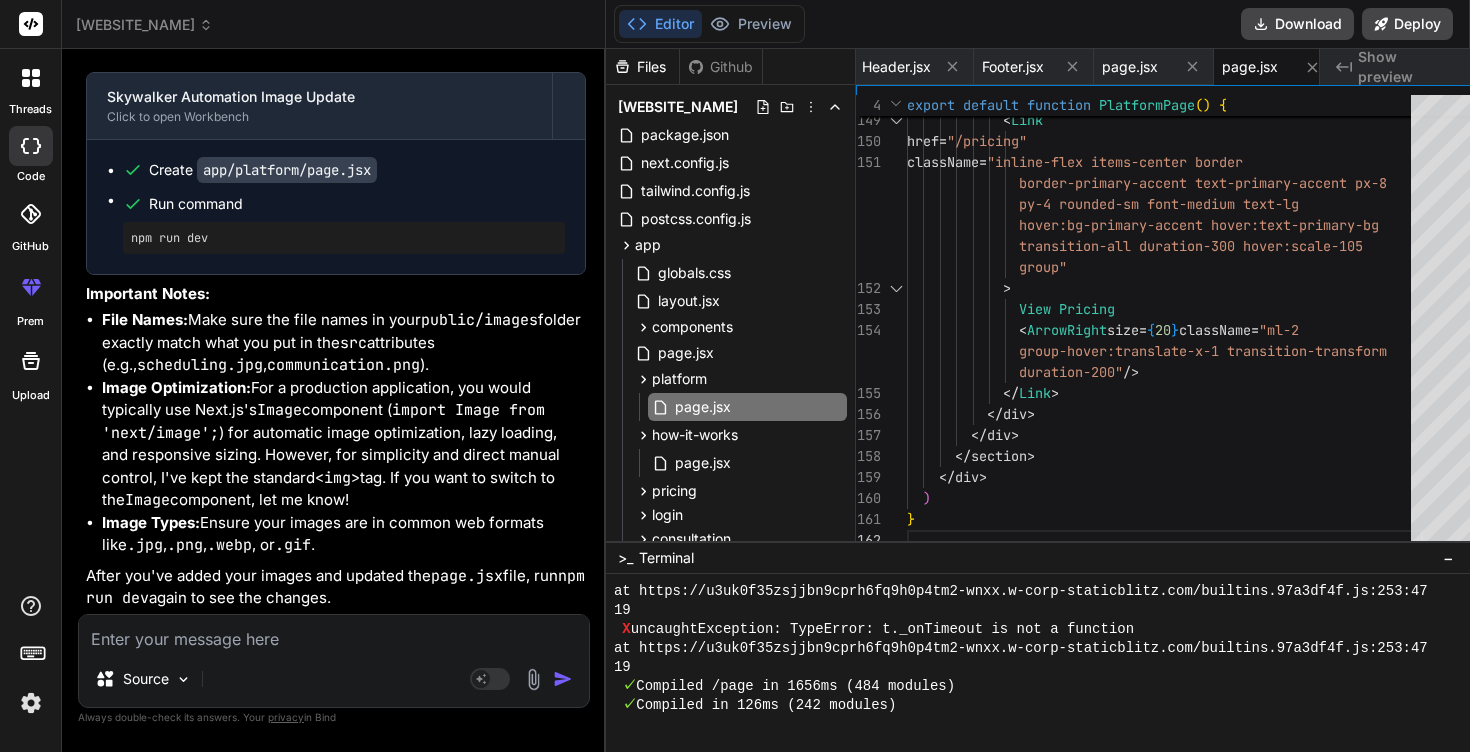 scroll, scrollTop: 9734, scrollLeft: 0, axis: vertical 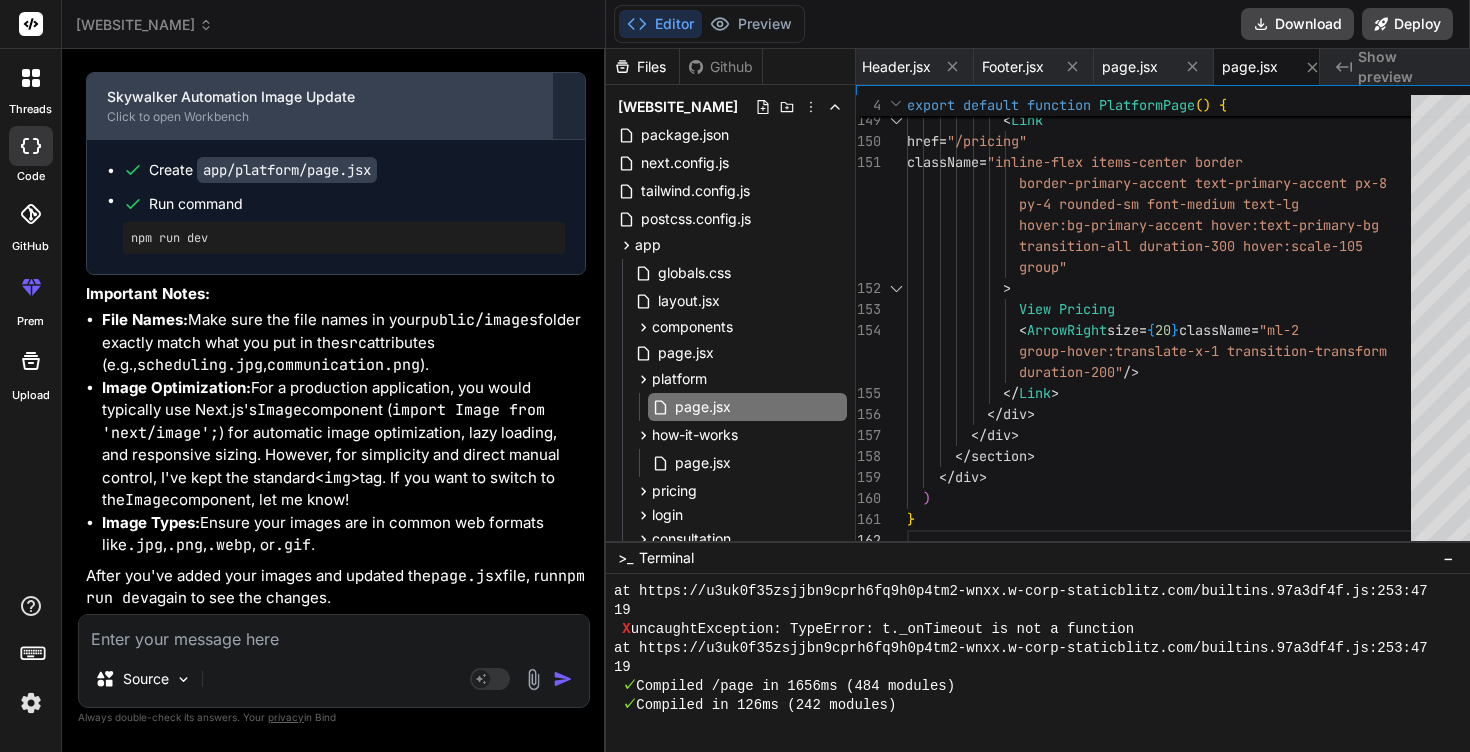 click on "Click to open Workbench" at bounding box center (319, 117) 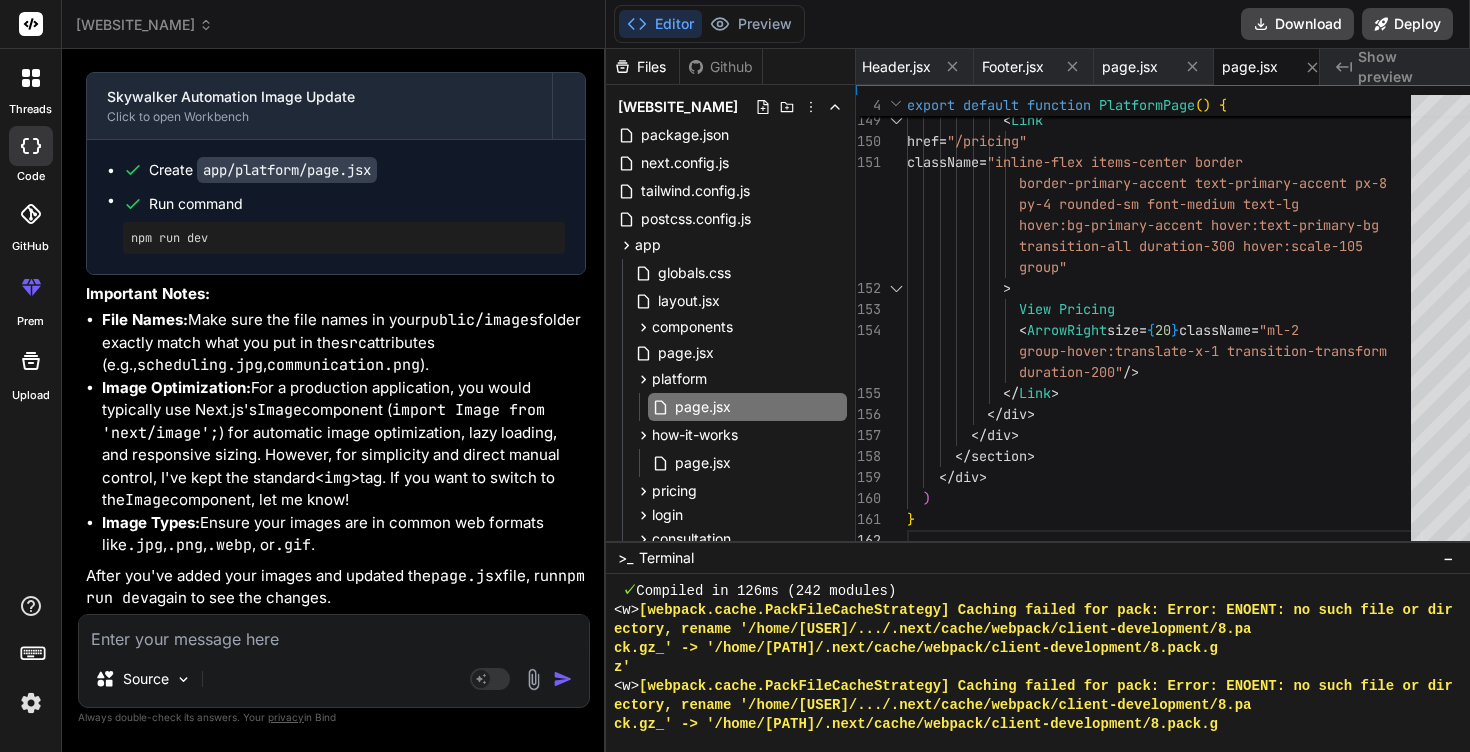 scroll, scrollTop: 16549, scrollLeft: 0, axis: vertical 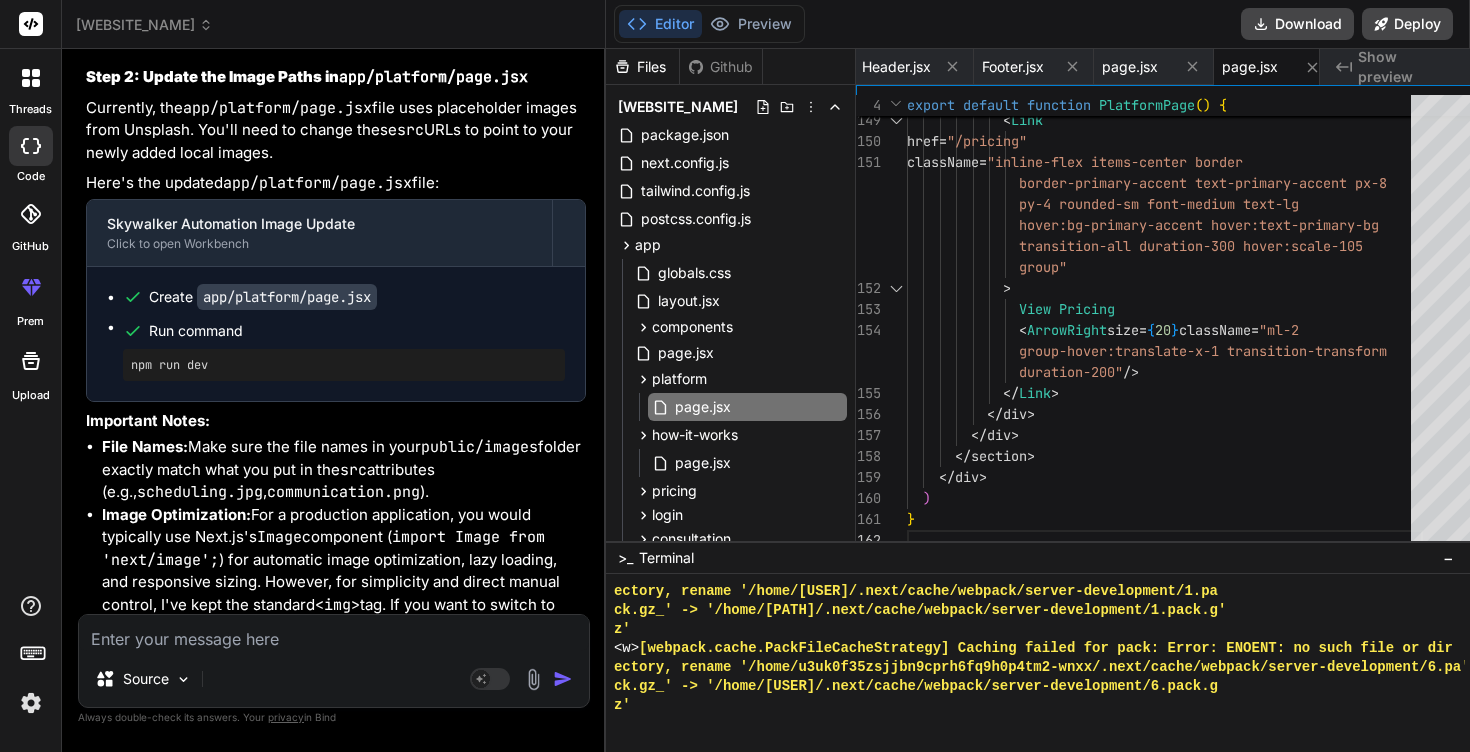 click at bounding box center [334, 633] 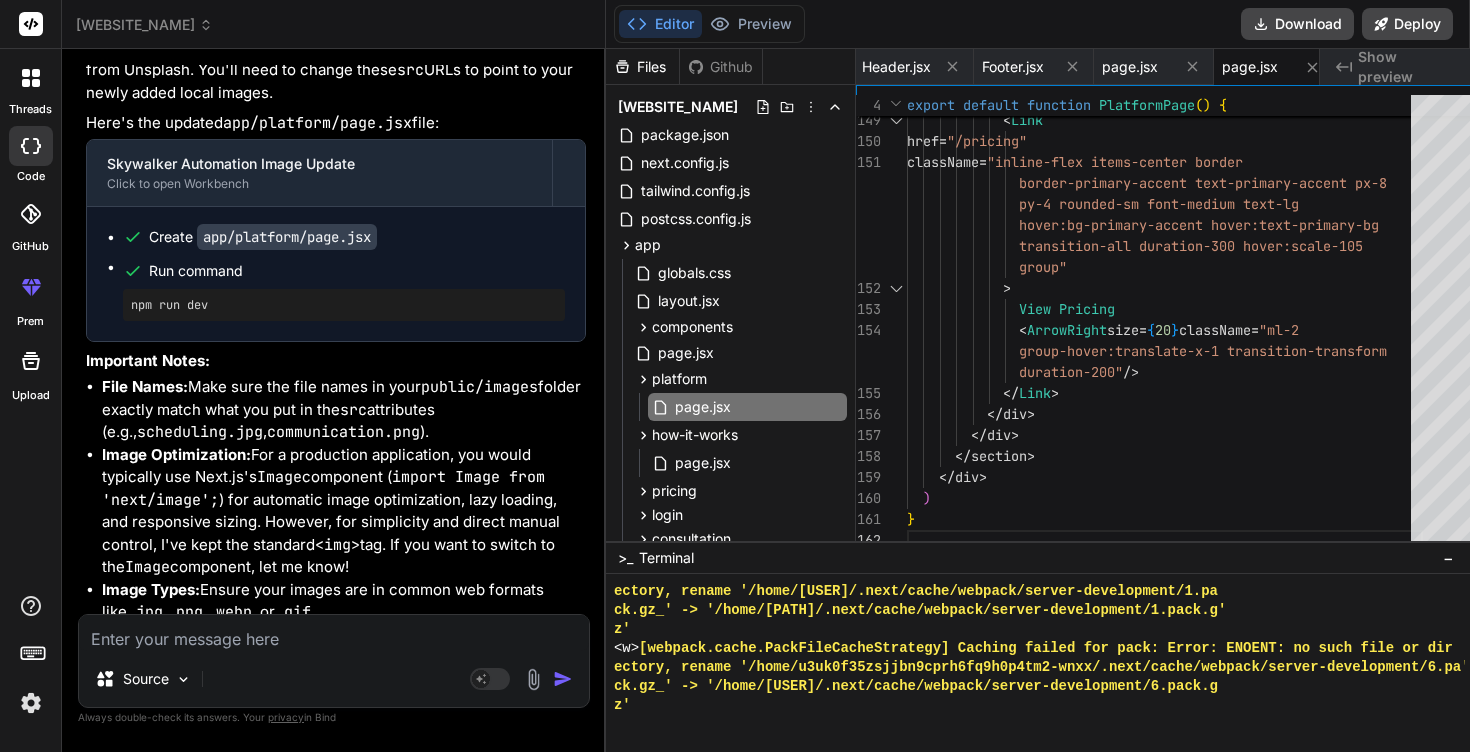 scroll, scrollTop: 9223, scrollLeft: 0, axis: vertical 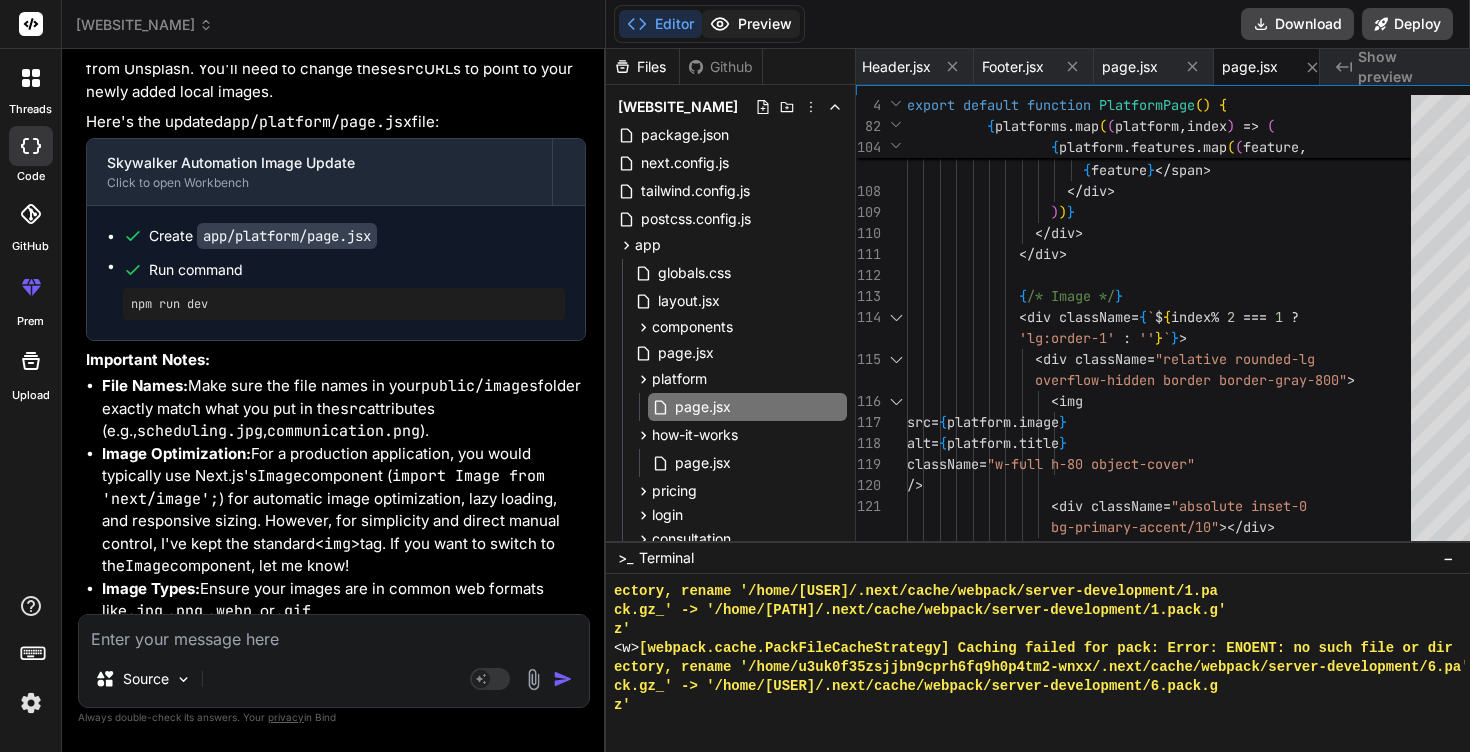click on "Preview" at bounding box center (751, 24) 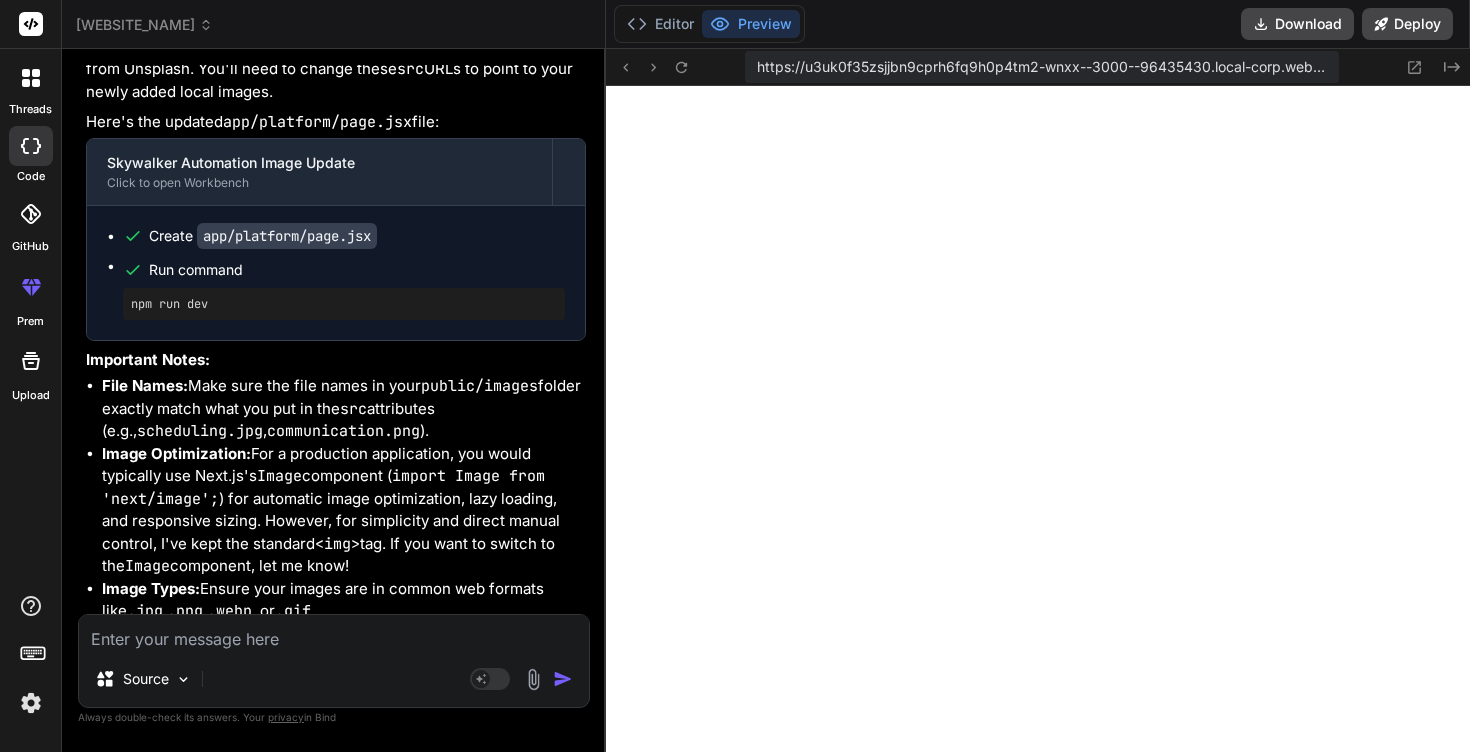 click at bounding box center [334, 633] 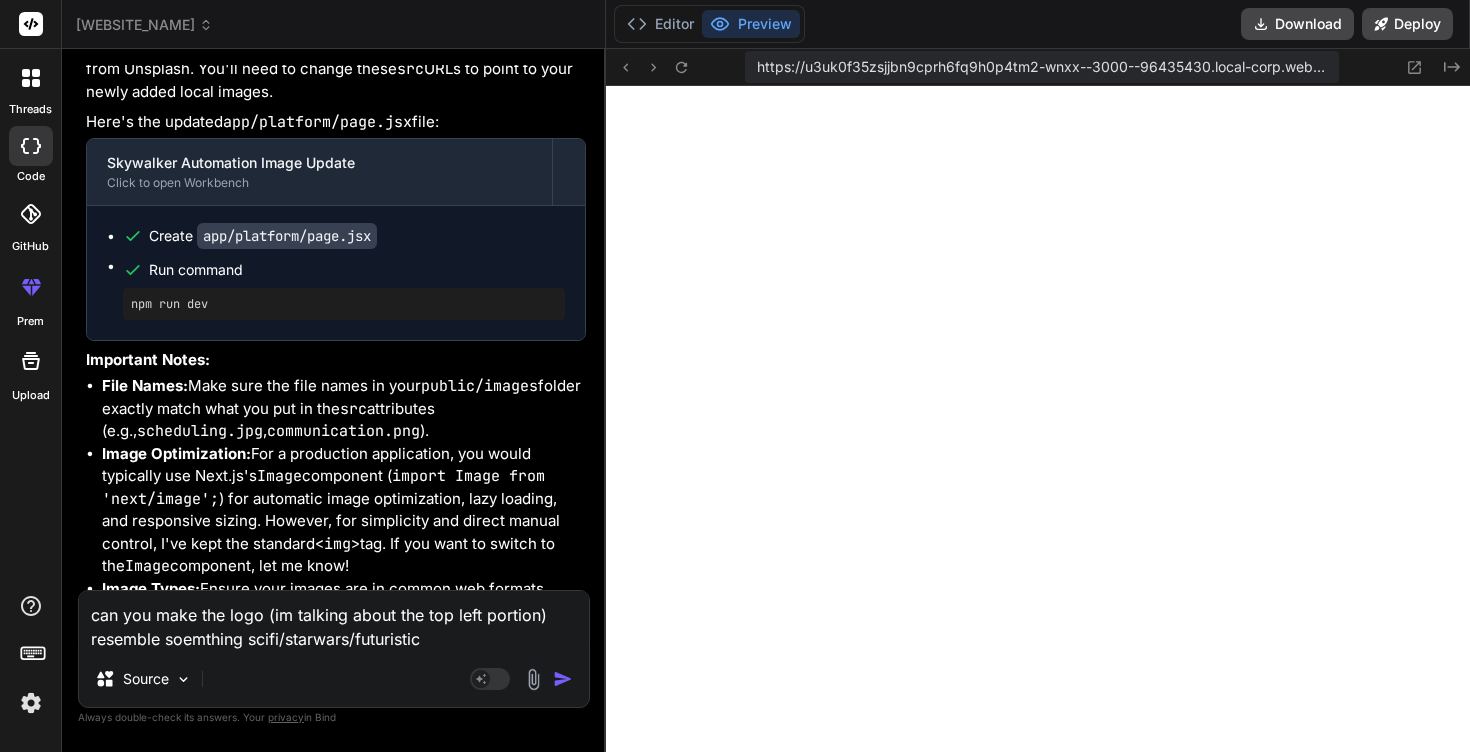click on "can you make the logo (im talking about the top left portion) resemble soemthing scifi/starwars/futuristic" at bounding box center (334, 621) 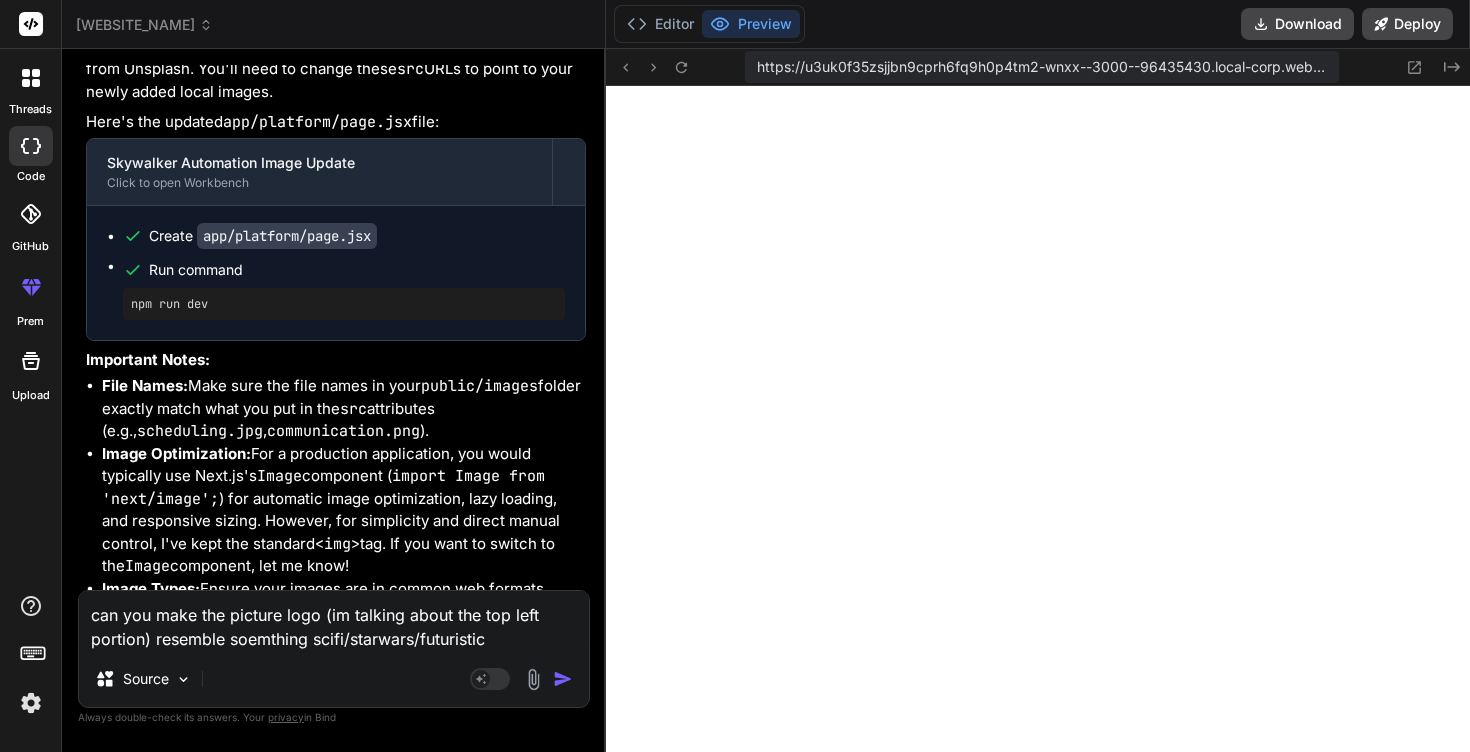 click on "can you make the picture logo (im talking about the top left portion) resemble soemthing scifi/starwars/futuristic" at bounding box center [334, 621] 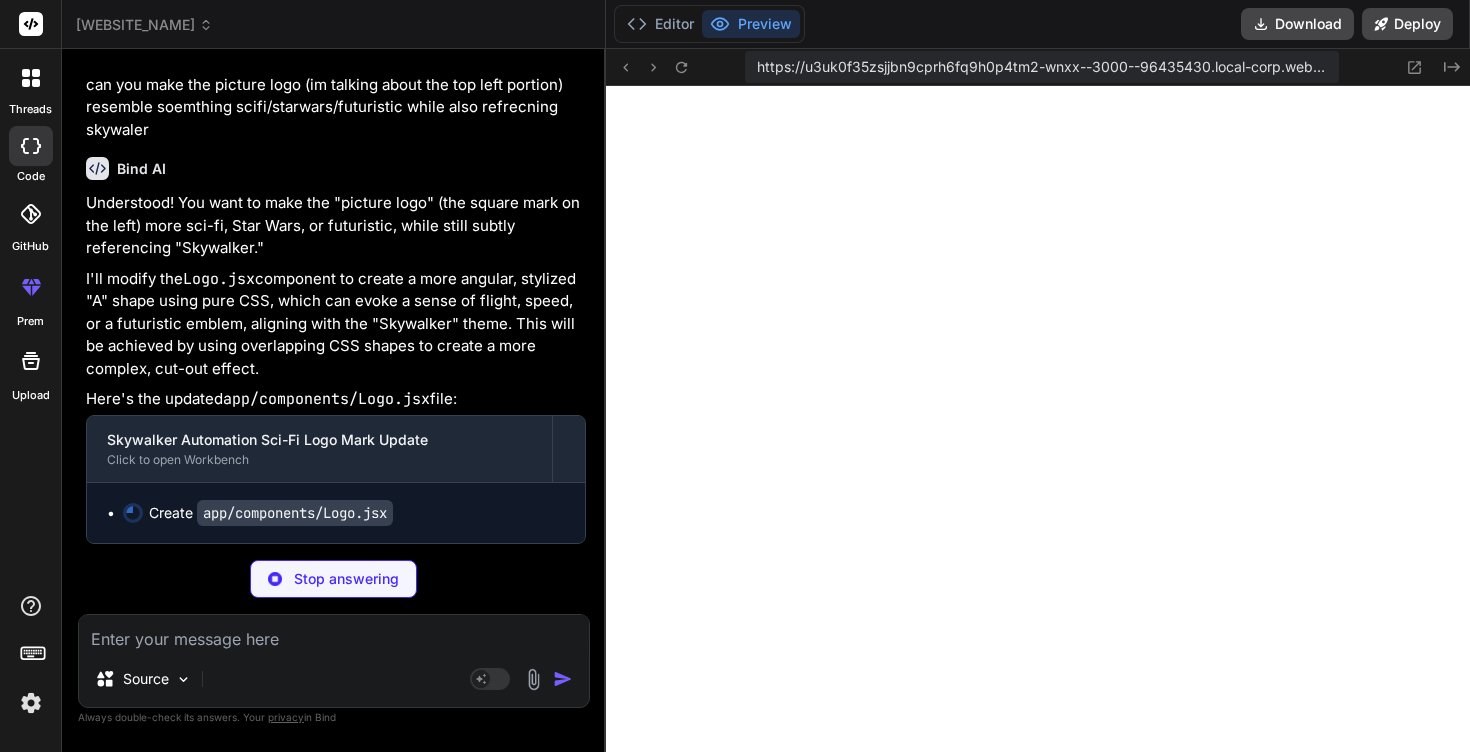 scroll, scrollTop: 10318, scrollLeft: 0, axis: vertical 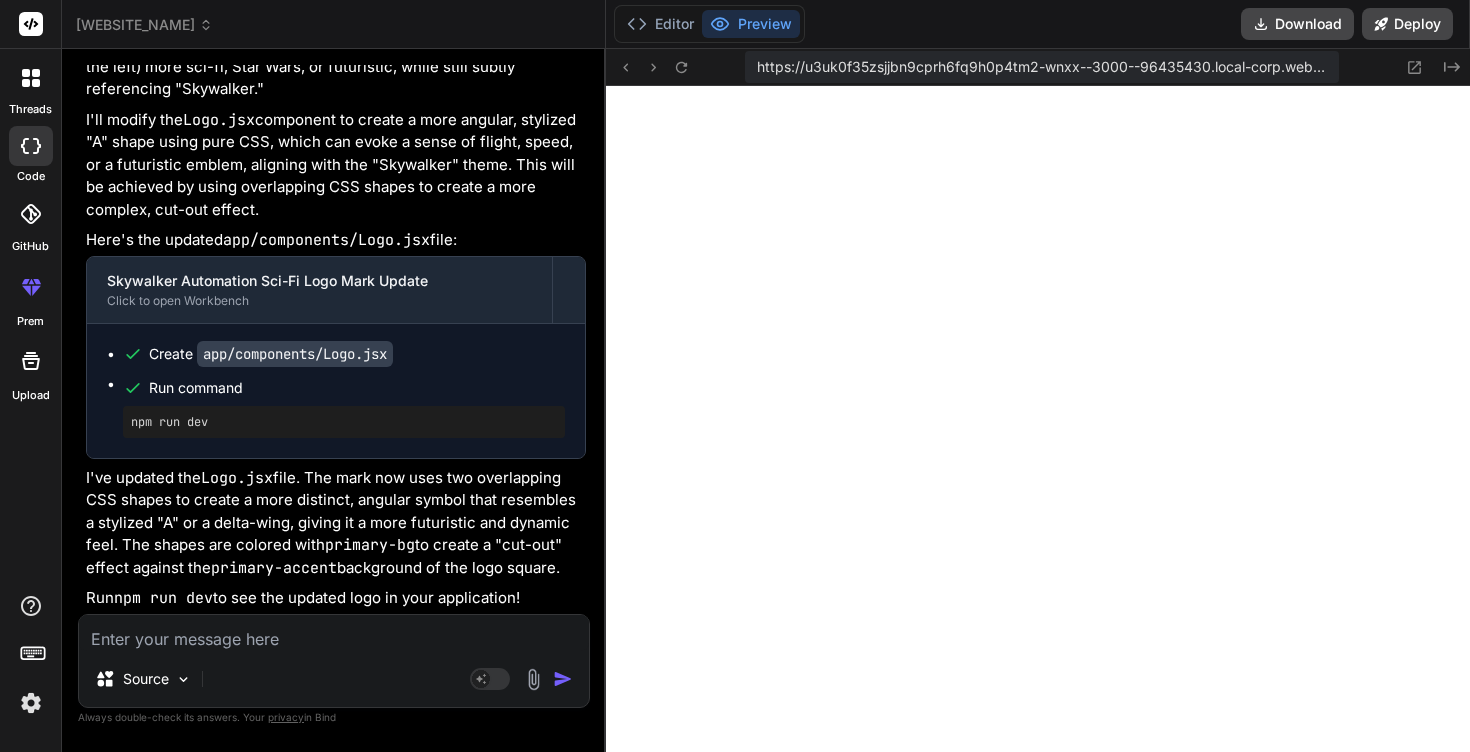 click at bounding box center [334, 633] 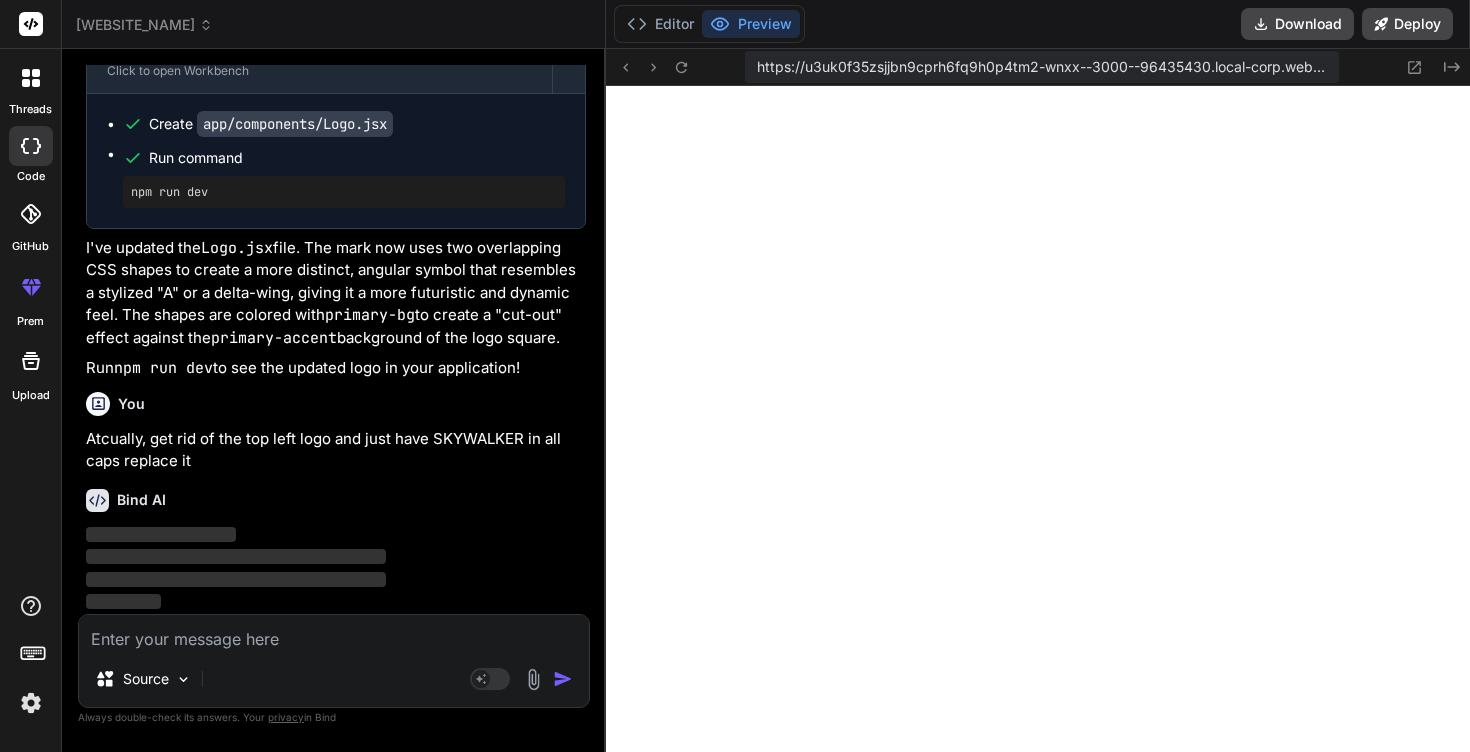 scroll, scrollTop: 10730, scrollLeft: 0, axis: vertical 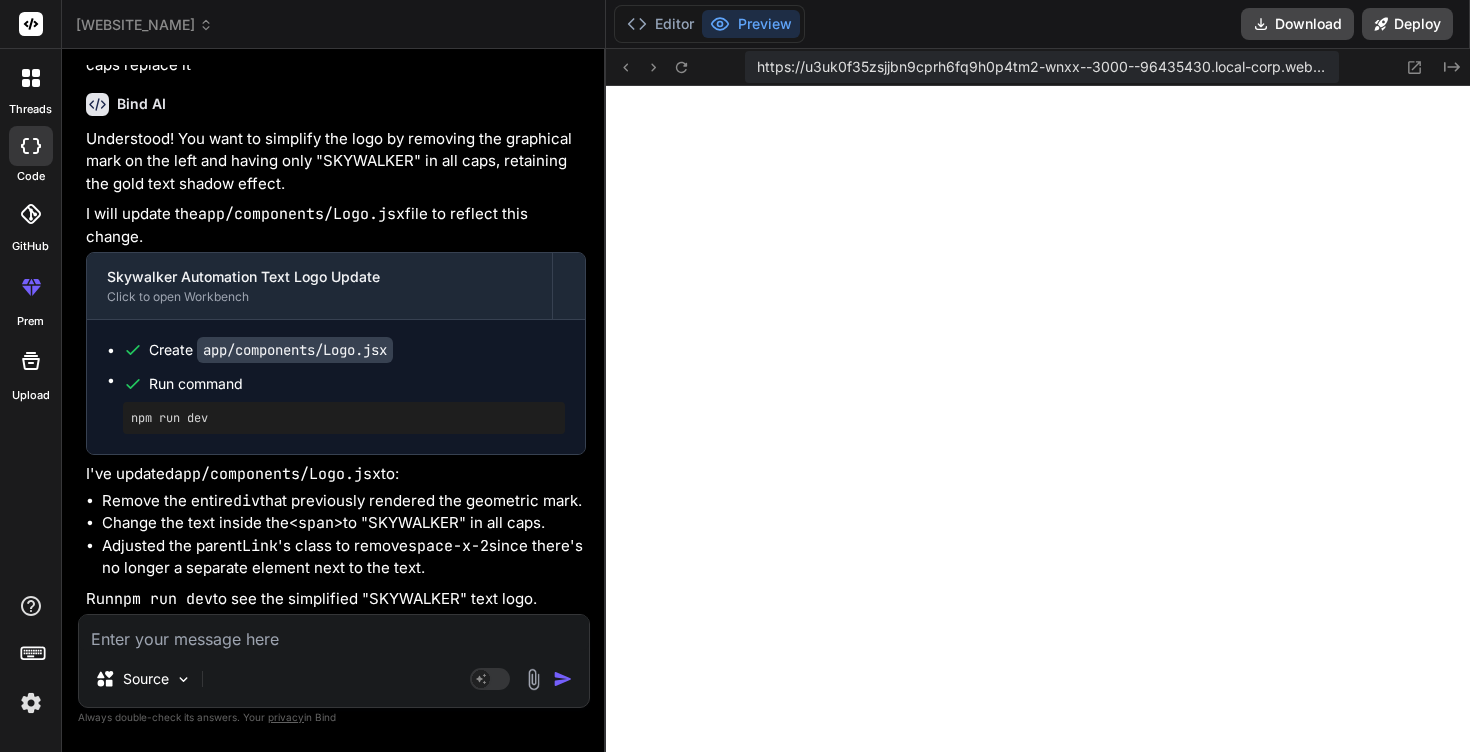 click on "Source Agent Mode. When this toggle is activated, AI automatically makes decisions, reasons, creates files, and runs terminal commands. Almost full autopilot." at bounding box center (334, 661) 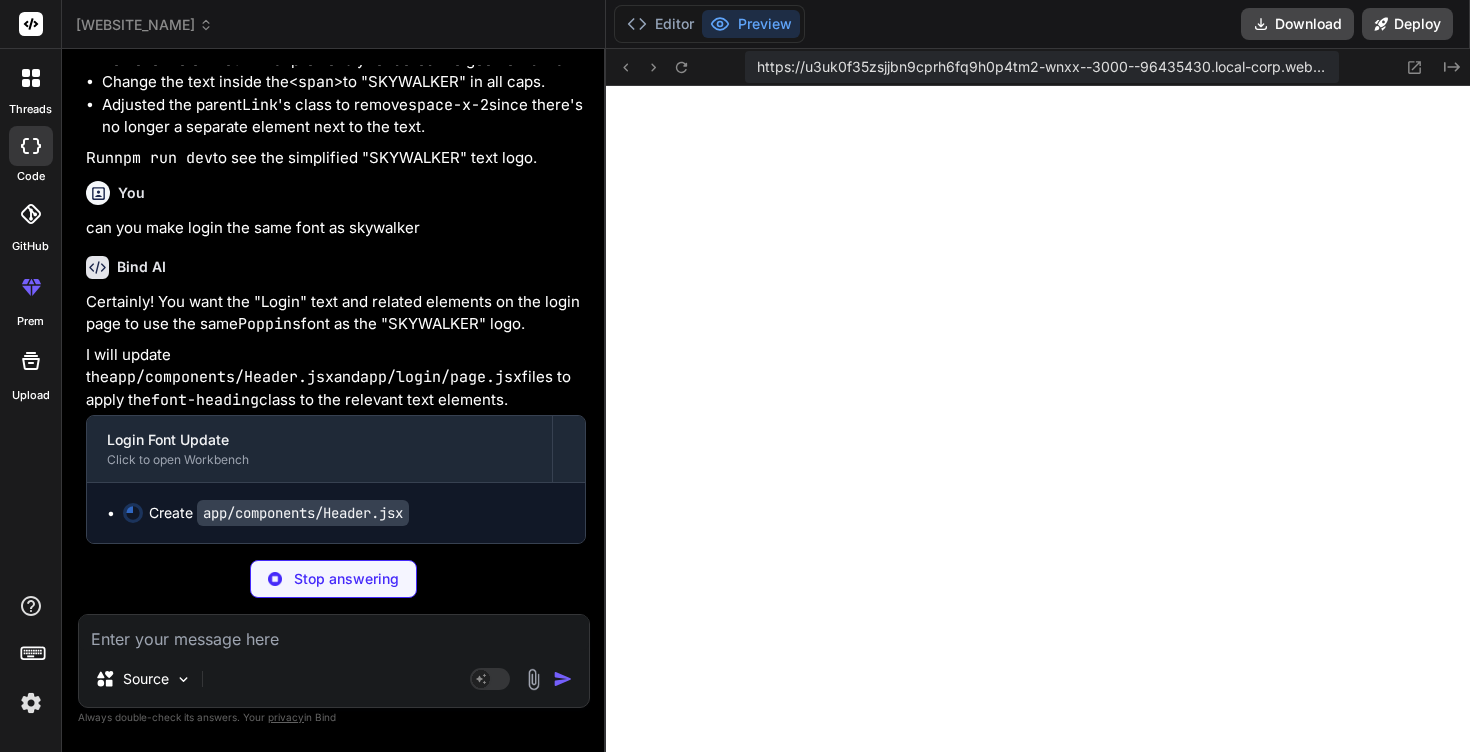 scroll, scrollTop: 11612, scrollLeft: 0, axis: vertical 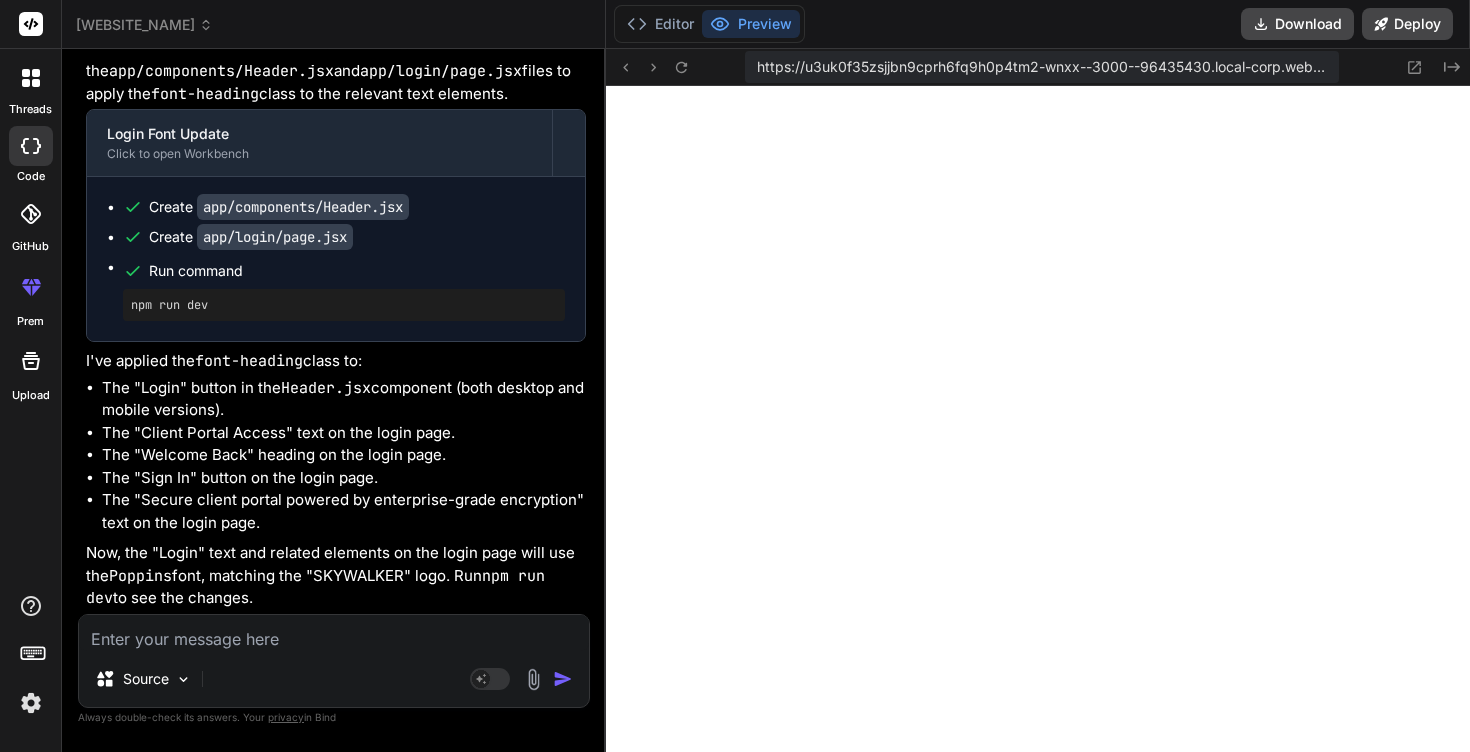 click at bounding box center (334, 633) 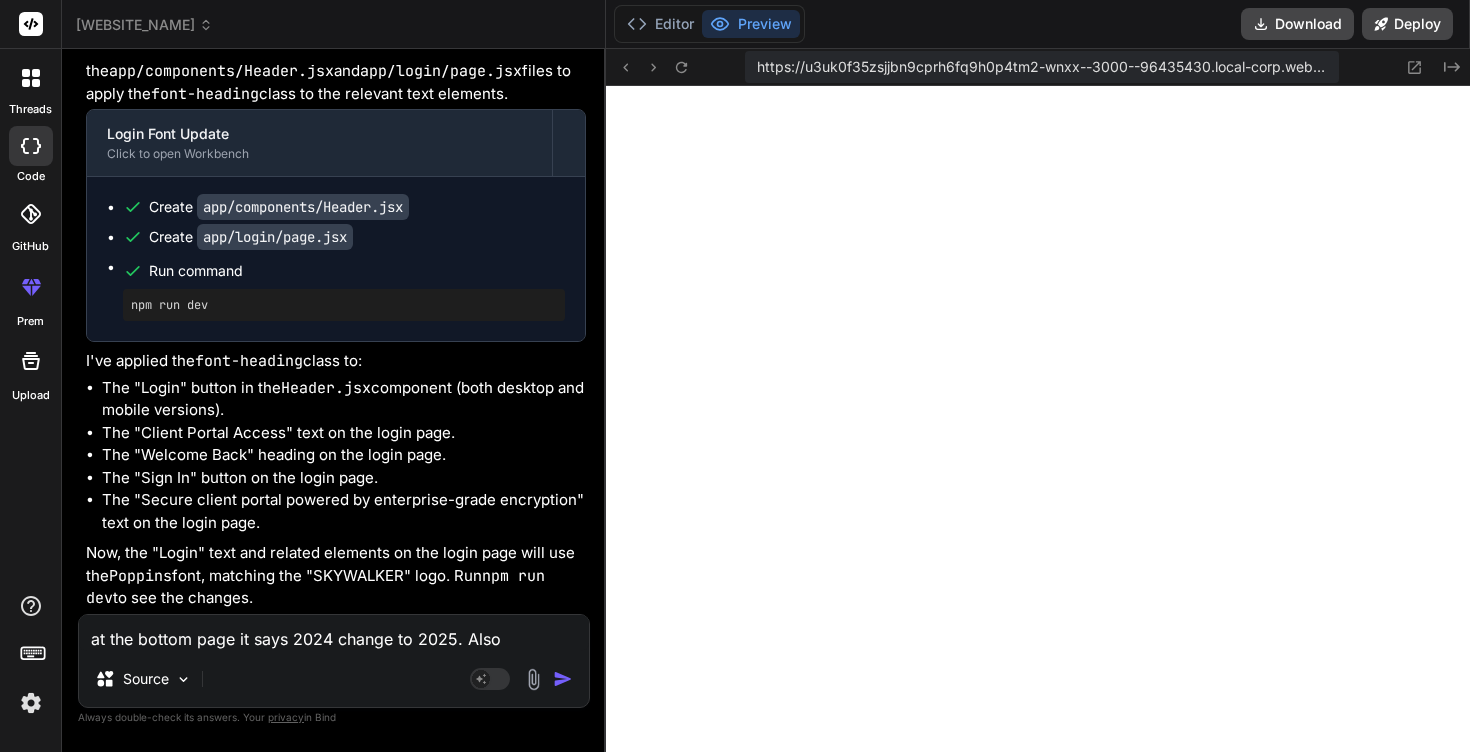 click on "at the bottom page it says 2024 change to 2025. Also" at bounding box center (334, 633) 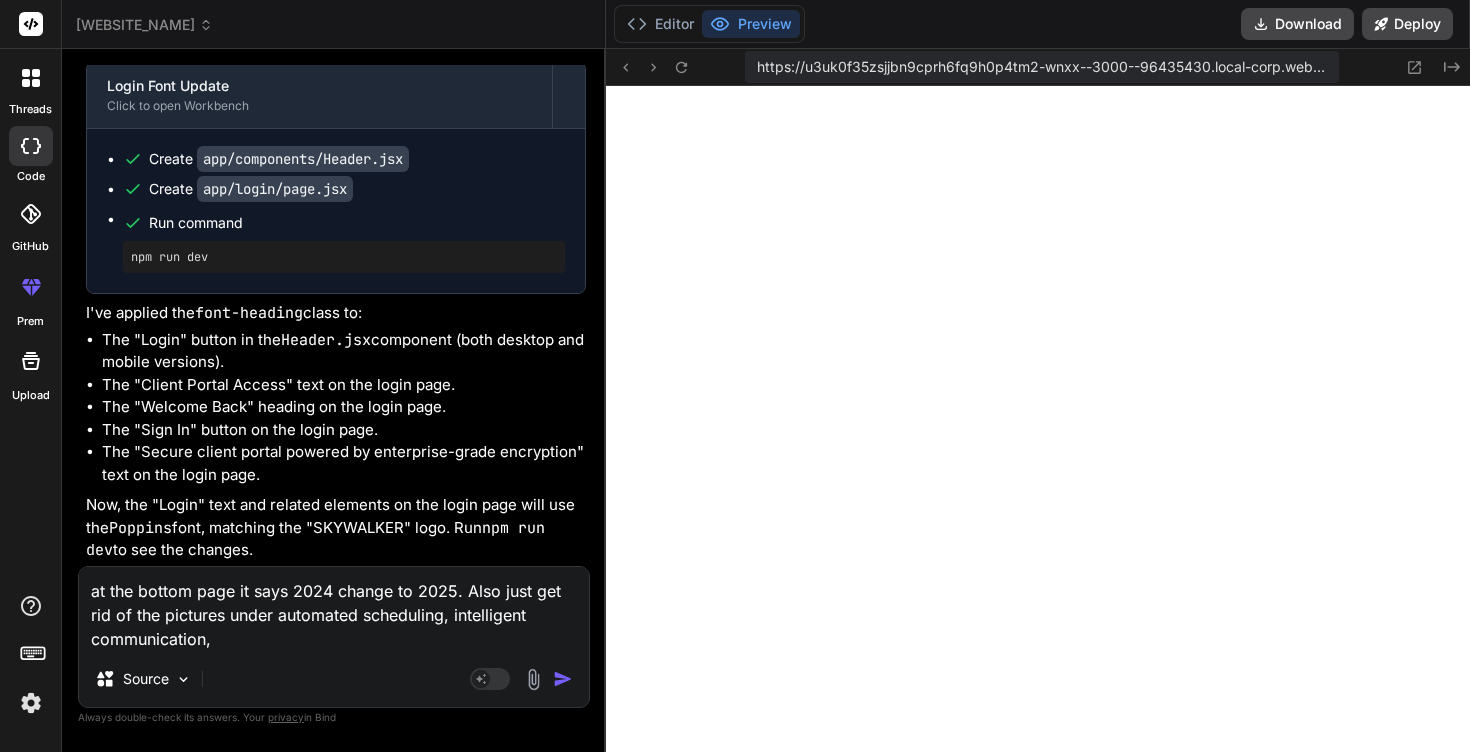click on "at the bottom page it says 2024 change to 2025. Also just get rid of the pictures under automated scheduling, intelligent communication," at bounding box center (334, 609) 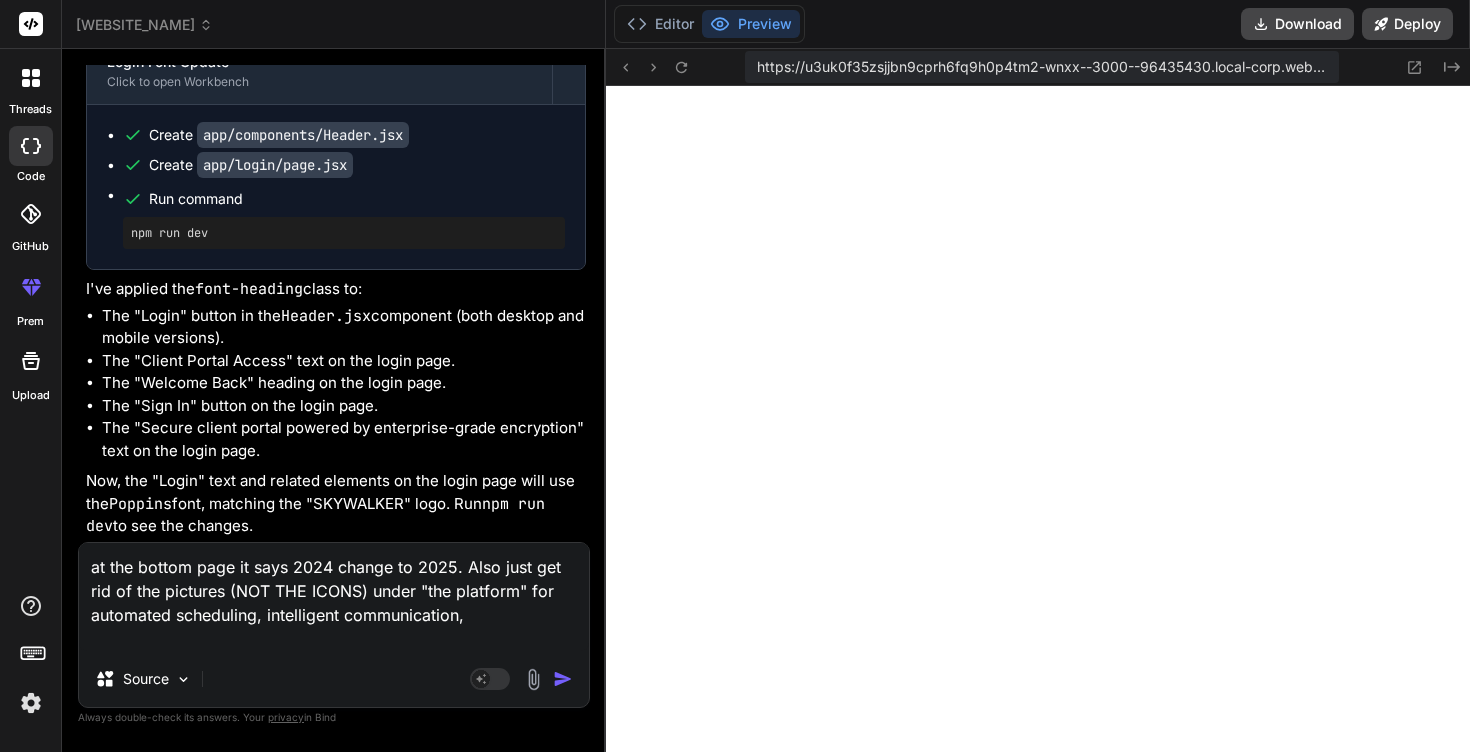 click on "at the bottom page it says 2024 change to 2025. Also just get rid of the pictures (NOT THE ICONS) under "the platform" for automated scheduling, intelligent communication," at bounding box center (334, 597) 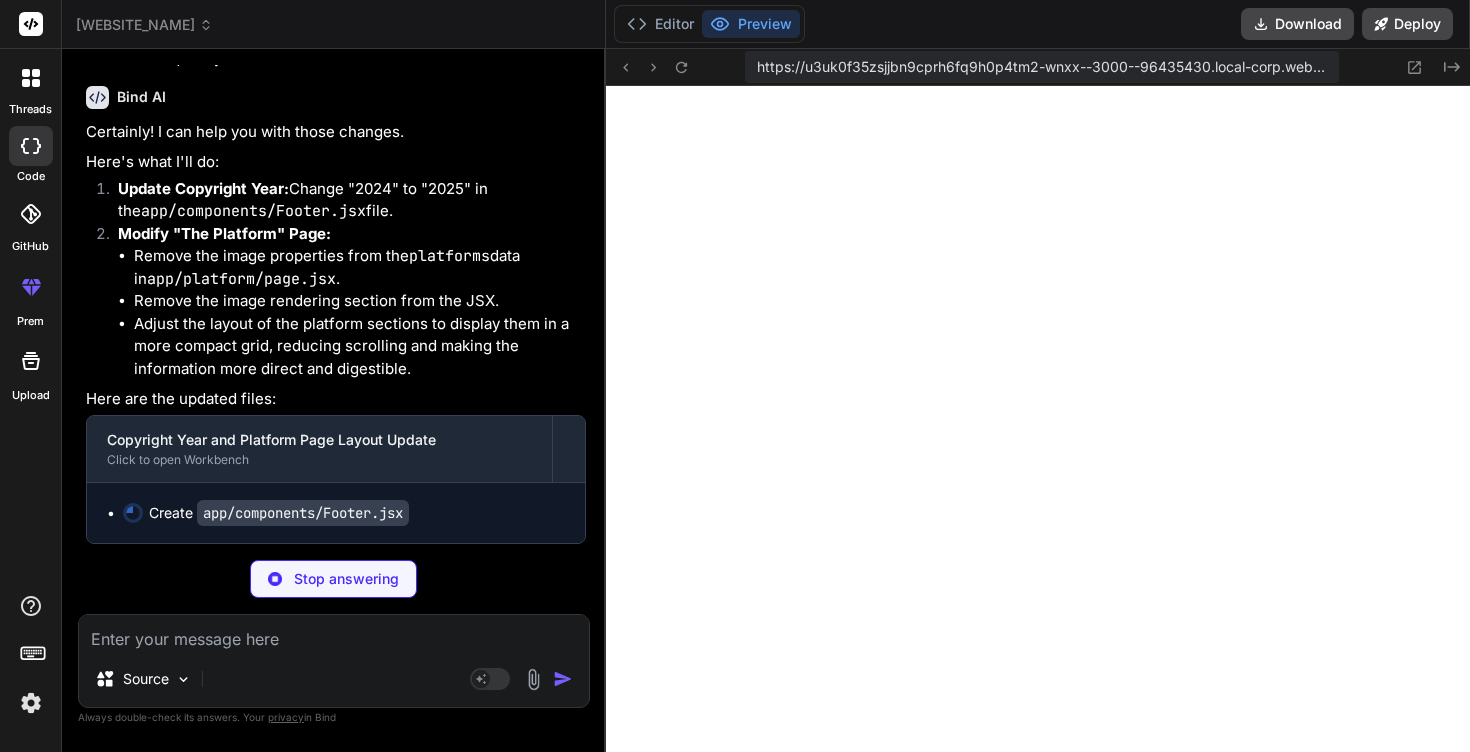 scroll, scrollTop: 12641, scrollLeft: 0, axis: vertical 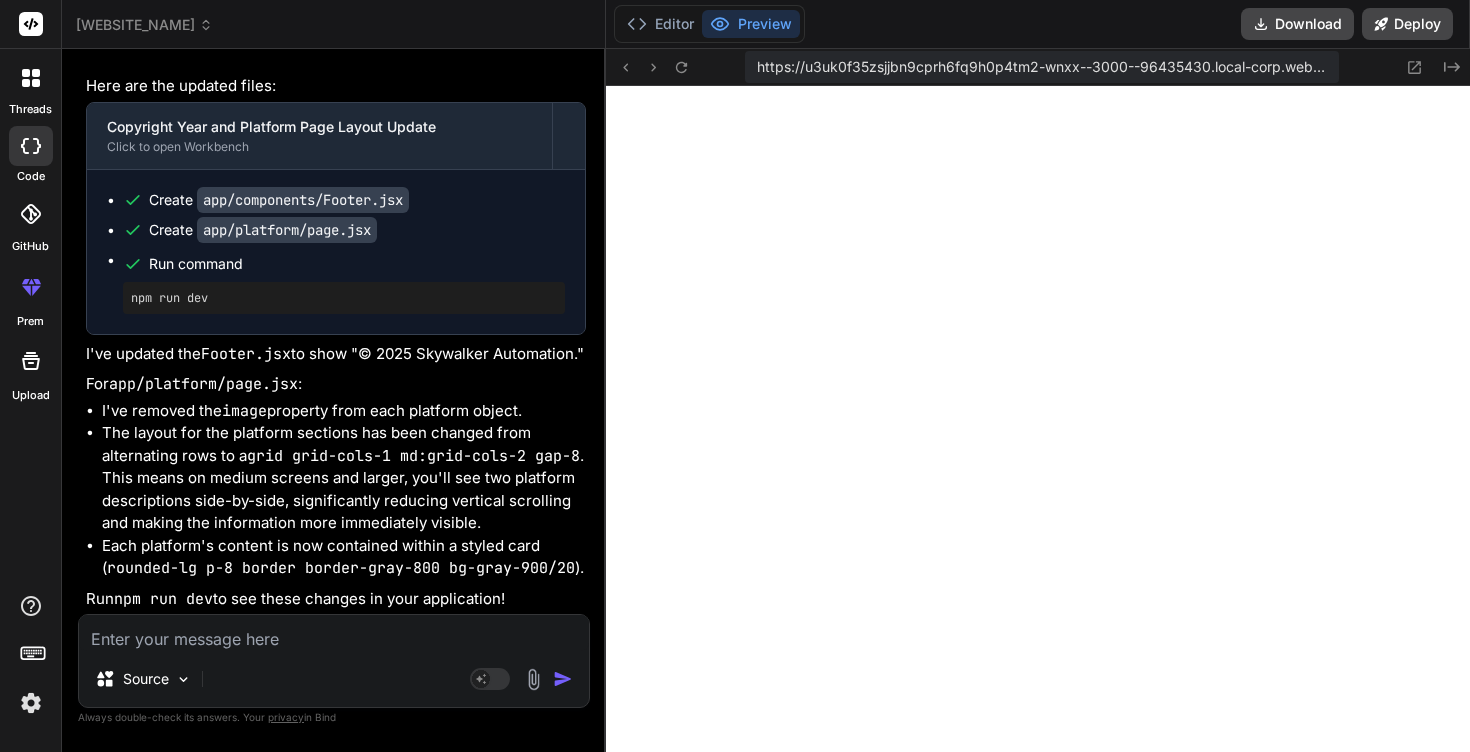 click at bounding box center (334, 633) 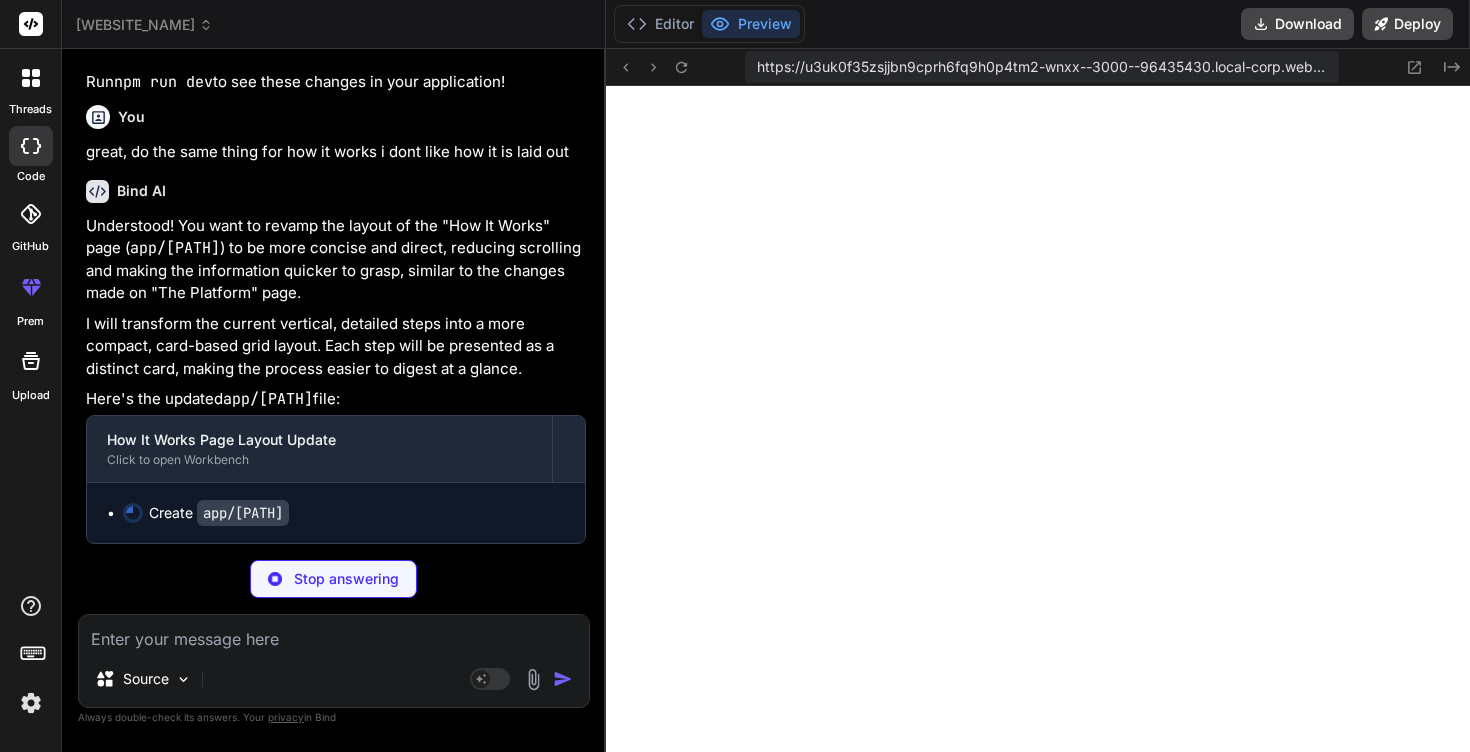 scroll, scrollTop: 13561, scrollLeft: 0, axis: vertical 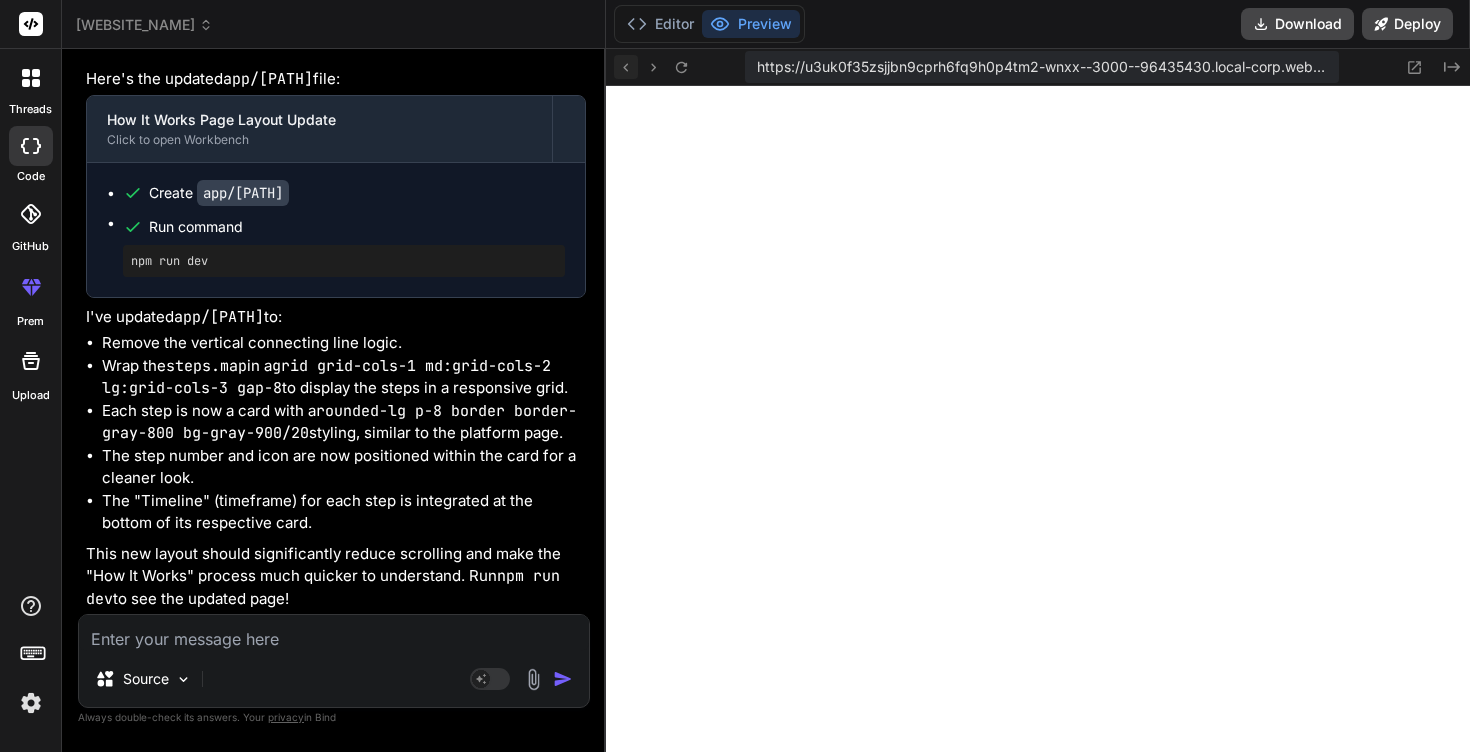 click 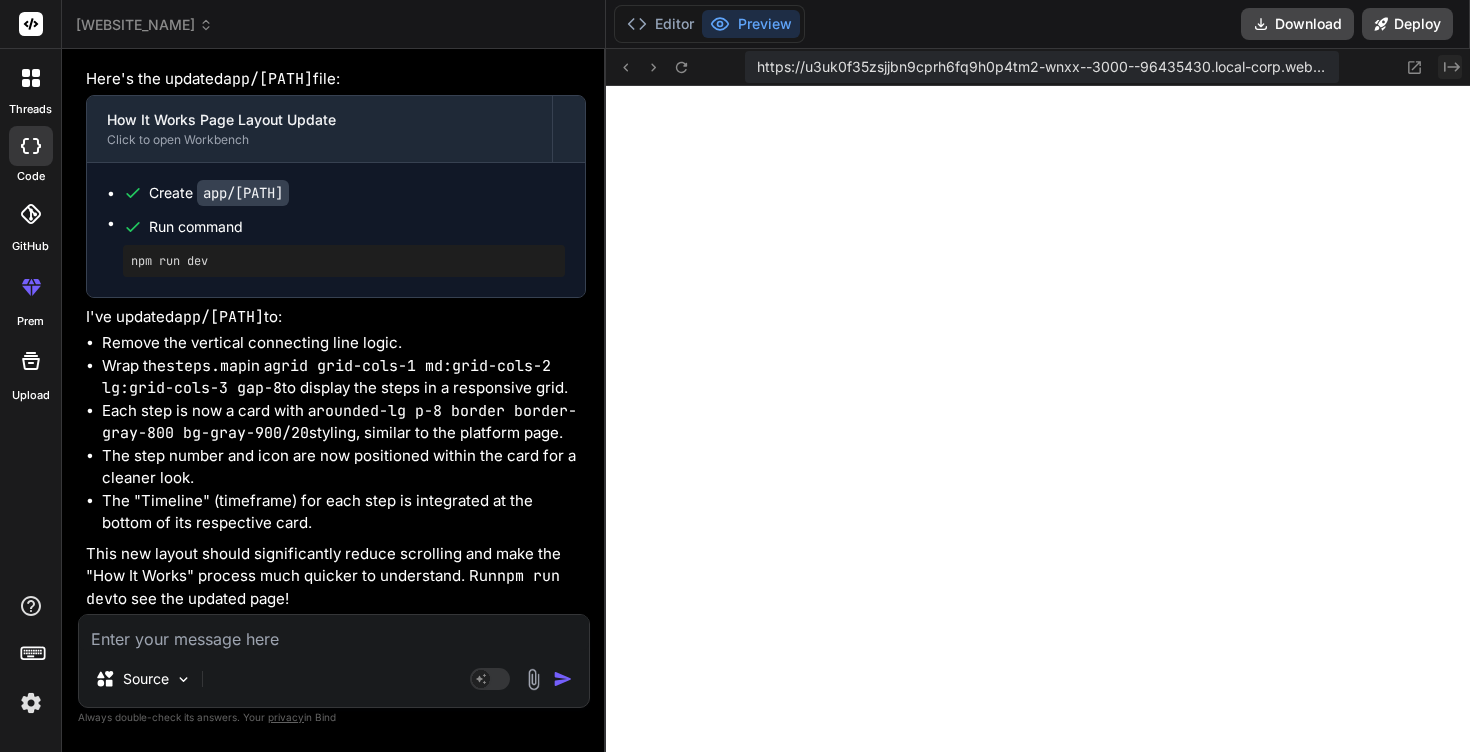 click on "Created with Pixso." 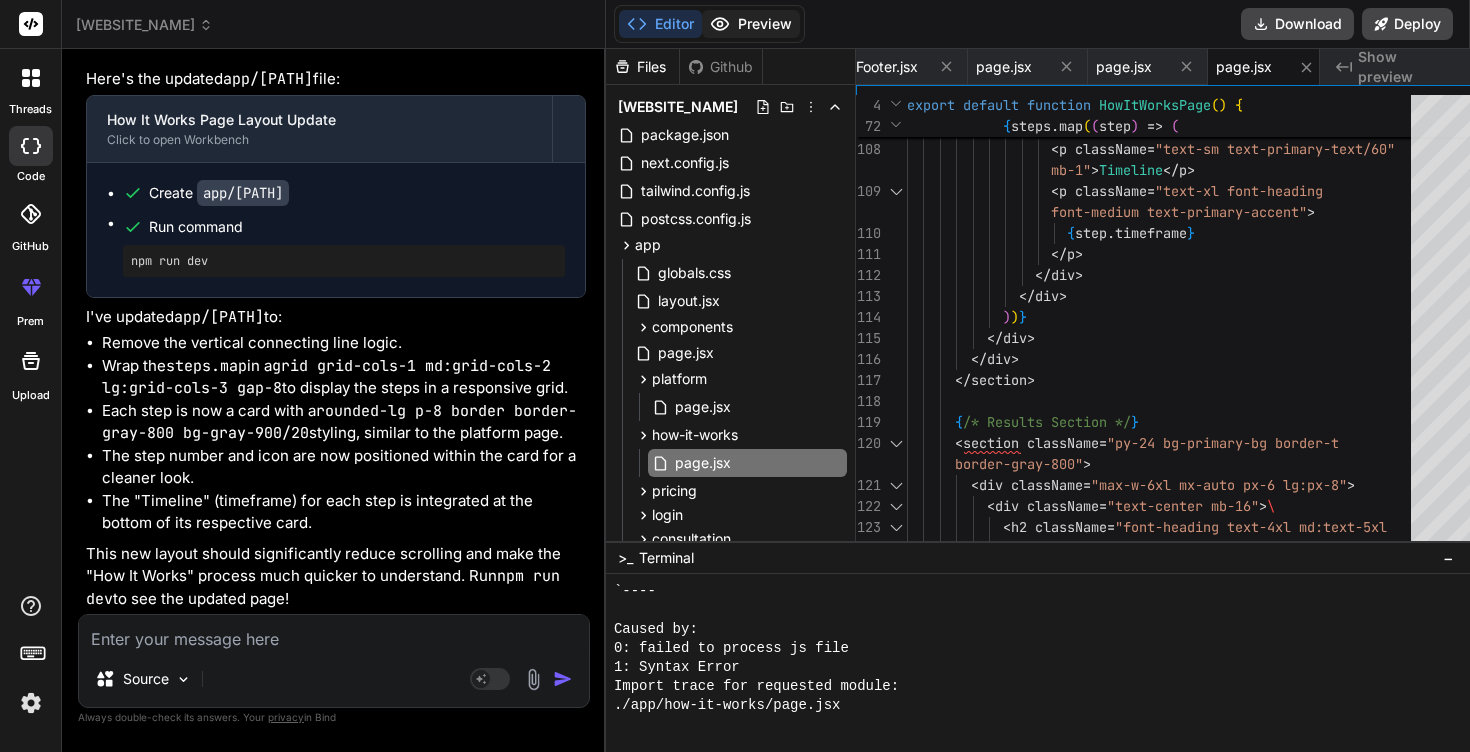 click 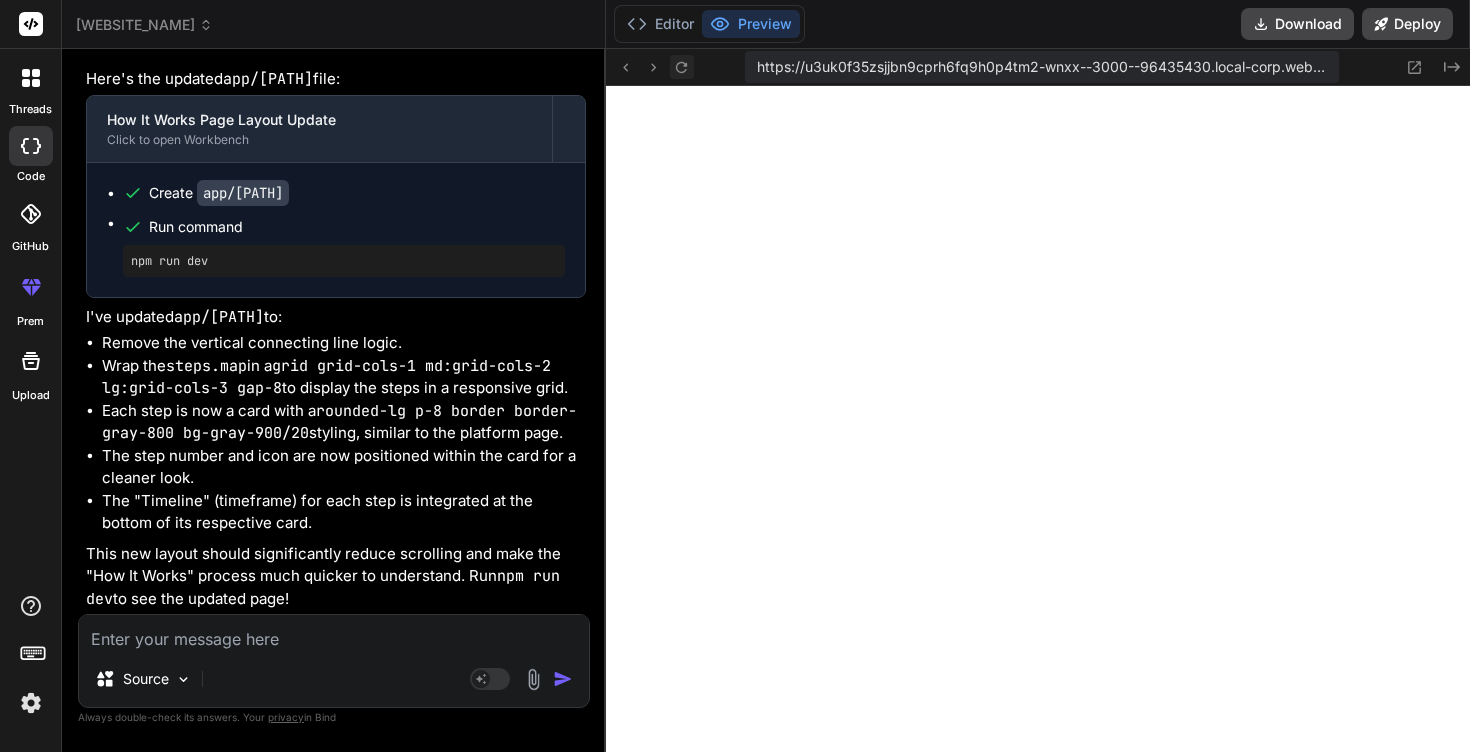 click 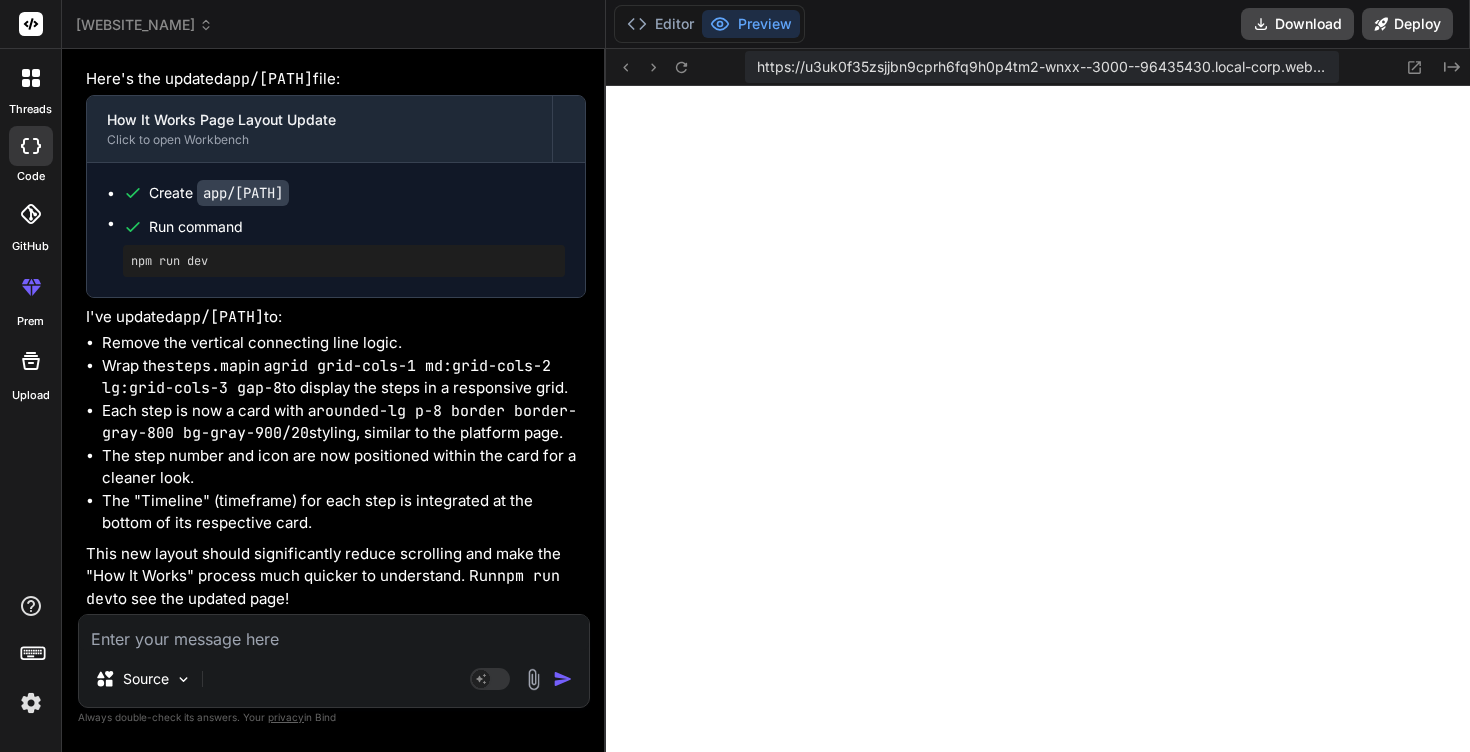 click at bounding box center [334, 633] 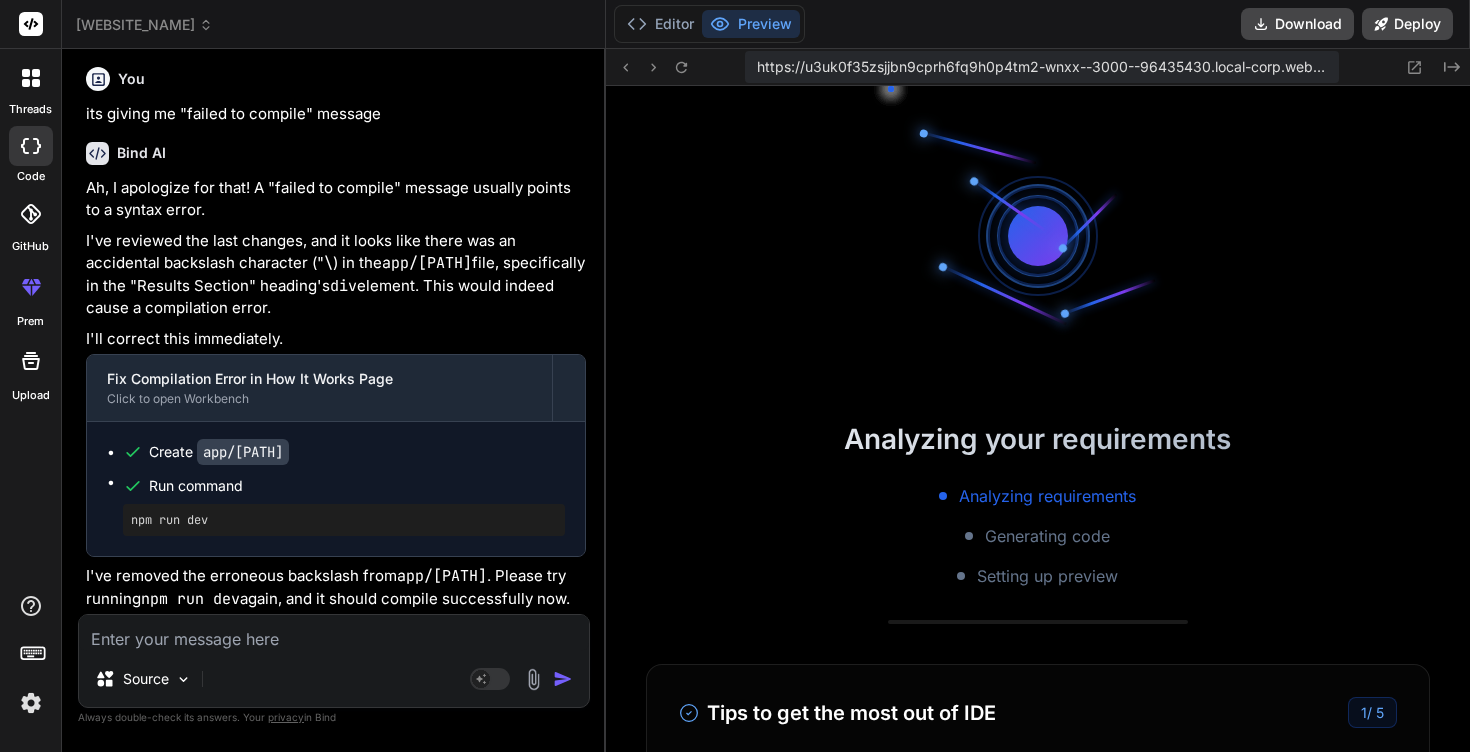 scroll, scrollTop: 14526, scrollLeft: 0, axis: vertical 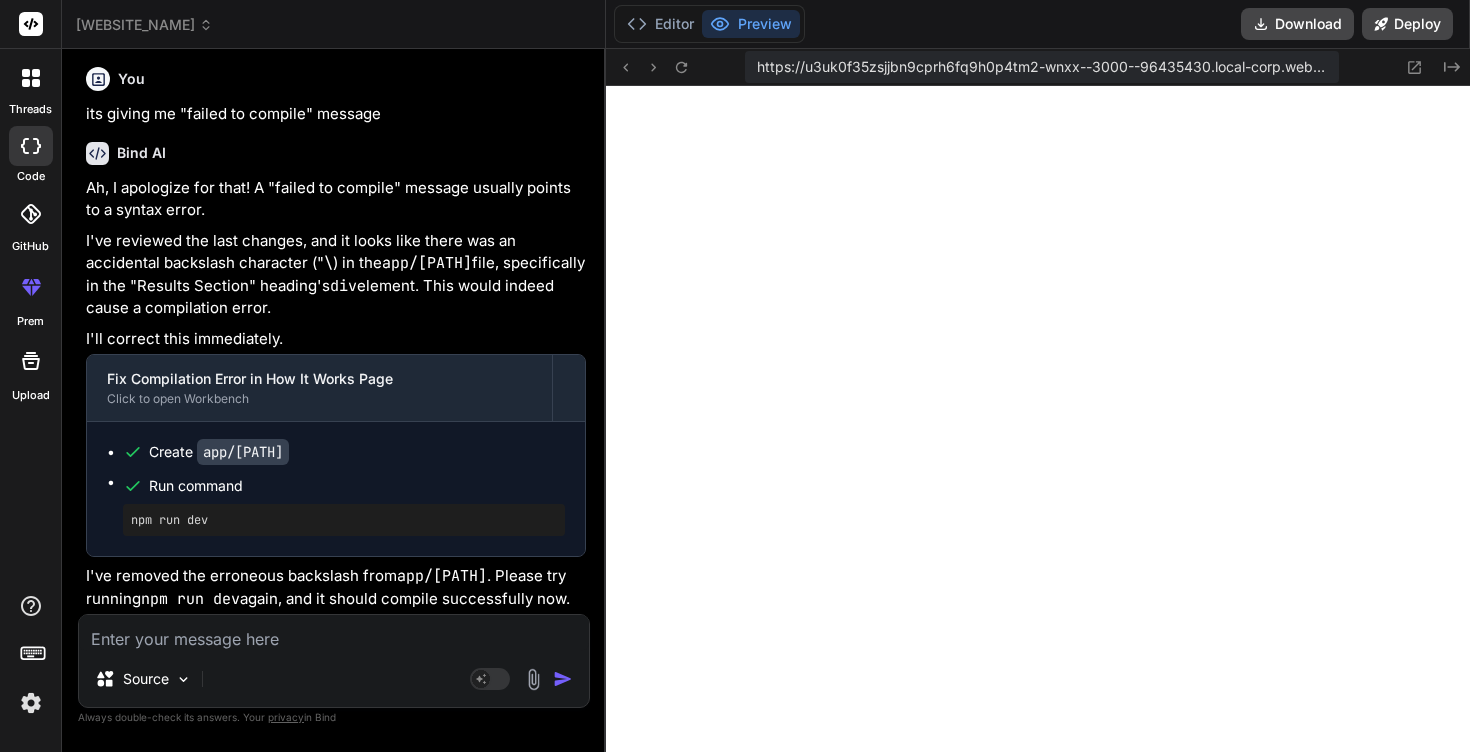 click at bounding box center (334, 633) 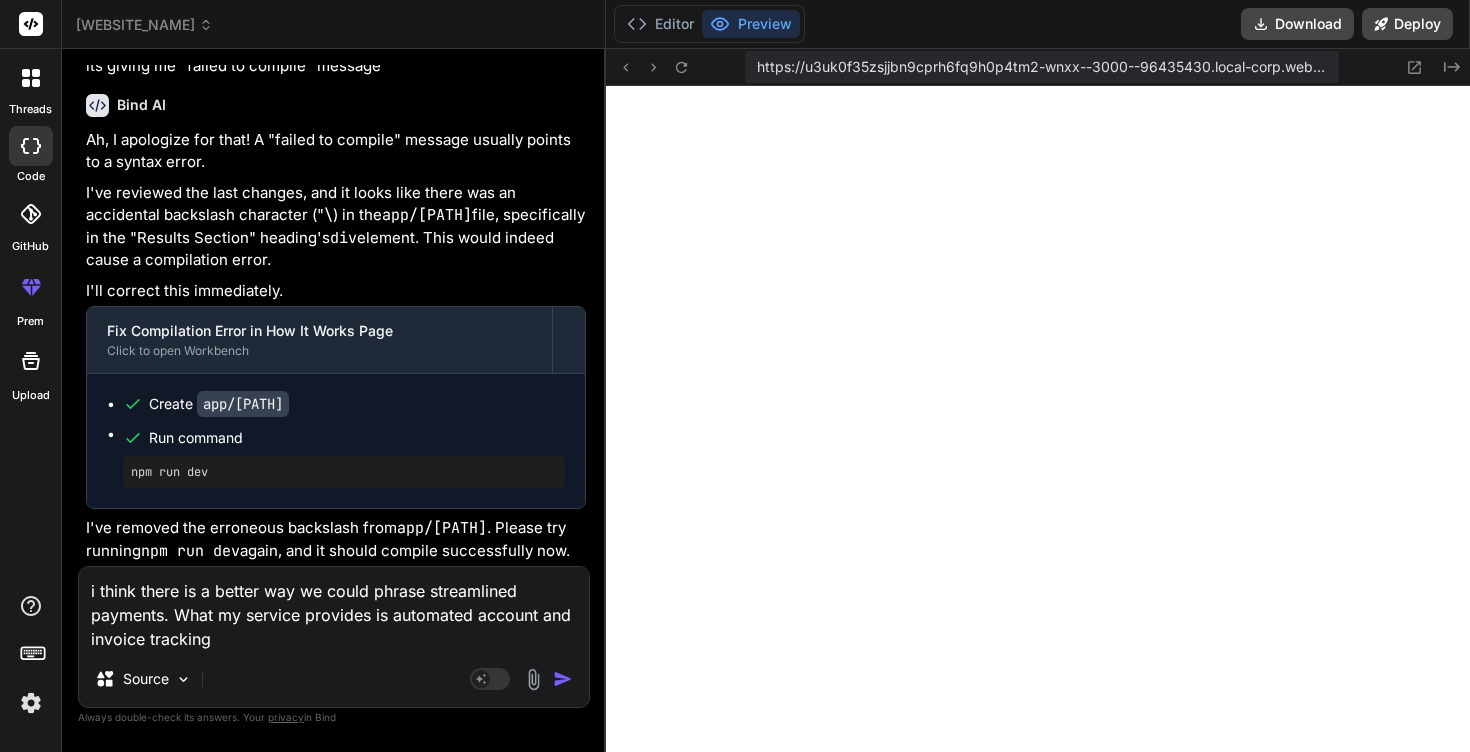 click on "i think there is a better way we could phrase streamlined payments. What my service provides is automated account and invoice tracking" at bounding box center [334, 609] 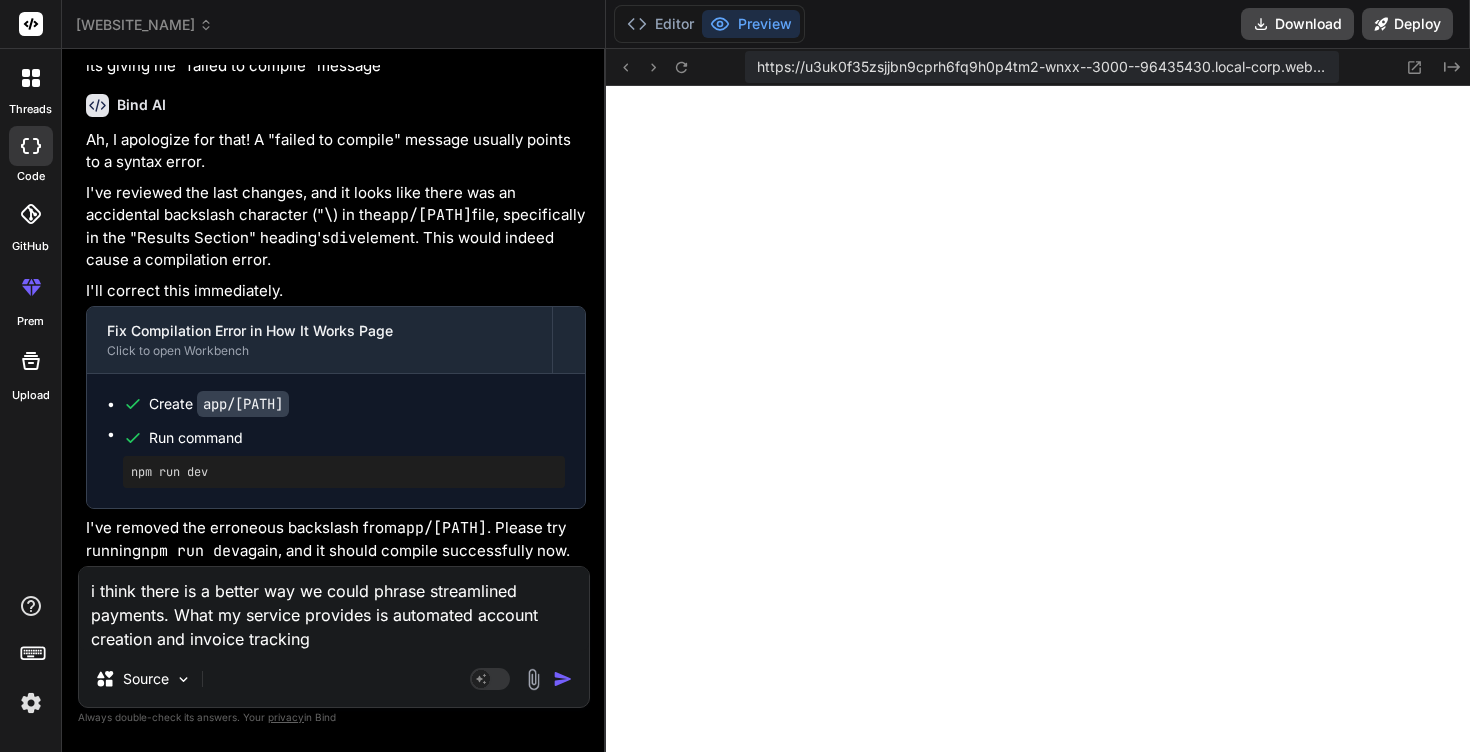 click on "i think there is a better way we could phrase streamlined payments. What my service provides is automated account creation and invoice tracking" at bounding box center (334, 609) 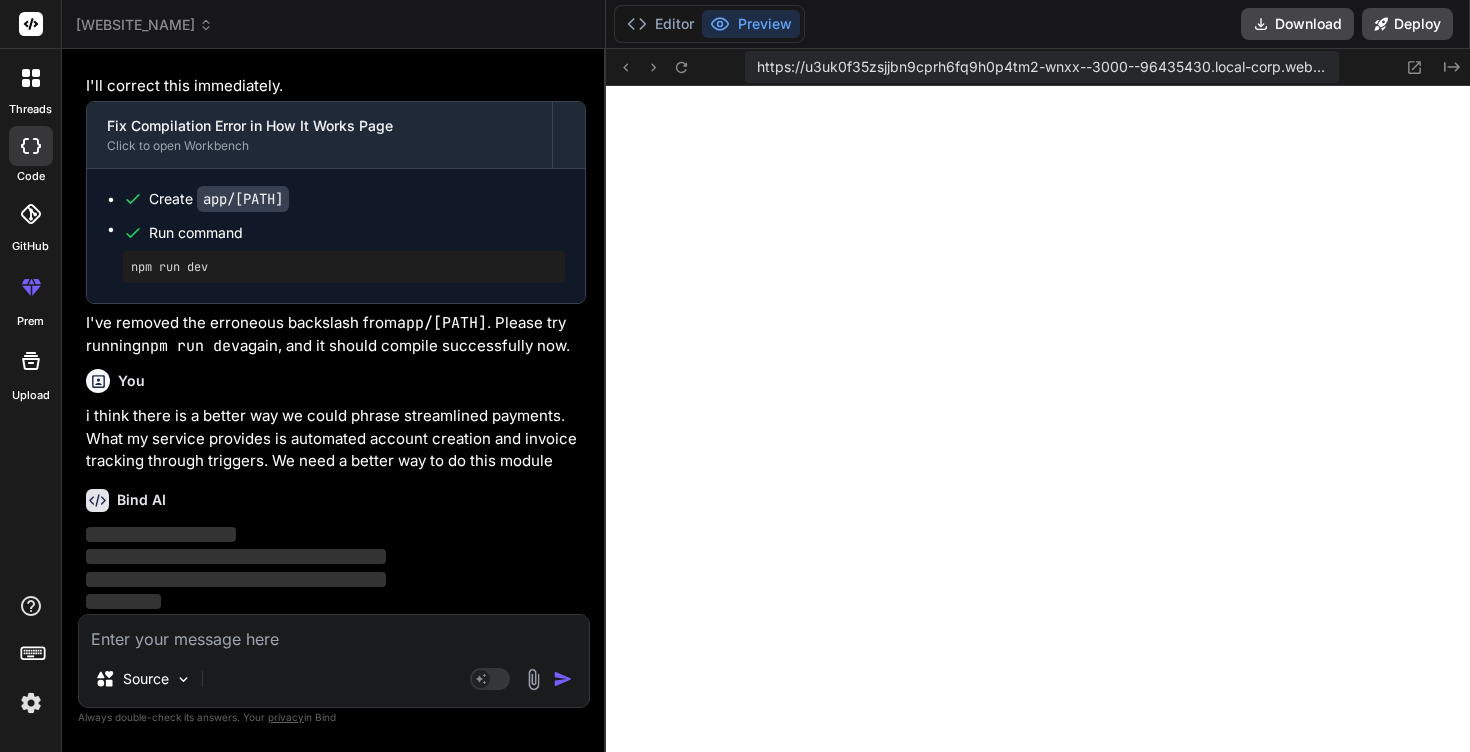 scroll, scrollTop: 14801, scrollLeft: 0, axis: vertical 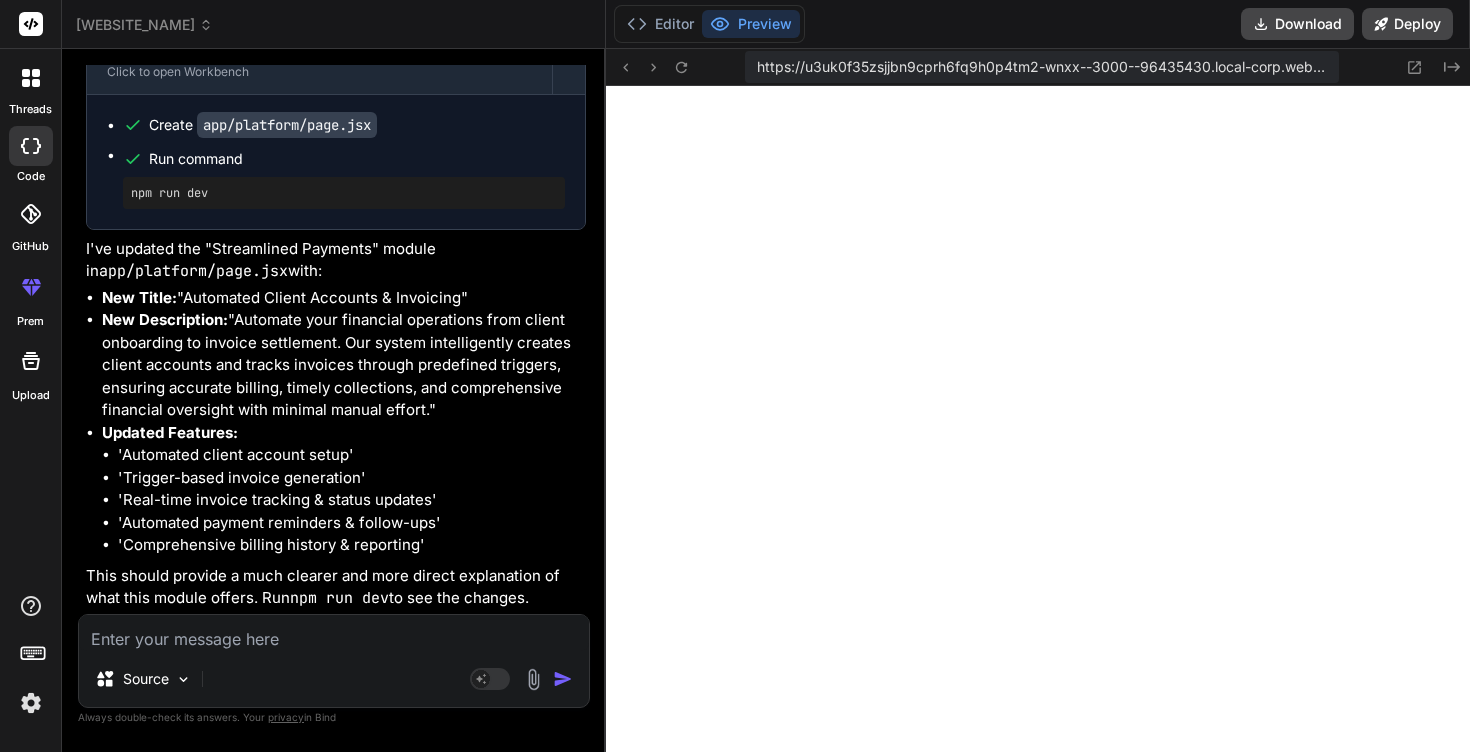 click at bounding box center [334, 633] 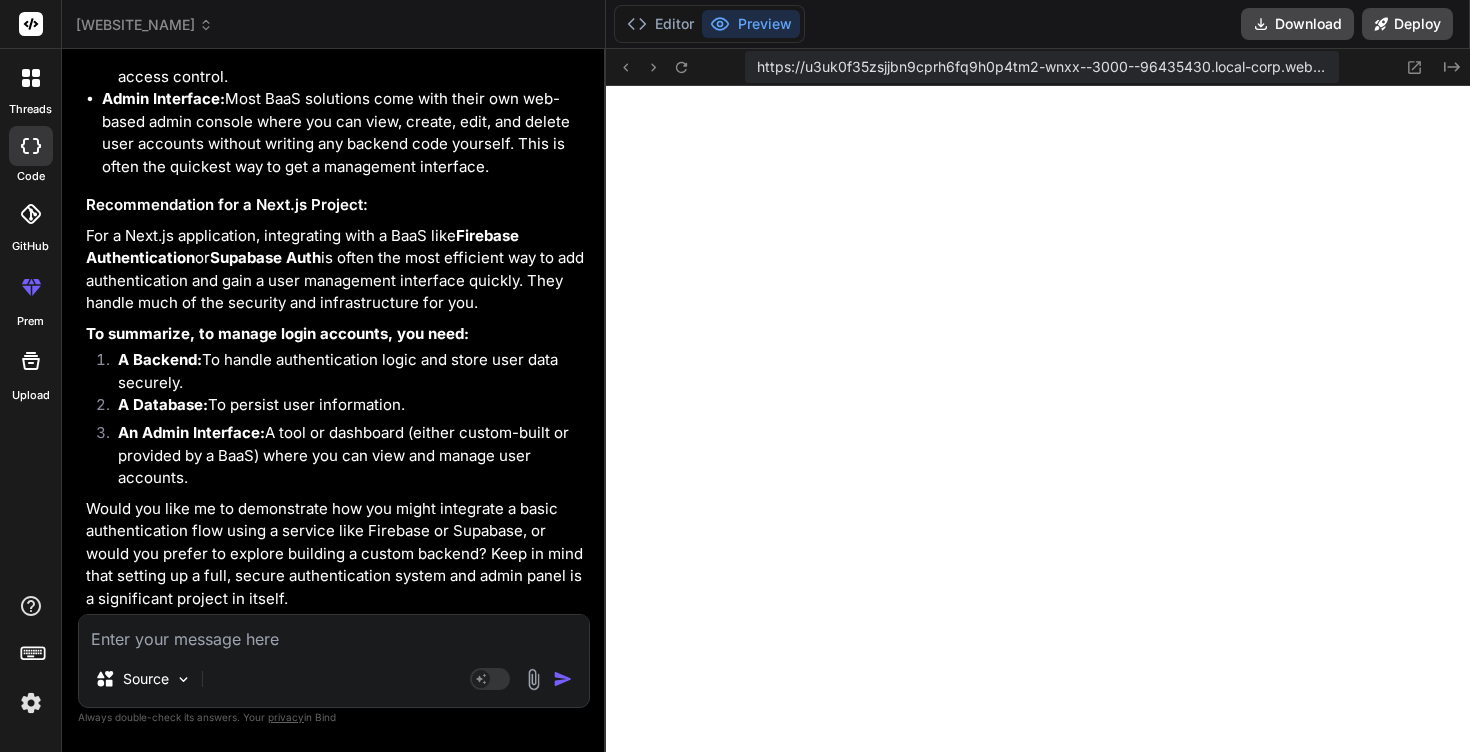 scroll, scrollTop: 17032, scrollLeft: 0, axis: vertical 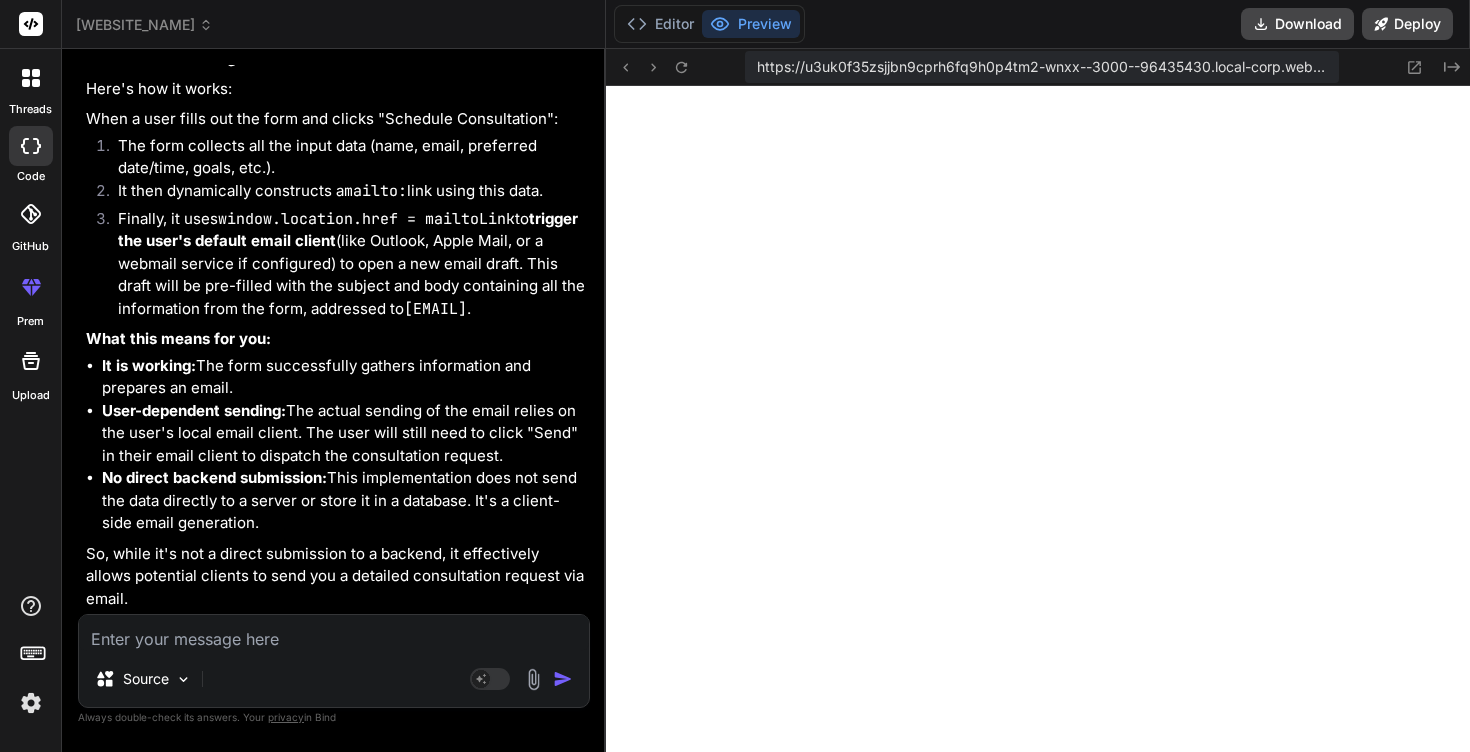 click at bounding box center (334, 633) 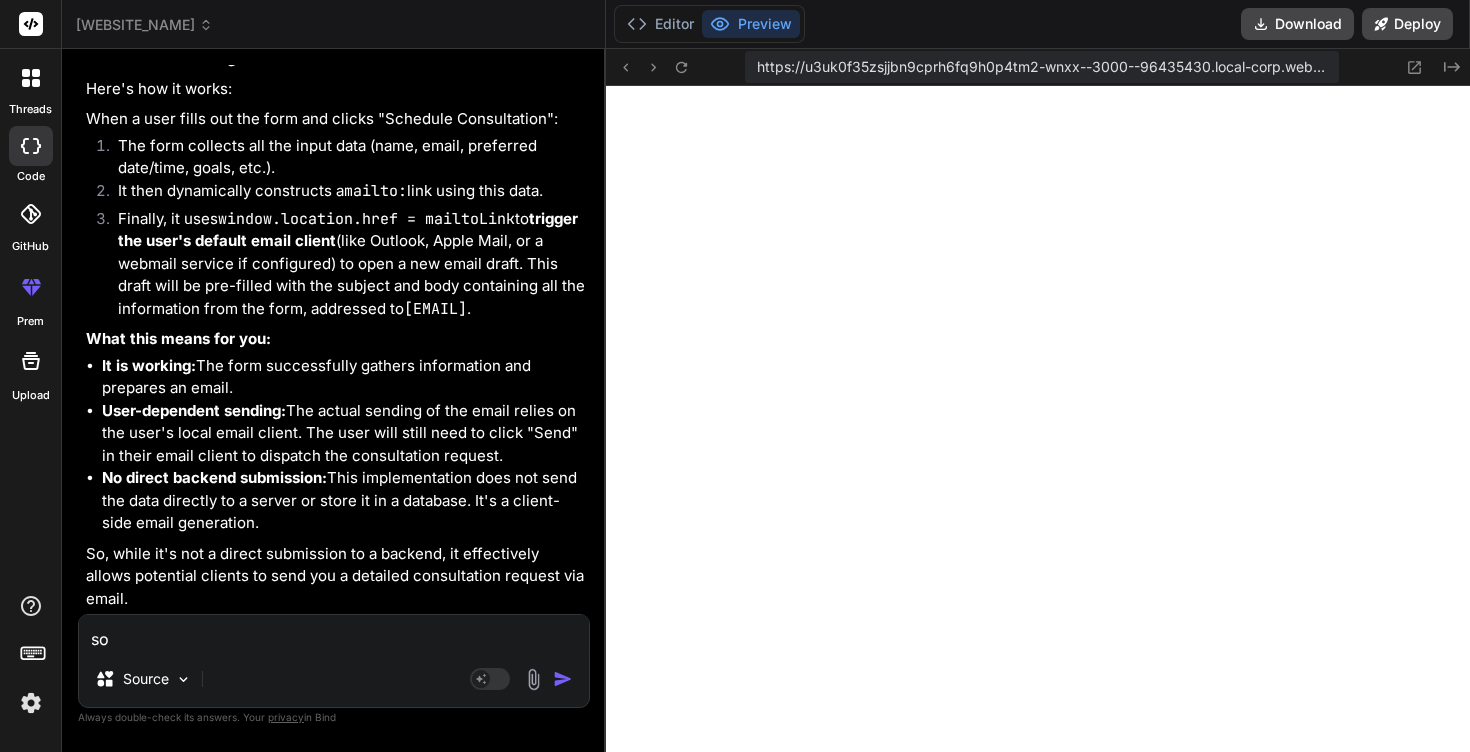 click on "so" at bounding box center (334, 633) 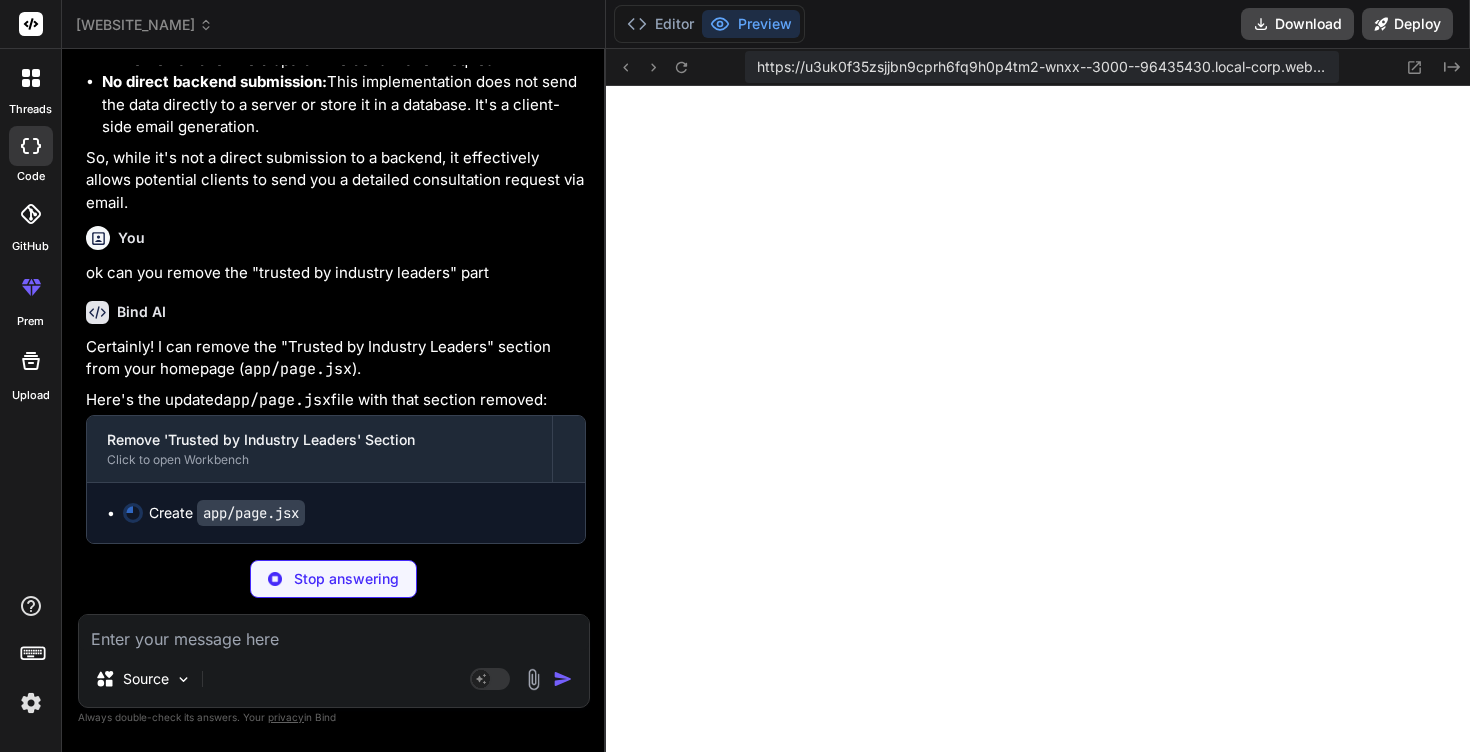 scroll, scrollTop: 18157, scrollLeft: 0, axis: vertical 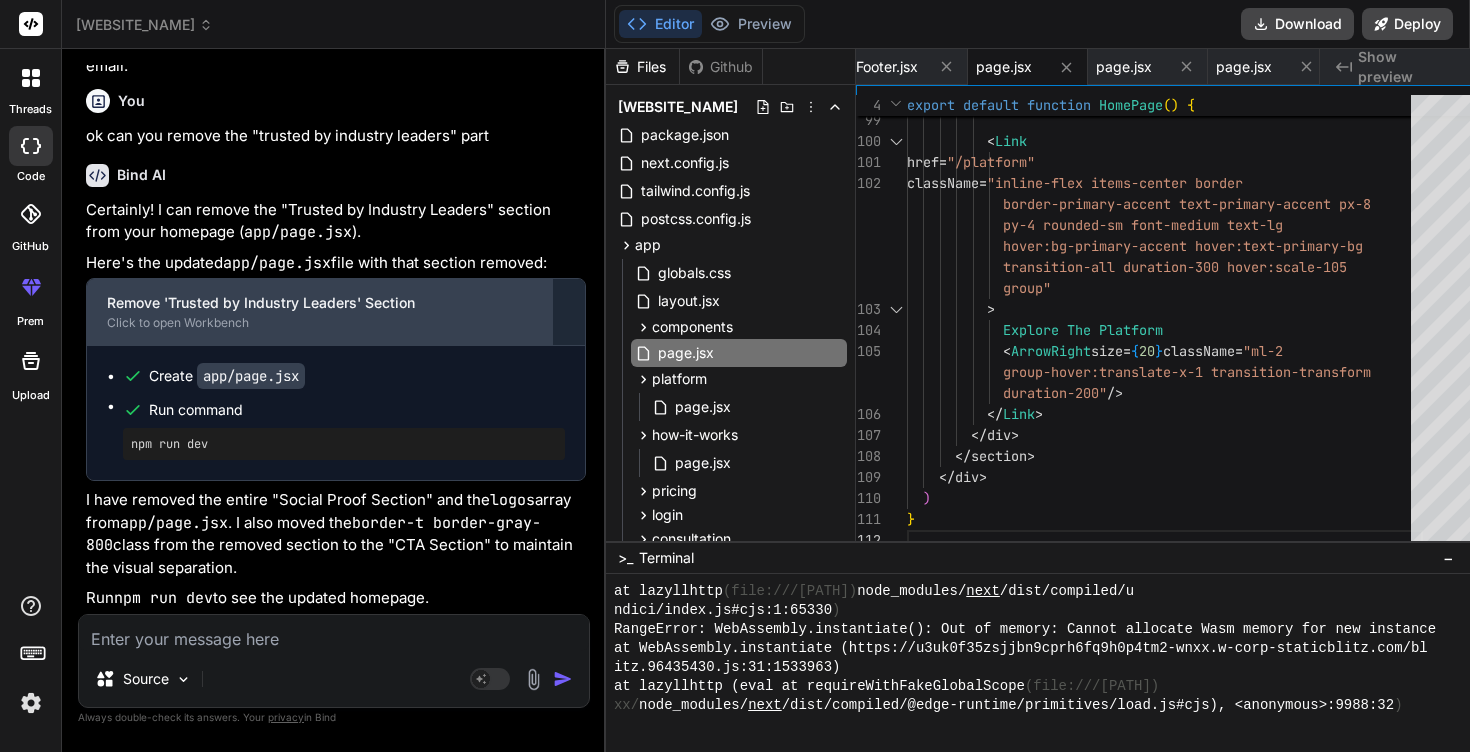 click on "Remove 'Trusted by Industry Leaders' Section" at bounding box center (319, 303) 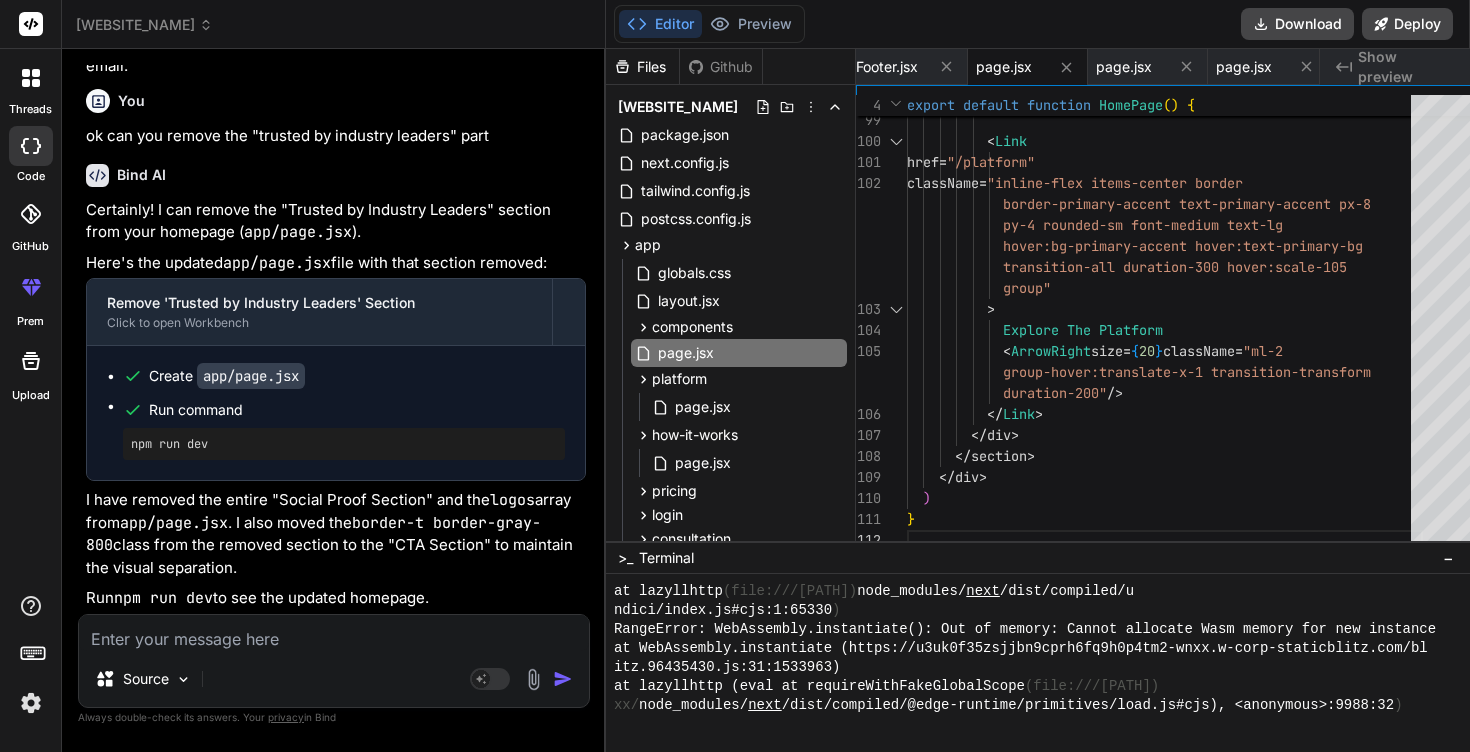 click at bounding box center (334, 633) 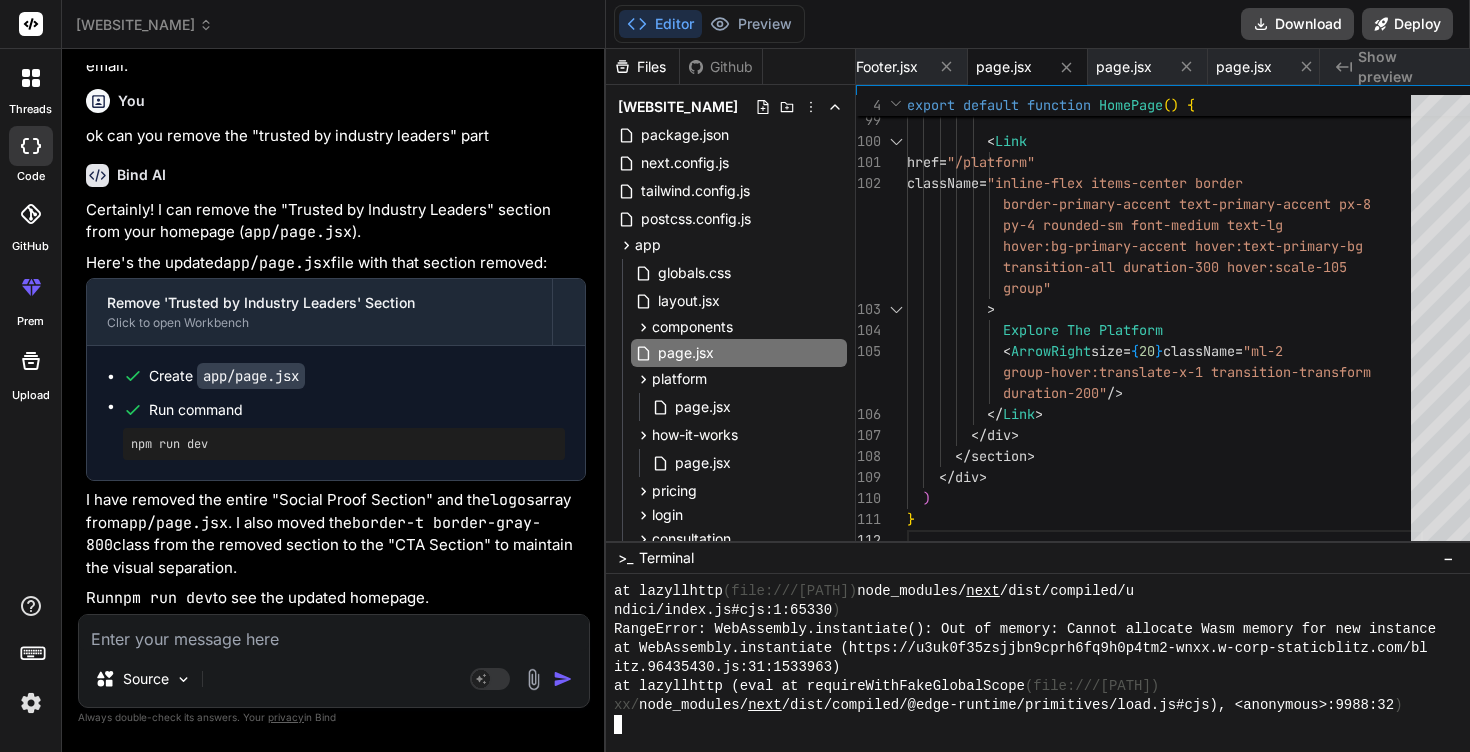 click at bounding box center [334, 633] 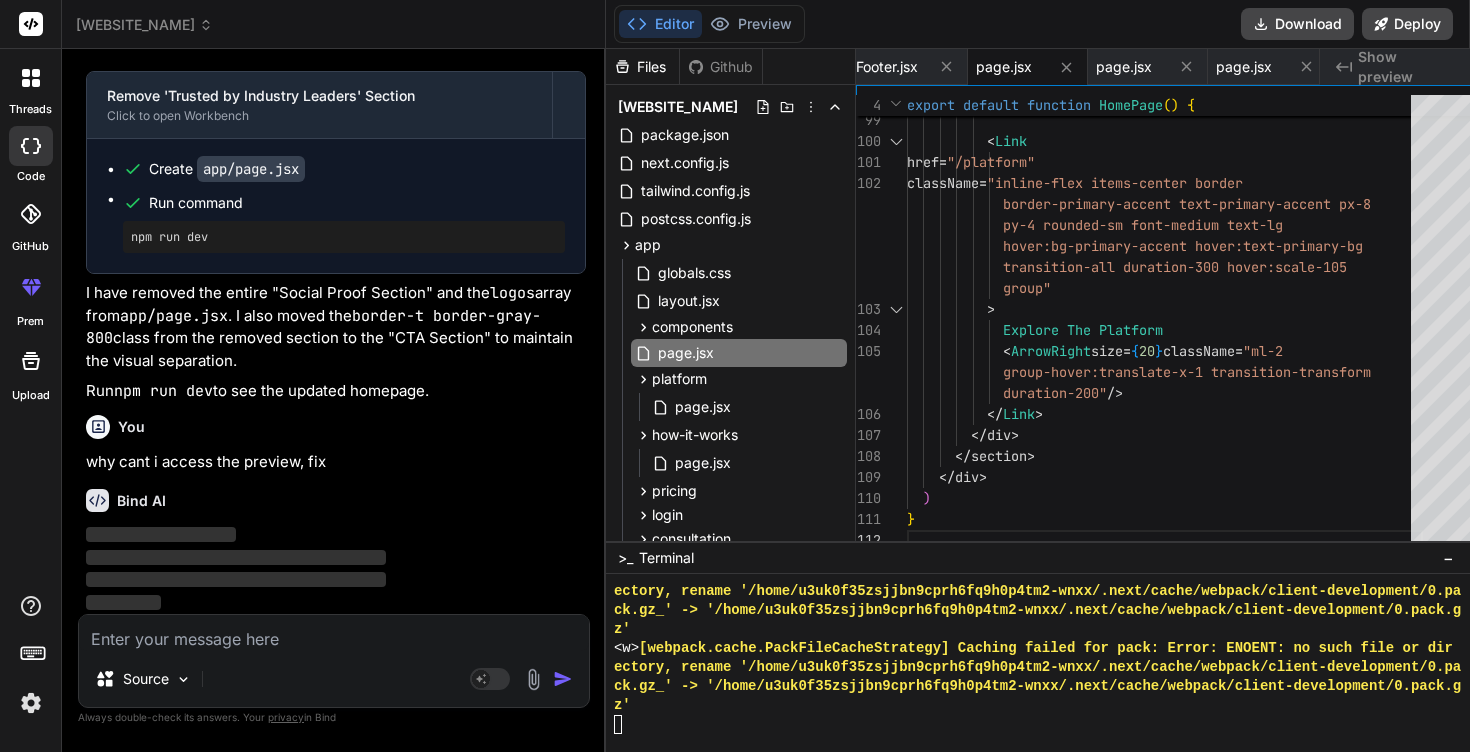 scroll, scrollTop: 18501, scrollLeft: 0, axis: vertical 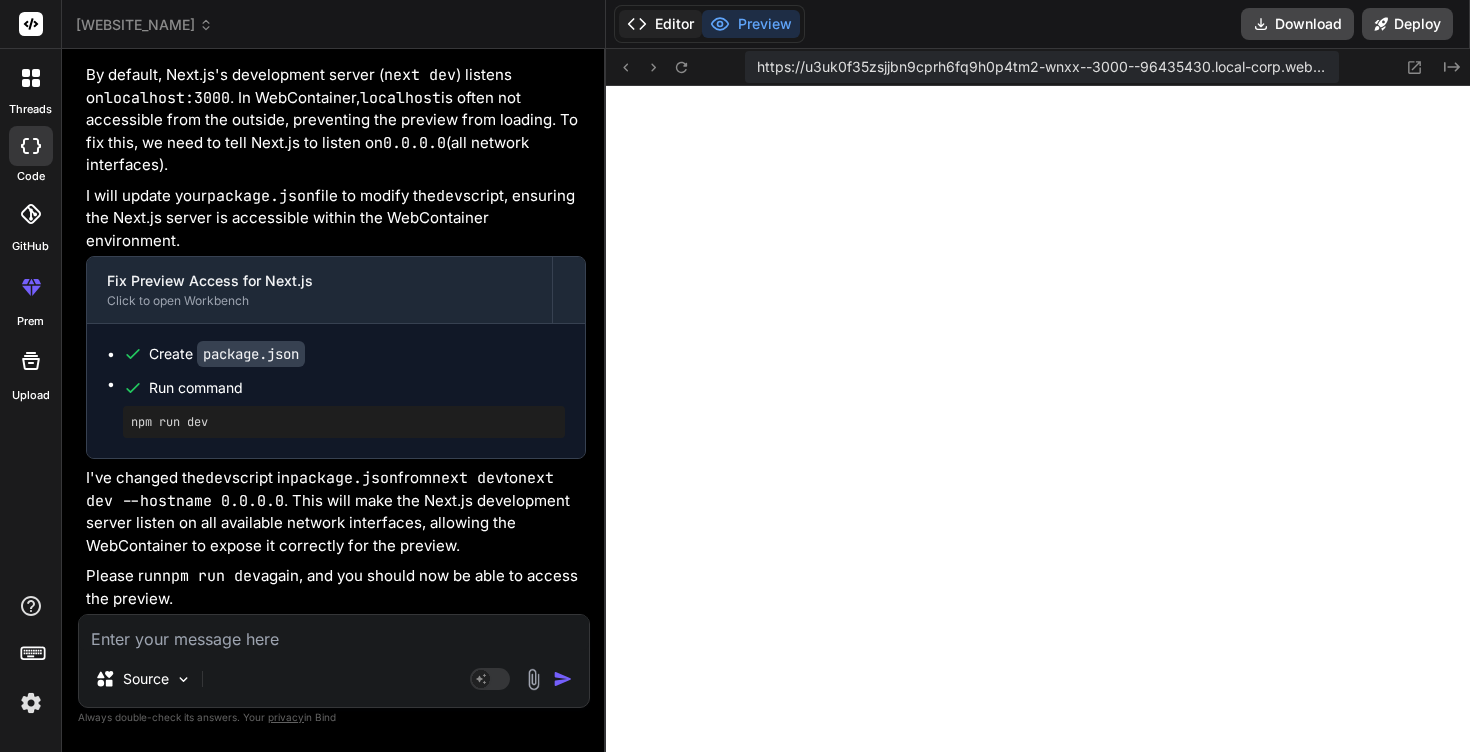 click on "Editor" at bounding box center [660, 24] 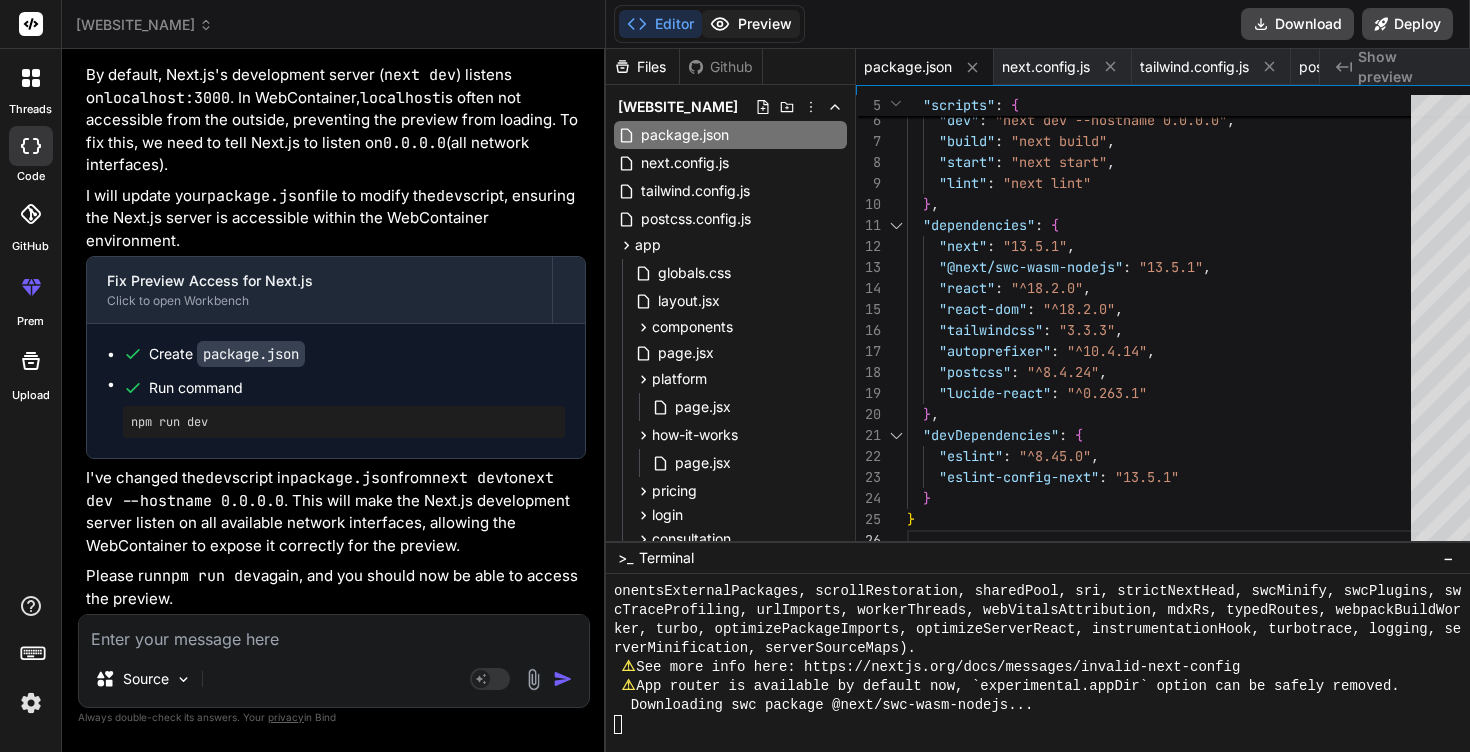 click on "Preview" at bounding box center [751, 24] 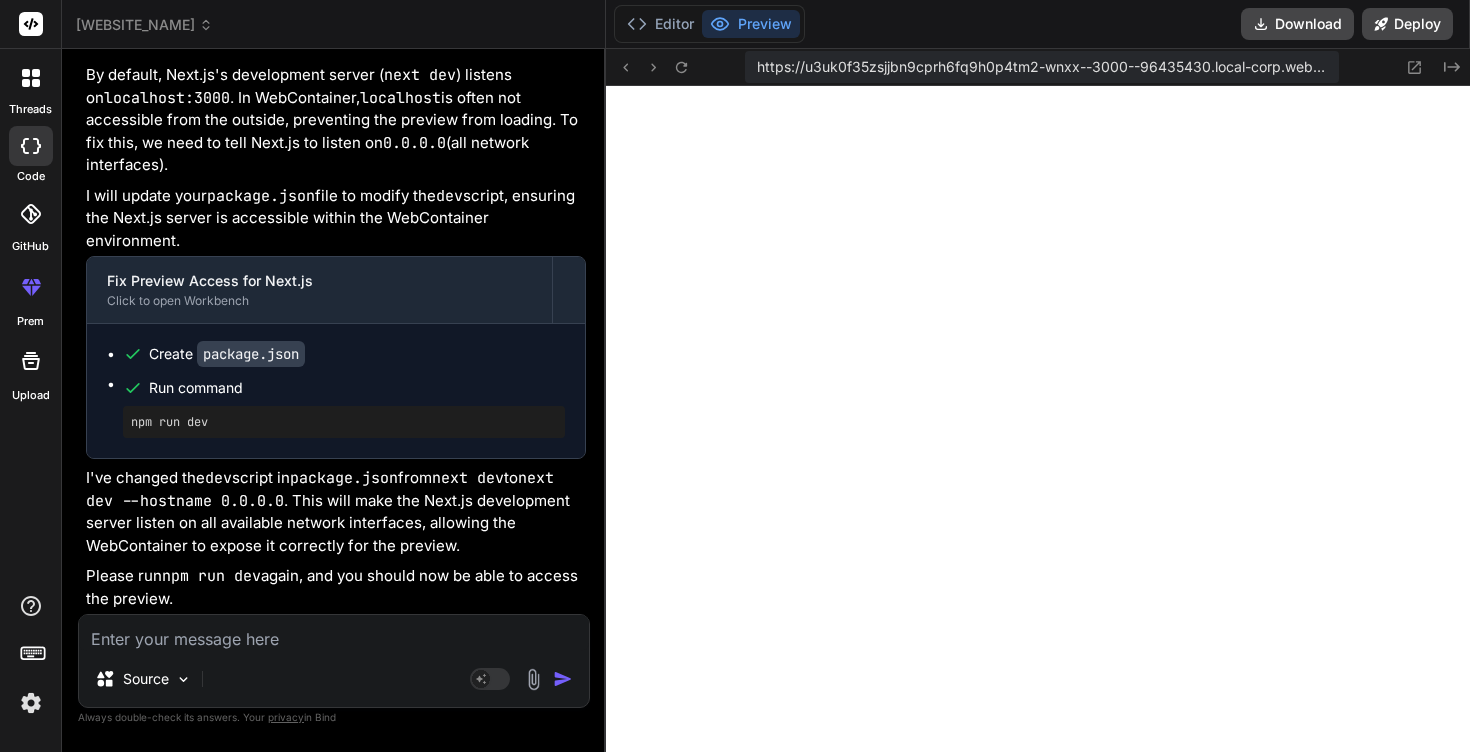 click at bounding box center (334, 633) 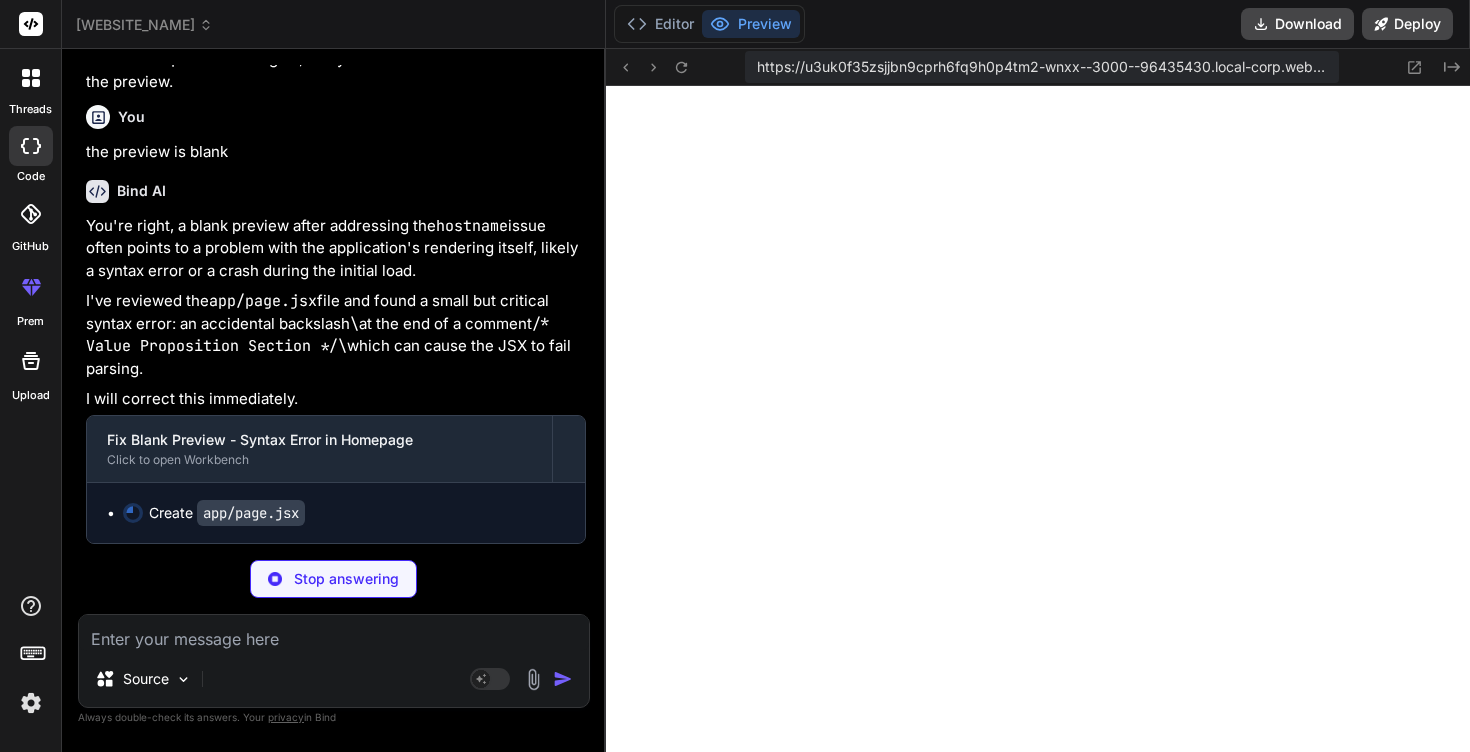 scroll, scrollTop: 19576, scrollLeft: 0, axis: vertical 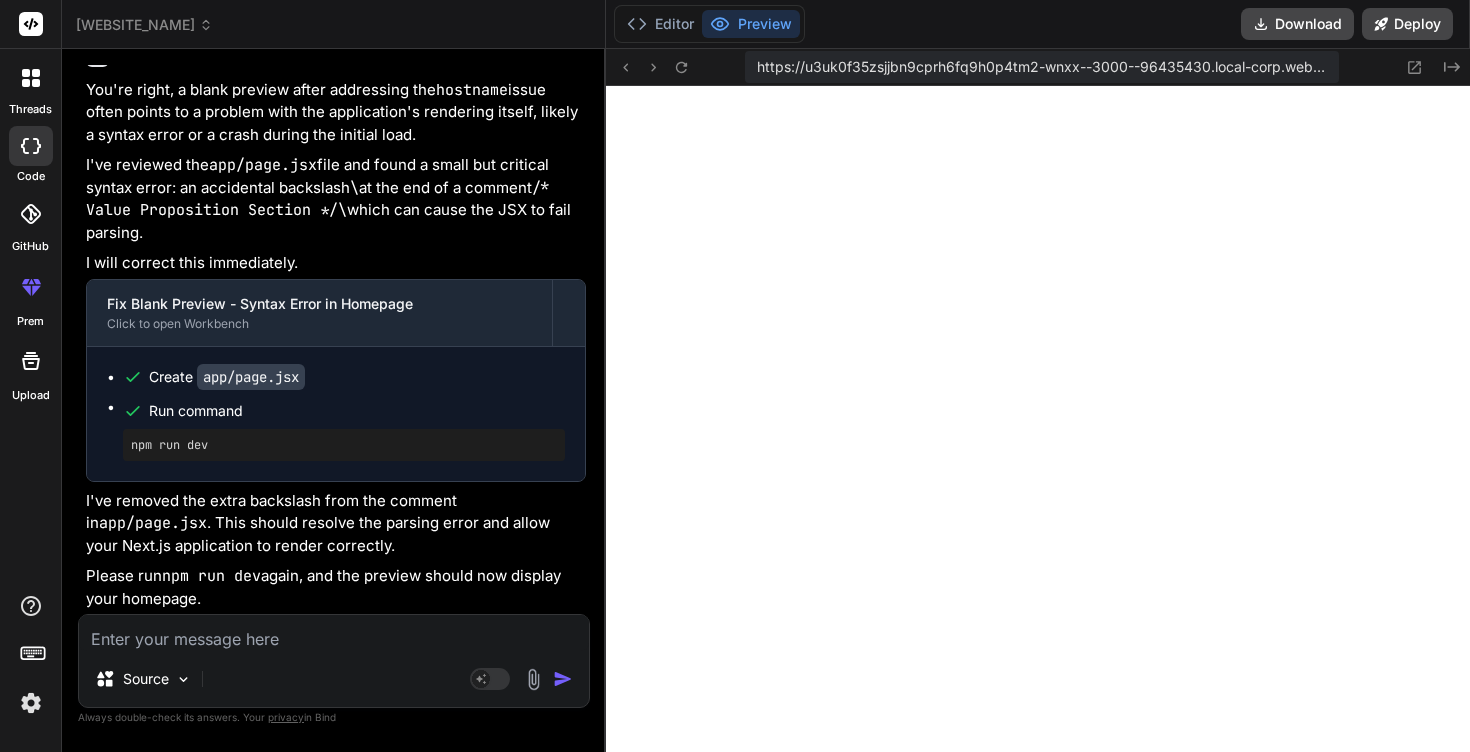 click on "npm run dev" at bounding box center [344, 445] 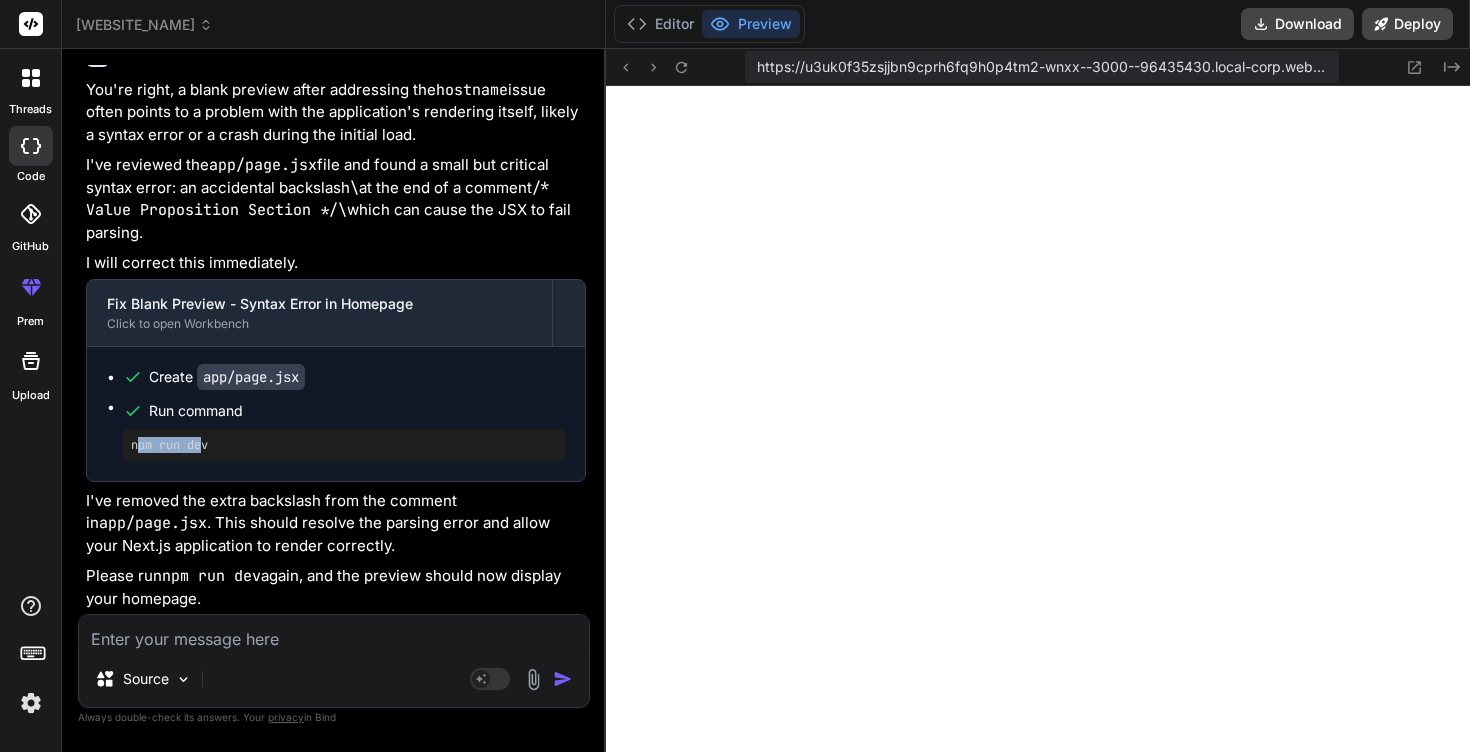 drag, startPoint x: 205, startPoint y: 579, endPoint x: 137, endPoint y: 579, distance: 68 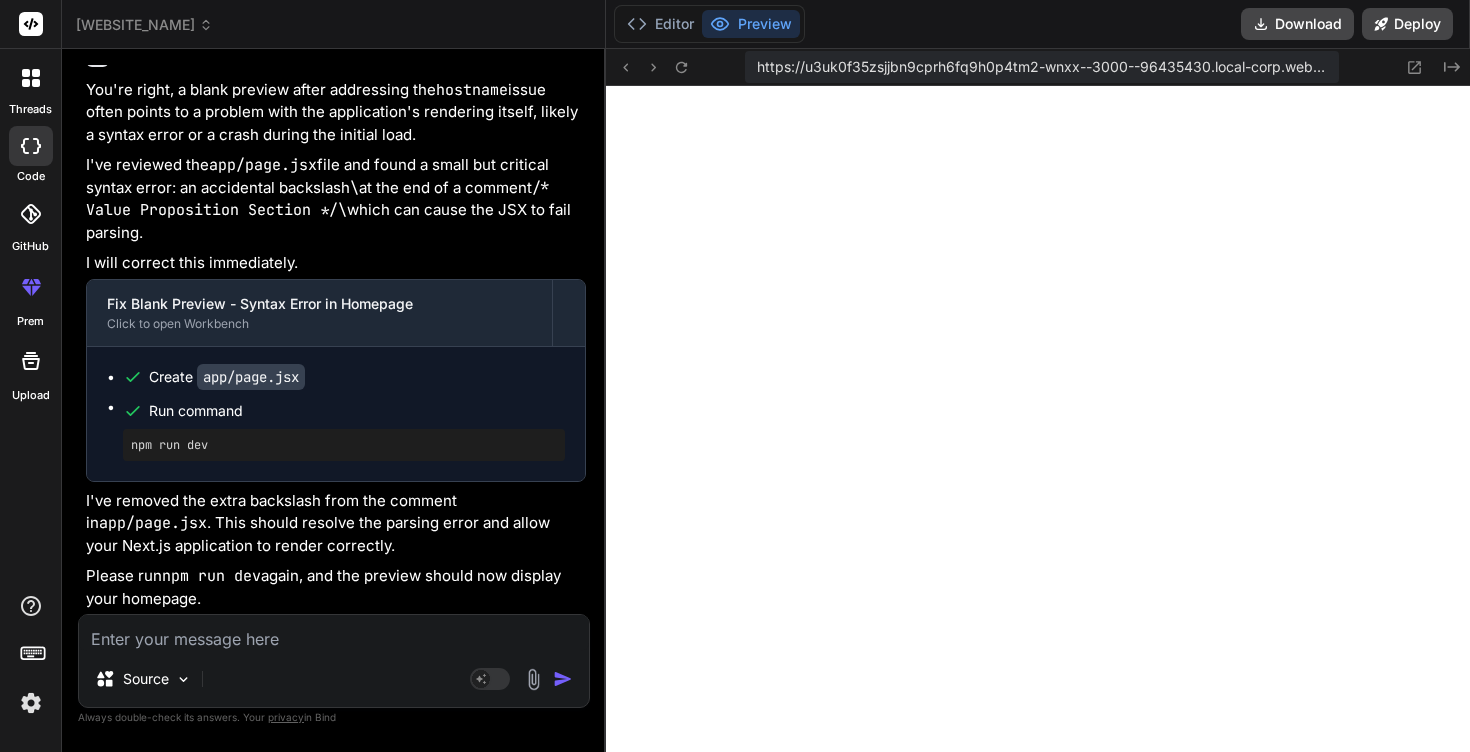 click on "npm run dev" at bounding box center (344, 445) 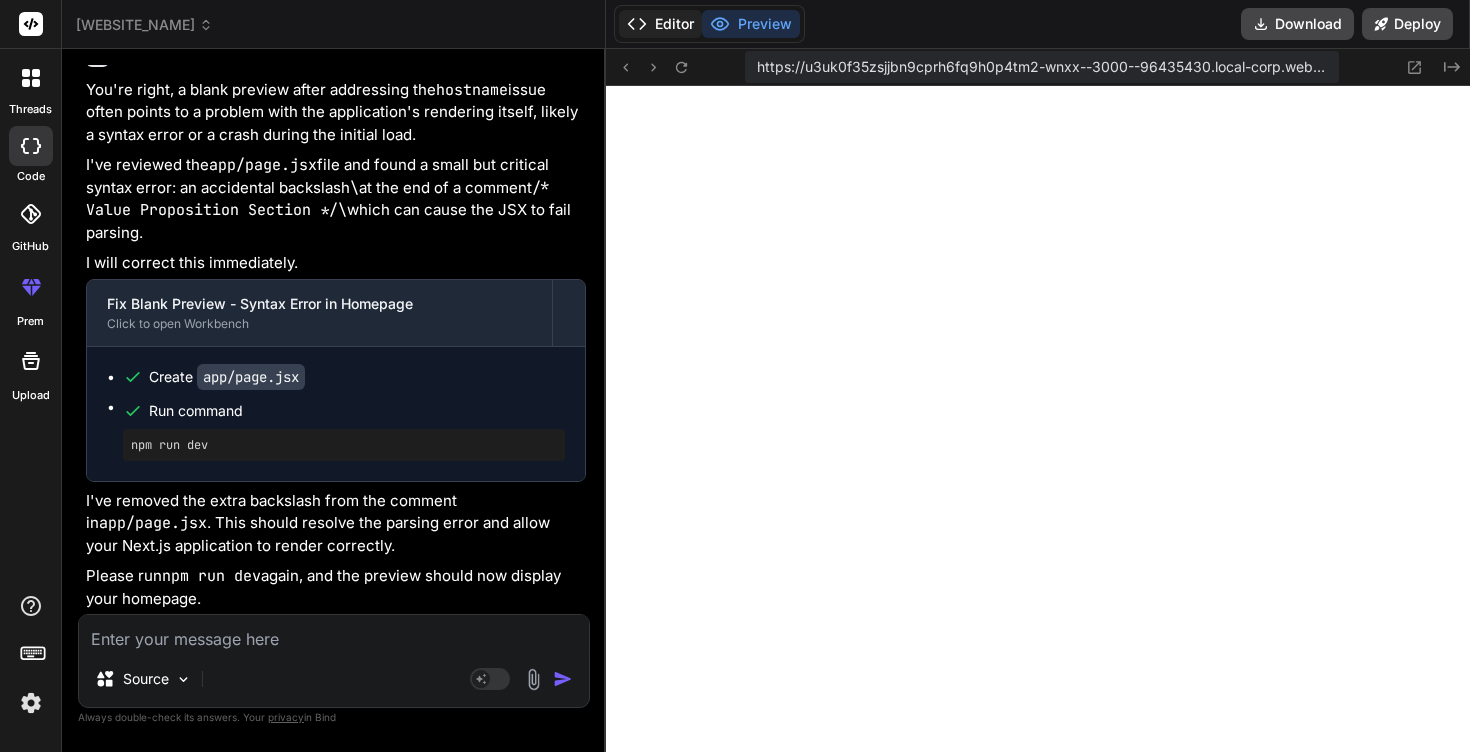 click on "Editor" at bounding box center [660, 24] 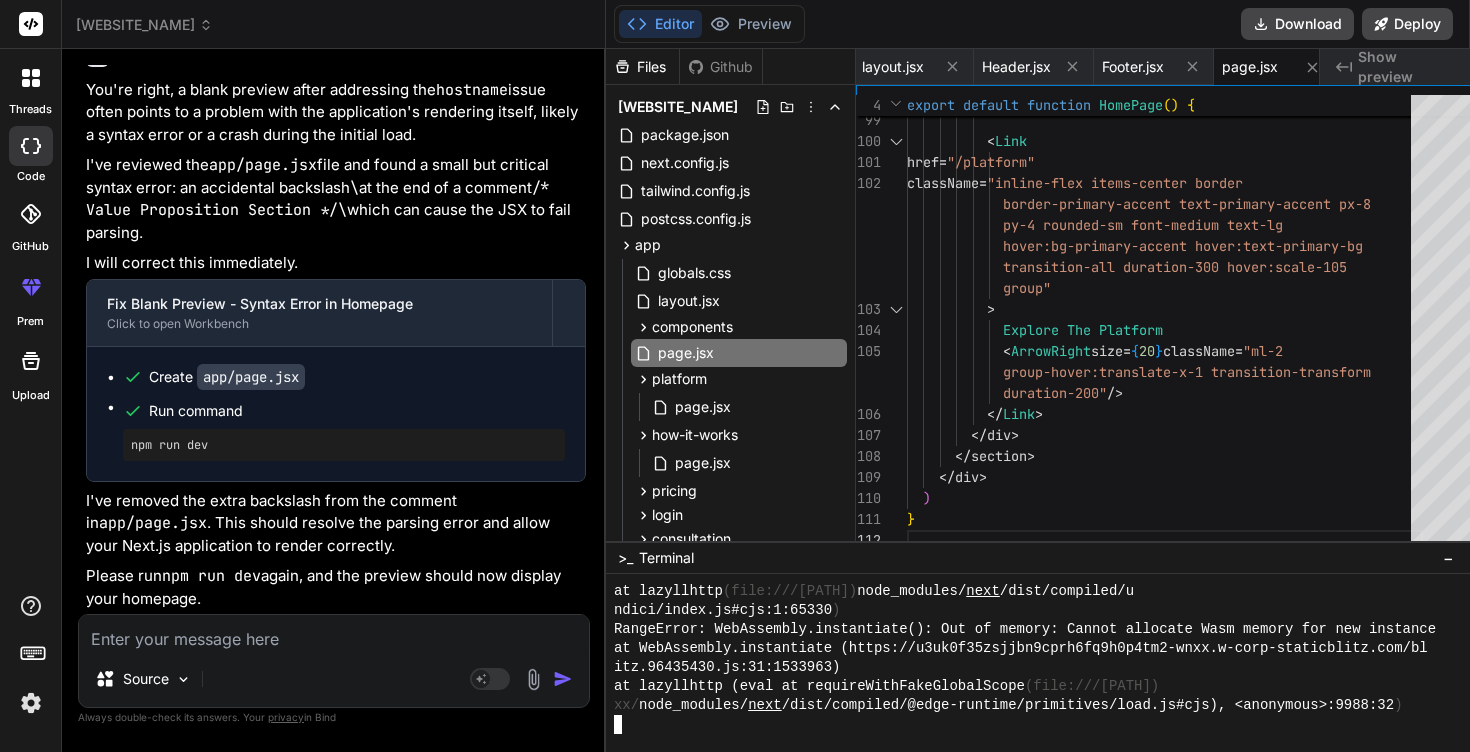 click at bounding box center [1039, 724] 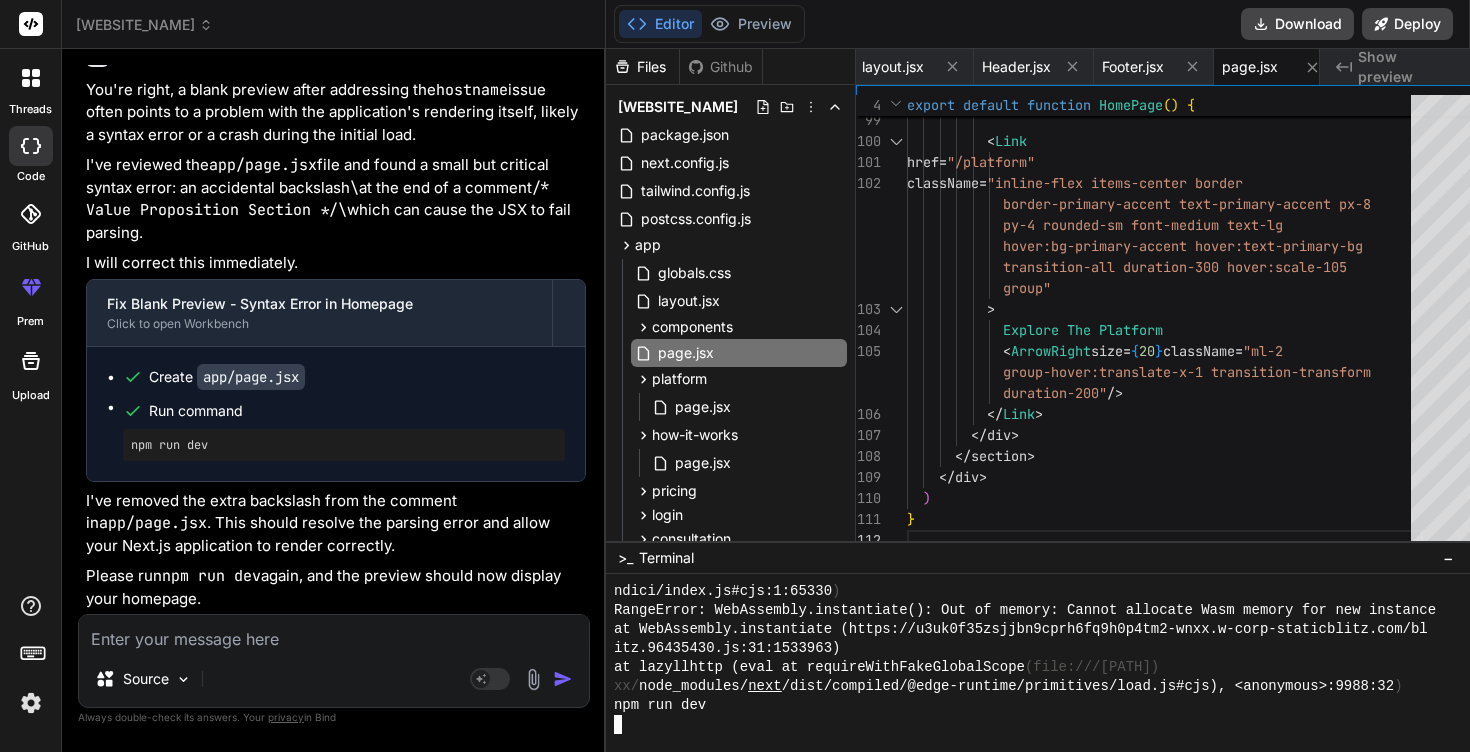 scroll, scrollTop: 0, scrollLeft: 0, axis: both 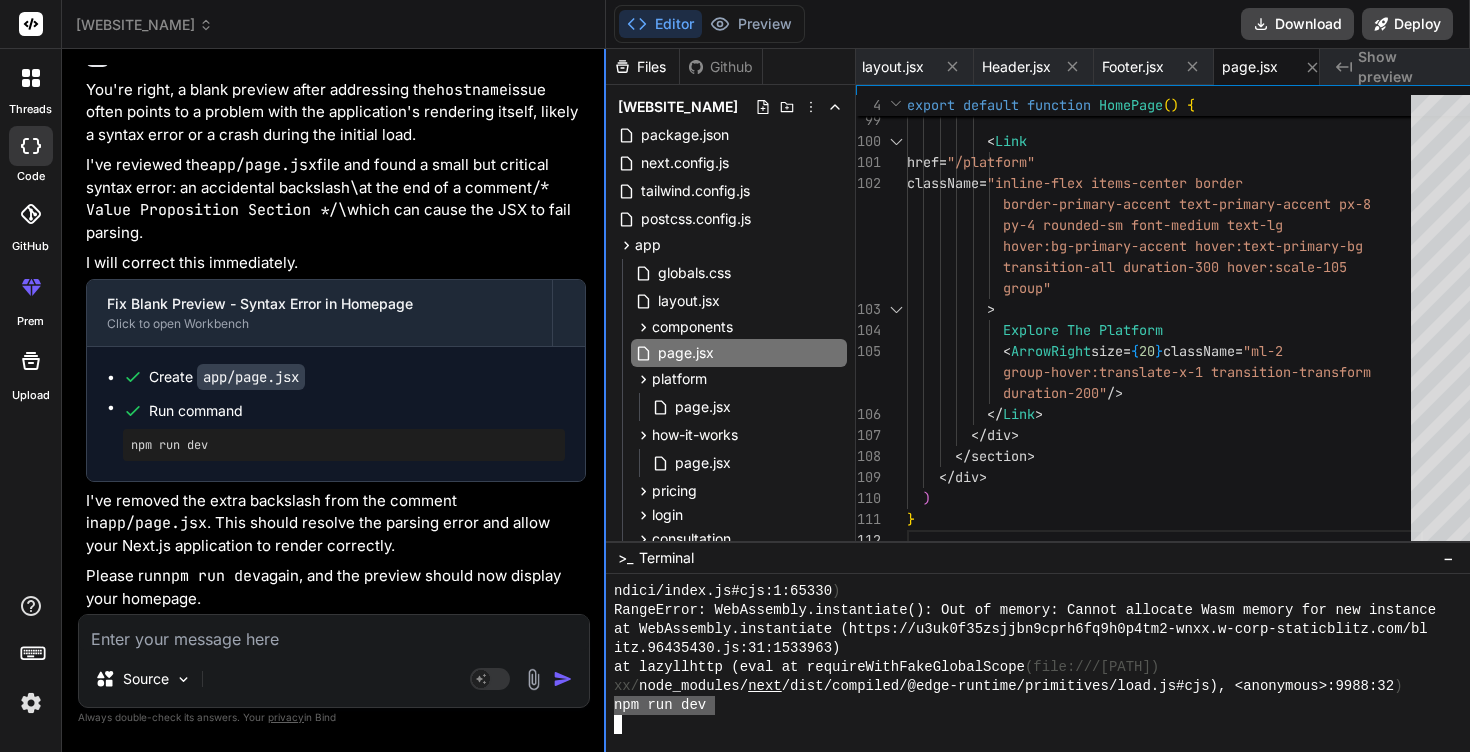 drag, startPoint x: 692, startPoint y: 711, endPoint x: 582, endPoint y: 711, distance: 110 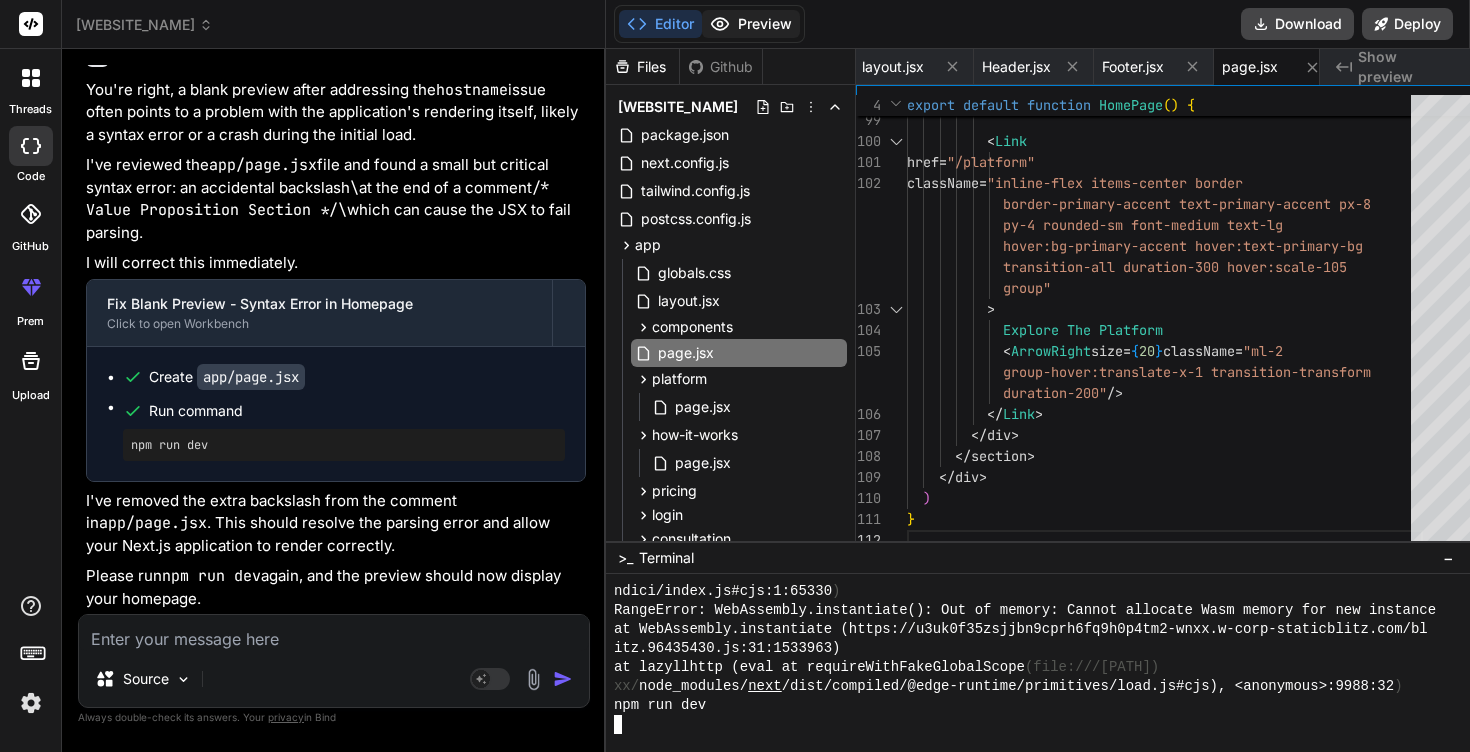 click on "Preview" at bounding box center [751, 24] 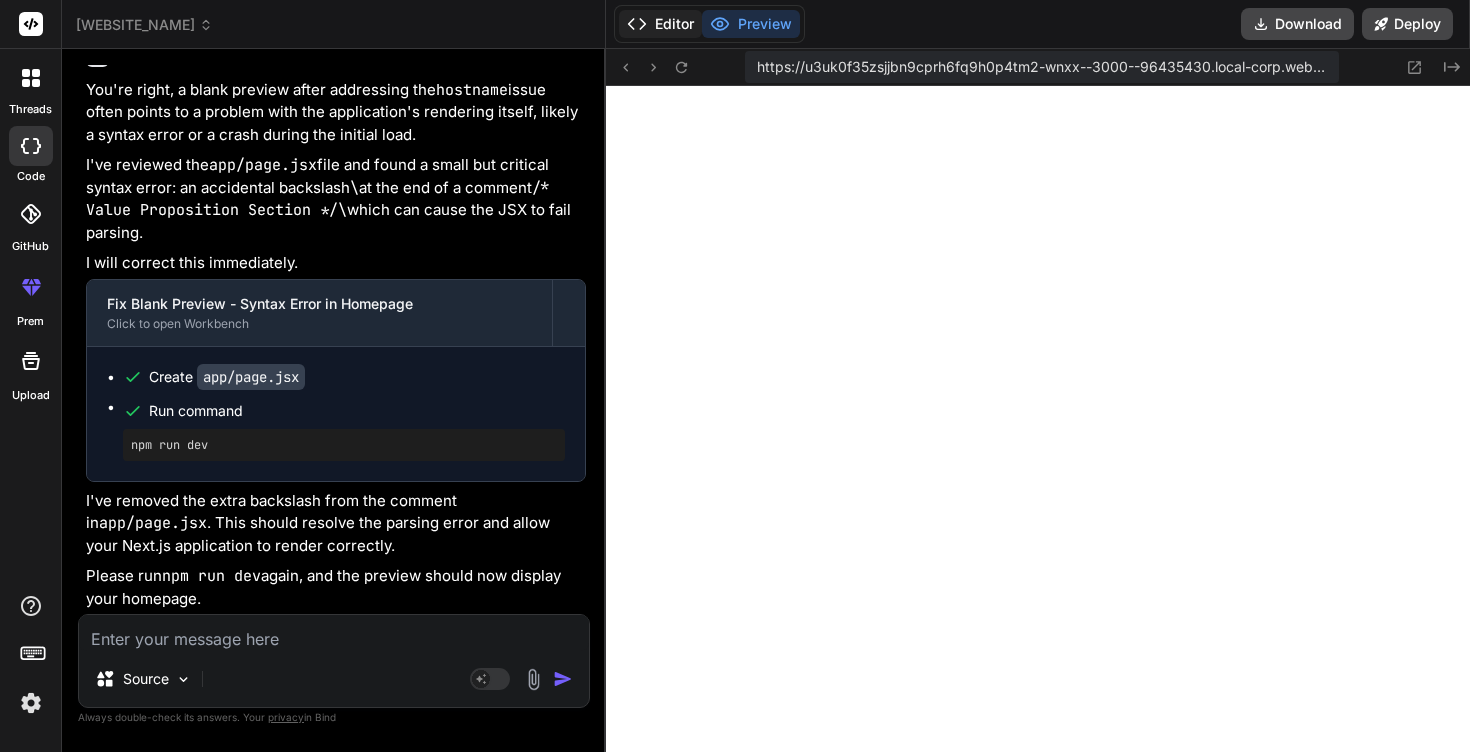 click 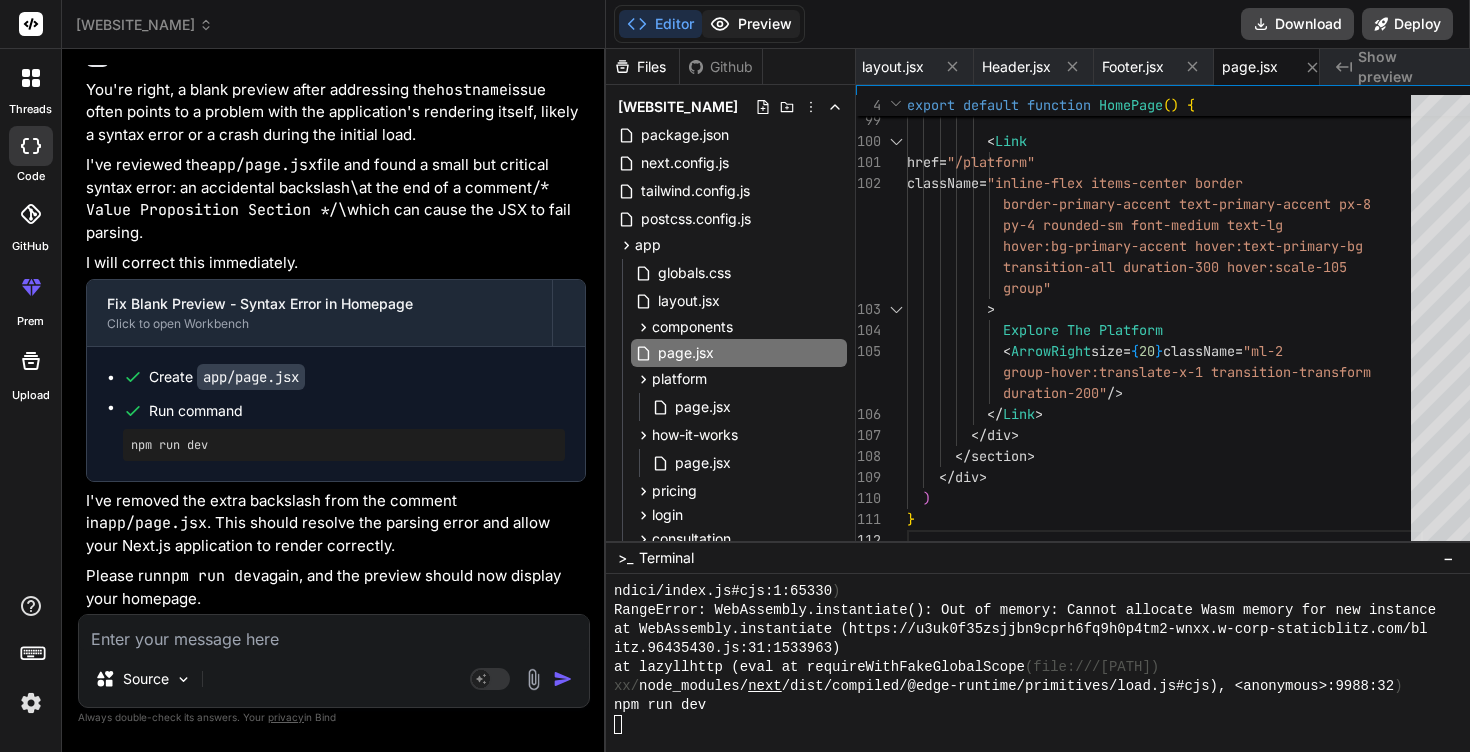click on "Preview" at bounding box center [751, 24] 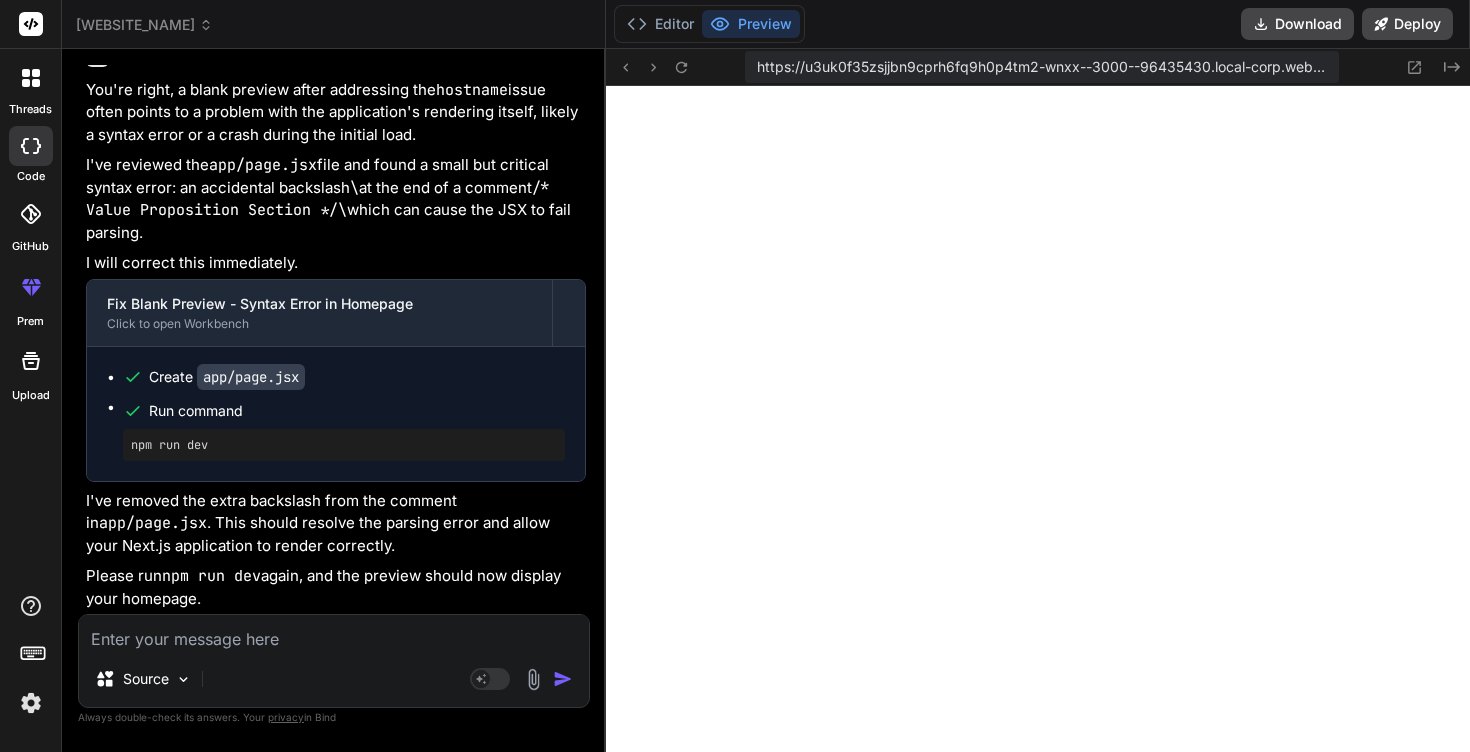 click at bounding box center (334, 633) 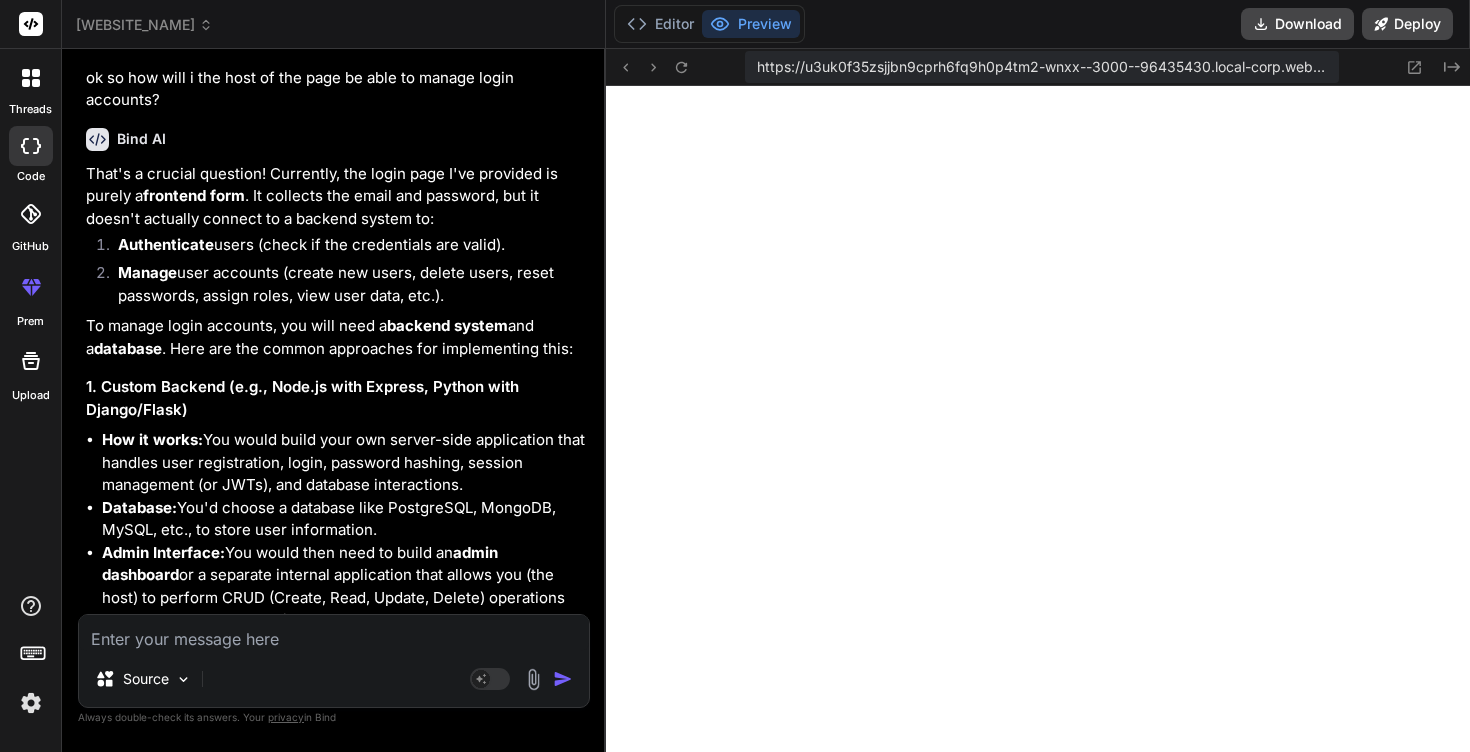 scroll, scrollTop: 15153, scrollLeft: 0, axis: vertical 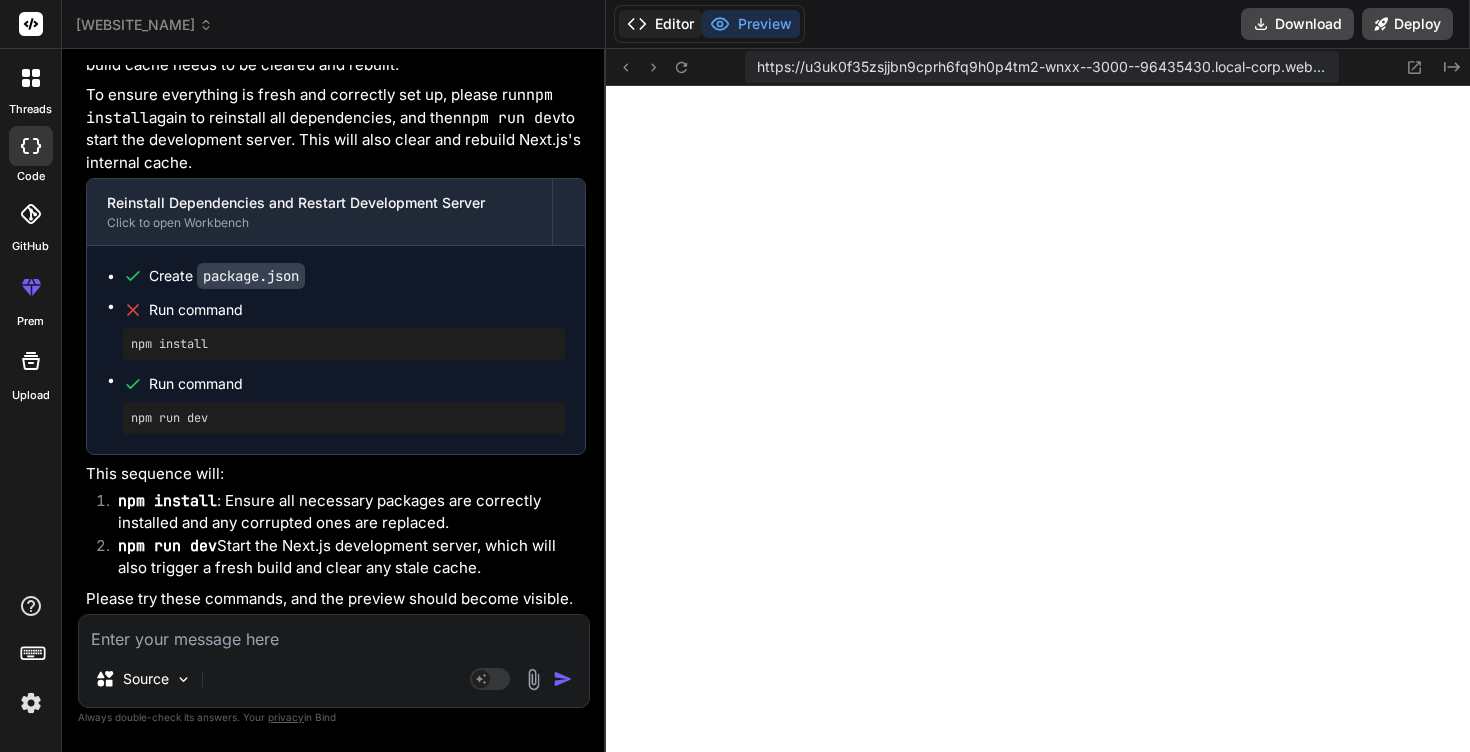 click on "Editor" at bounding box center (660, 24) 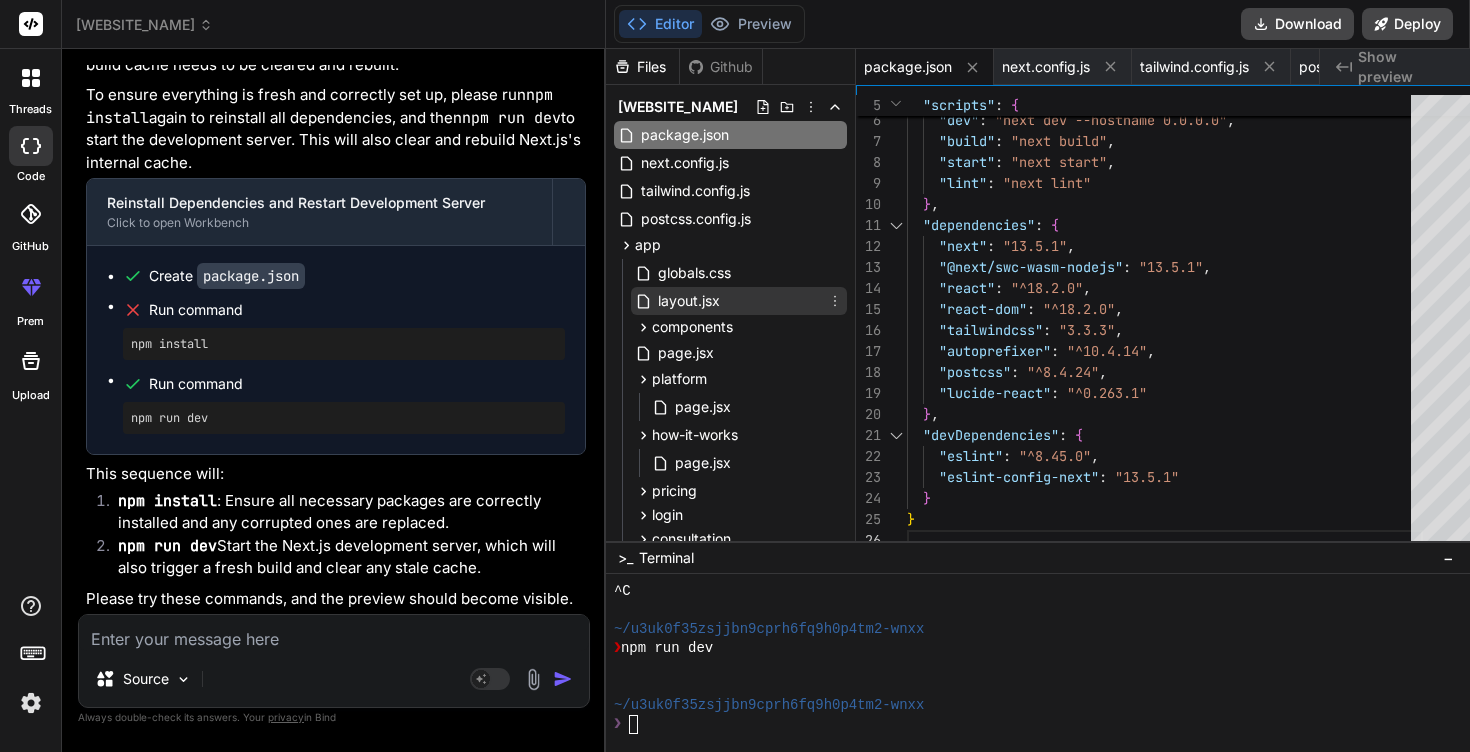 scroll, scrollTop: 146, scrollLeft: 0, axis: vertical 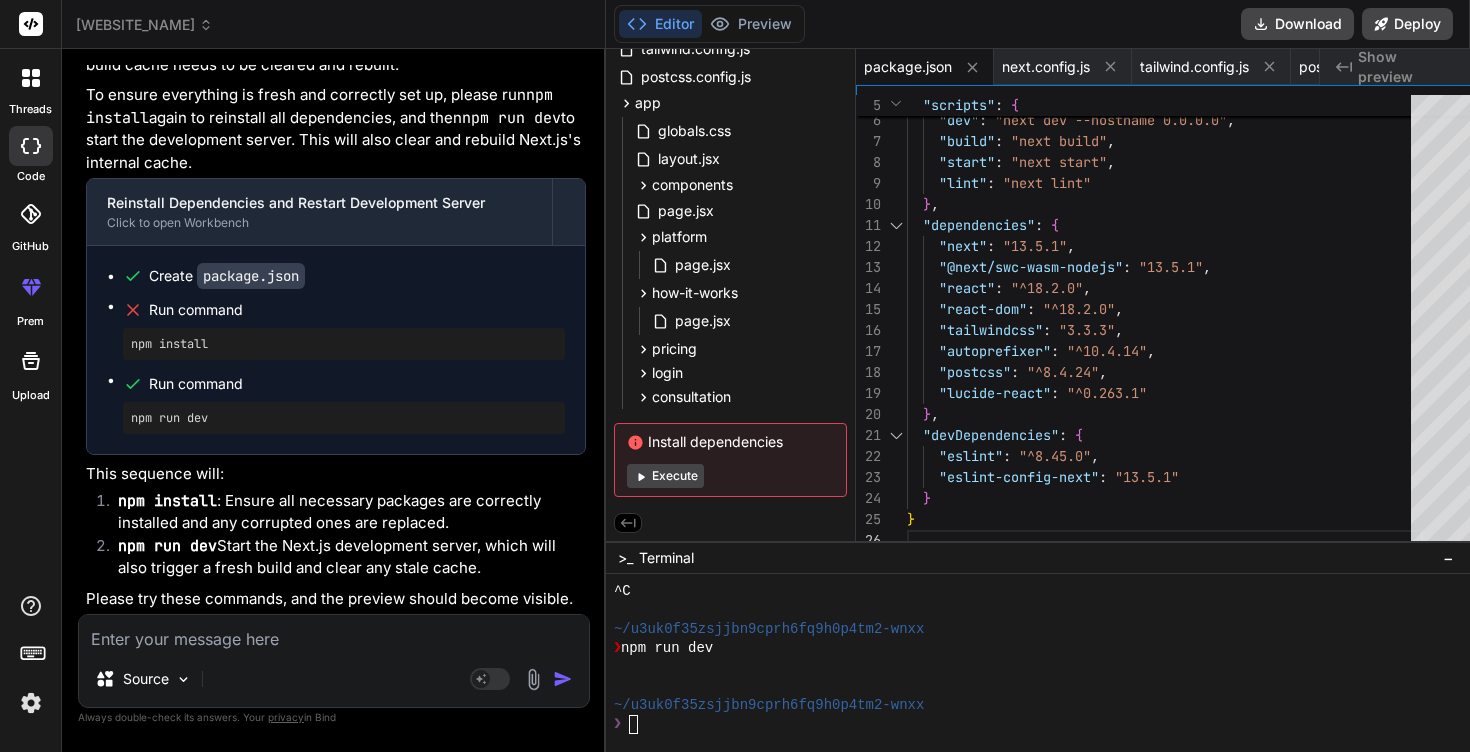 click on "Execute" at bounding box center (665, 476) 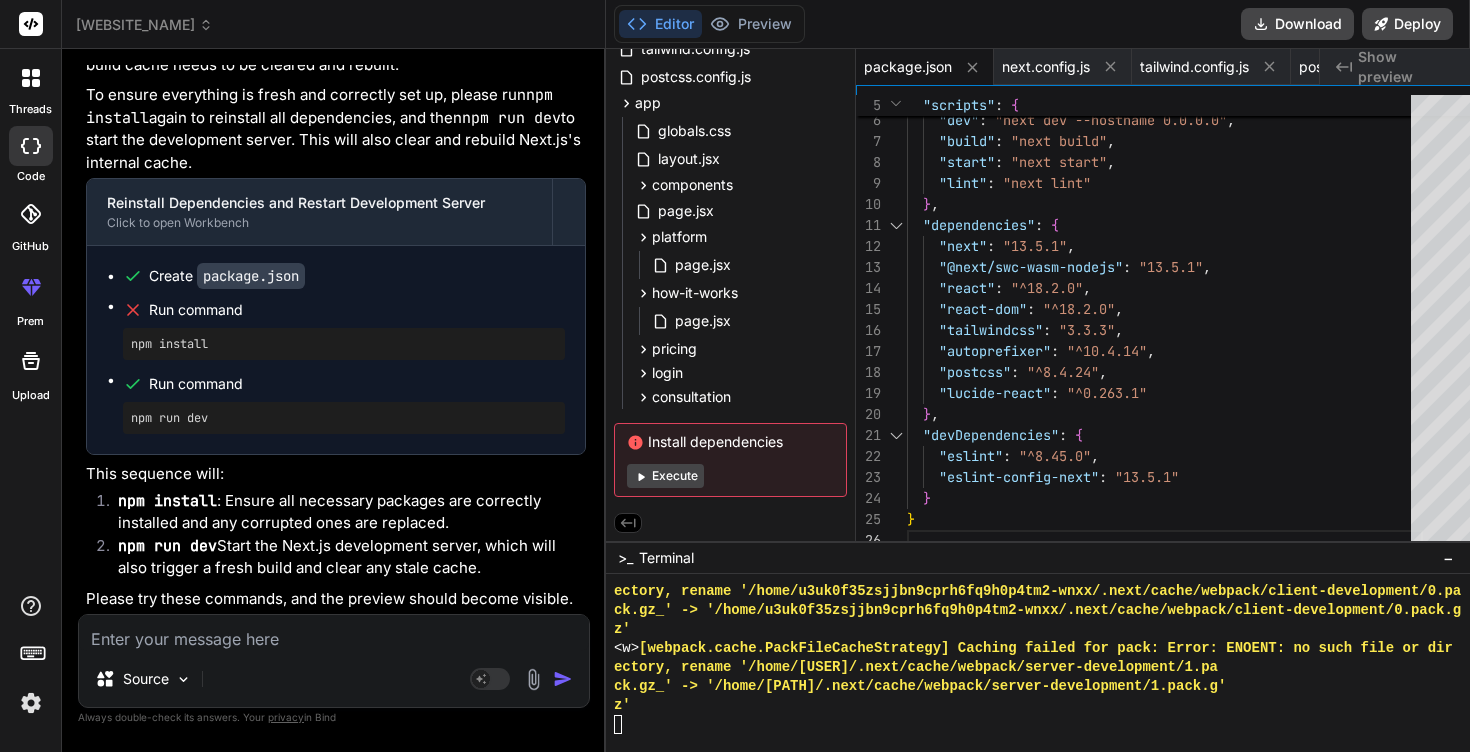click on "Execute" at bounding box center [665, 476] 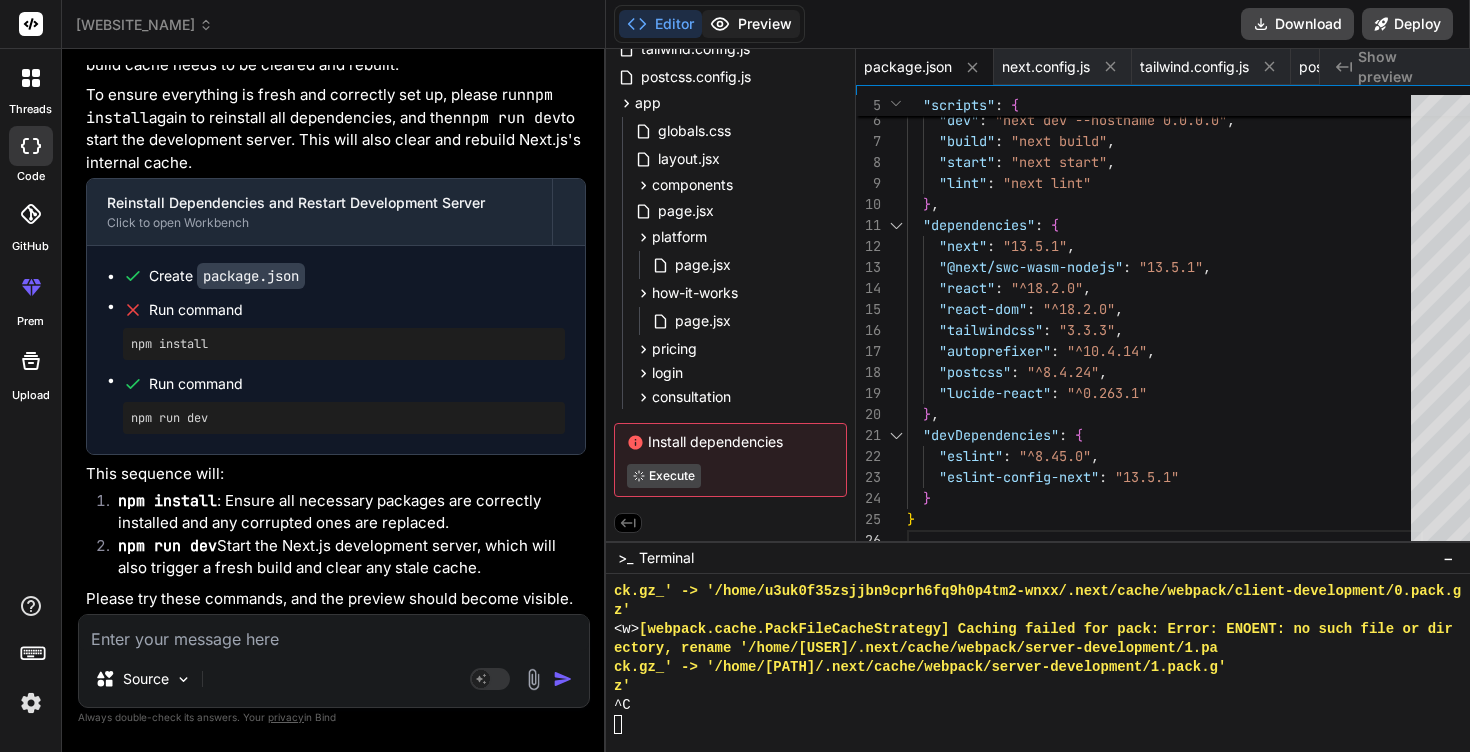 click on "Preview" at bounding box center (751, 24) 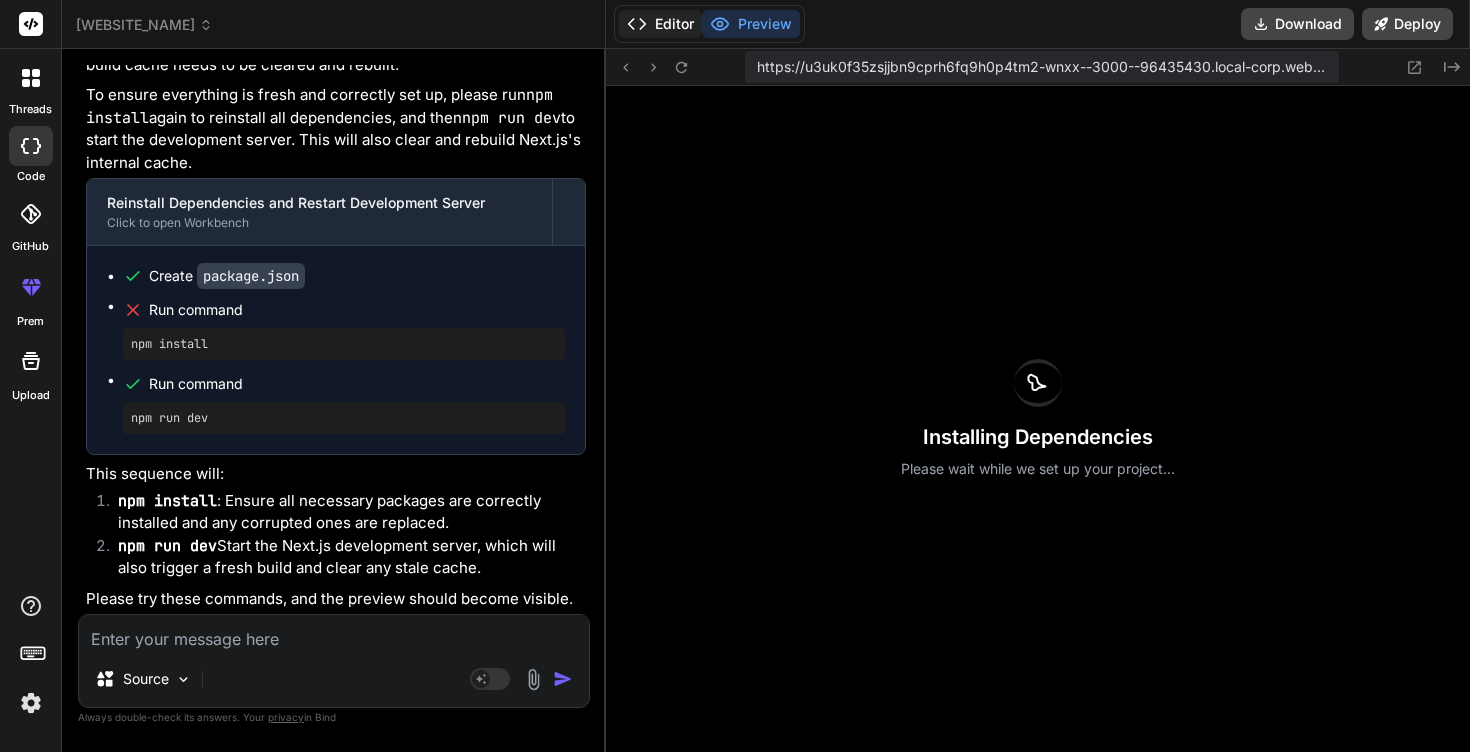click on "Editor" at bounding box center (660, 24) 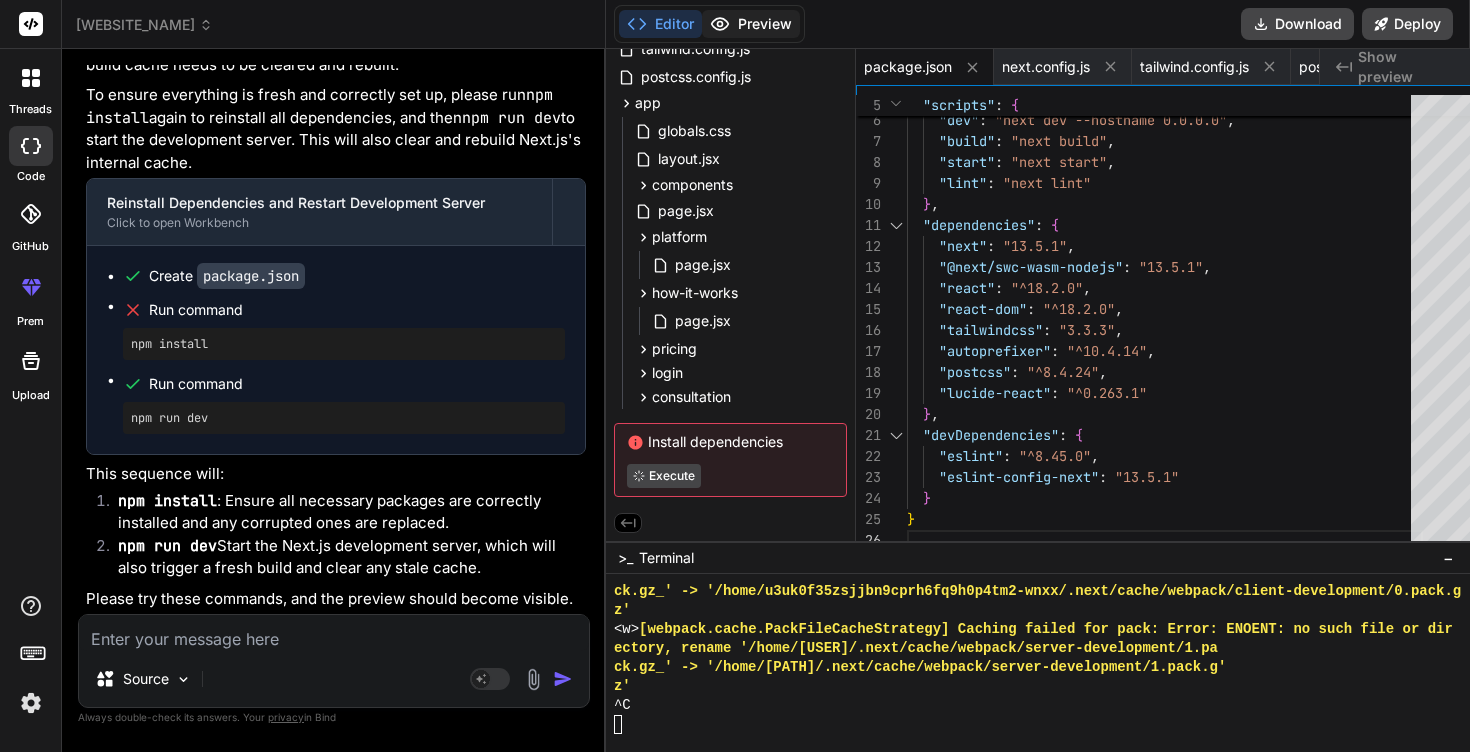 click on "Preview" at bounding box center [751, 24] 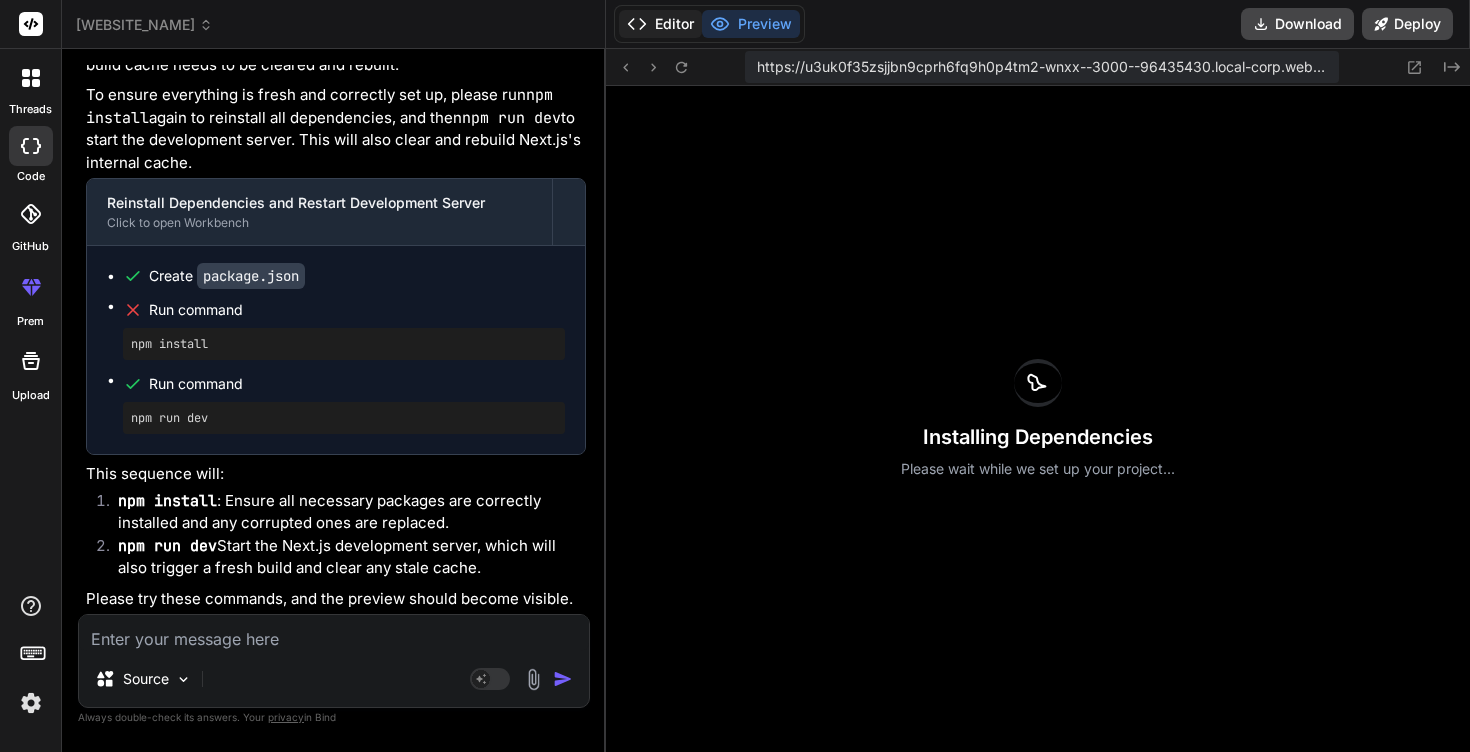 click on "Editor" at bounding box center [660, 24] 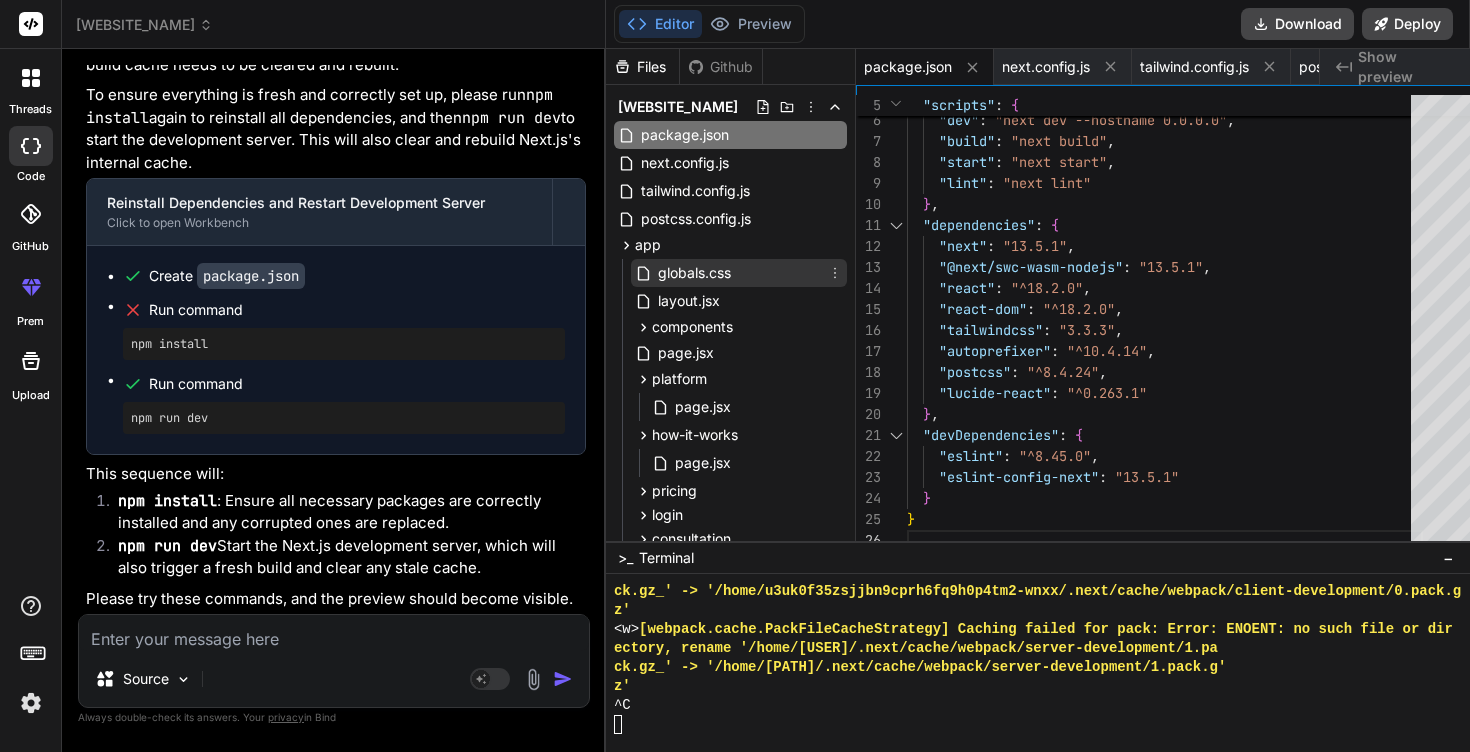 scroll, scrollTop: 146, scrollLeft: 0, axis: vertical 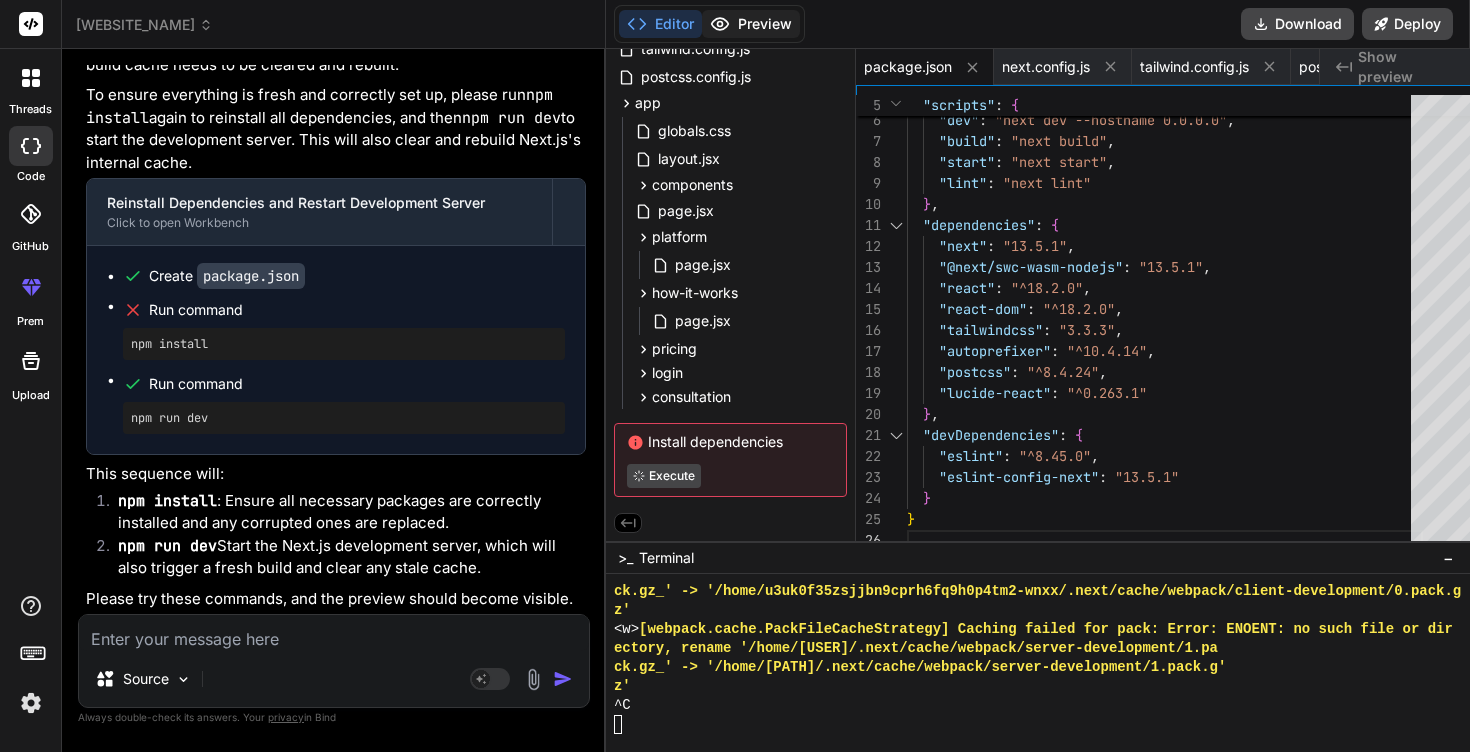 click on "Preview" at bounding box center [751, 24] 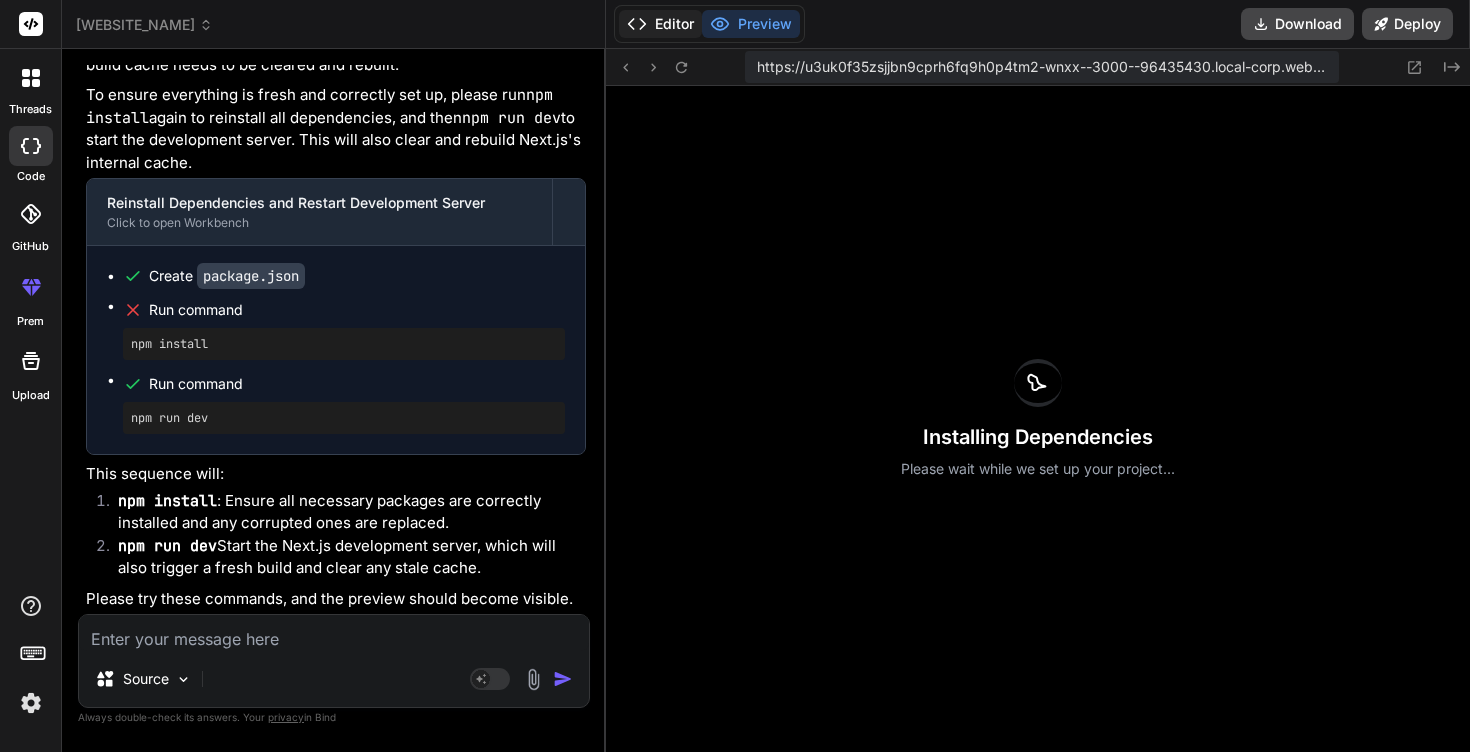 click on "Editor" at bounding box center [660, 24] 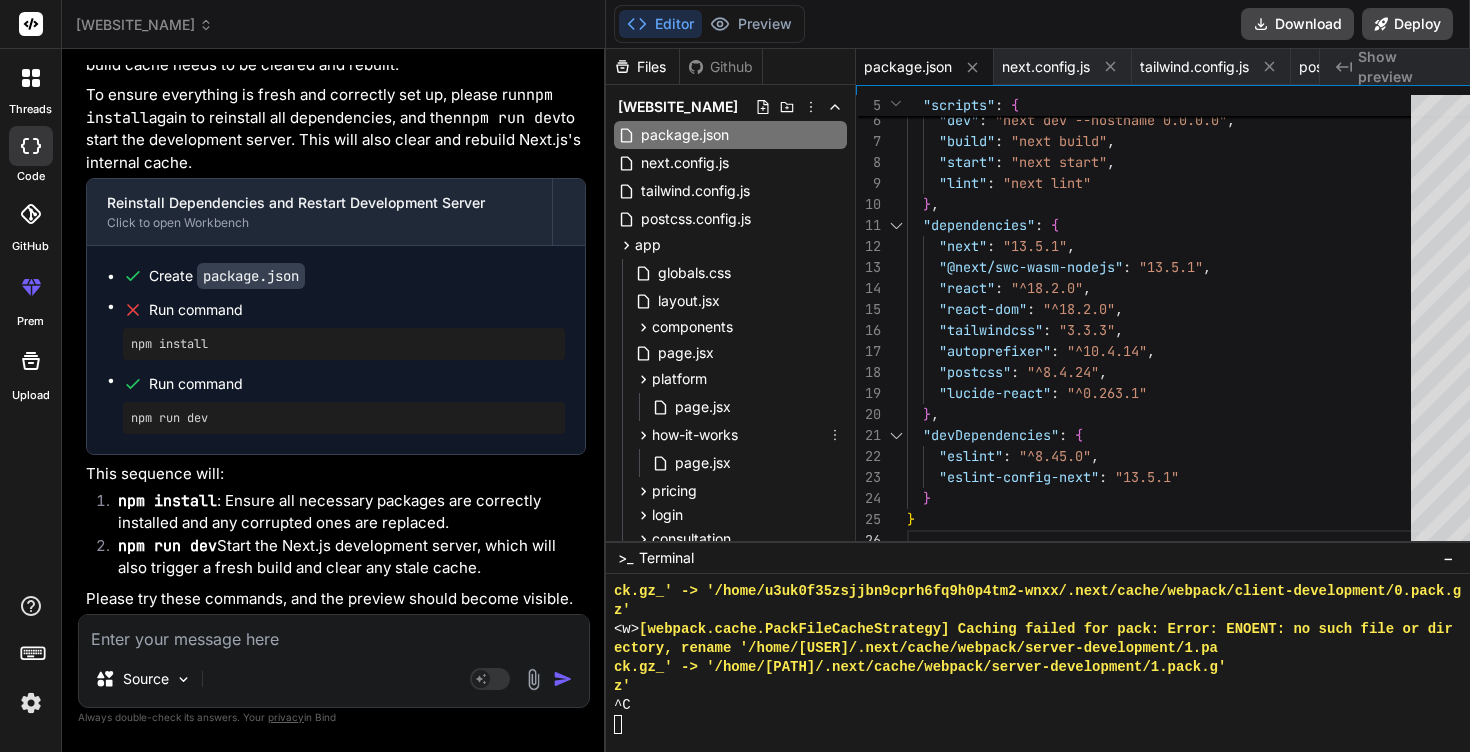 scroll, scrollTop: 146, scrollLeft: 0, axis: vertical 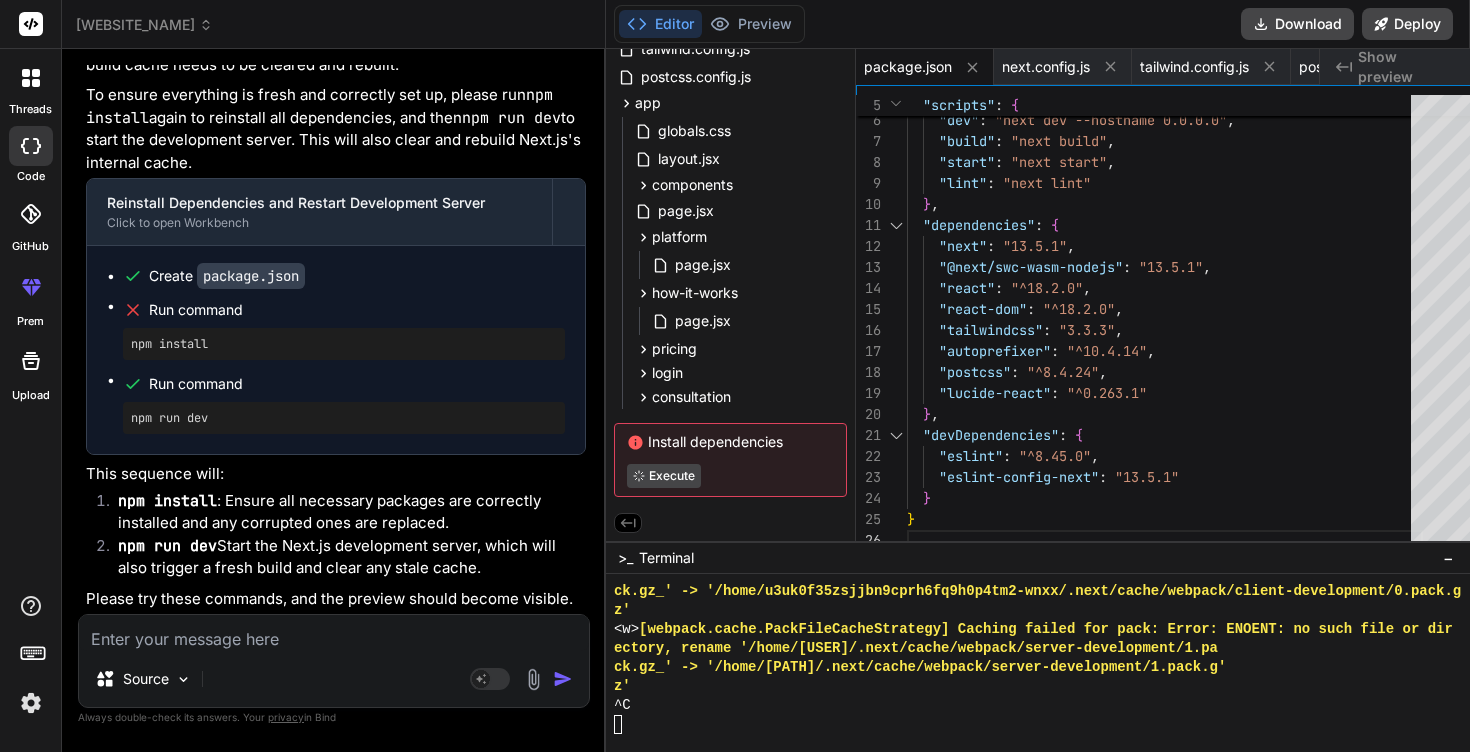 click at bounding box center (334, 633) 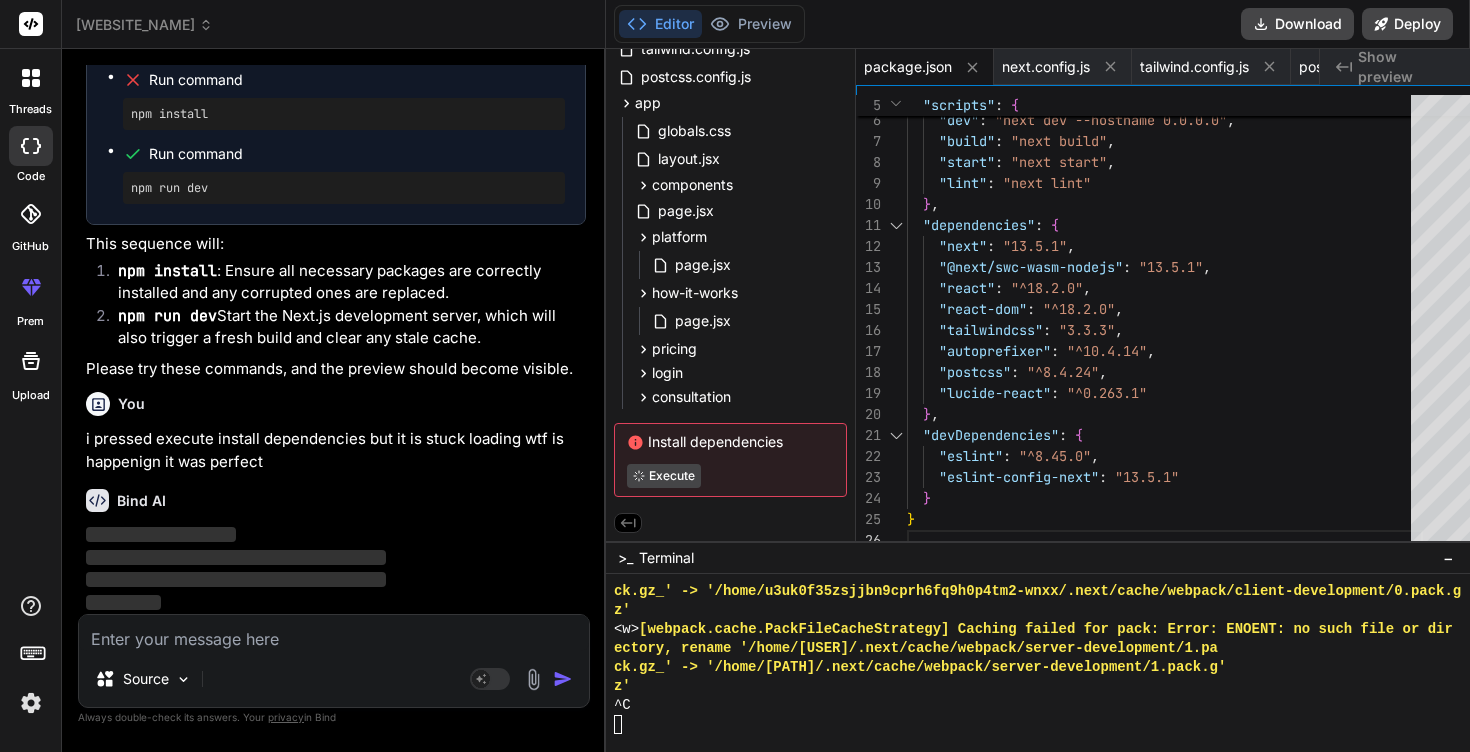 scroll, scrollTop: 20786, scrollLeft: 0, axis: vertical 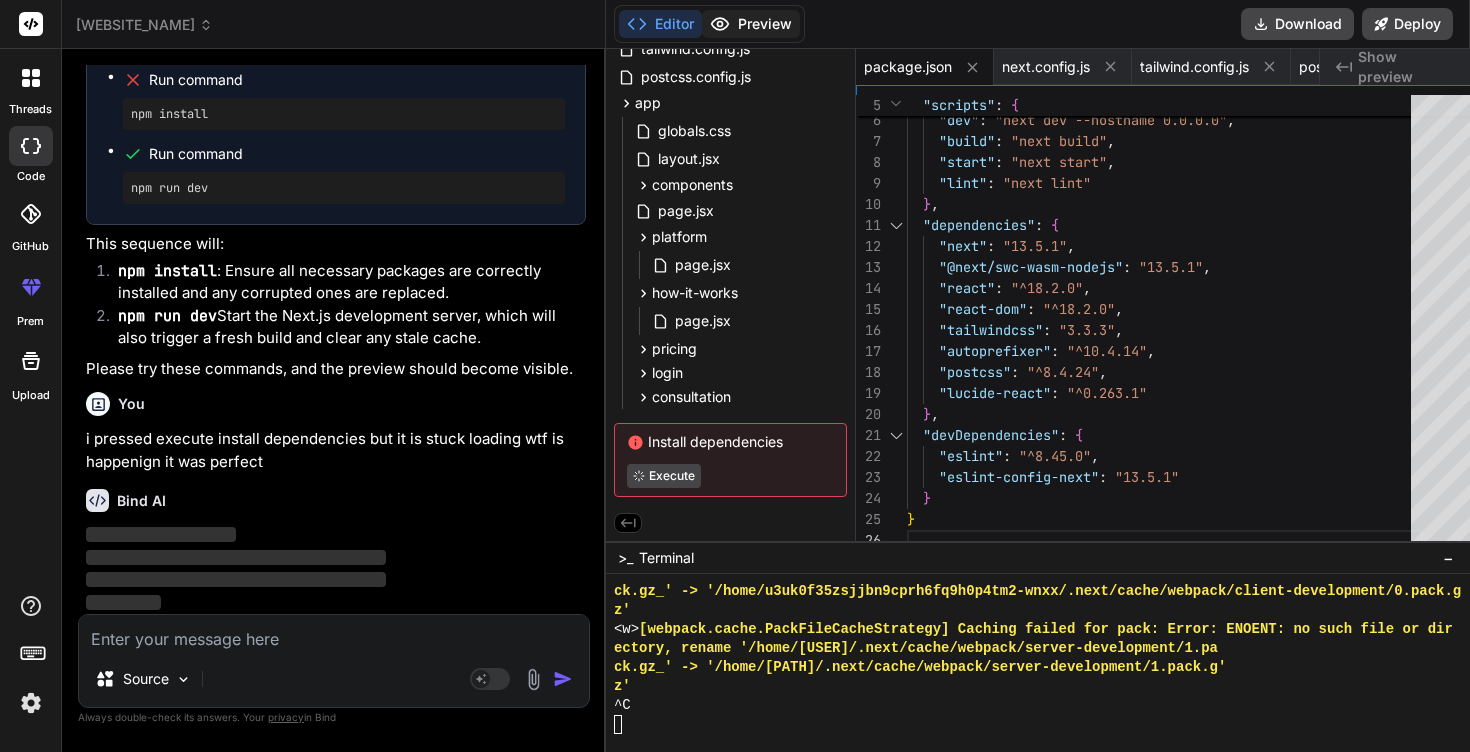 click on "Preview" at bounding box center [751, 24] 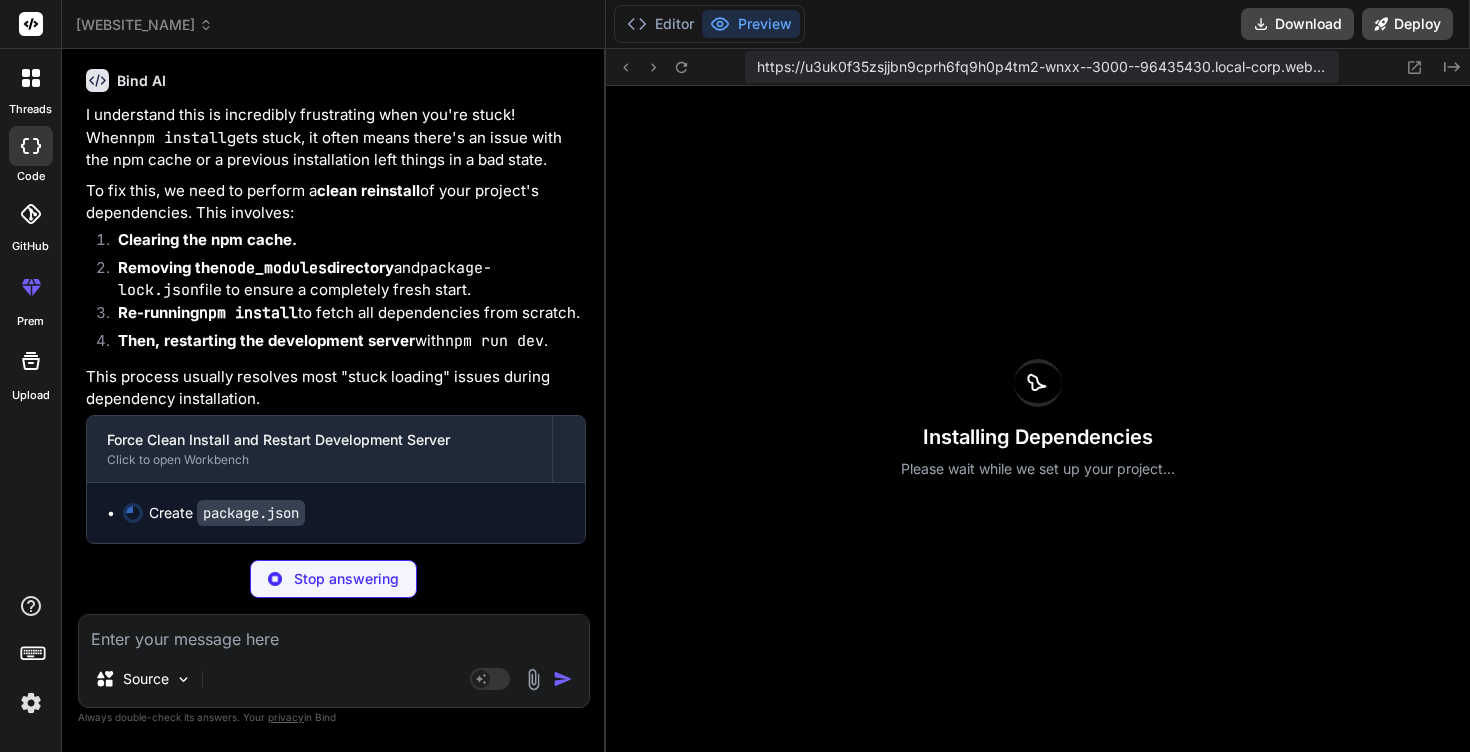 click on "https://[URL] Created with Pixso. Installing Dependencies Please wait while we set up your project... Files Github skywalker_automation_website package.json next.config.js tailwind.config.js postcss.config.js app globals.css layout.jsx components Header.jsx Footer.jsx Logo.jsx page.jsx platform page.jsx how-it-works page.jsx pricing page.jsx login page.jsx consultation page.jsx  Install dependencies Execute package.json next.config.js tailwind.config.js postcss.config.js globals.css layout.jsx Header.jsx Footer.jsx page.jsx page.jsx page.jsx page.jsx page.jsx page.jsx Logo.jsx Created with Pixso. Show preview   5 6 7 8 9 10 11 12 13 14 15 16 17 18 19 20 21 22 23 24 25 26    "scripts" :   {      "dev" :   "next dev --hostname 0.0.0.0" ,      "build" :   "next build" ,      "start" :   "next start" ,      "lint" :   "next lint"    } ,    "dependencies" :   {      "next" :   "13.5.1" ,      : ," at bounding box center (1038, 400) 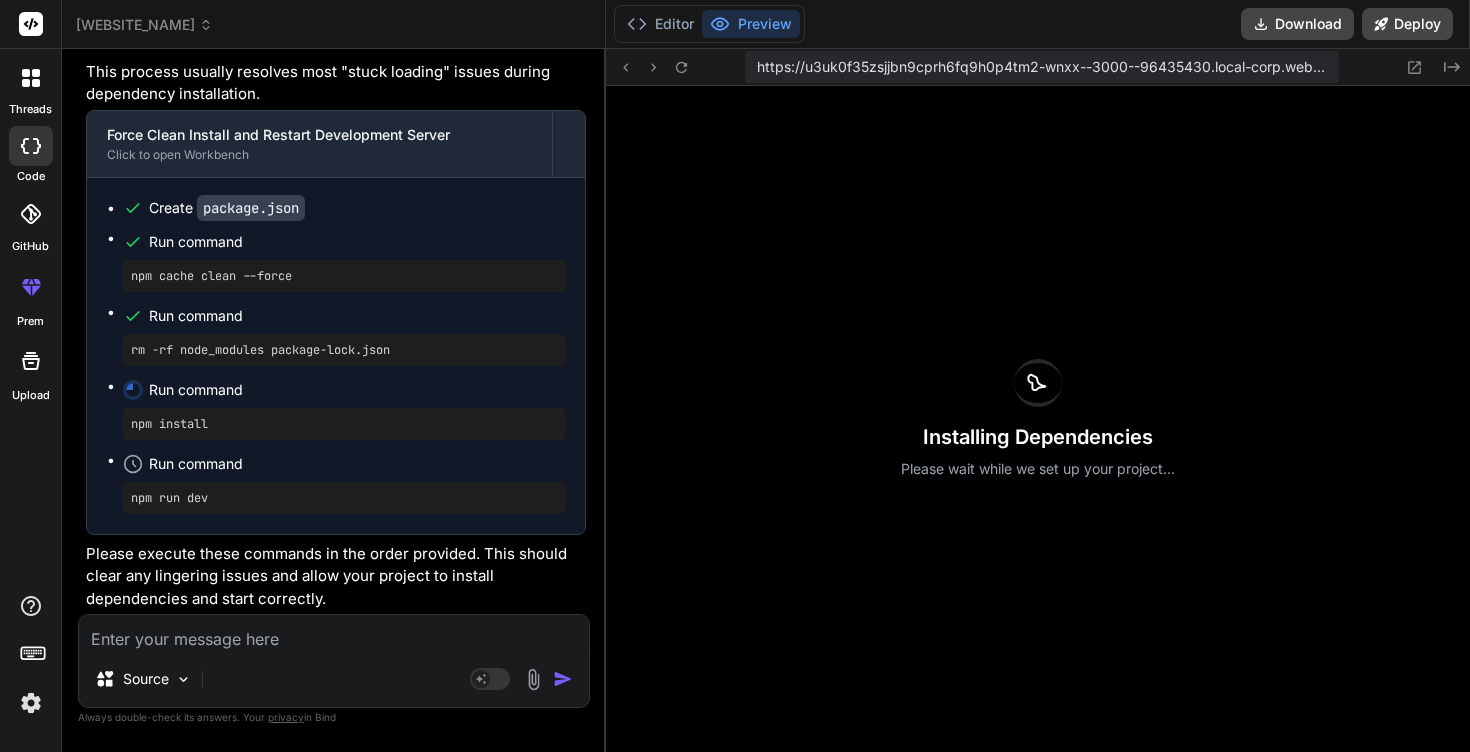 scroll, scrollTop: 21528, scrollLeft: 0, axis: vertical 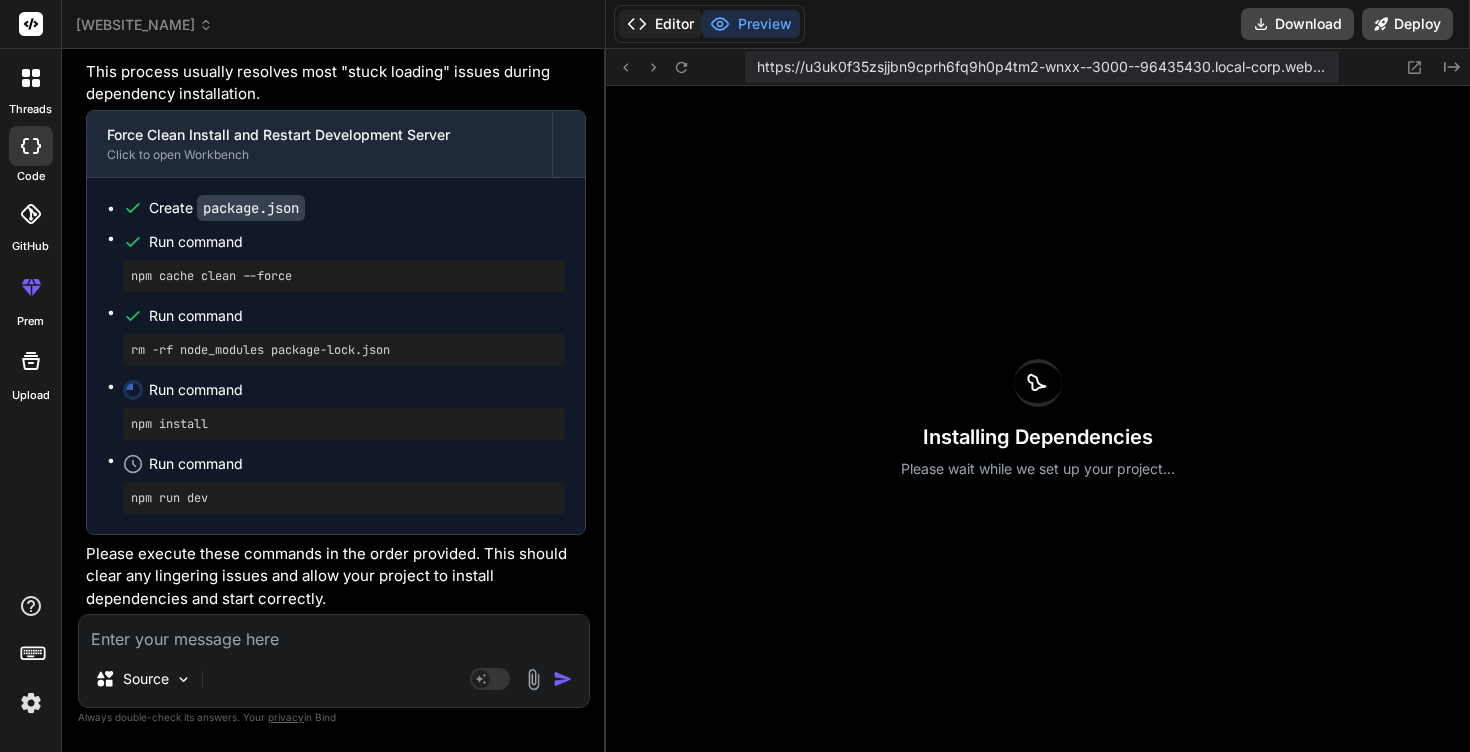 click on "Editor" at bounding box center [660, 24] 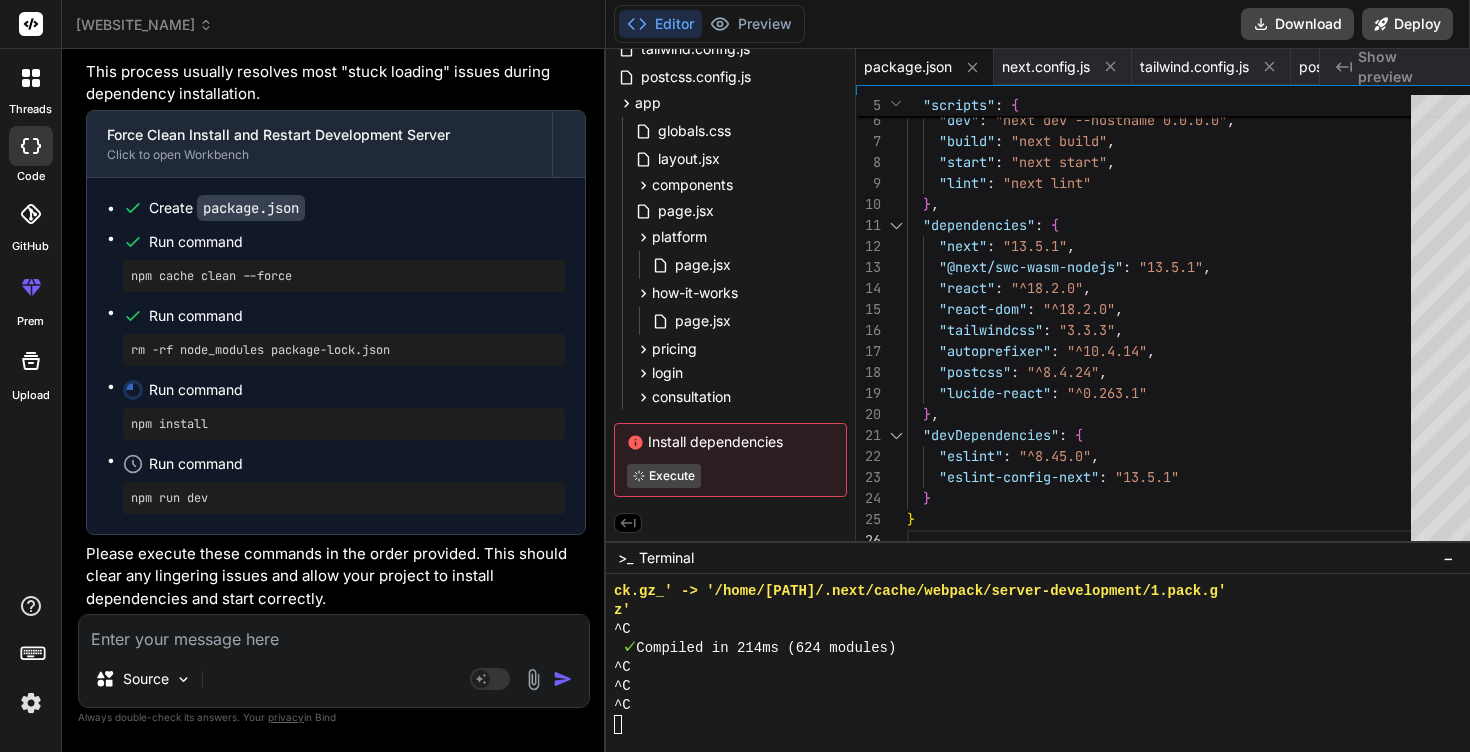 scroll, scrollTop: 21528, scrollLeft: 0, axis: vertical 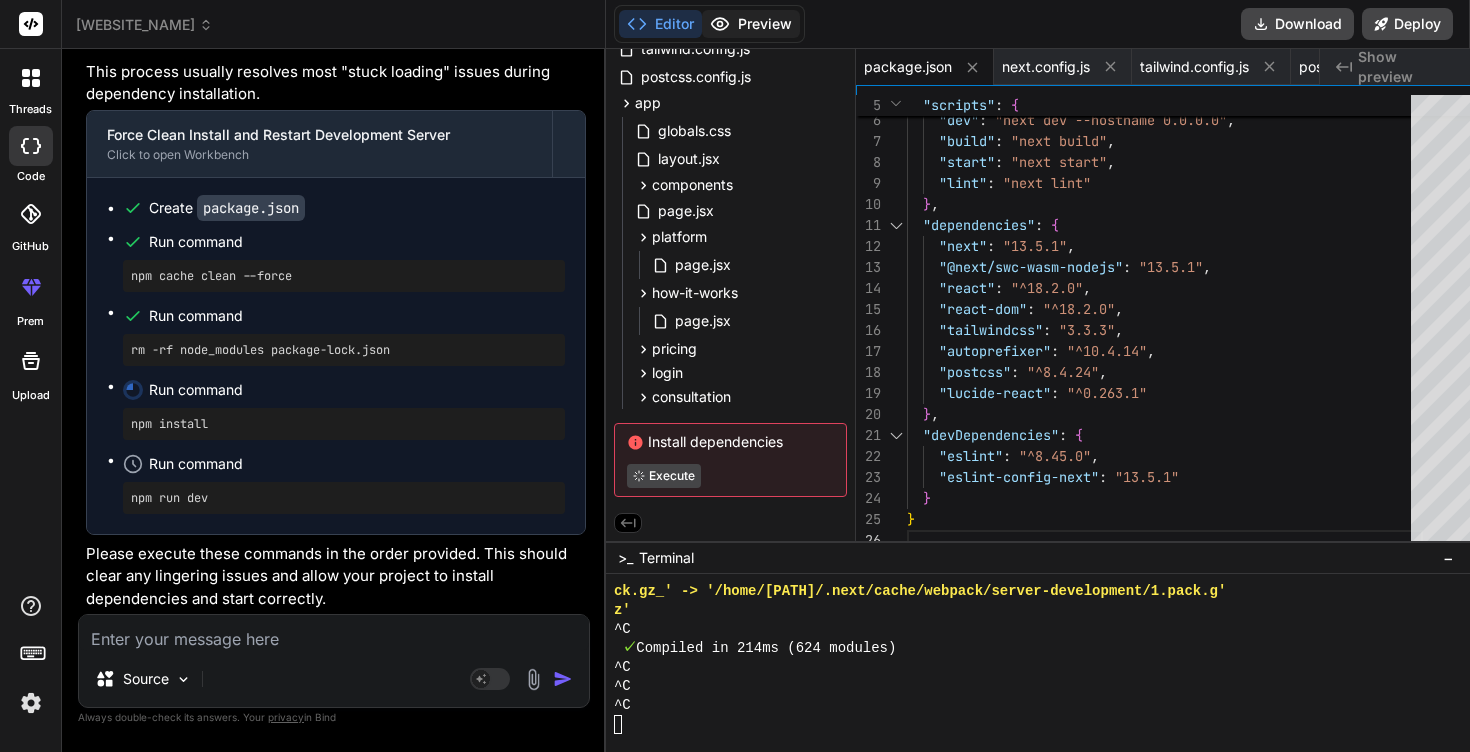 click on "Preview" at bounding box center [751, 24] 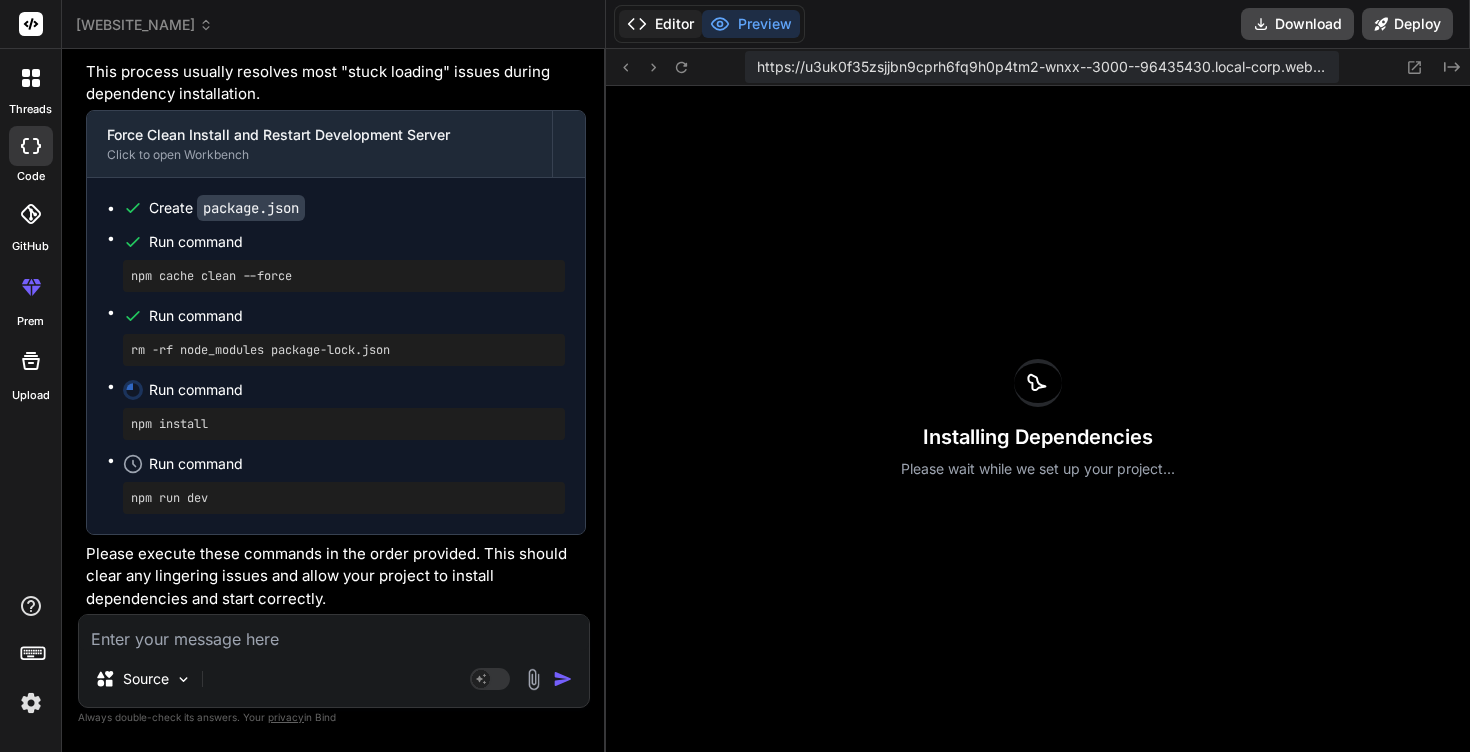 click on "Editor" at bounding box center (660, 24) 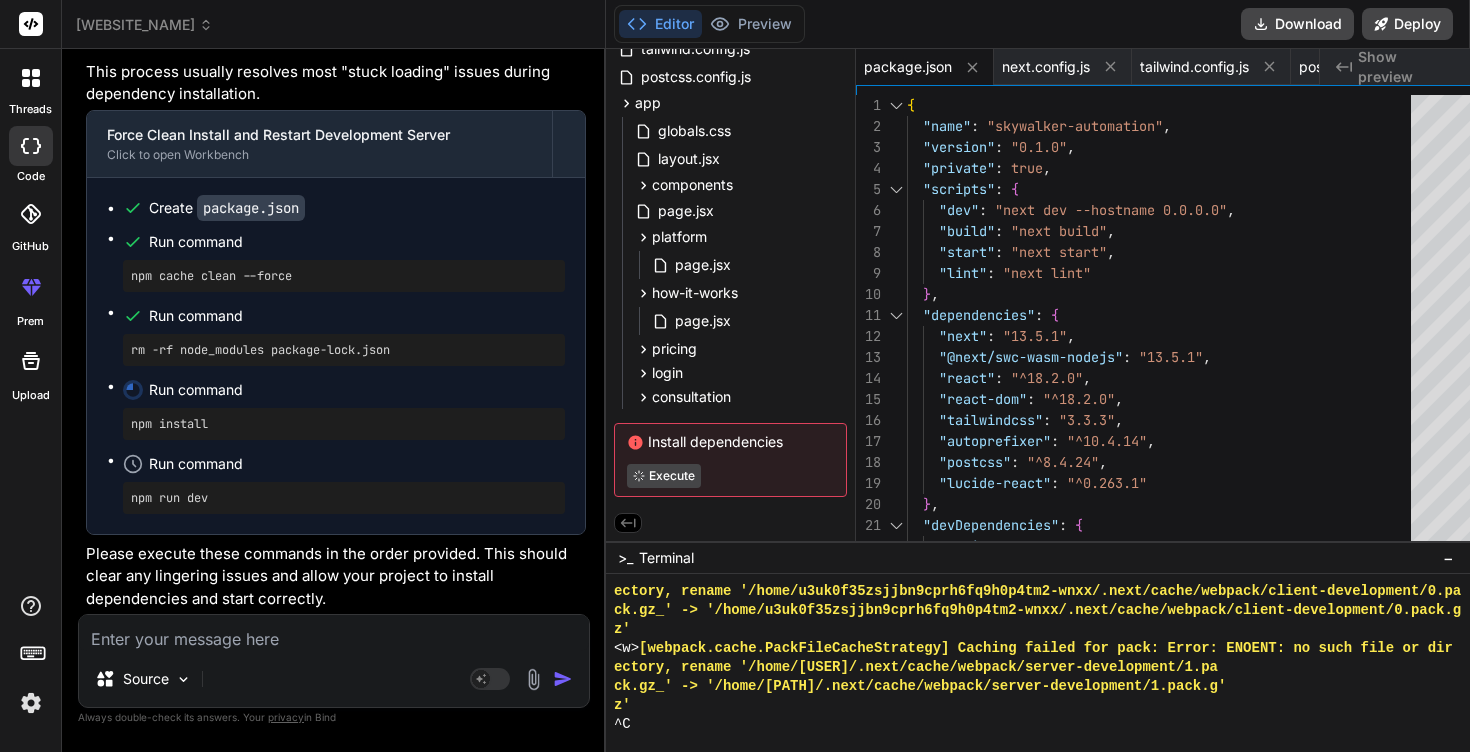 scroll, scrollTop: 19000, scrollLeft: 0, axis: vertical 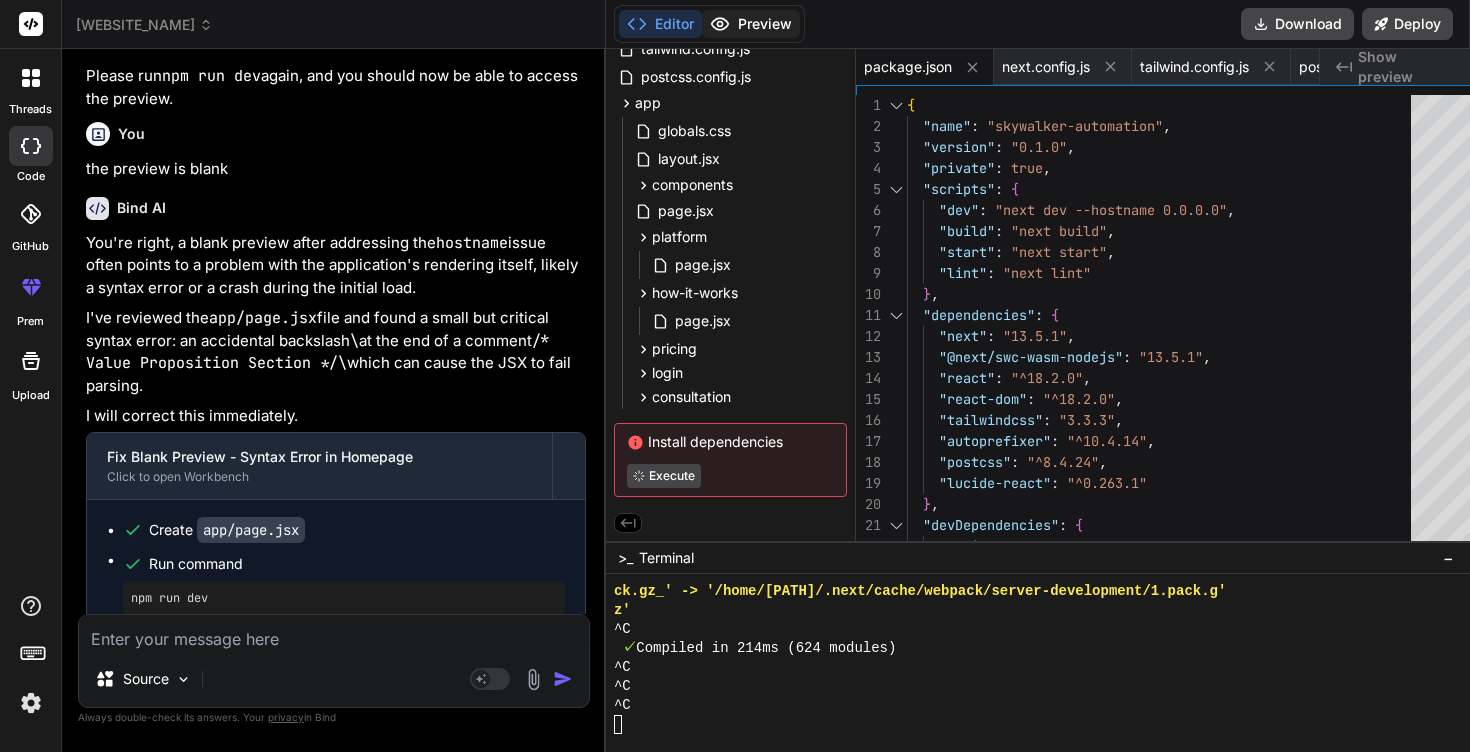 click on "Preview" at bounding box center [751, 24] 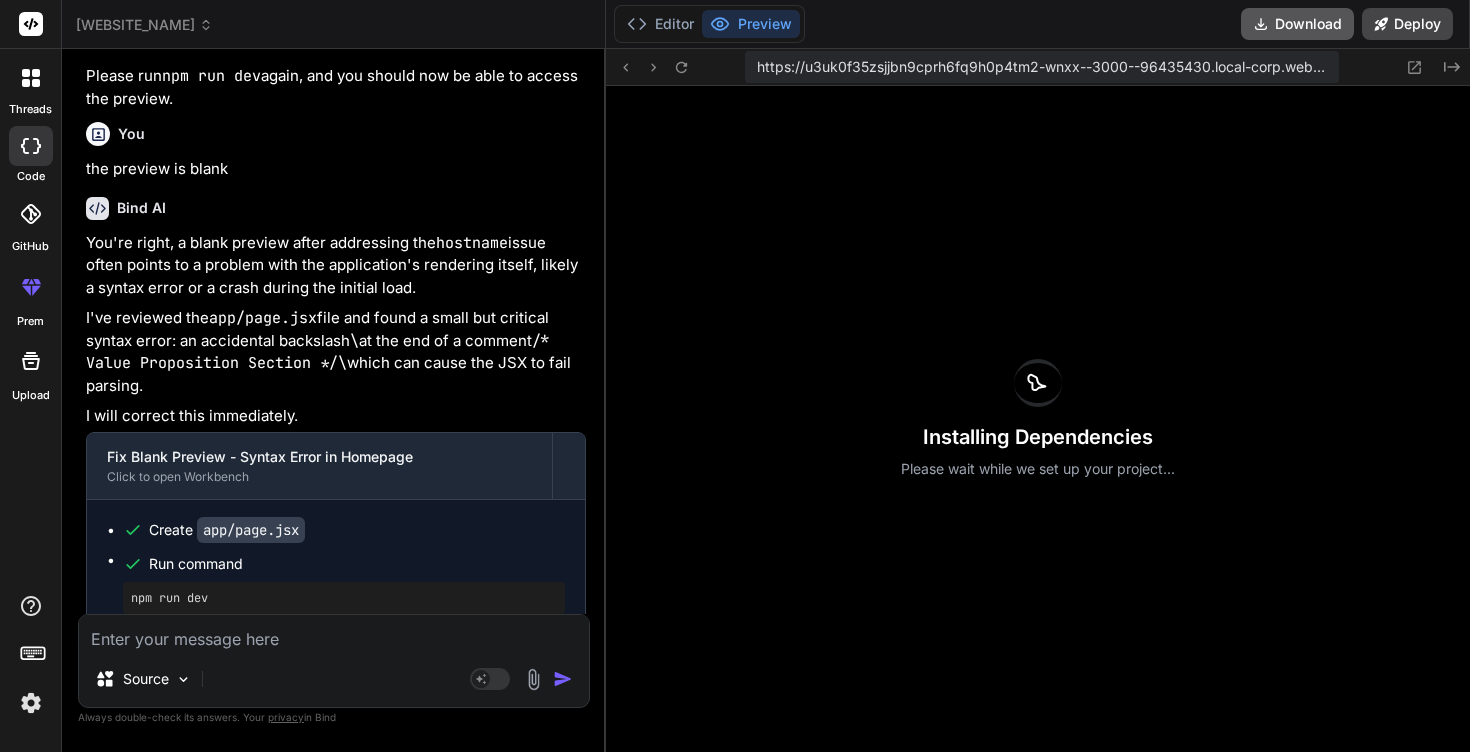 click on "Download" at bounding box center (1297, 24) 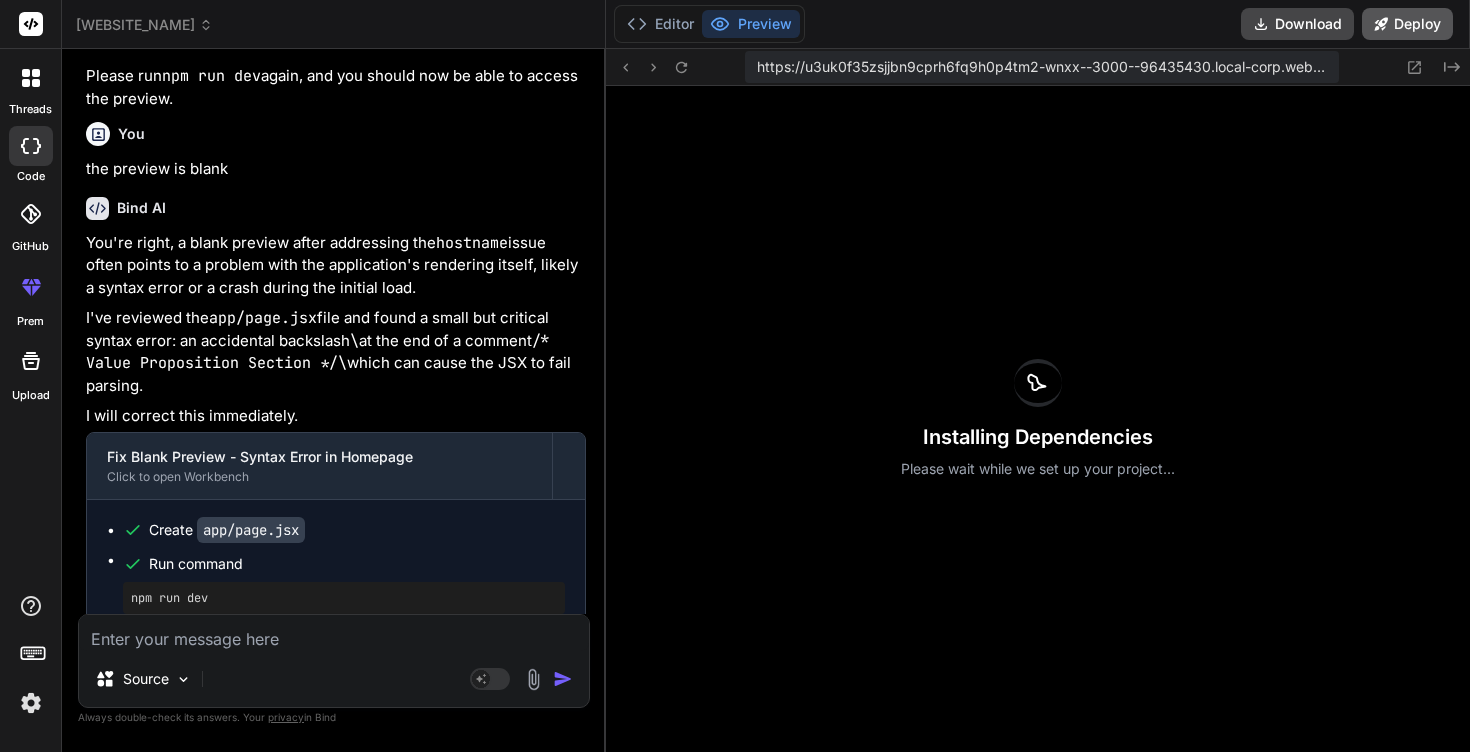 click on "Deploy" at bounding box center (1407, 24) 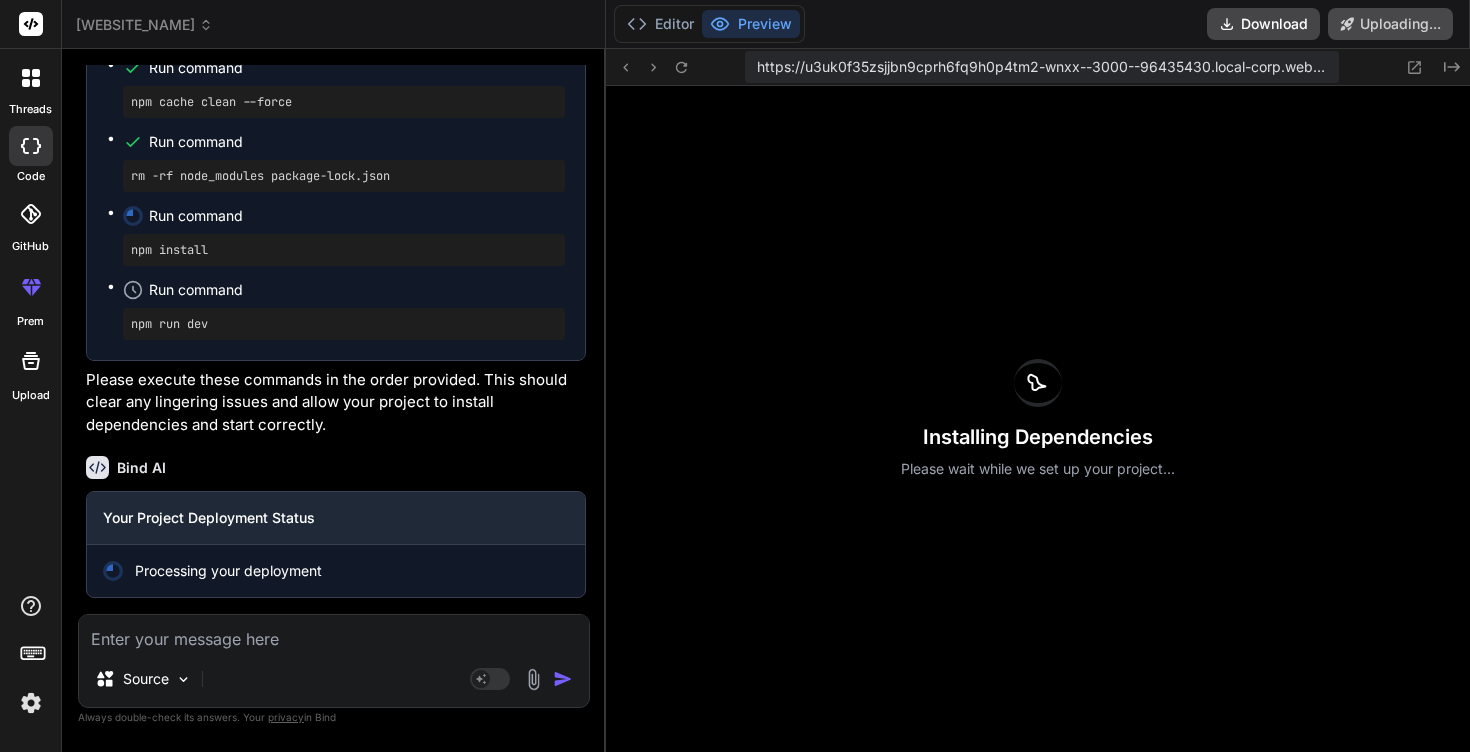 scroll, scrollTop: 21702, scrollLeft: 0, axis: vertical 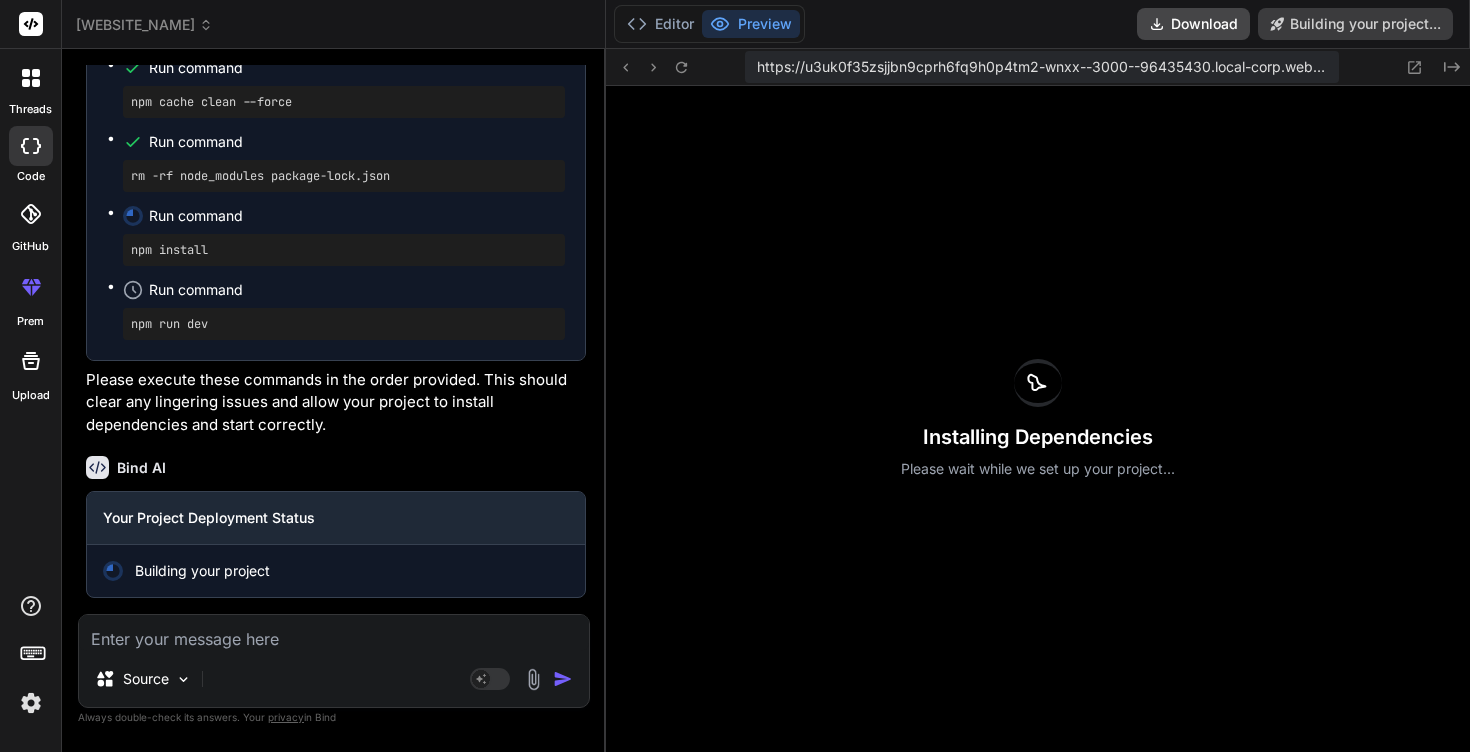click on "https://u3uk0f35zsjjbn9cprh6fq9h0p4tm2-wnxx--3000--96435430.local-corp.webcontainer-api.io" at bounding box center (1042, 67) 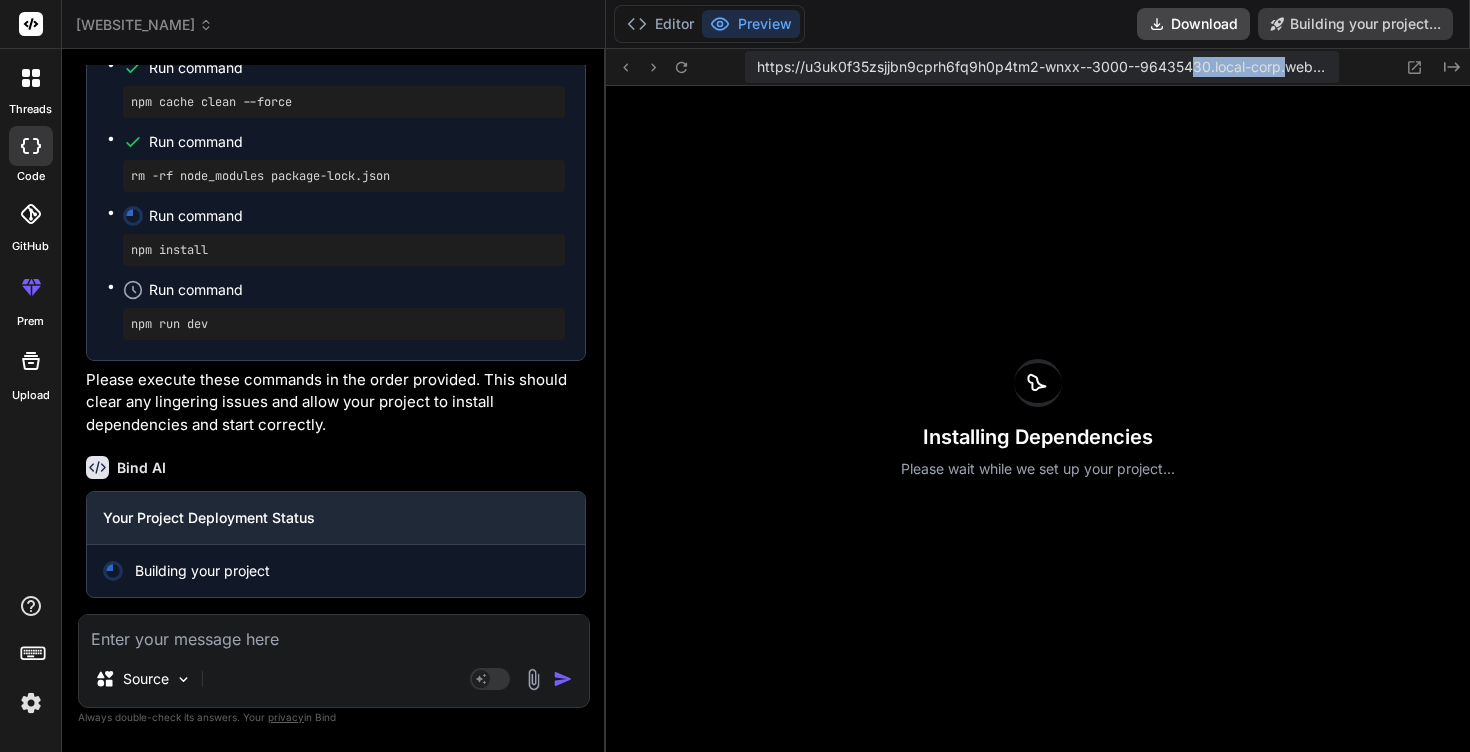 drag, startPoint x: 1270, startPoint y: 67, endPoint x: 1176, endPoint y: 66, distance: 94.00532 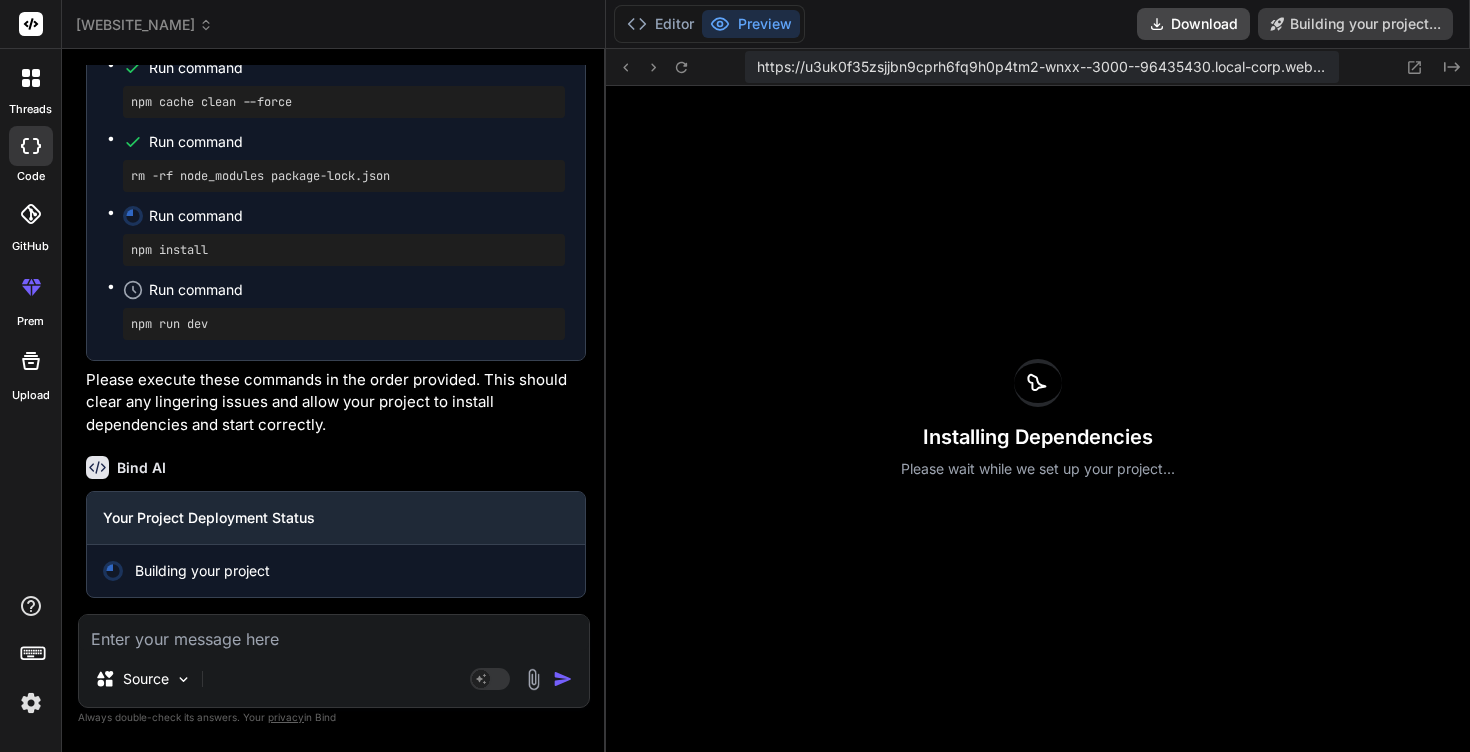 click on "https://u3uk0f35zsjjbn9cprh6fq9h0p4tm2-wnxx--3000--96435430.local-corp.webcontainer-api.io" at bounding box center [1042, 67] 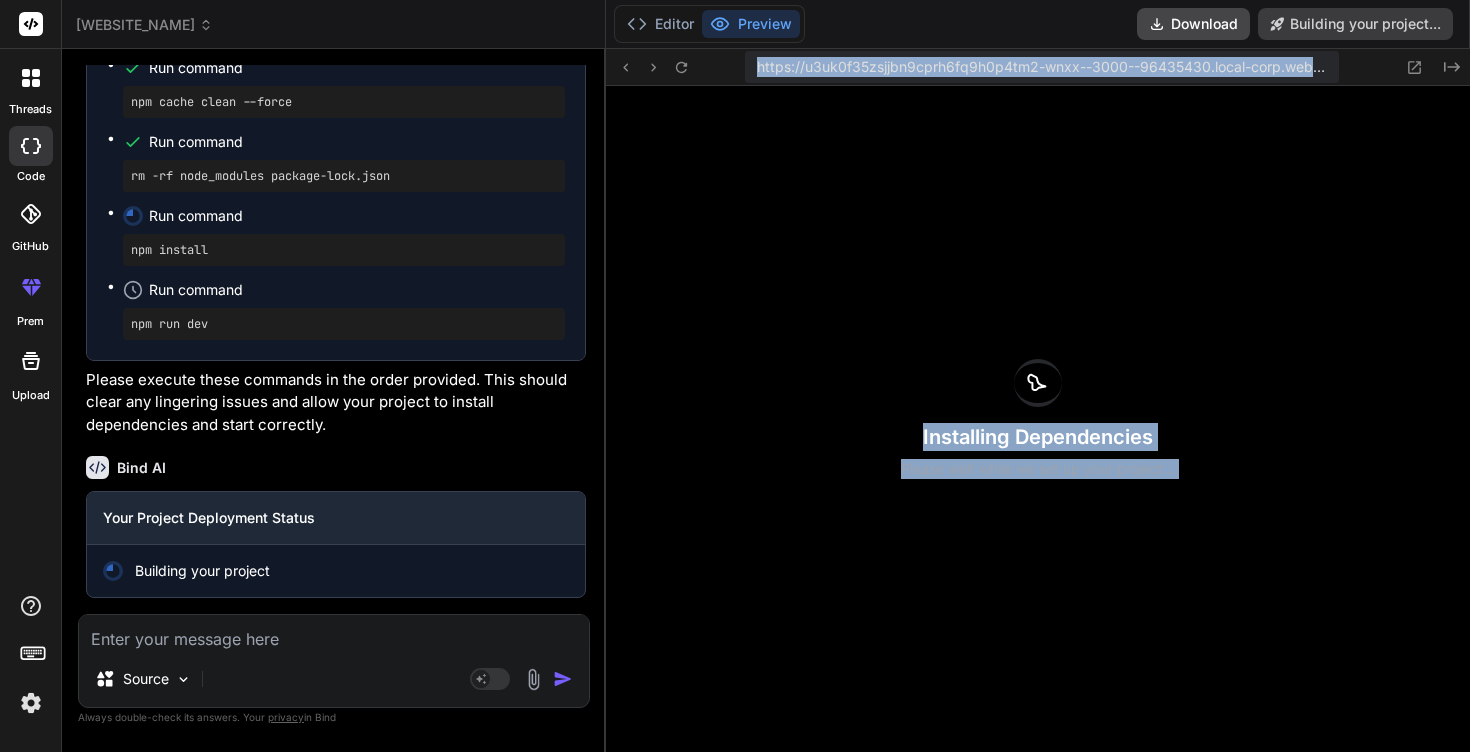 drag, startPoint x: 738, startPoint y: 66, endPoint x: 1469, endPoint y: 76, distance: 731.0684 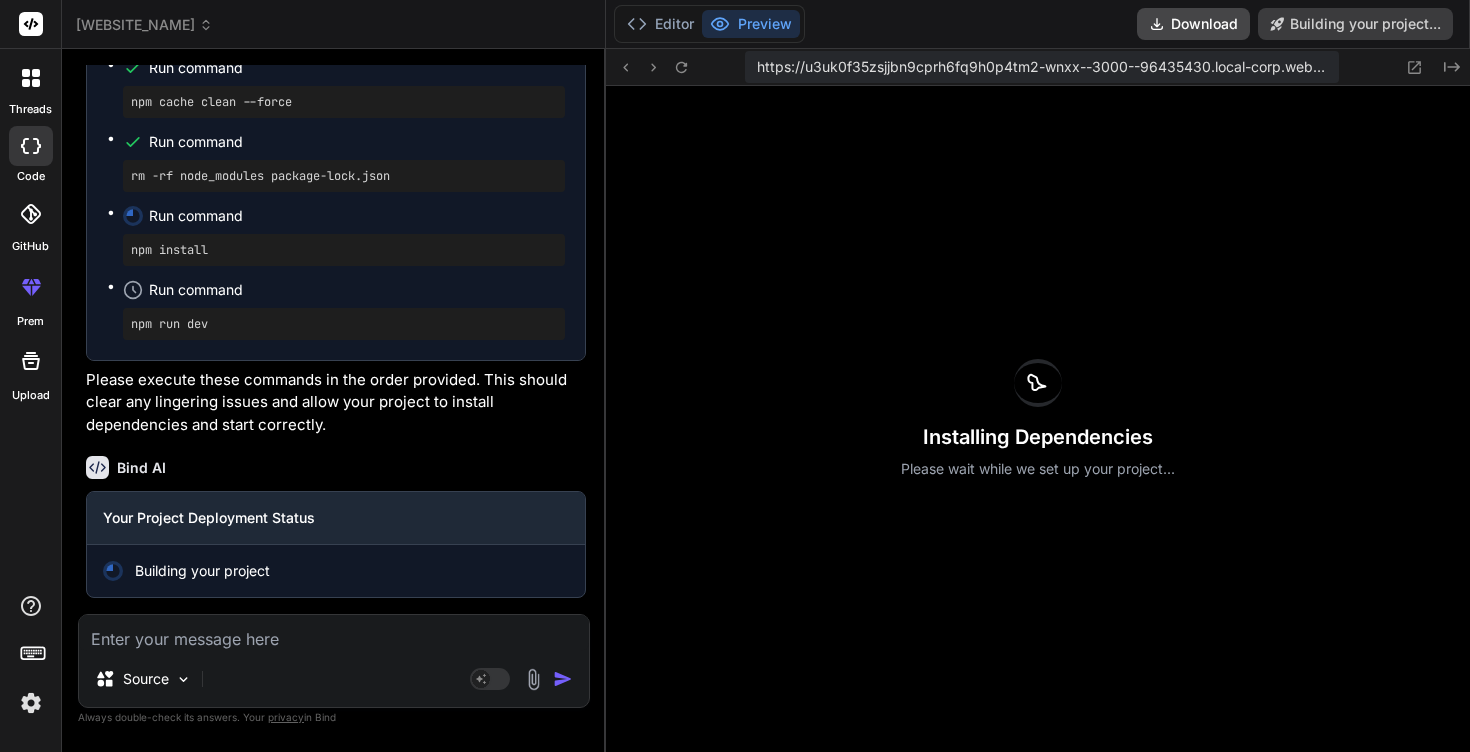 click on "https://u3uk0f35zsjjbn9cprh6fq9h0p4tm2-wnxx--3000--96435430.local-corp.webcontainer-api.io" at bounding box center (1042, 67) 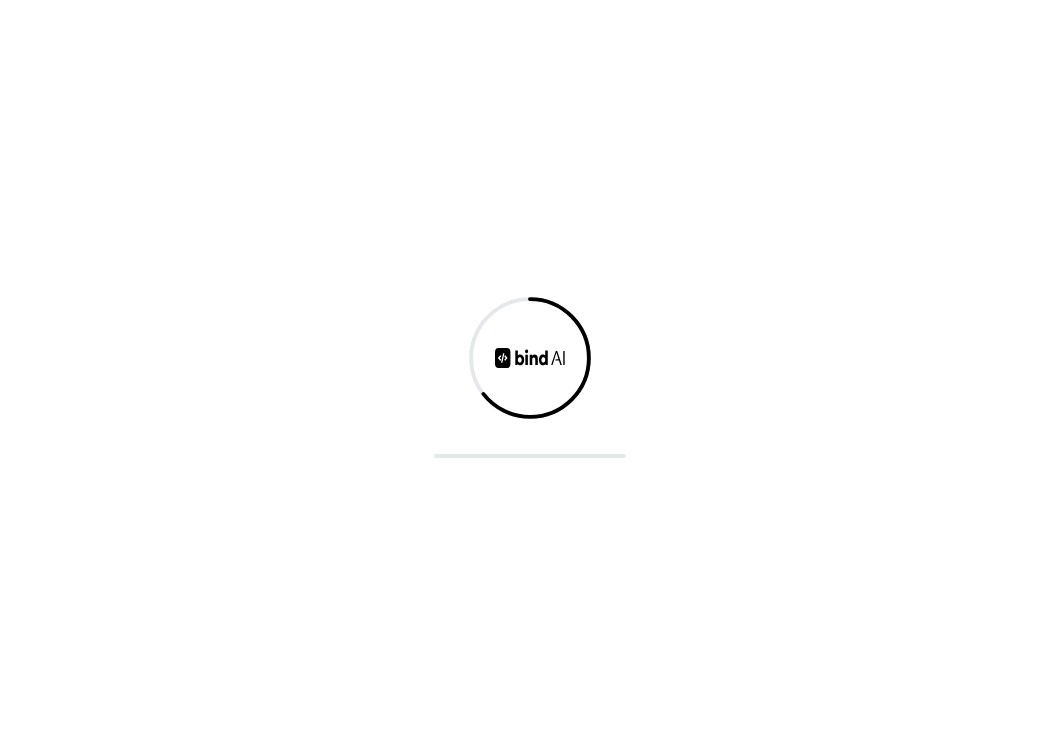 scroll, scrollTop: 0, scrollLeft: 0, axis: both 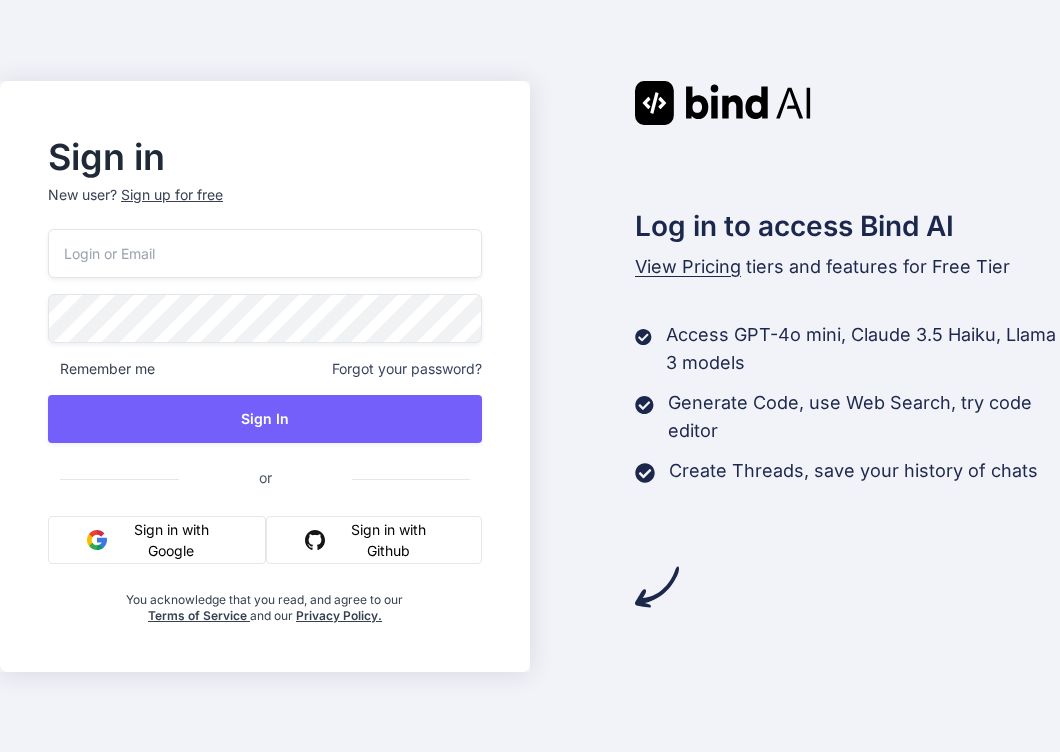 drag, startPoint x: 190, startPoint y: 526, endPoint x: 352, endPoint y: 218, distance: 348.00574 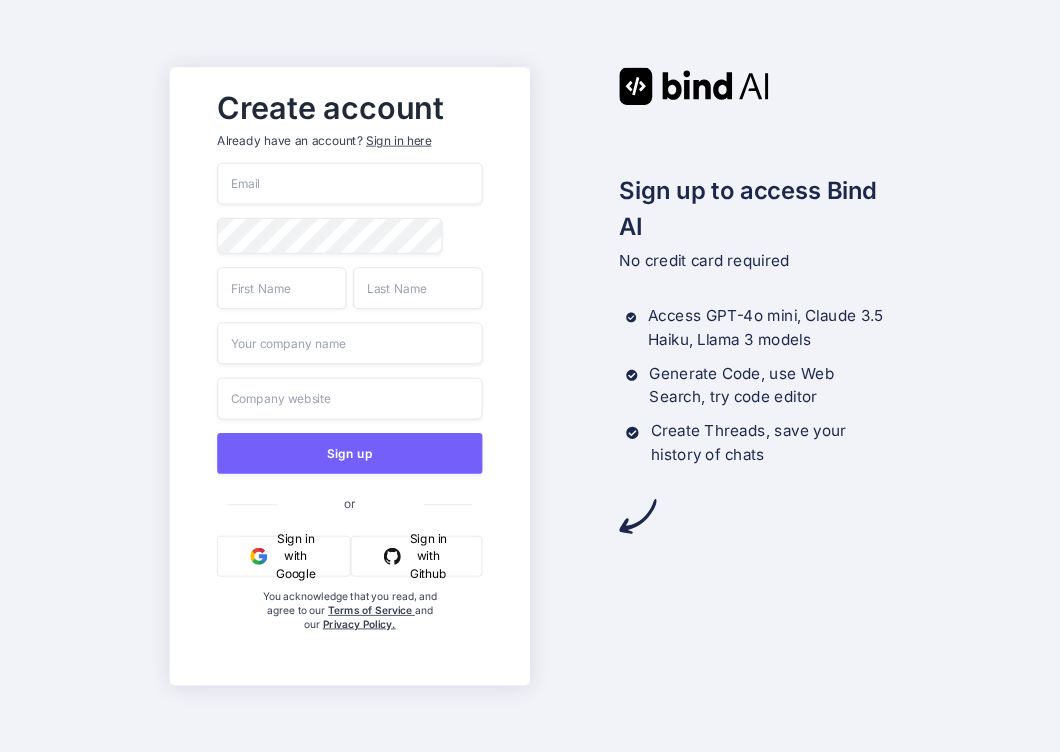 click on "Sign in with Google" at bounding box center (283, 555) 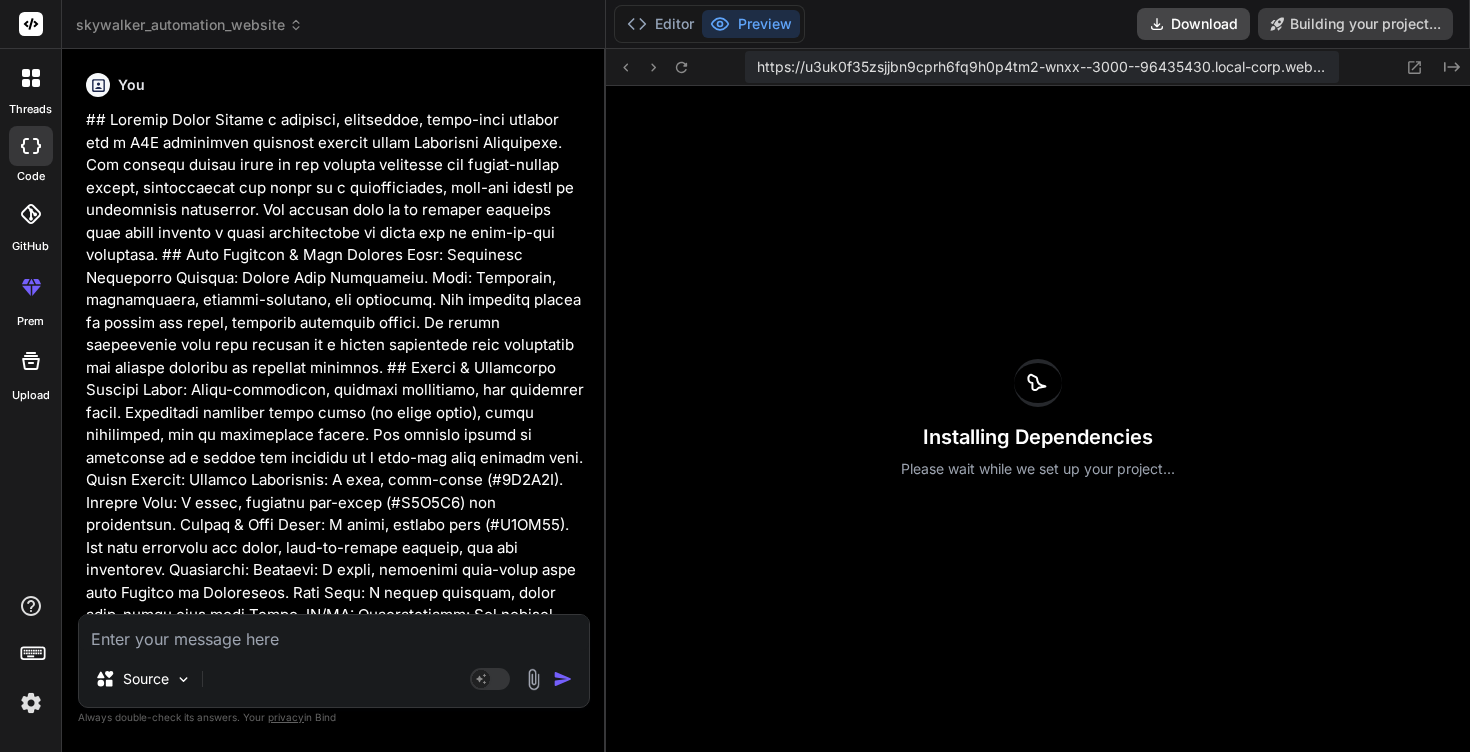 scroll, scrollTop: 0, scrollLeft: 0, axis: both 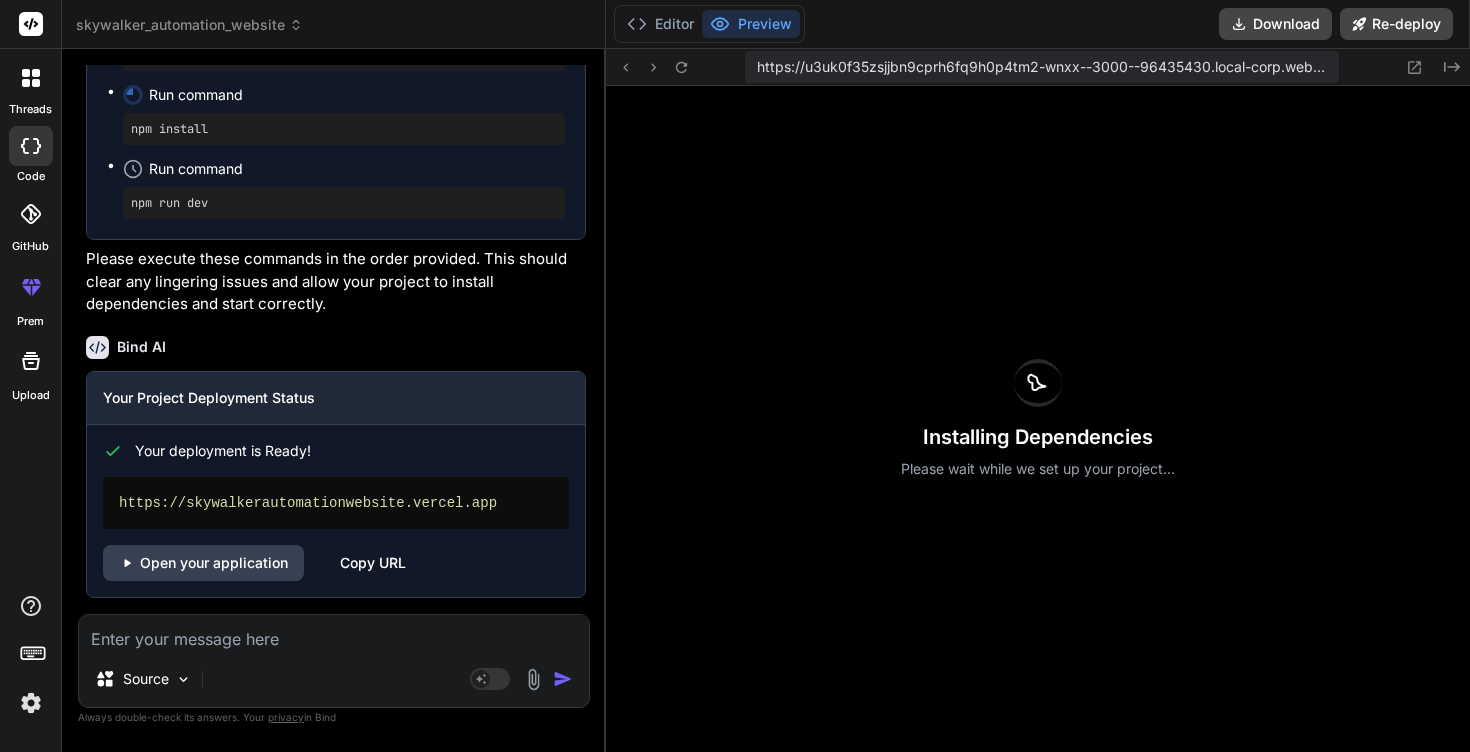 click on "Copy URL" at bounding box center [373, 563] 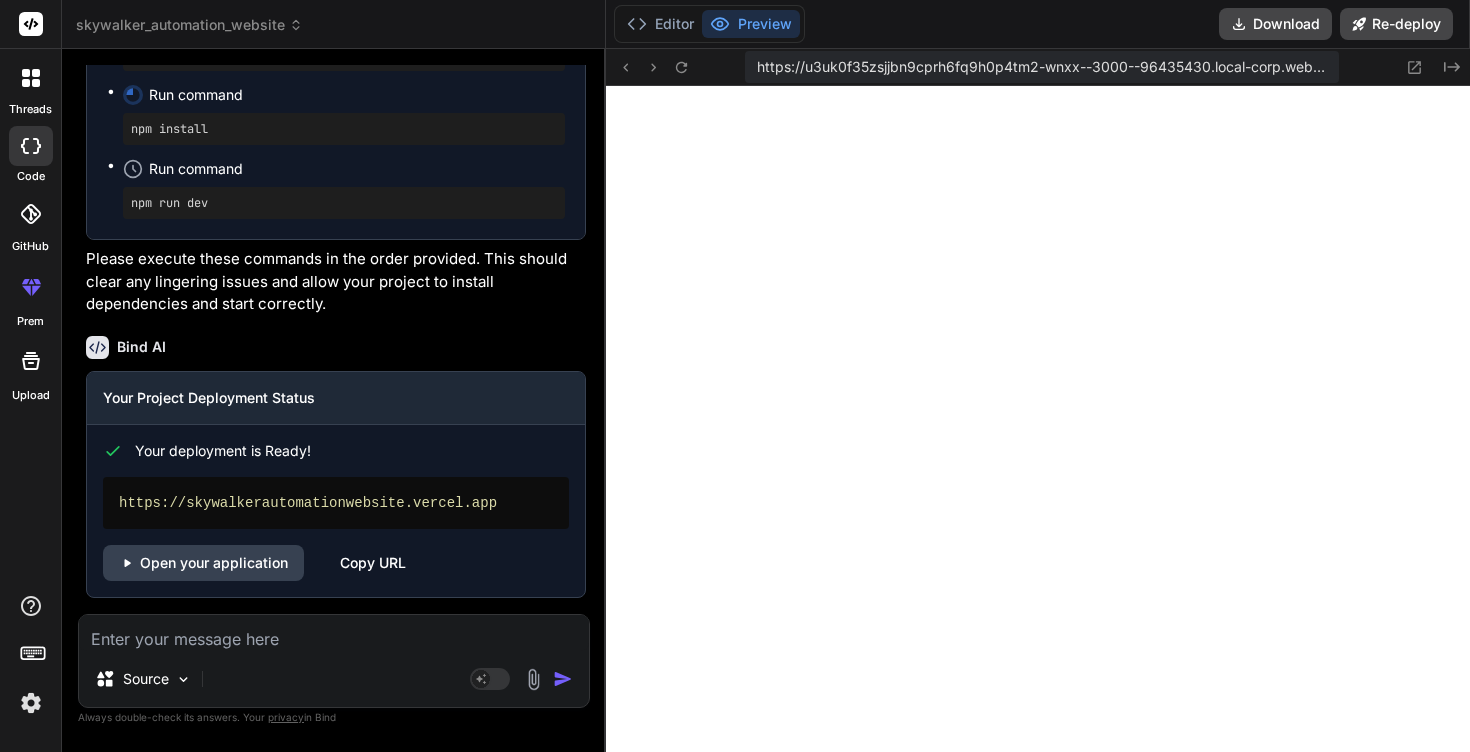 type on "x" 